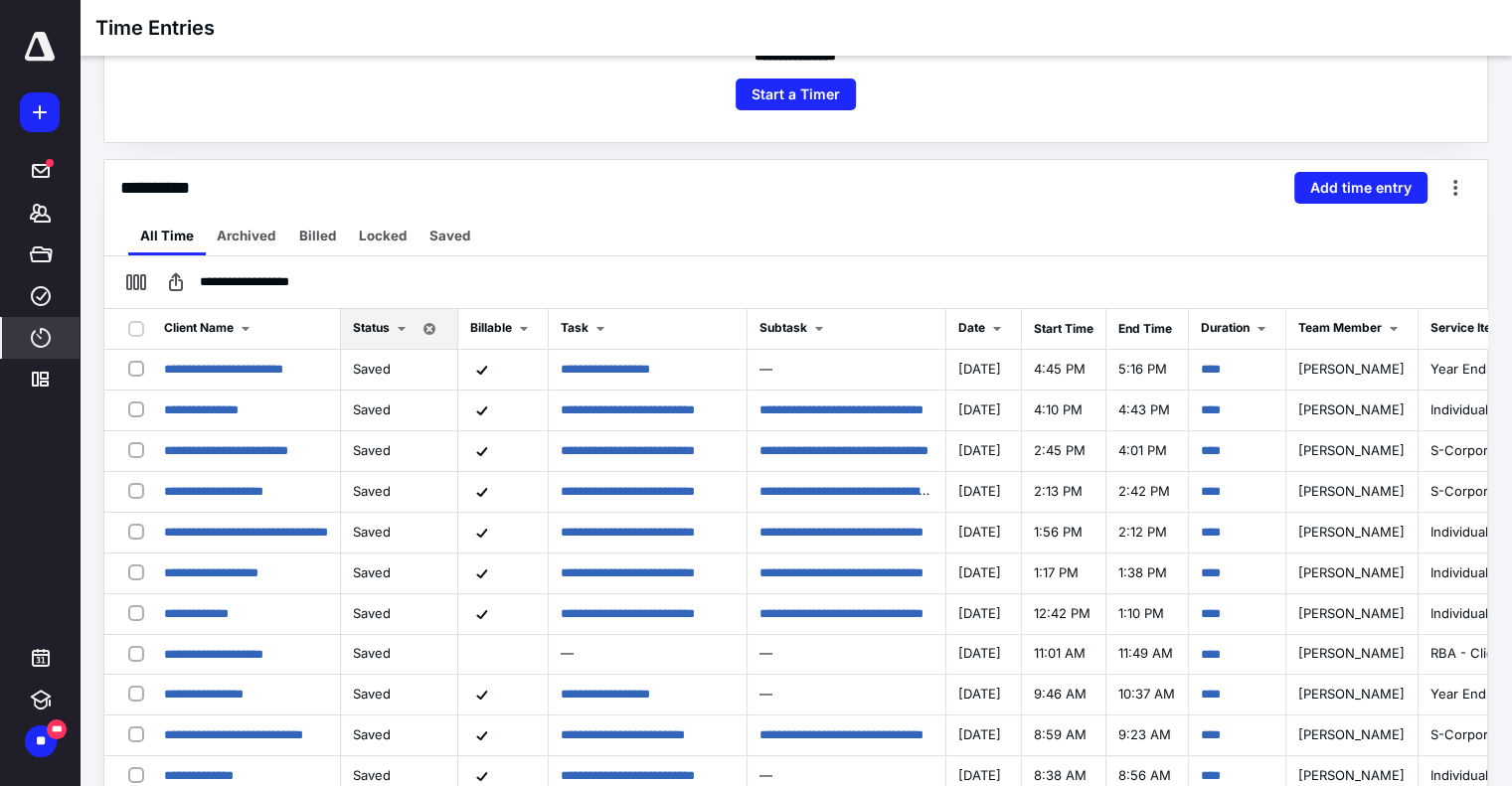 scroll, scrollTop: 0, scrollLeft: 0, axis: both 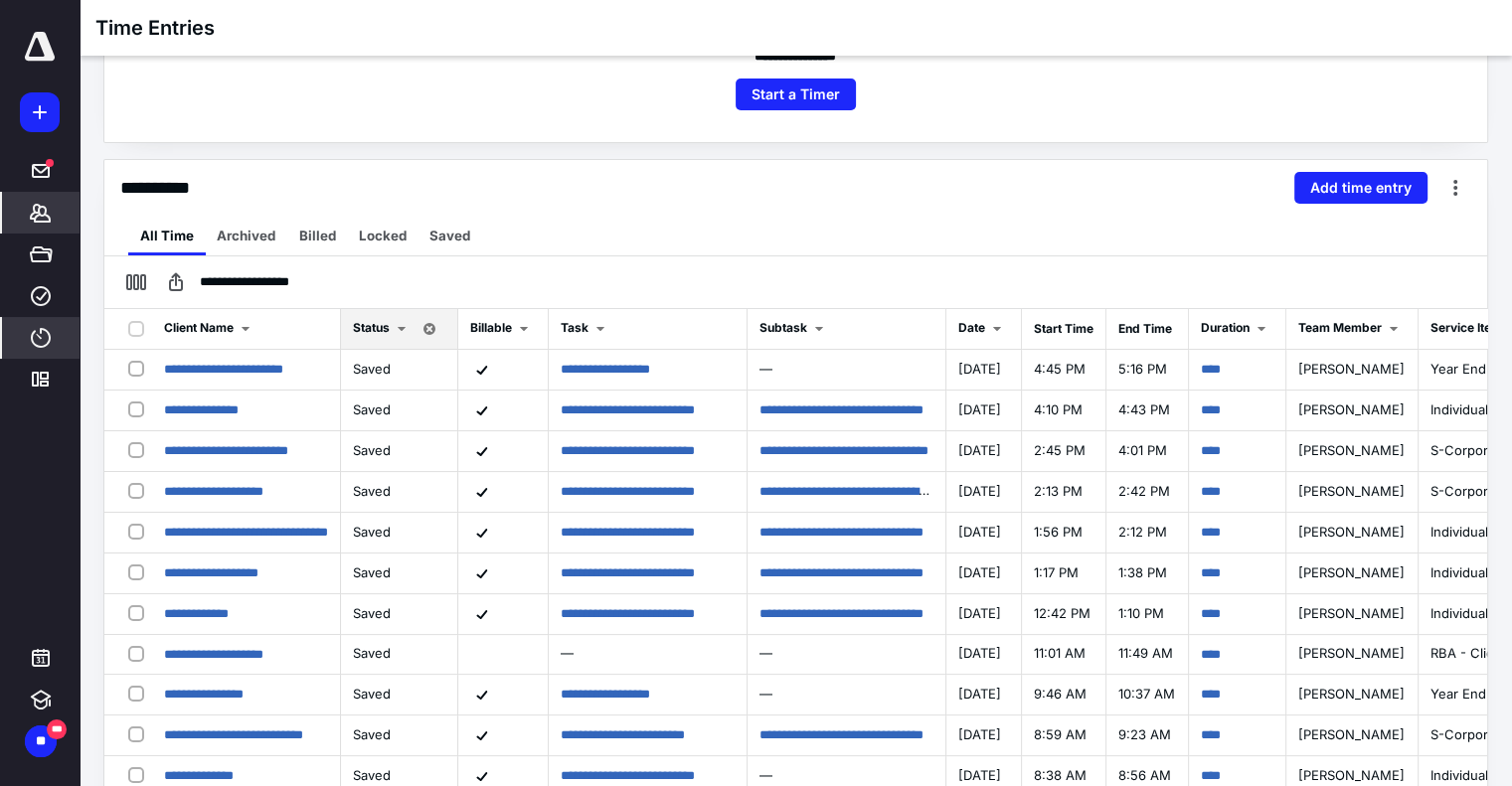 click 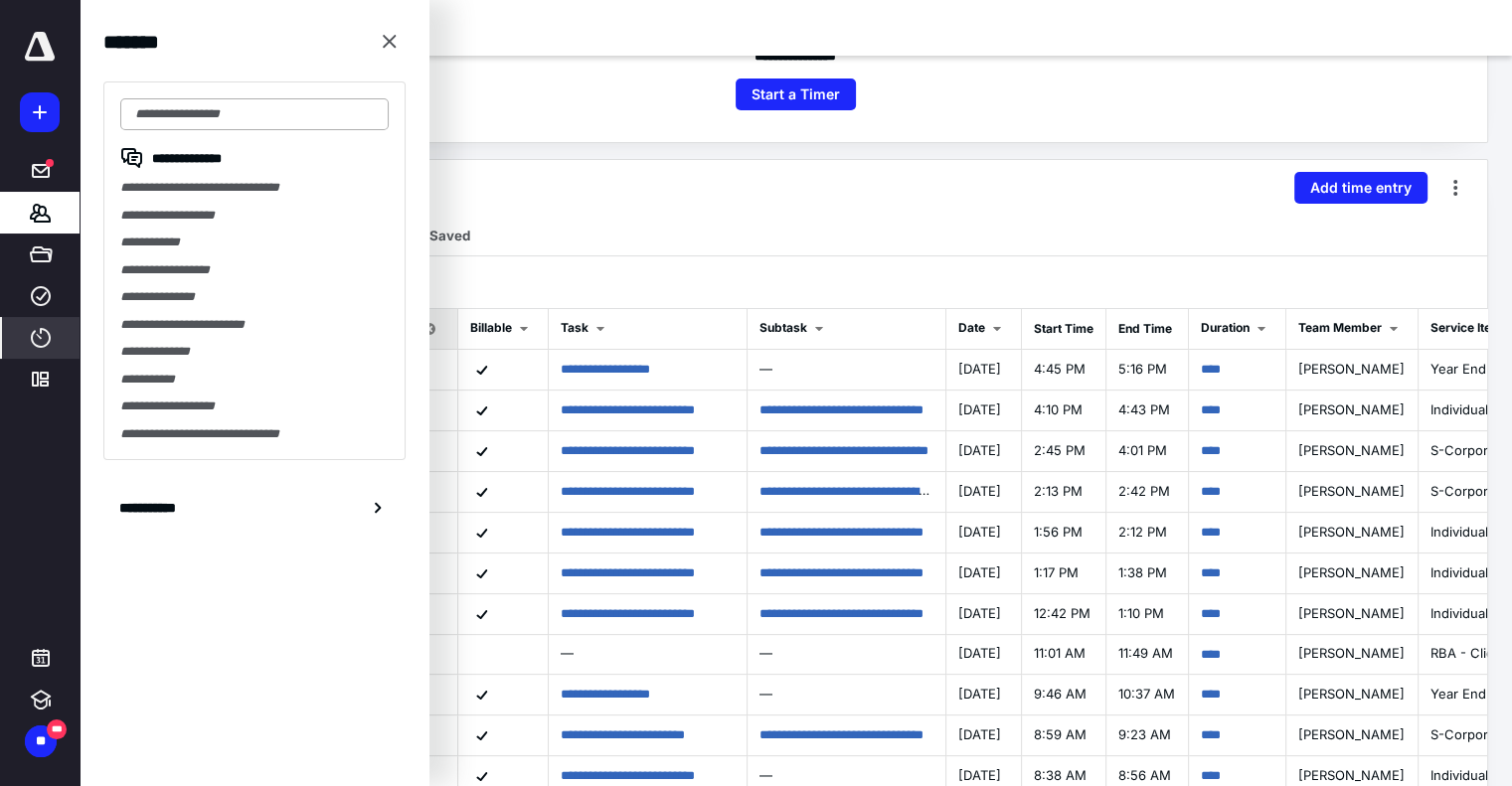 click at bounding box center [254, 114] 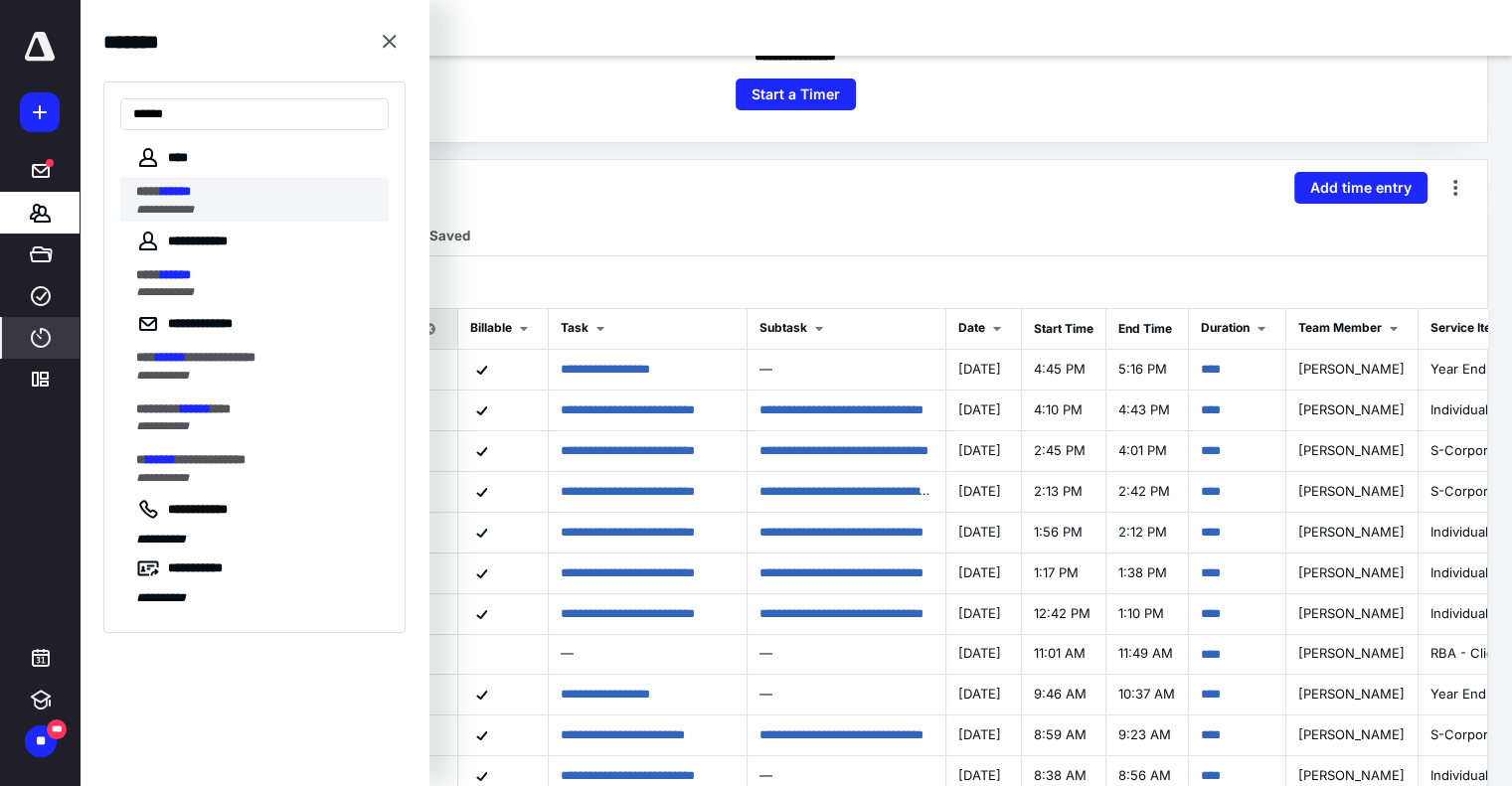 type on "******" 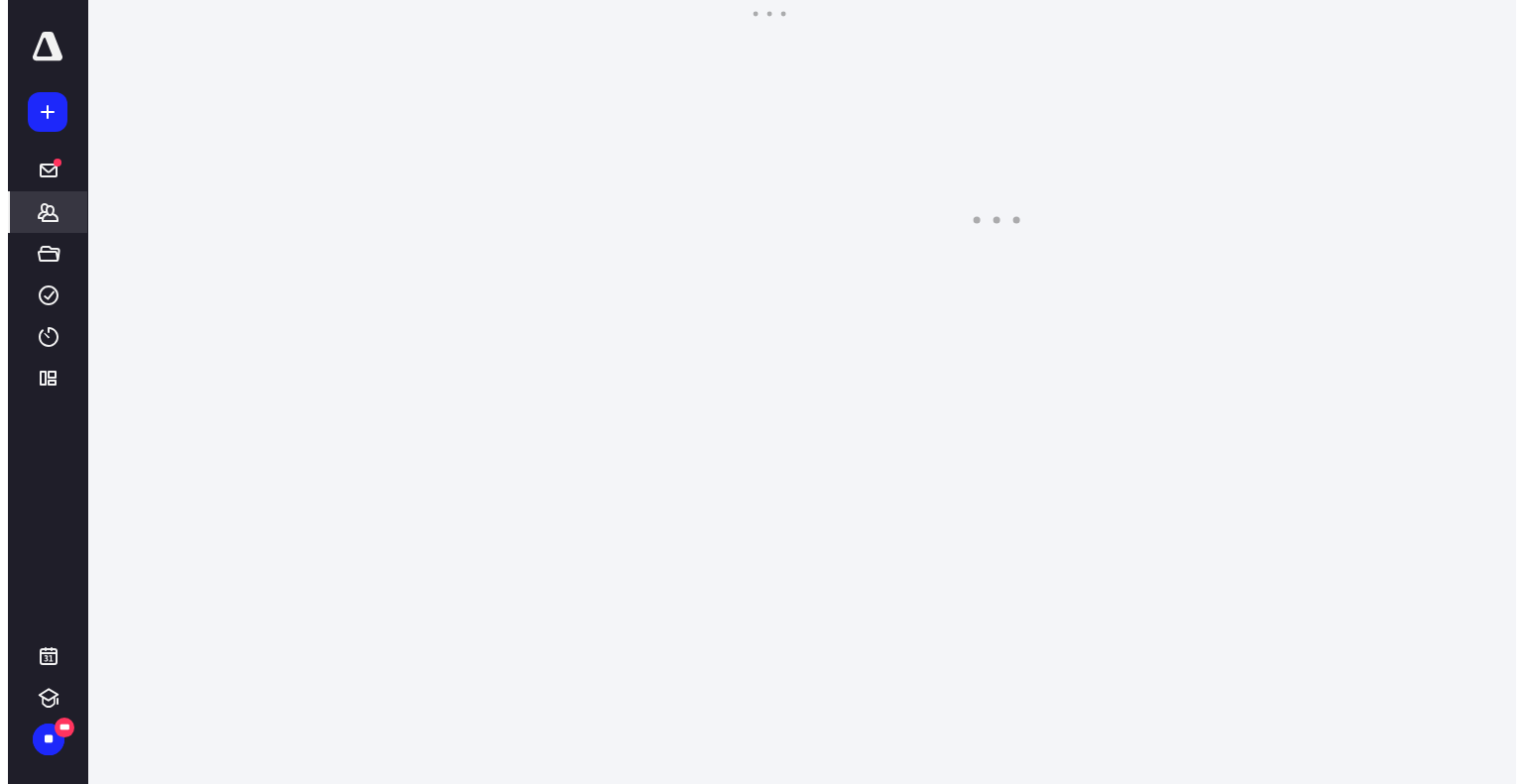scroll, scrollTop: 0, scrollLeft: 0, axis: both 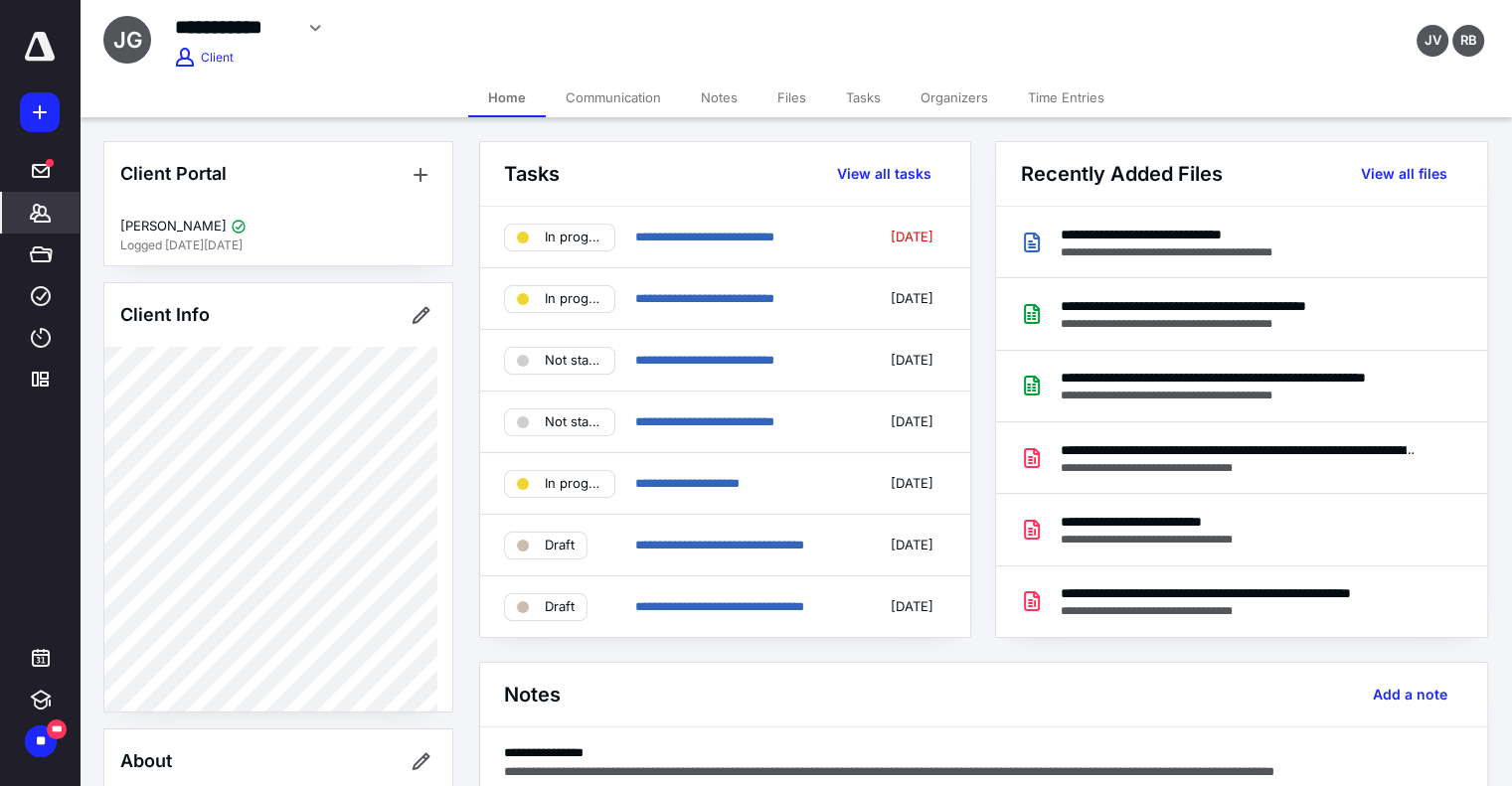 click on "Files" at bounding box center (791, 97) 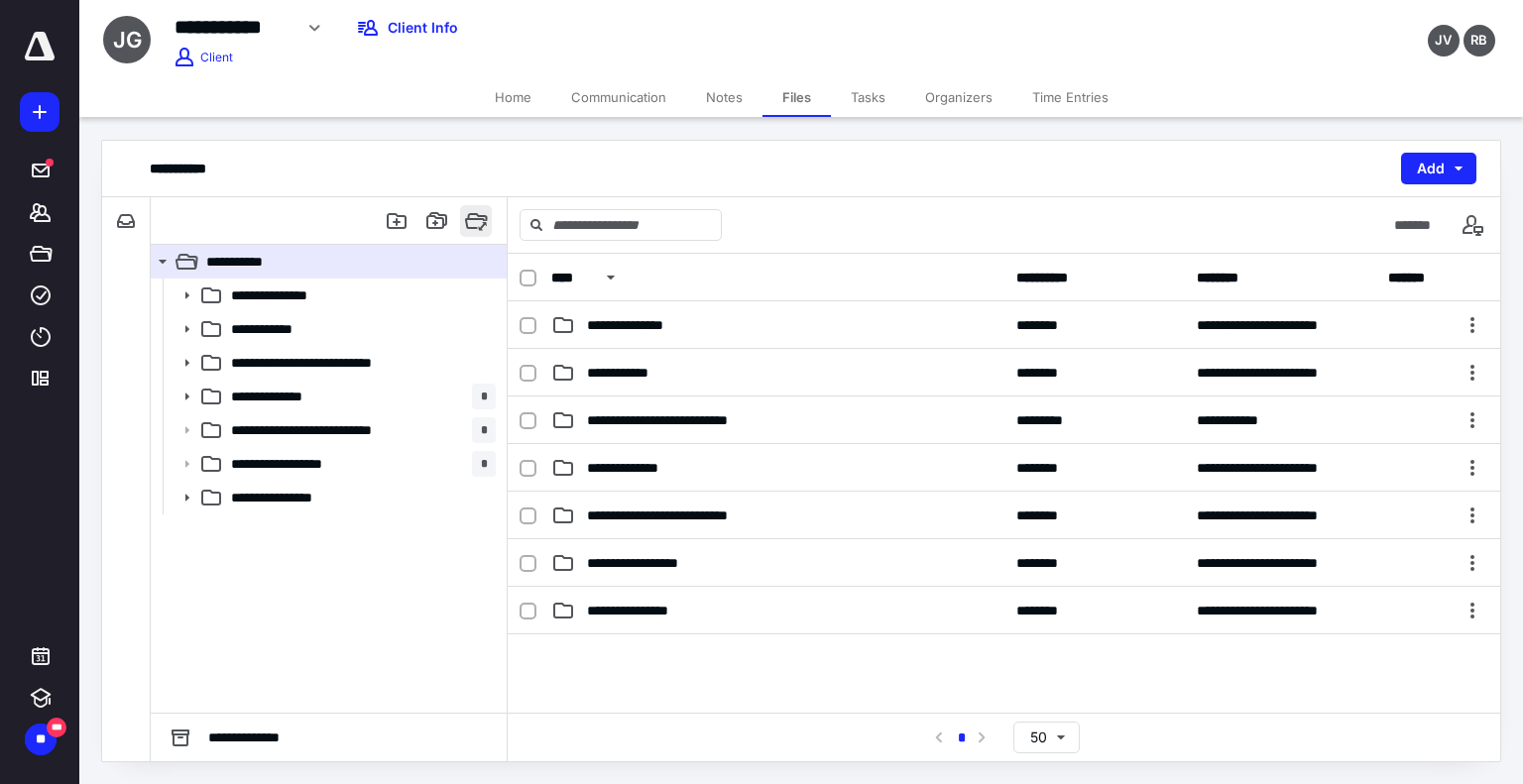 click at bounding box center [476, 221] 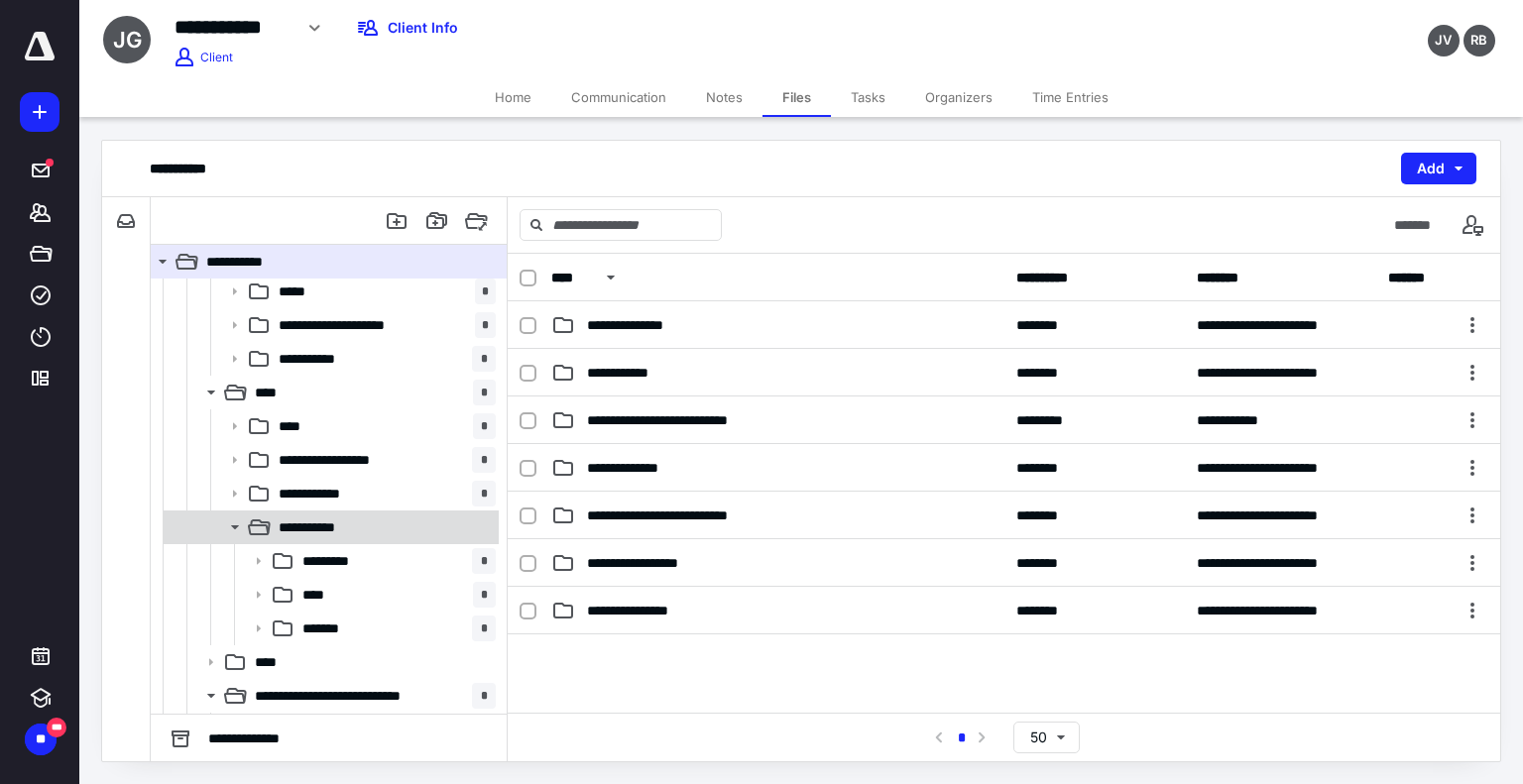 scroll, scrollTop: 4113, scrollLeft: 0, axis: vertical 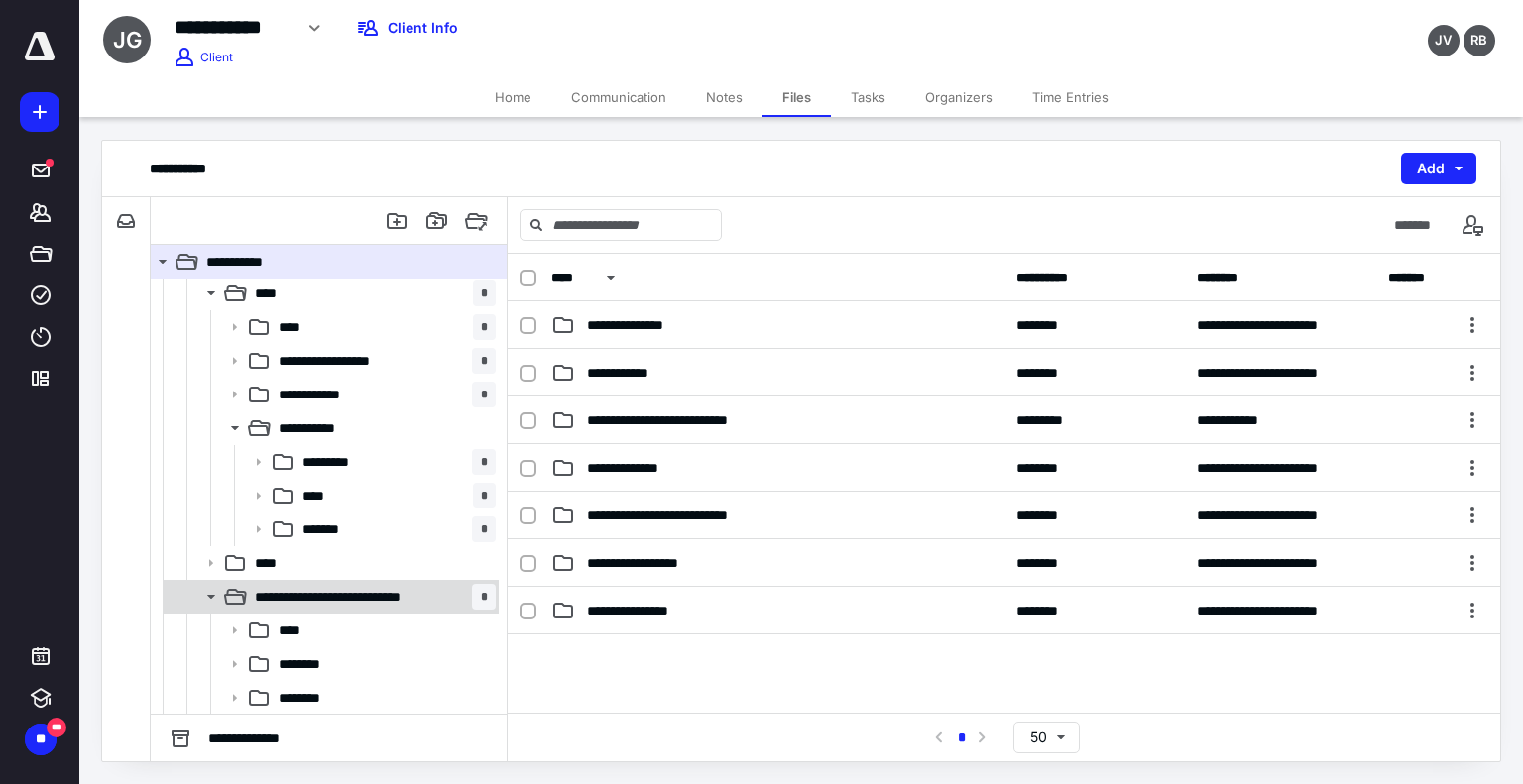 click on "**********" at bounding box center [349, 597] 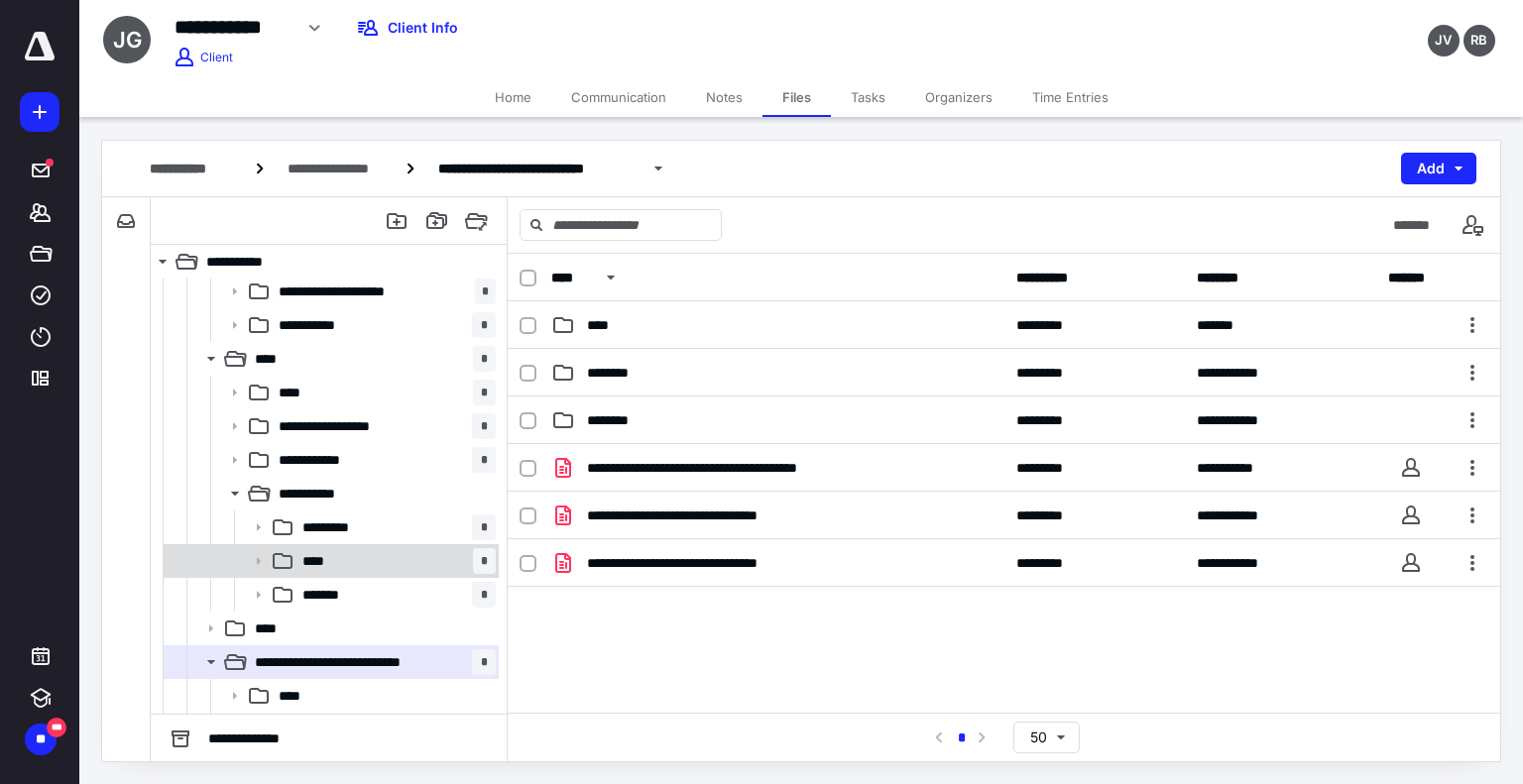 scroll, scrollTop: 4014, scrollLeft: 0, axis: vertical 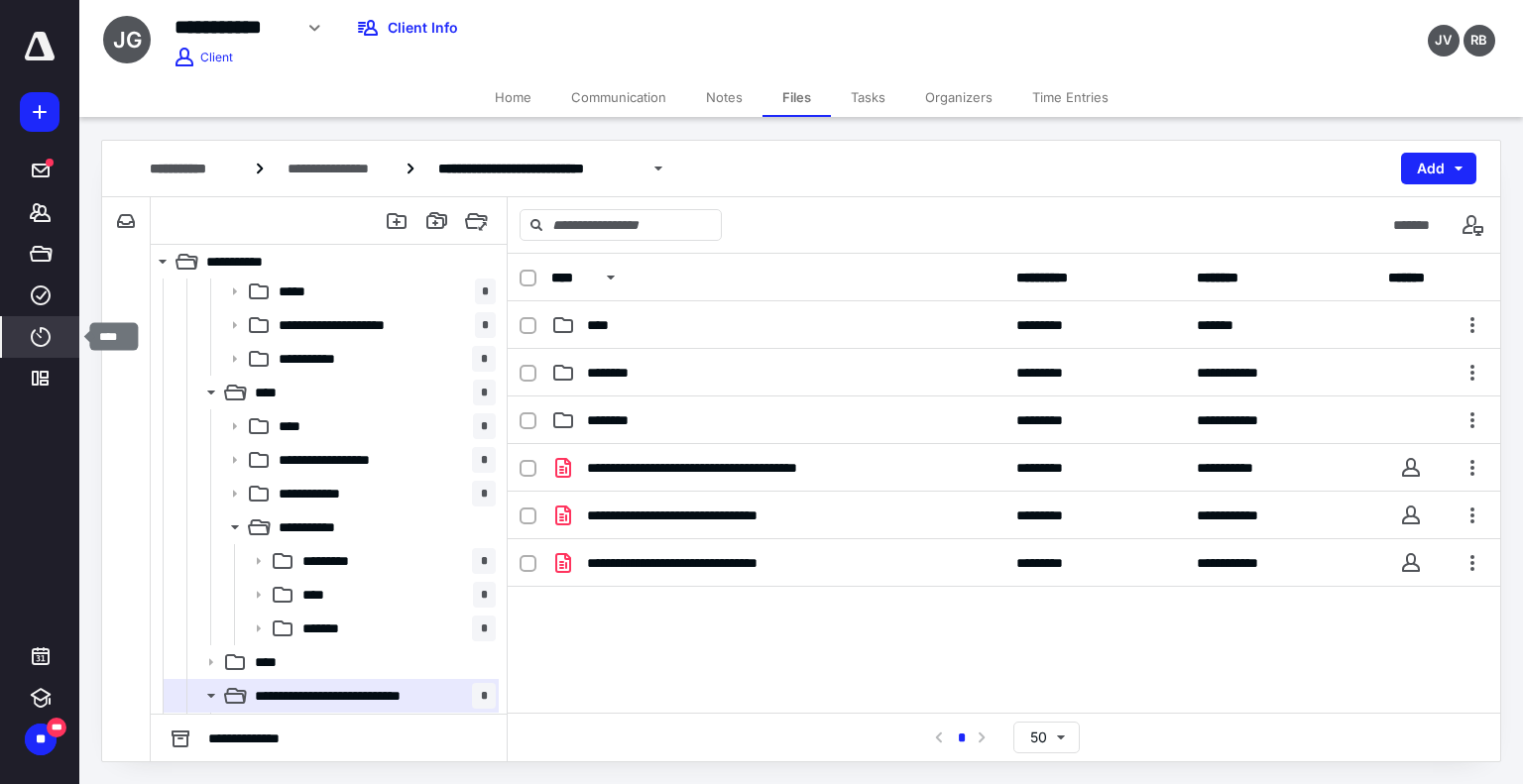 click on "****" at bounding box center [41, 337] 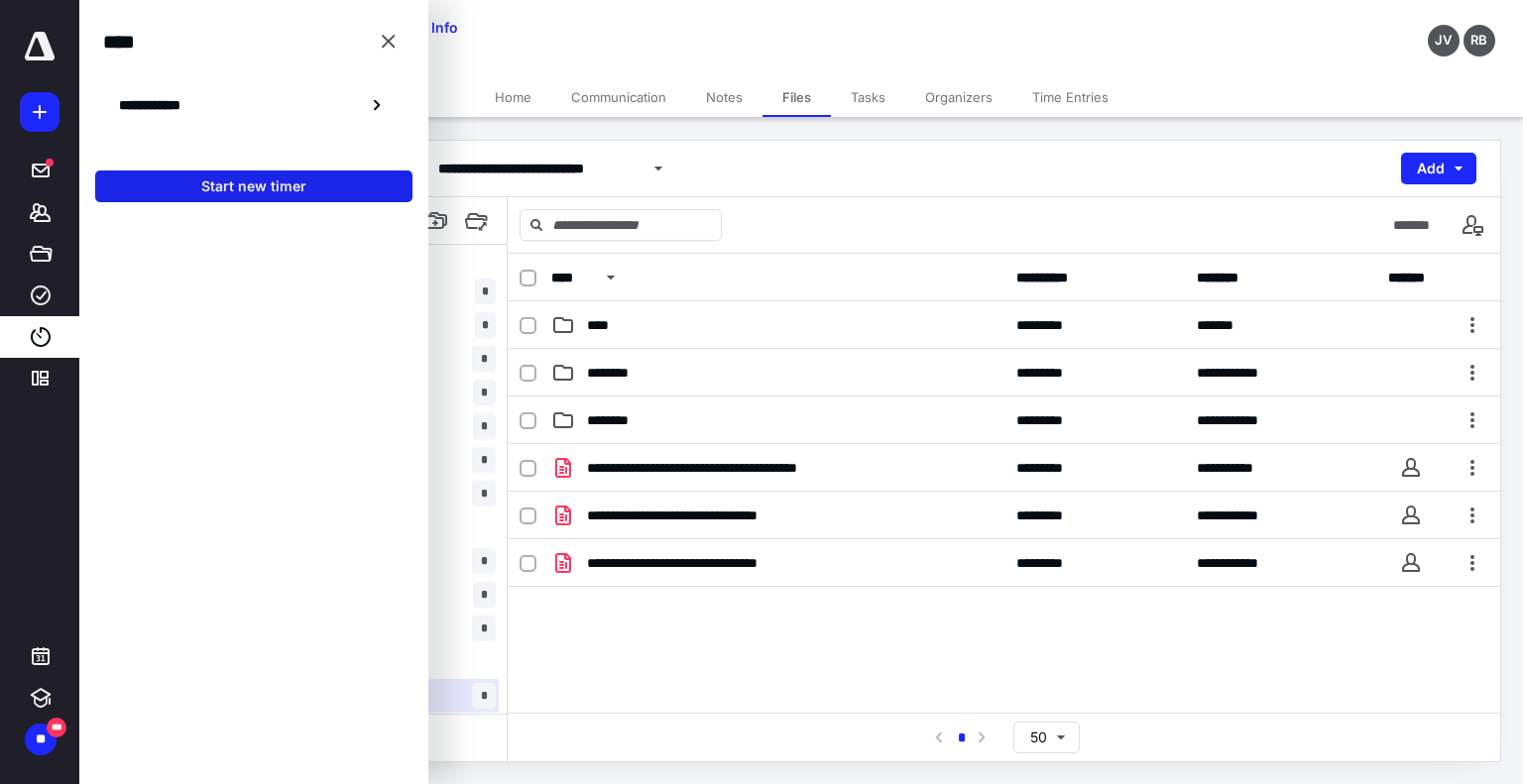 click on "Start new timer" at bounding box center (254, 186) 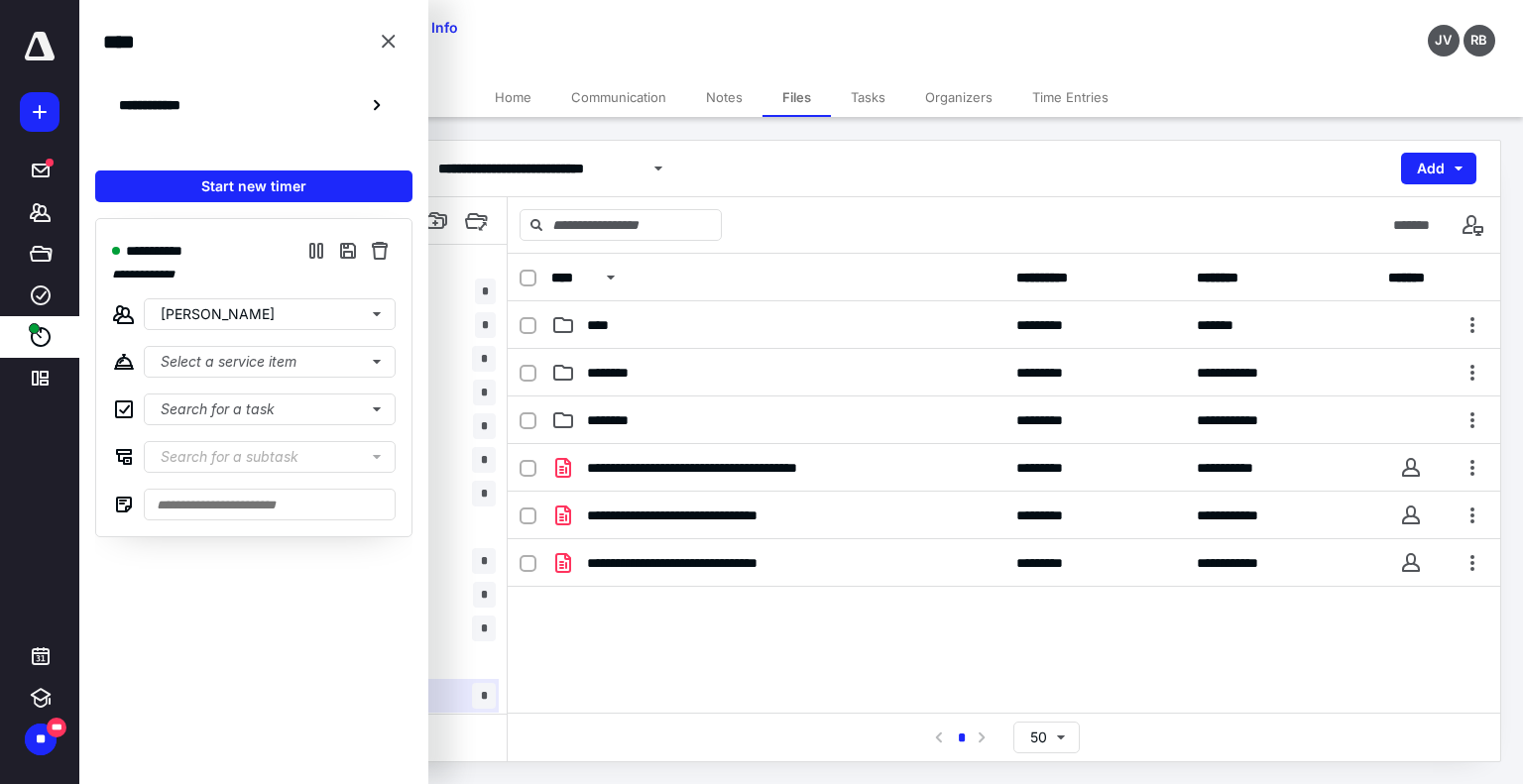click on "**********" at bounding box center [601, 28] 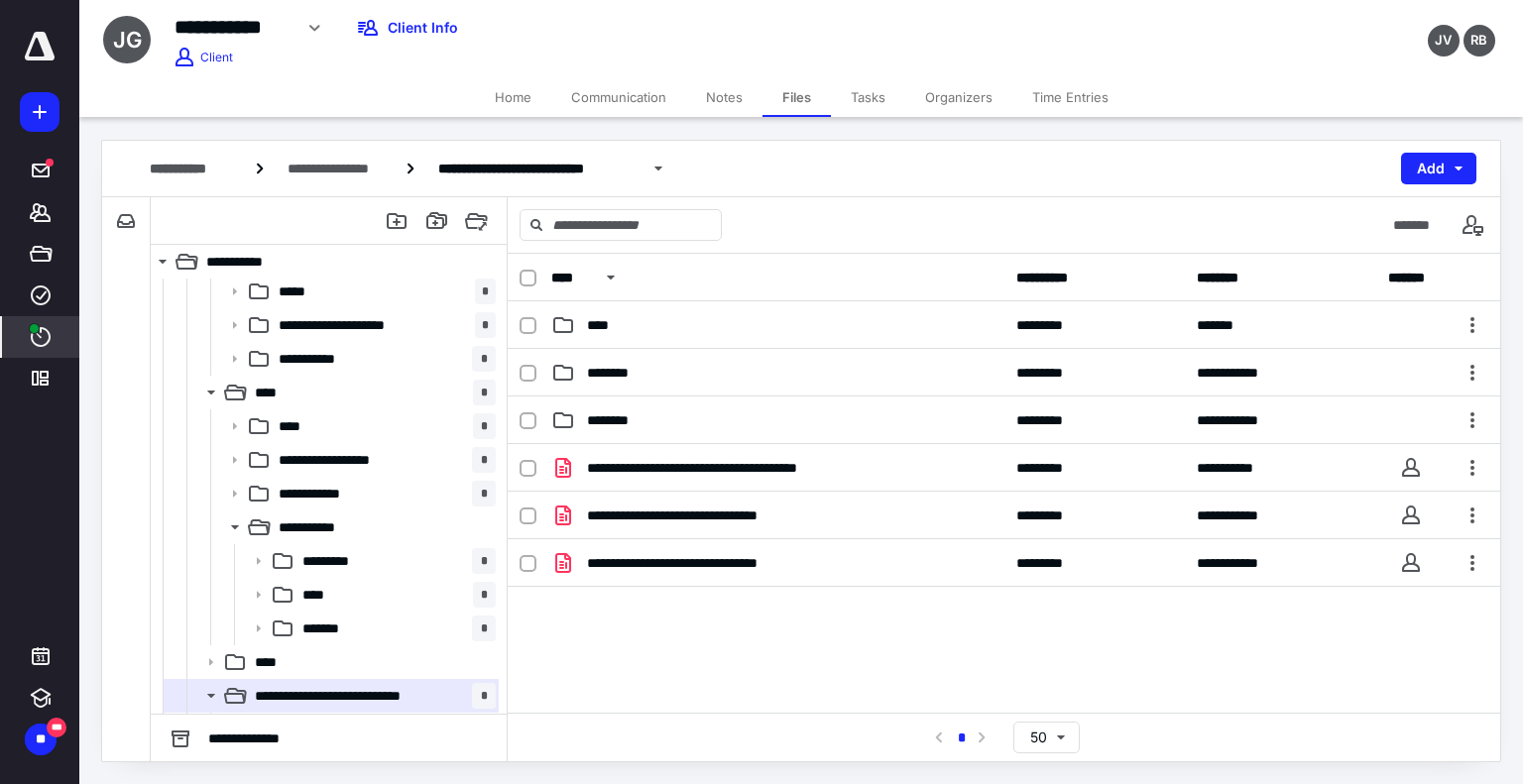 click on "****" at bounding box center (41, 337) 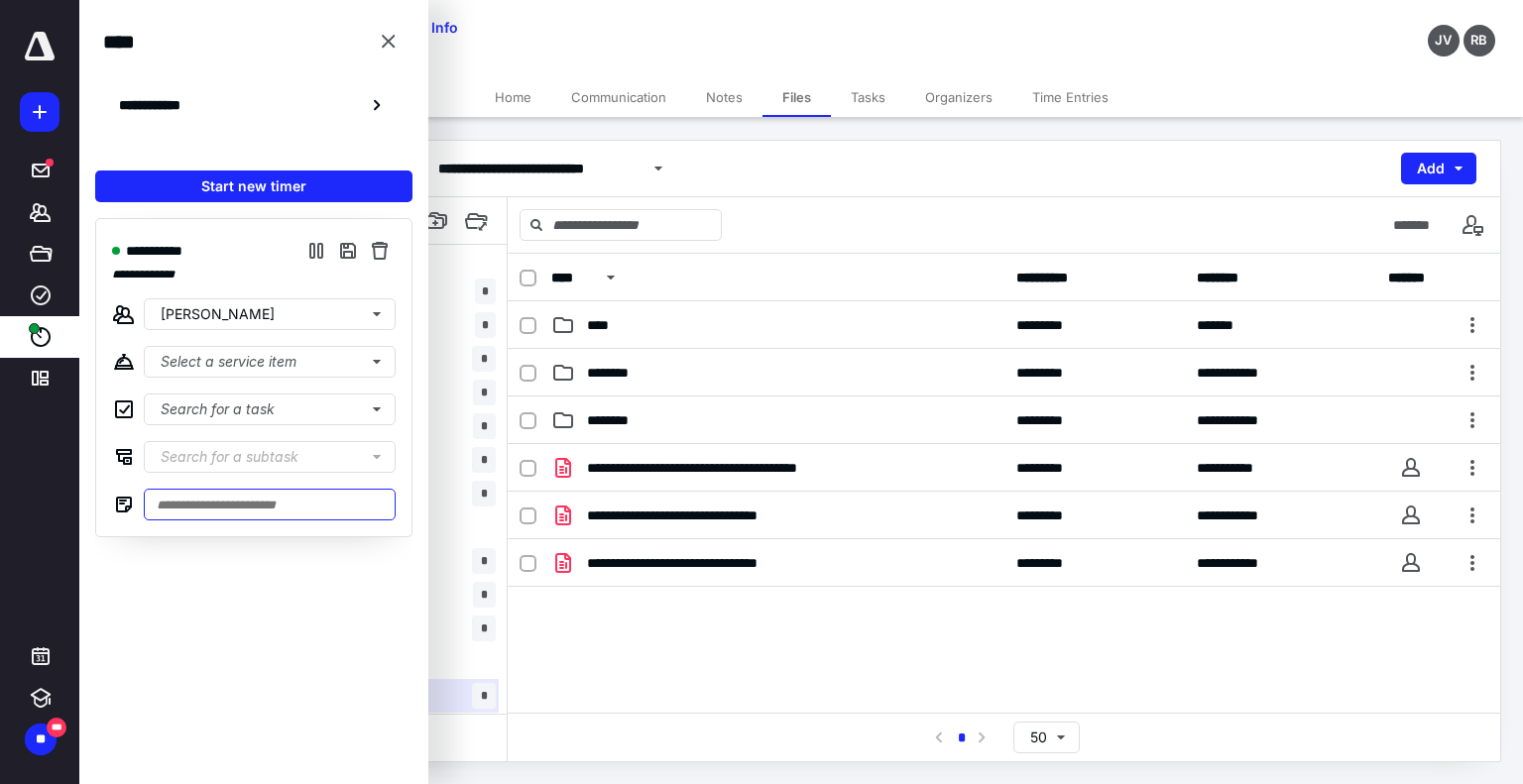 click at bounding box center (270, 504) 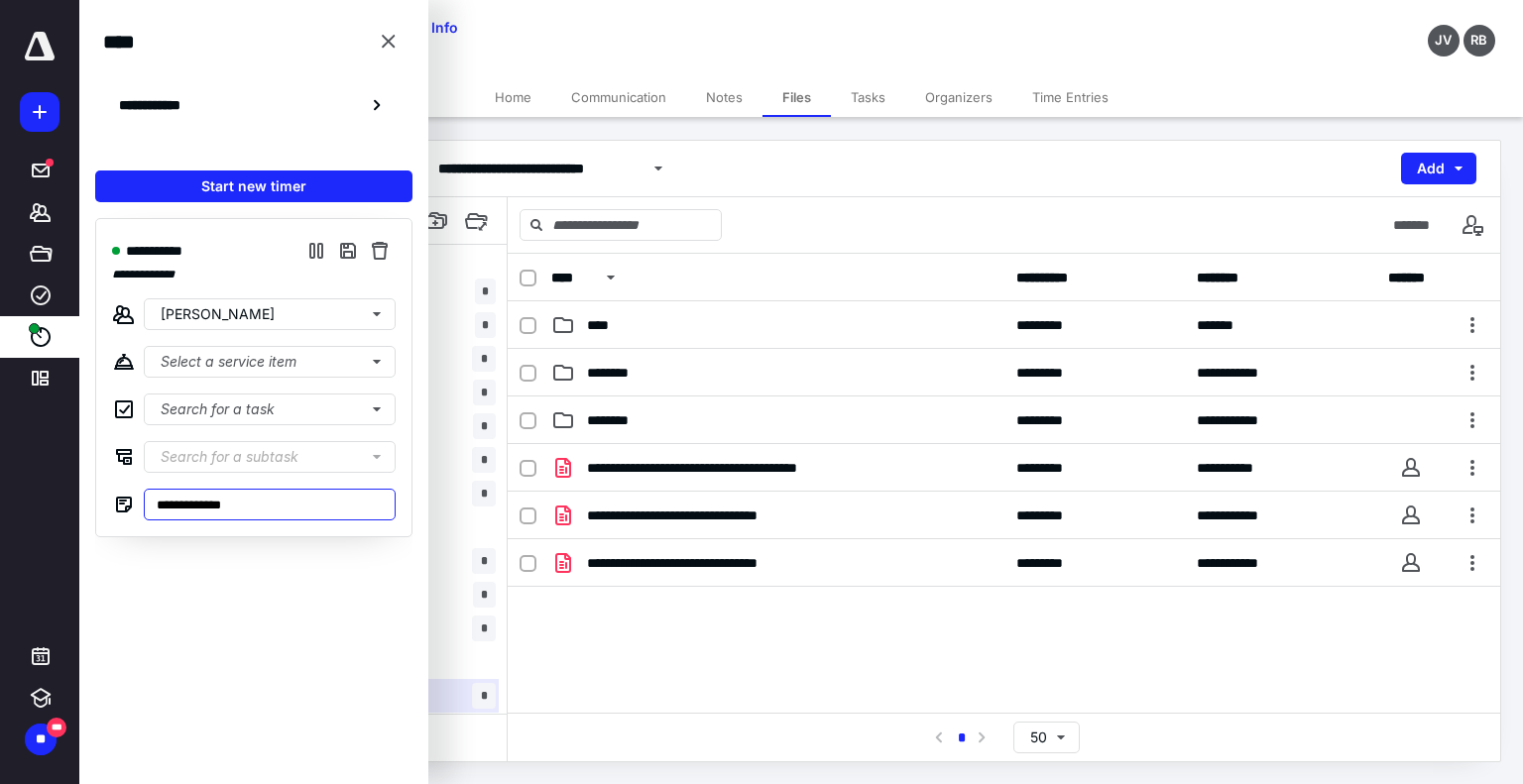 type on "**********" 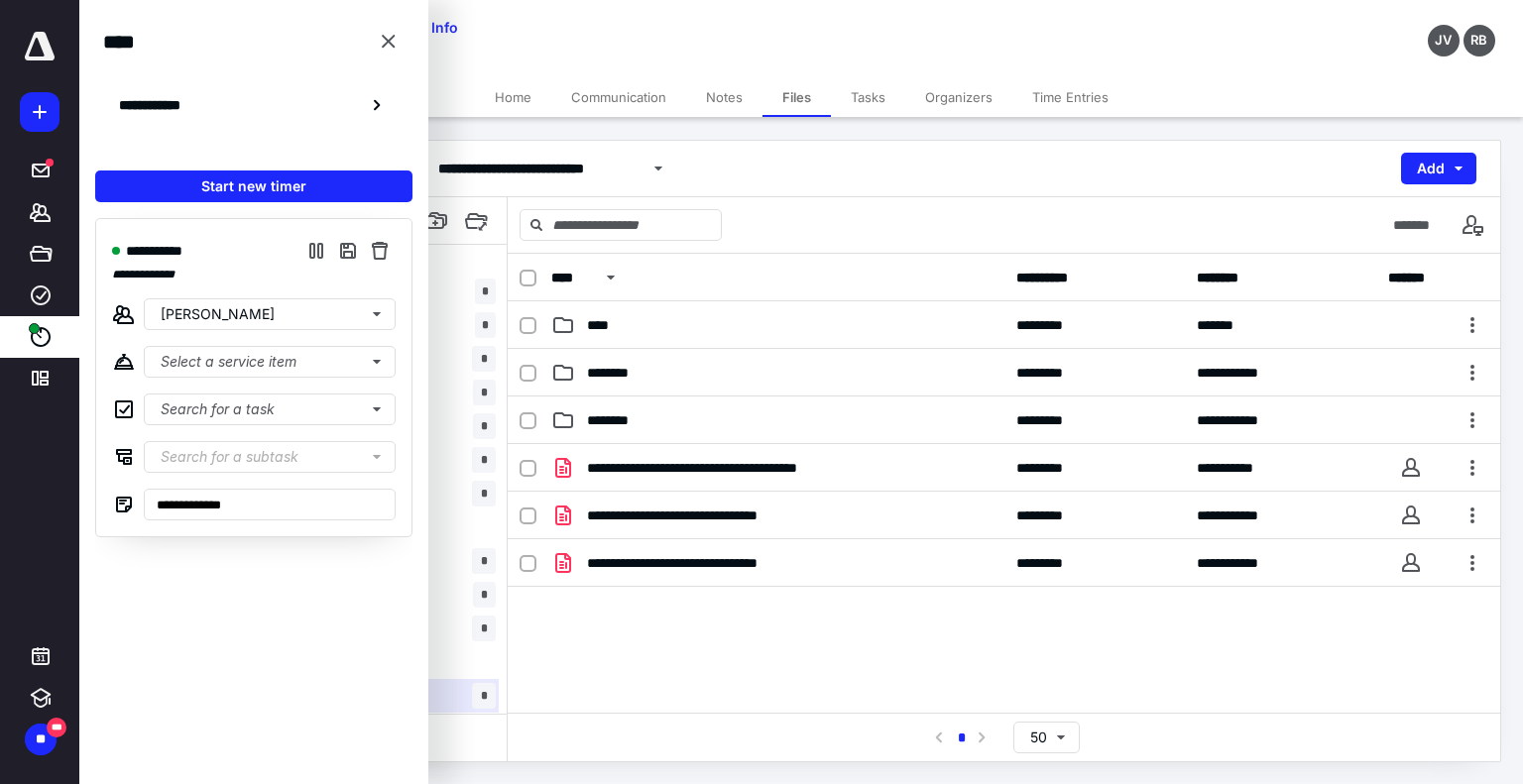 click on "**********" at bounding box center [801, 168] 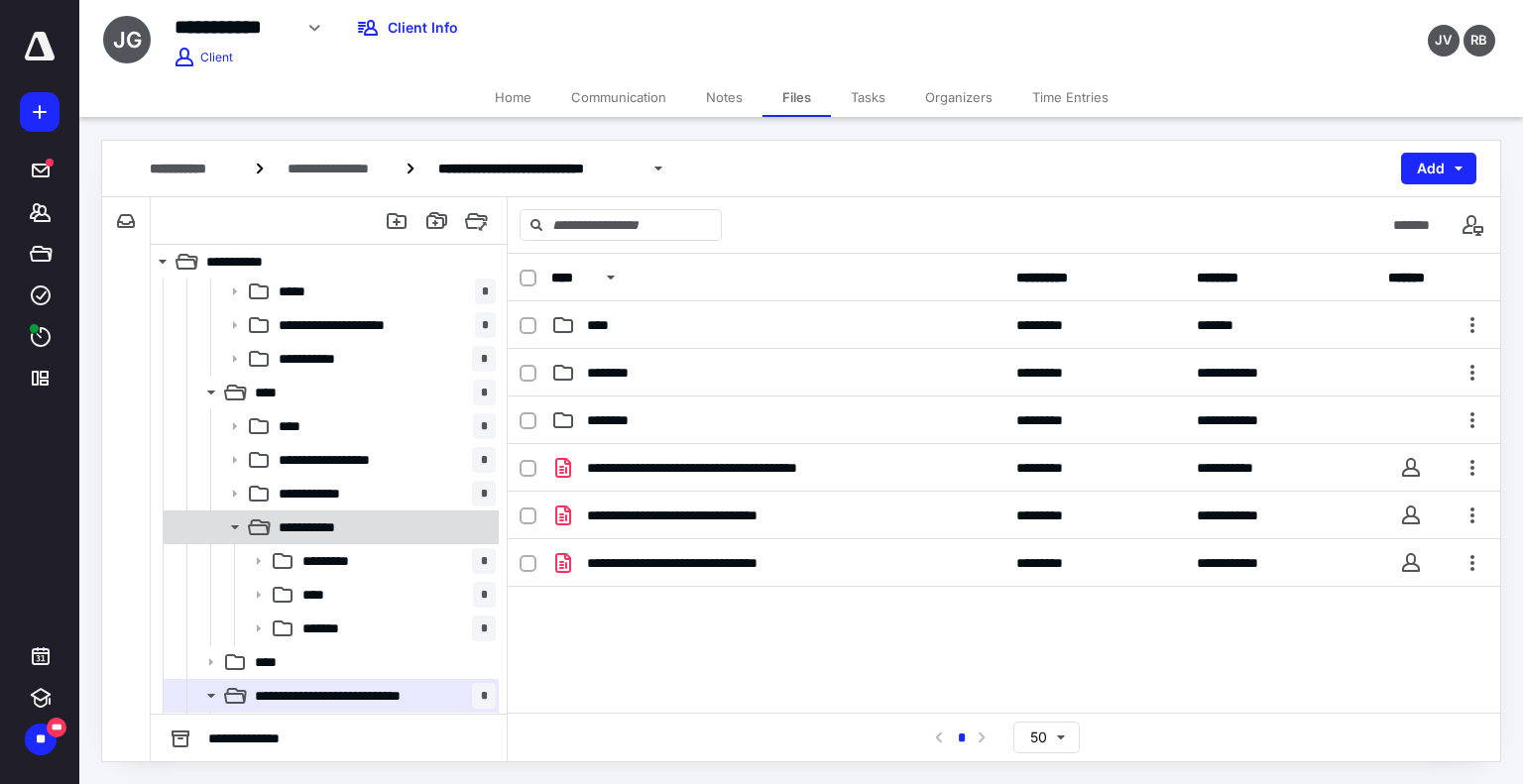 scroll, scrollTop: 4113, scrollLeft: 0, axis: vertical 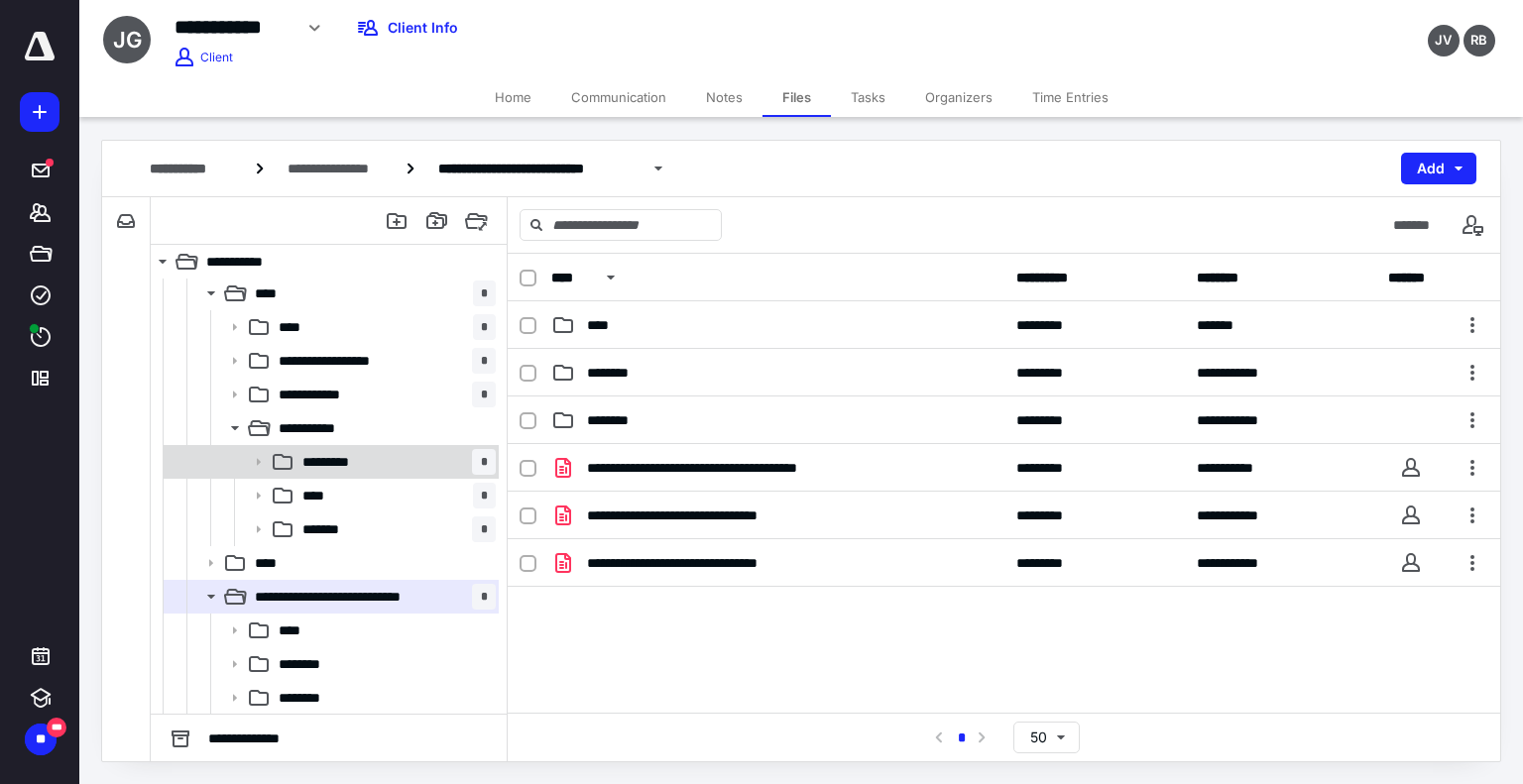 click on "********* *" at bounding box center [395, 462] 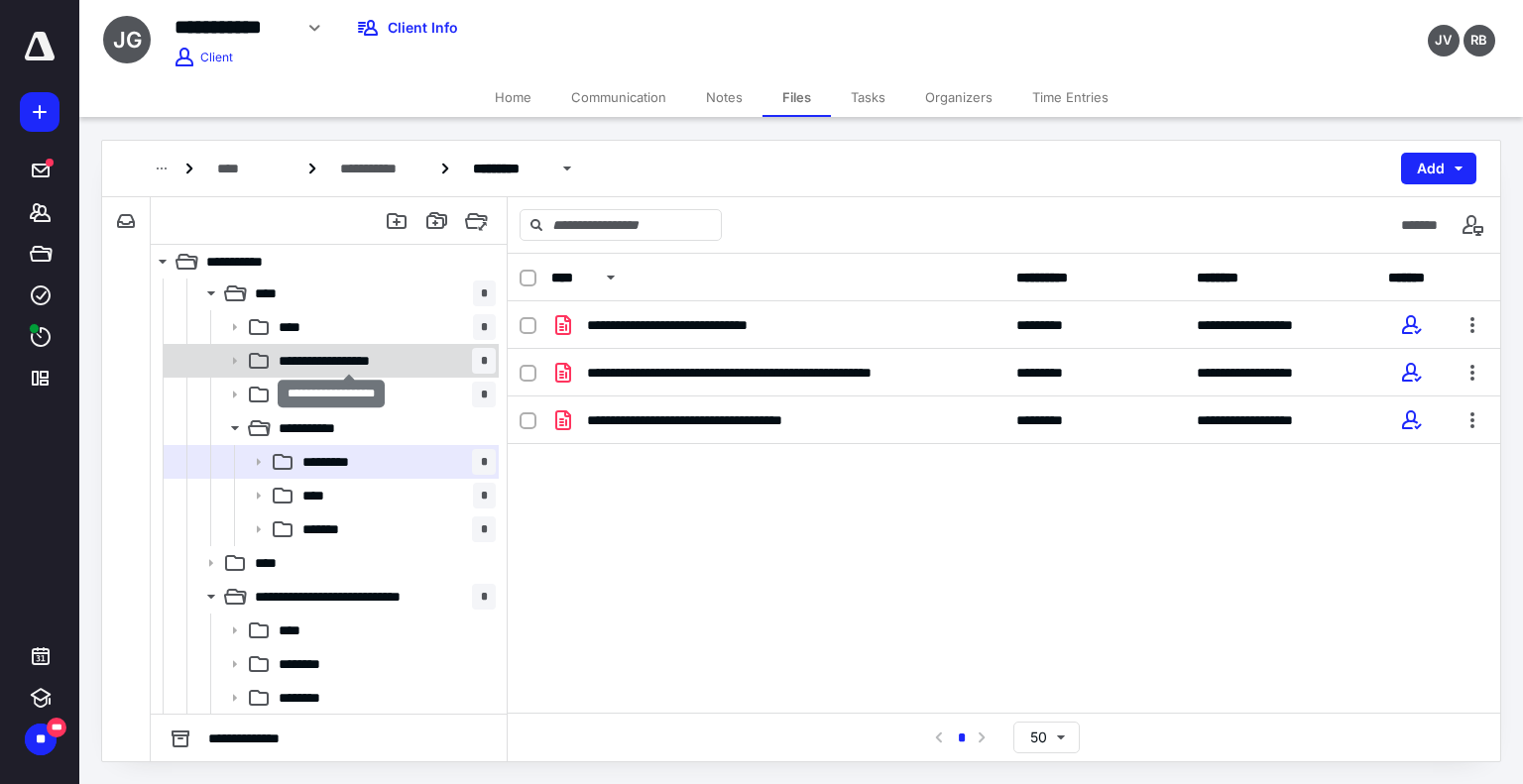 click on "**********" at bounding box center (349, 361) 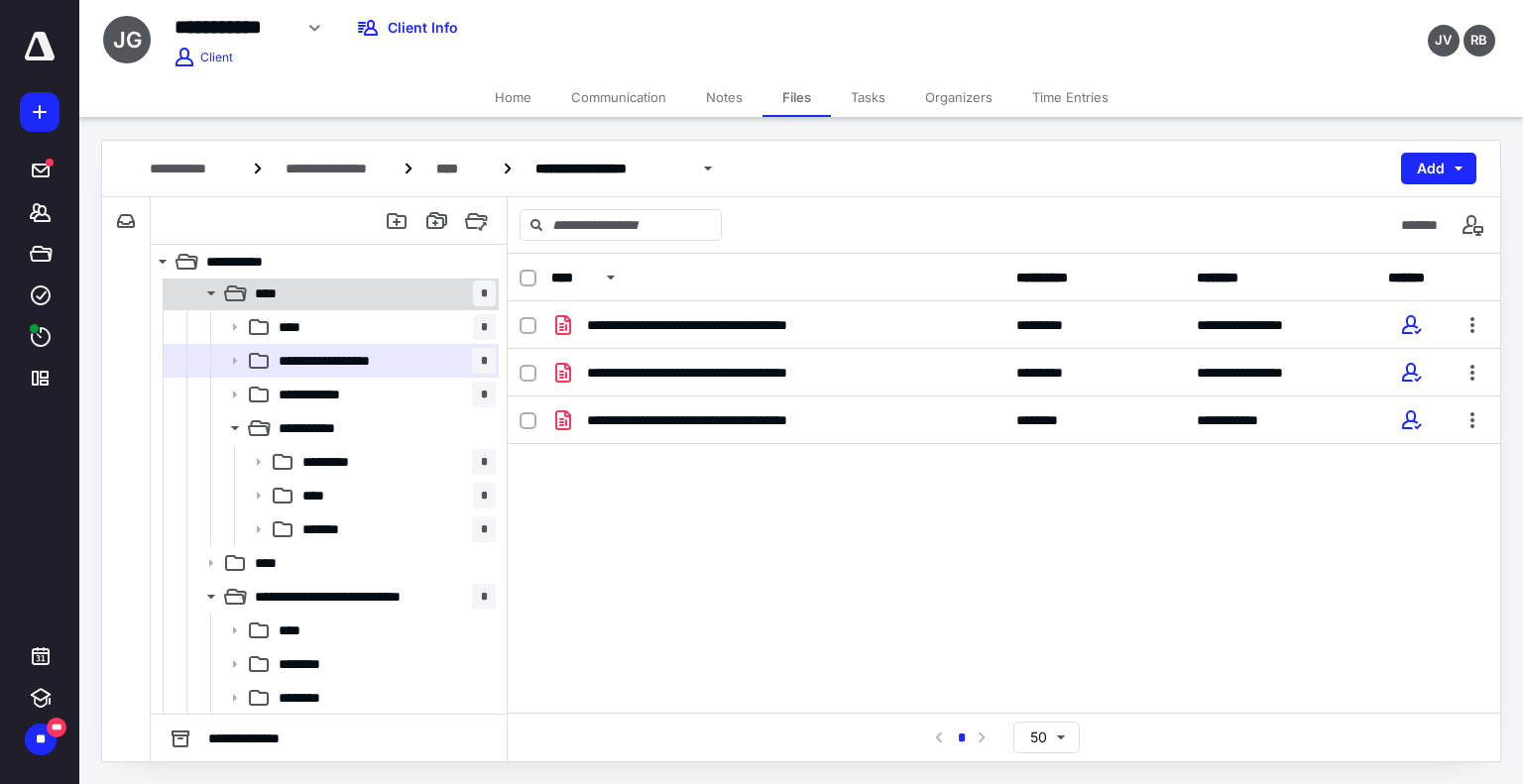 click on "**** *" at bounding box center [371, 293] 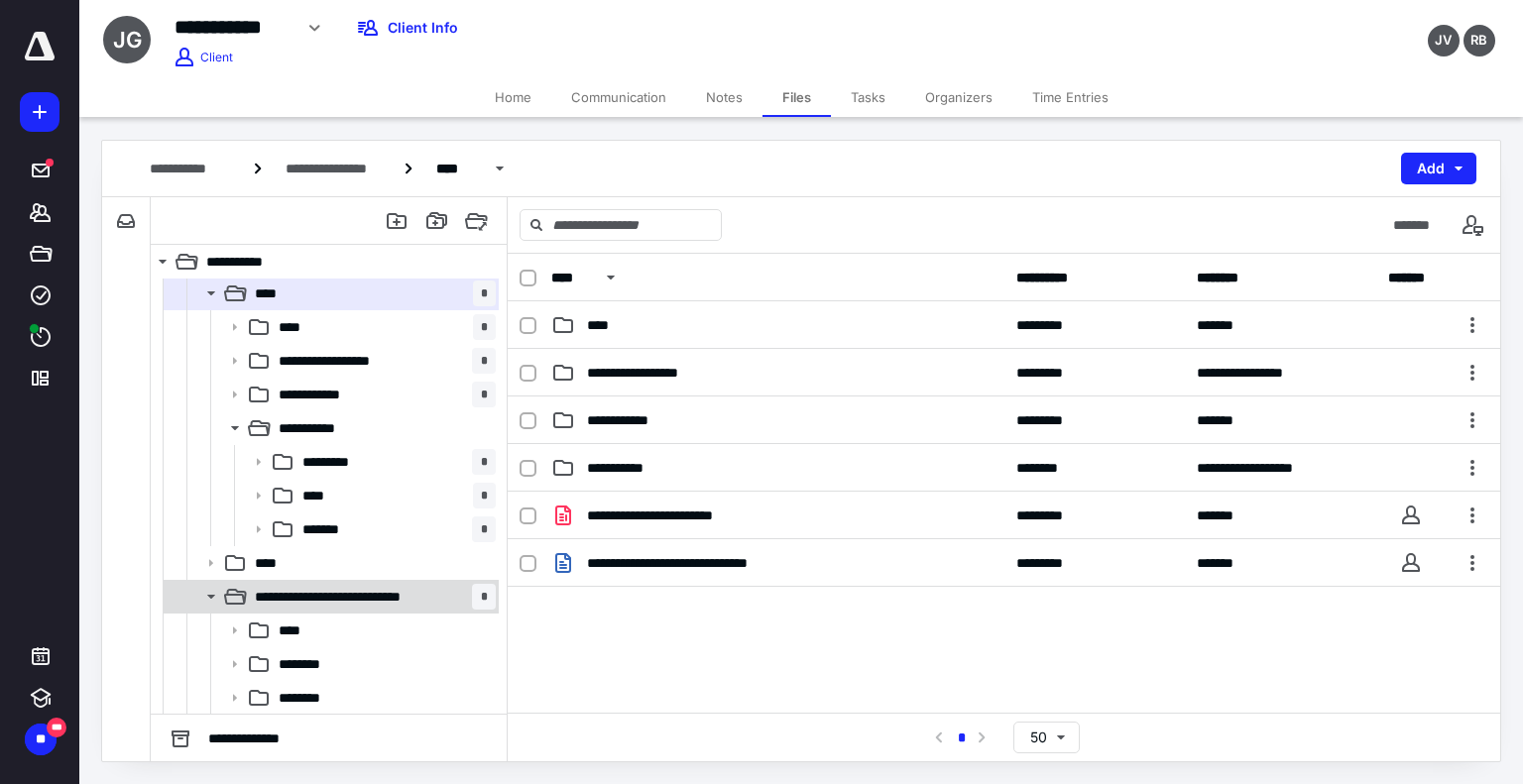 click on "**********" at bounding box center [371, 597] 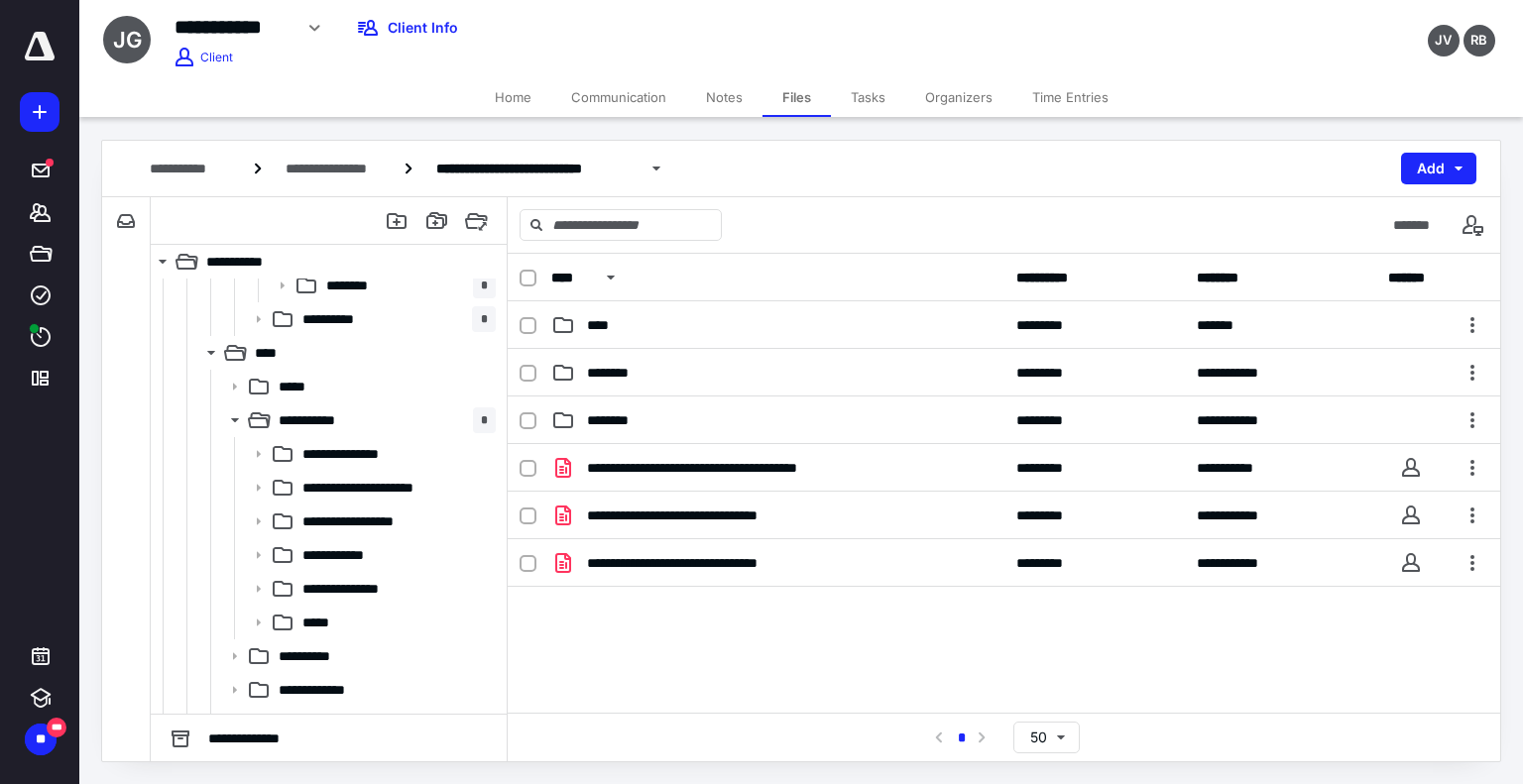 scroll, scrollTop: 2329, scrollLeft: 0, axis: vertical 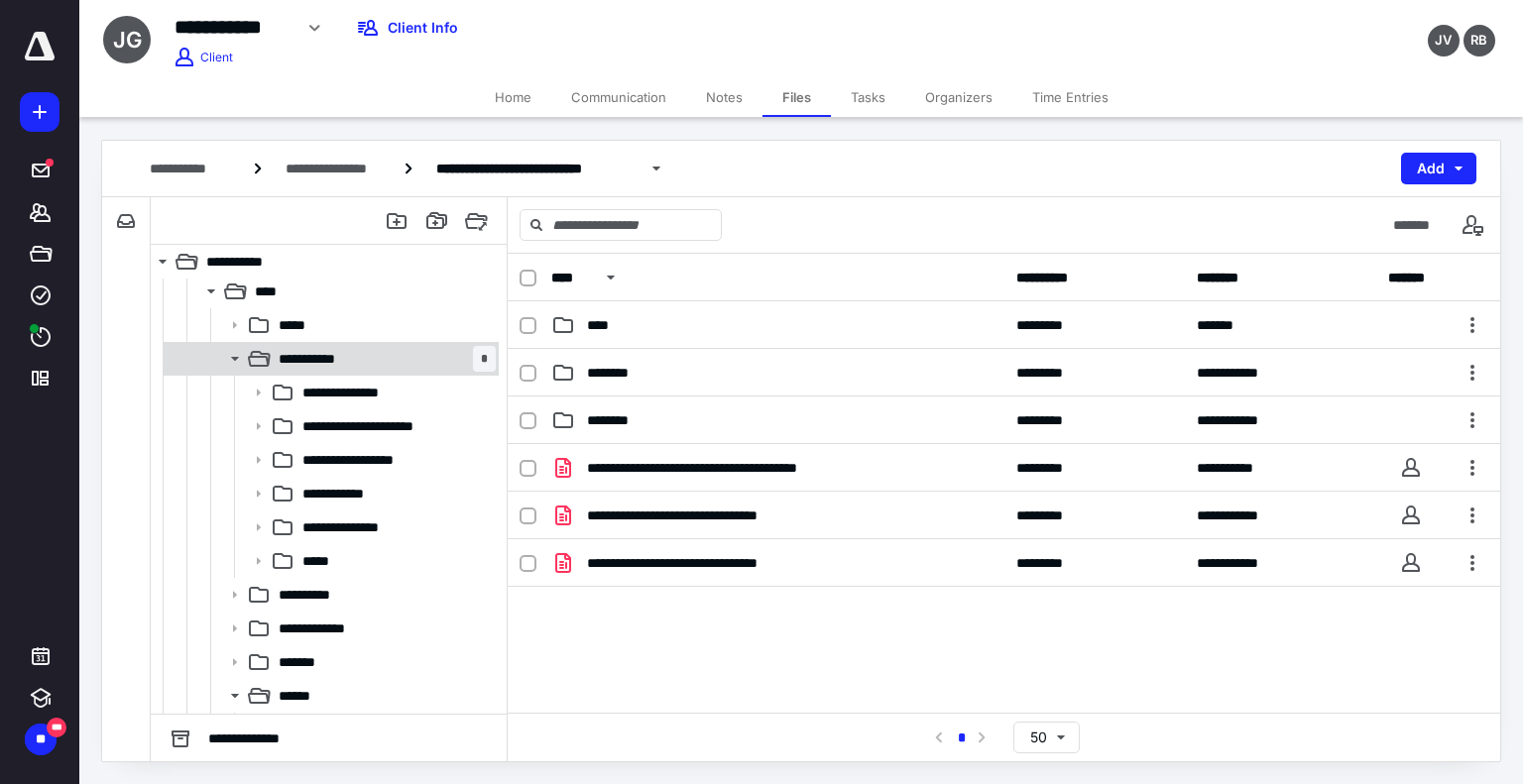 click on "**********" at bounding box center (383, 359) 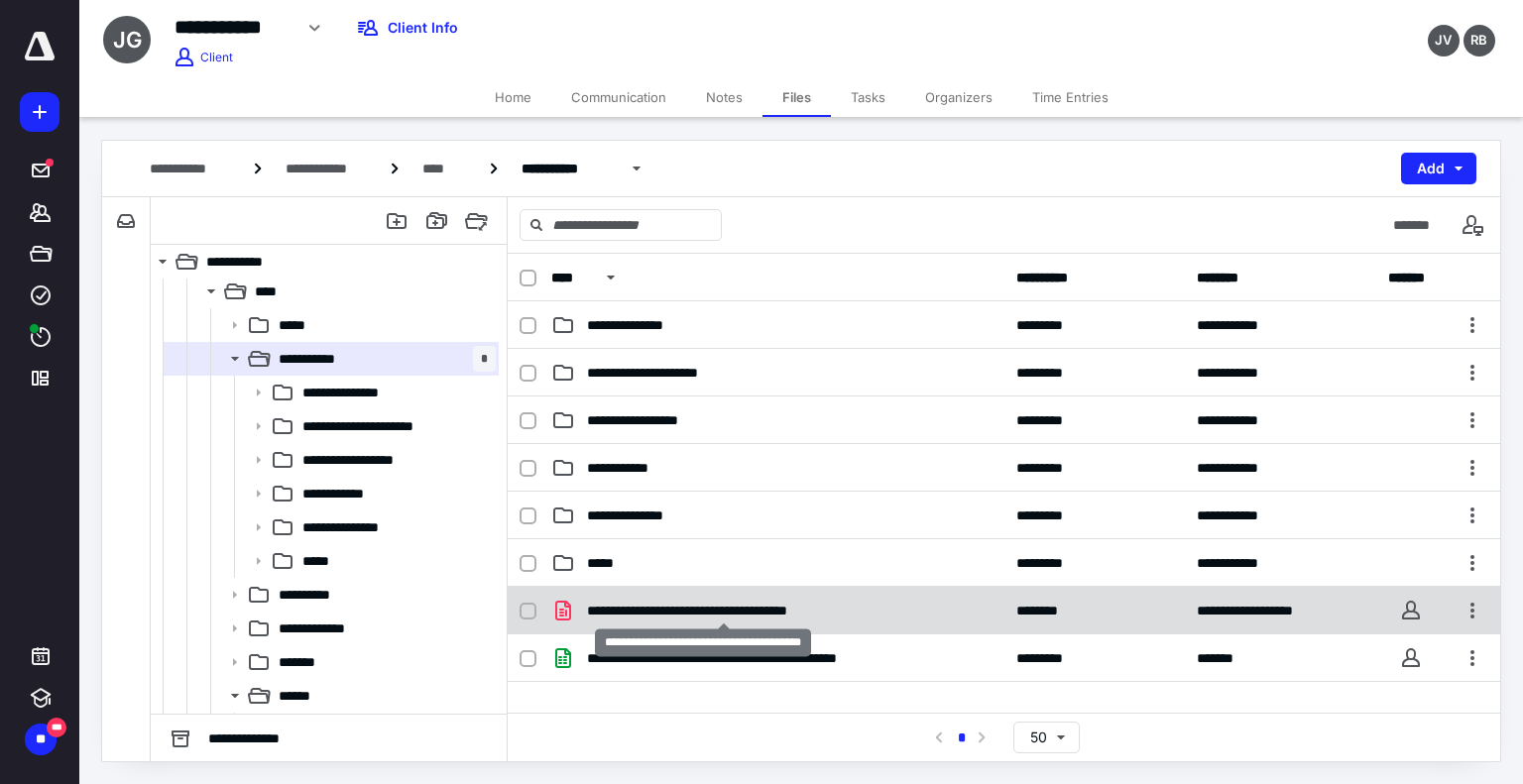 click on "**********" at bounding box center (724, 611) 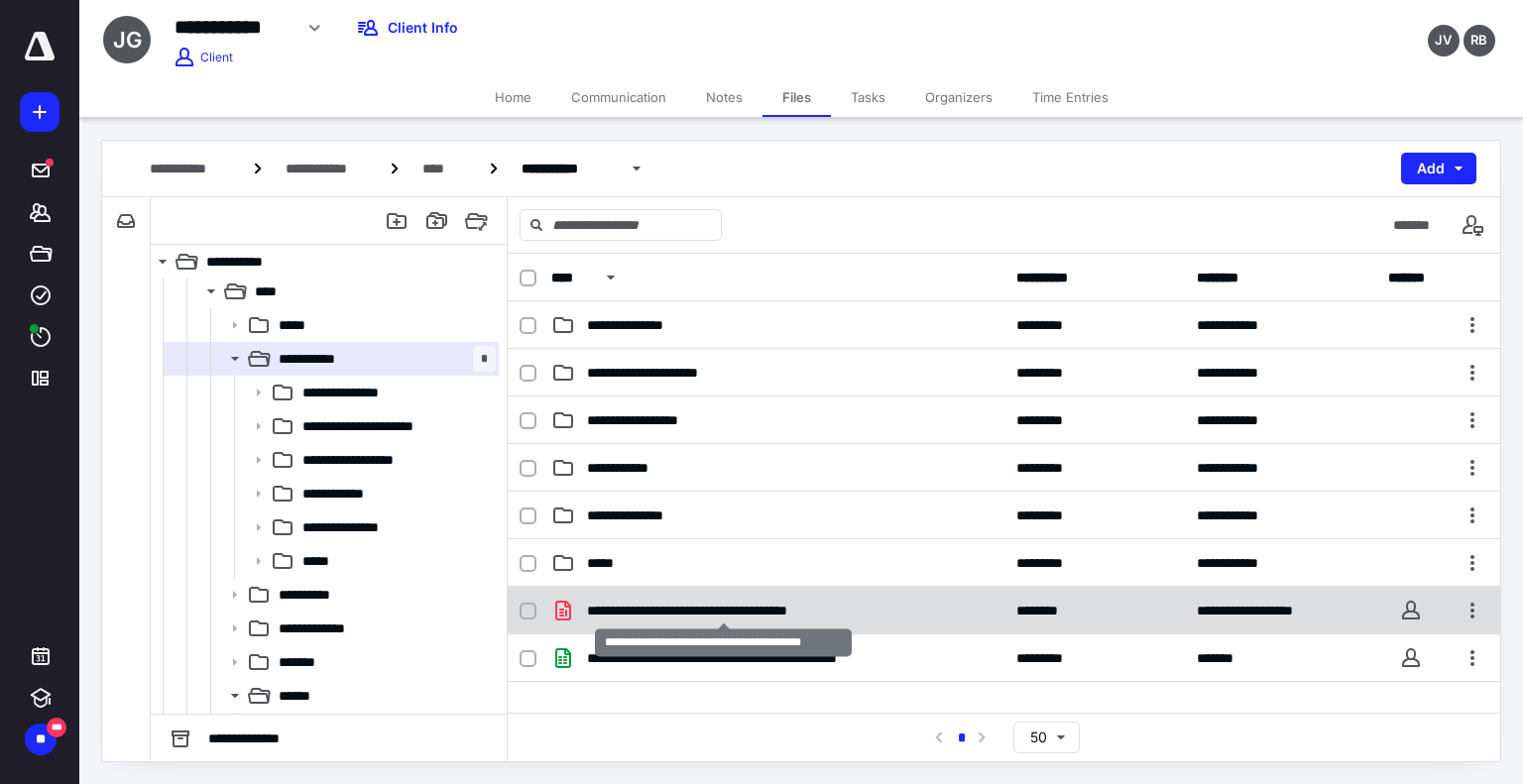 click on "**********" at bounding box center [724, 611] 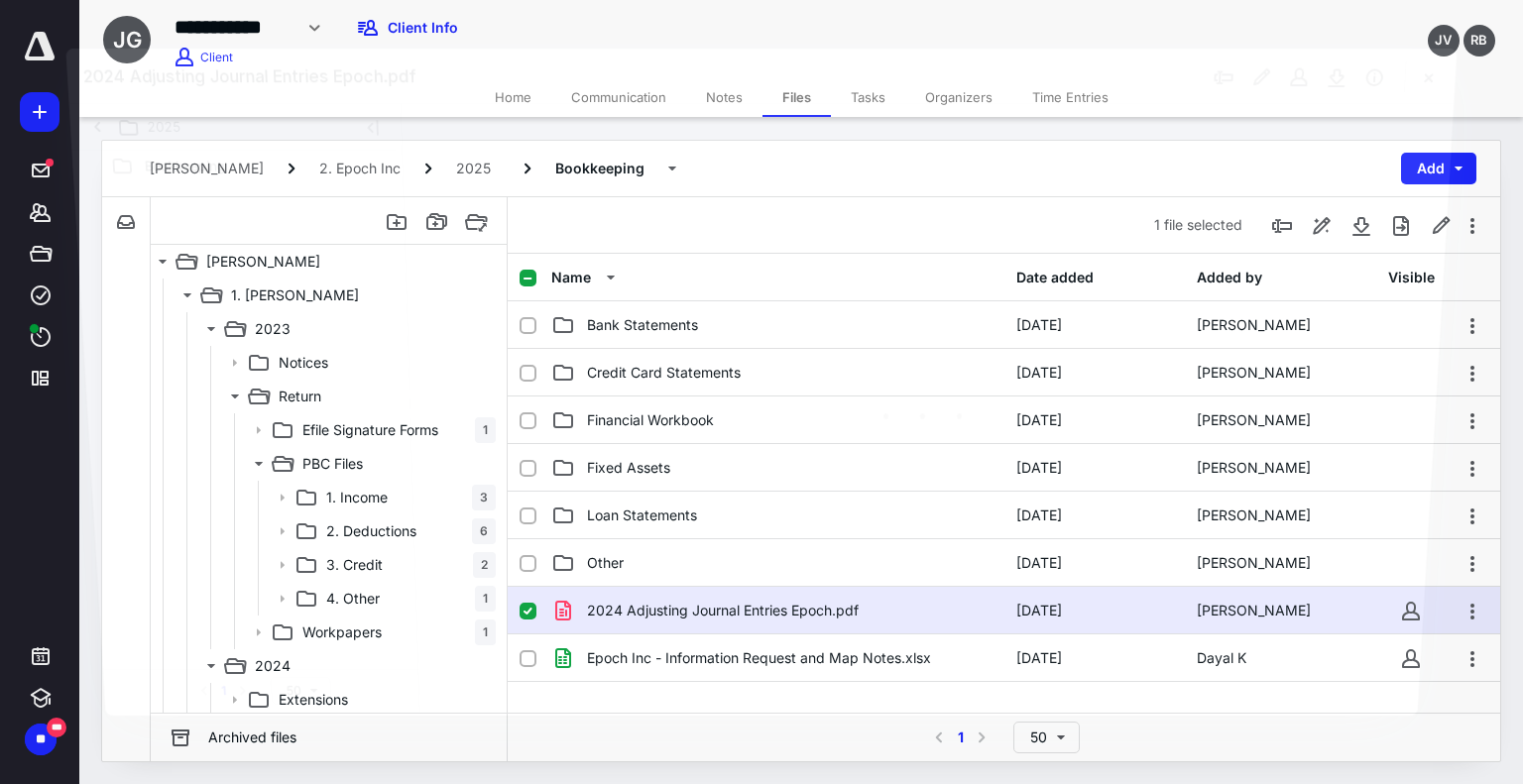scroll, scrollTop: 2329, scrollLeft: 0, axis: vertical 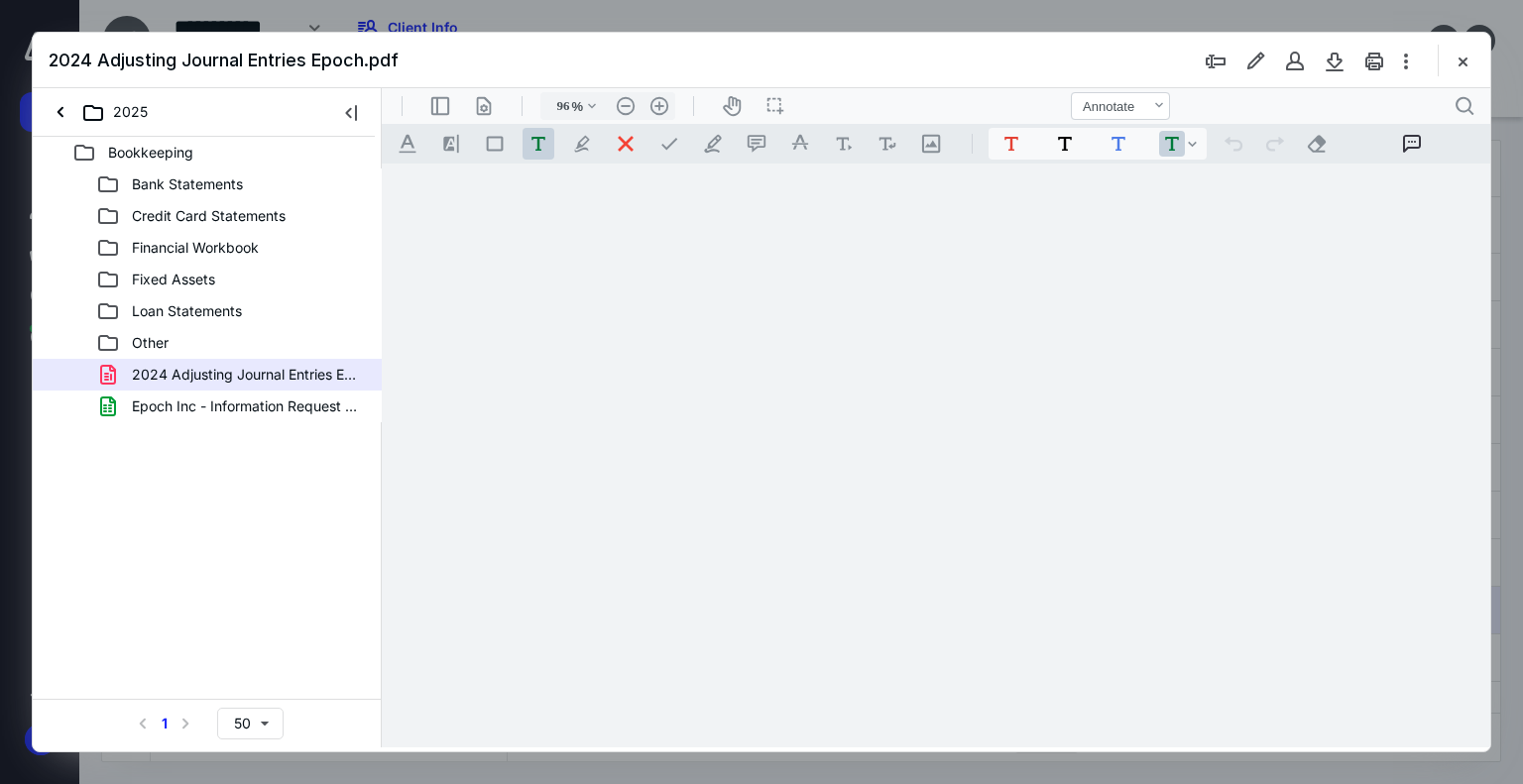 type on "138" 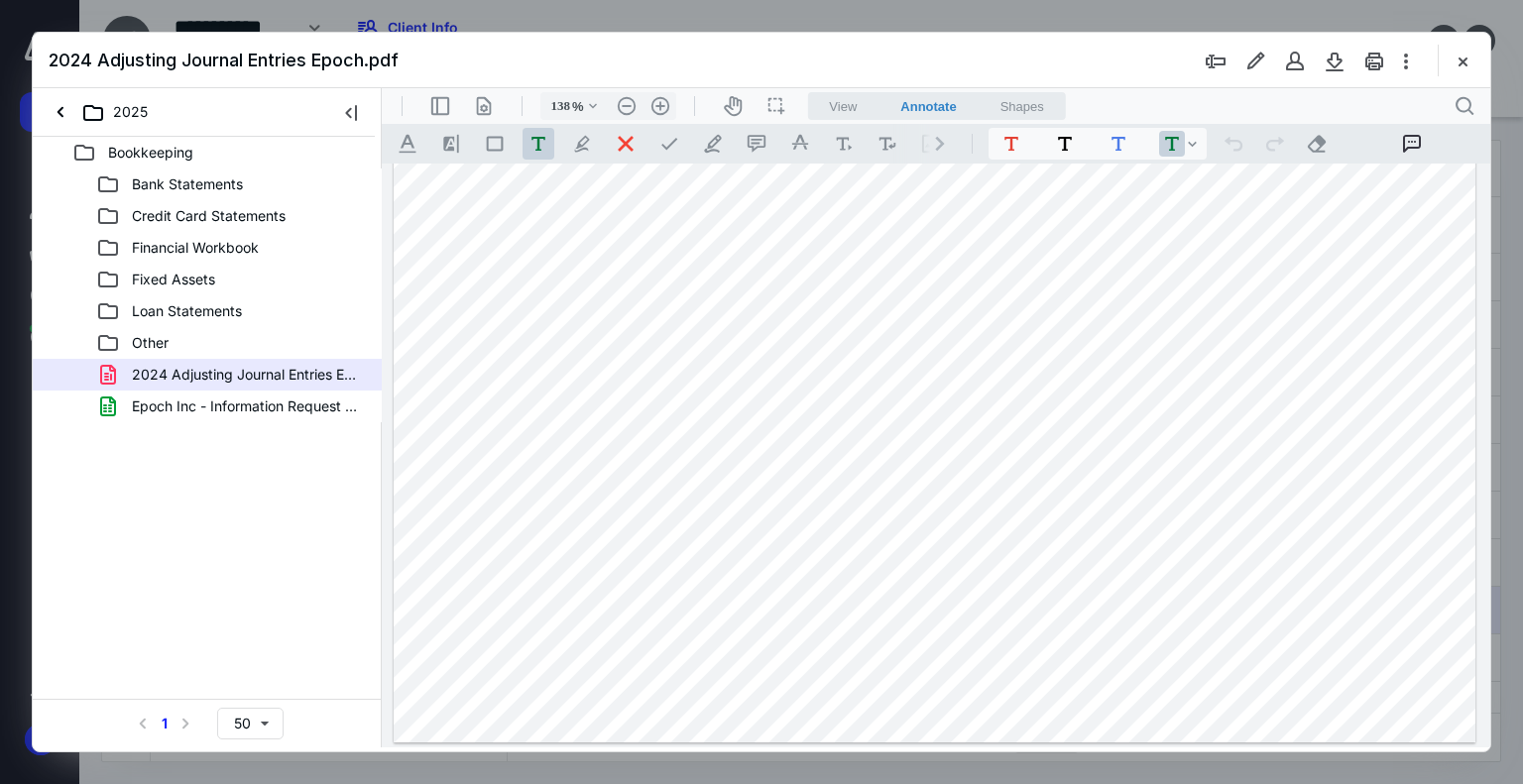 scroll, scrollTop: 0, scrollLeft: 0, axis: both 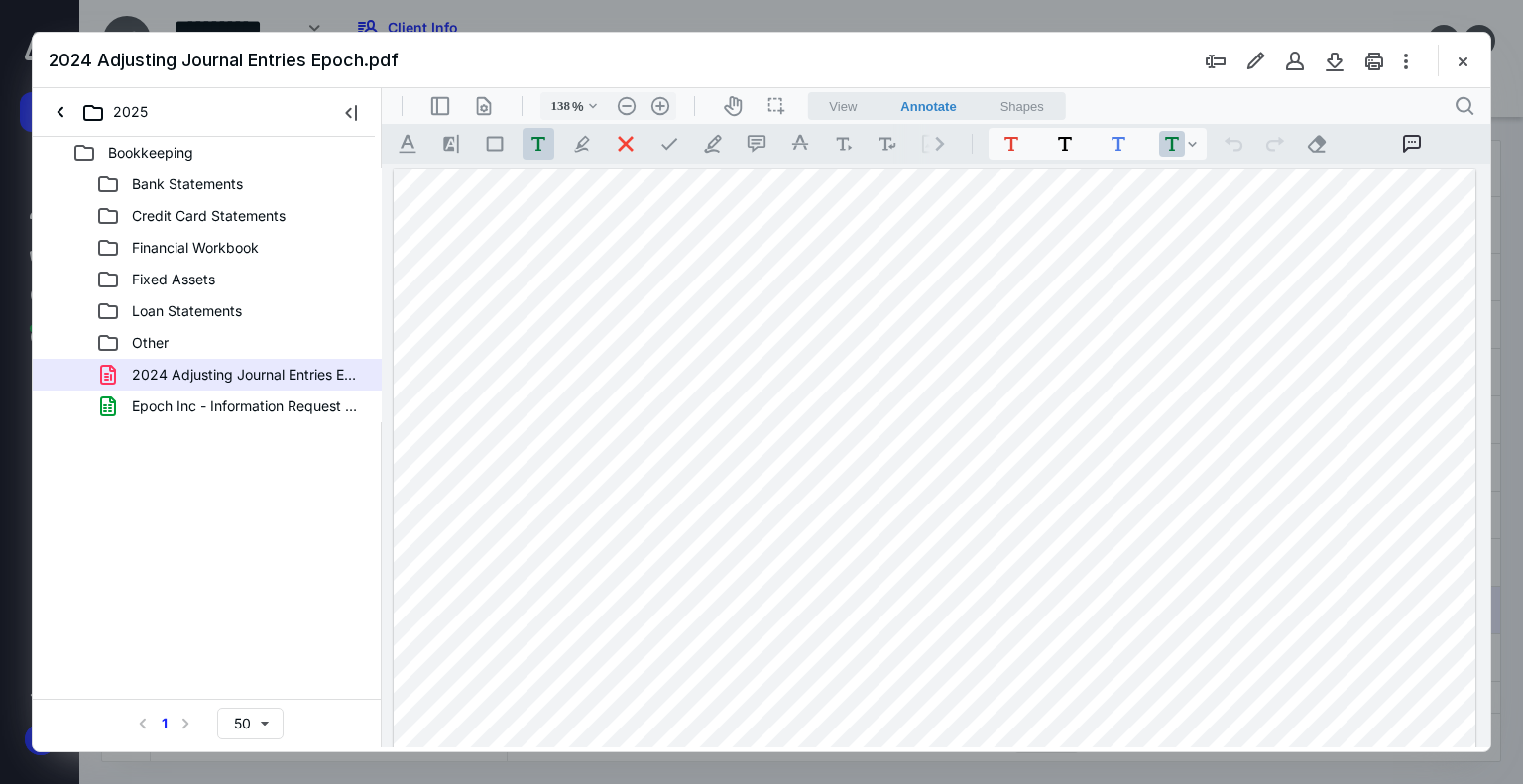 drag, startPoint x: 1465, startPoint y: 68, endPoint x: 1518, endPoint y: 65, distance: 53.08484 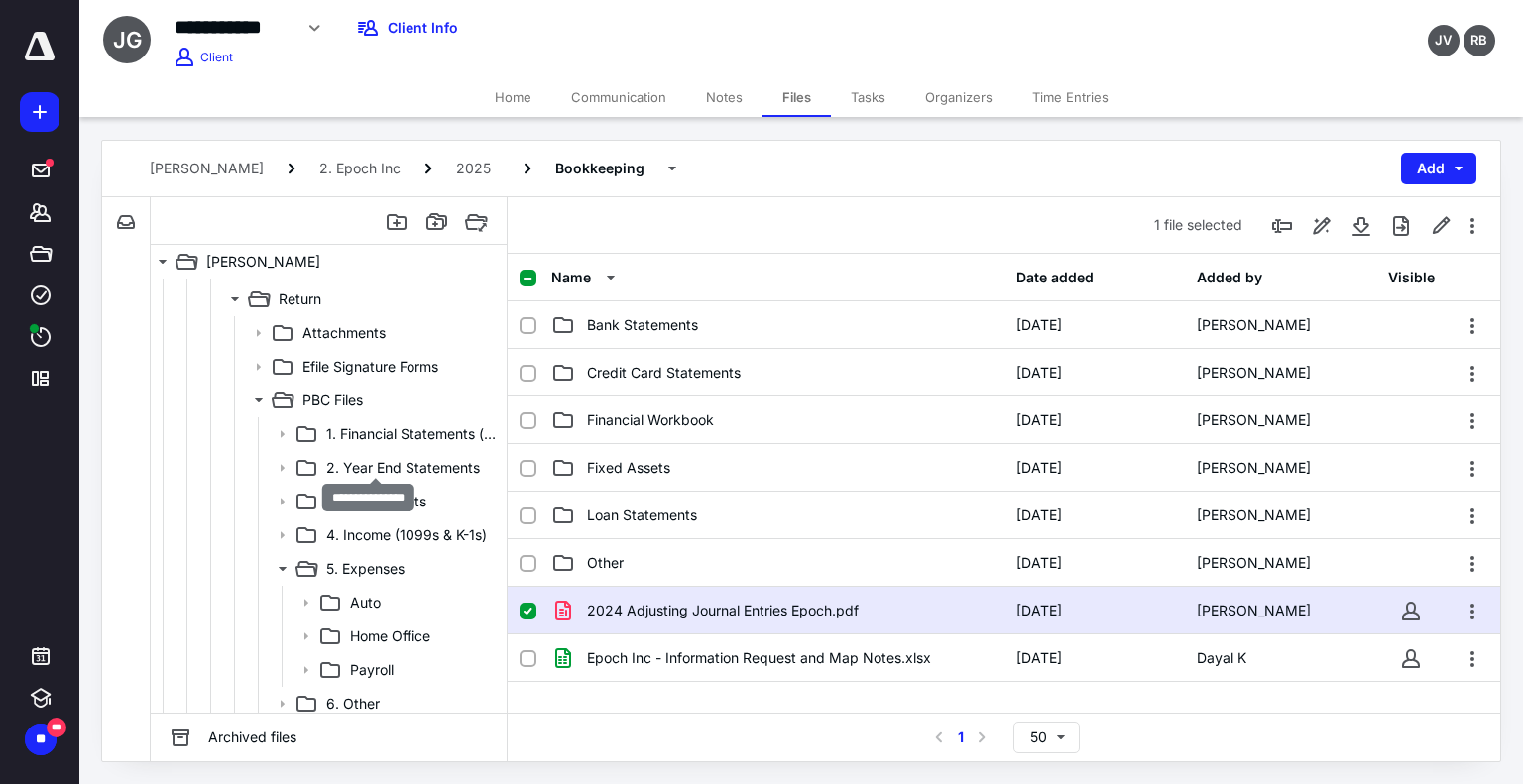 scroll, scrollTop: 2825, scrollLeft: 0, axis: vertical 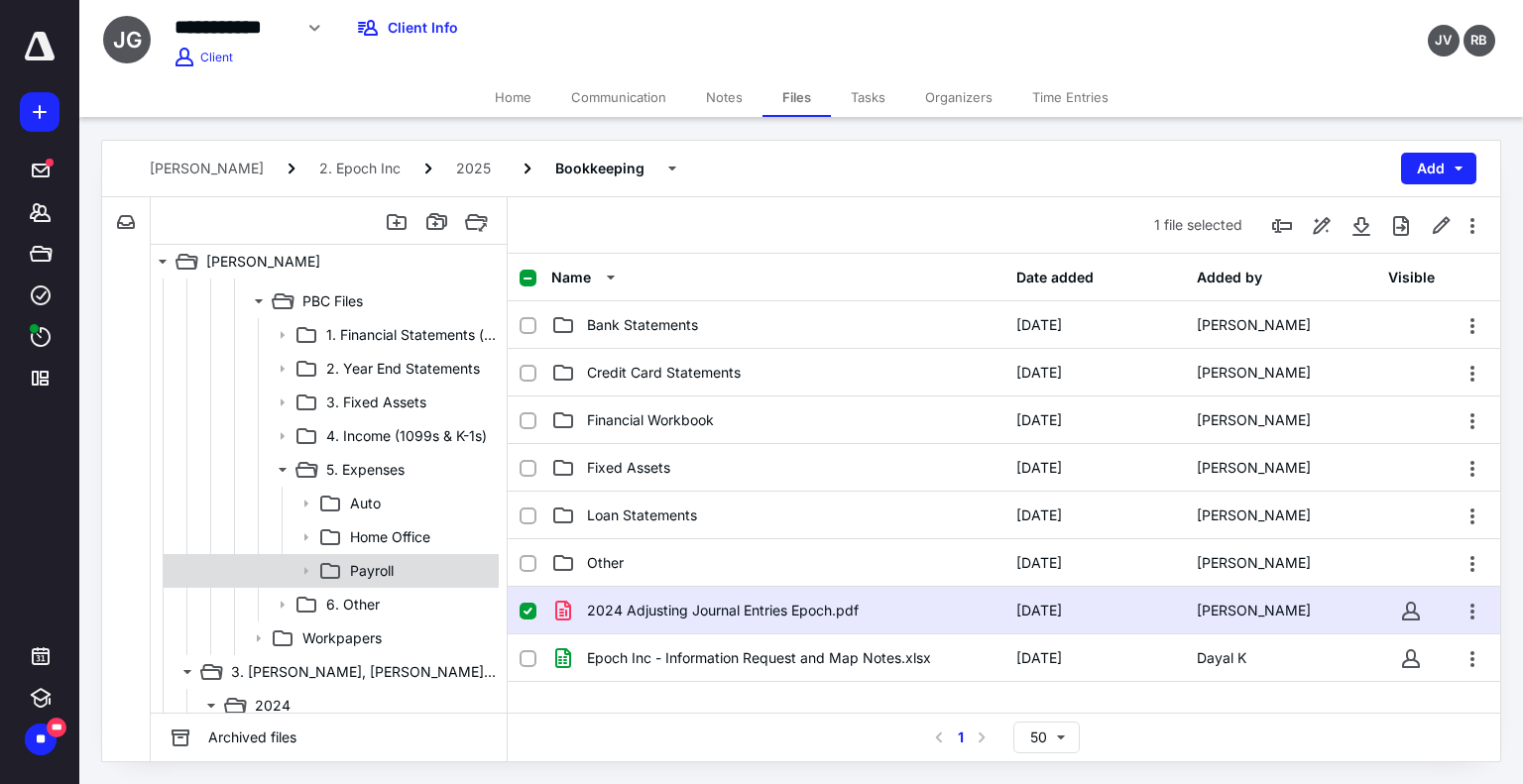 click on "Payroll" at bounding box center [372, 571] 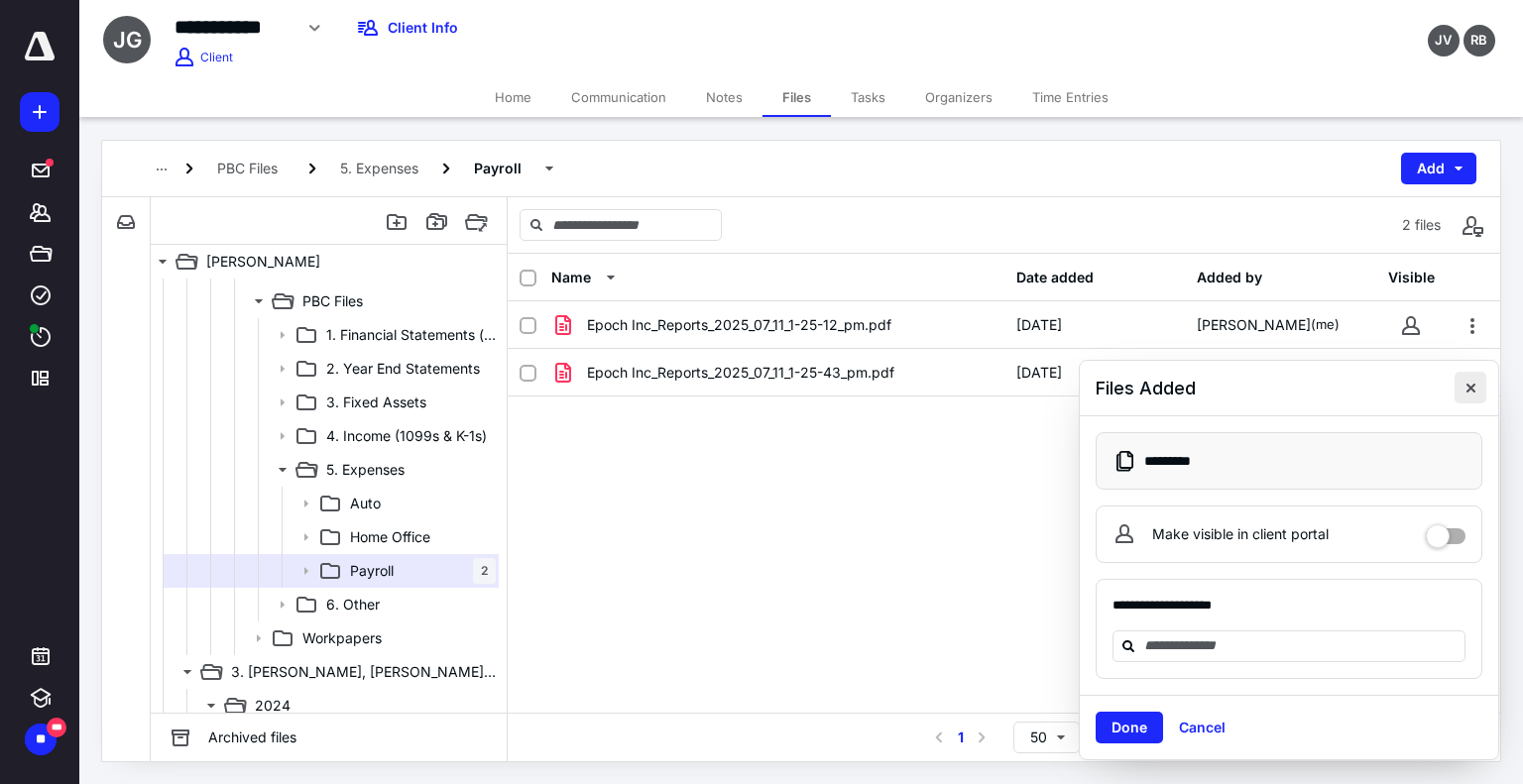 click at bounding box center [1470, 388] 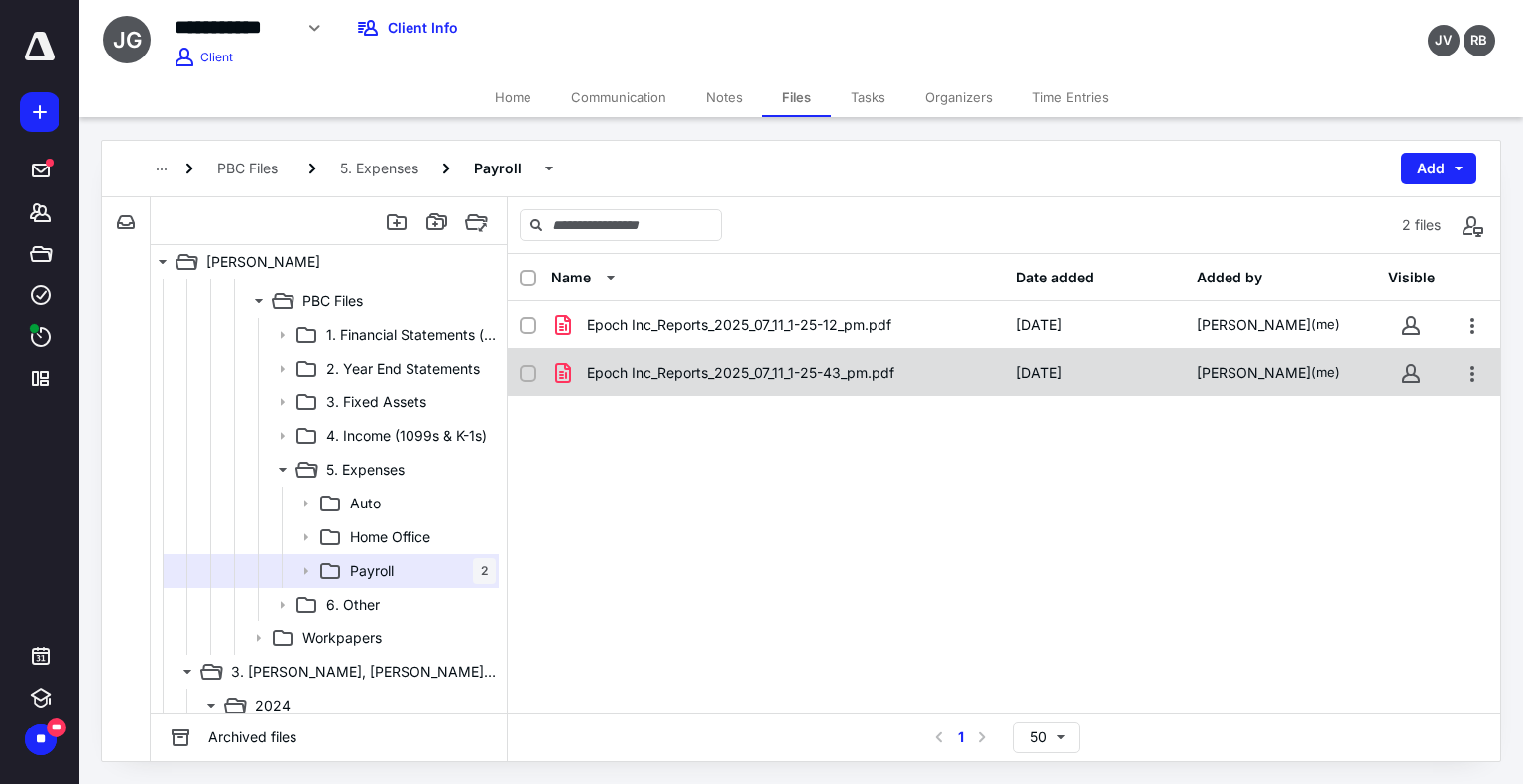 click on "Epoch Inc_Reports_2025_07_11_1-25-43_pm.pdf" at bounding box center (741, 373) 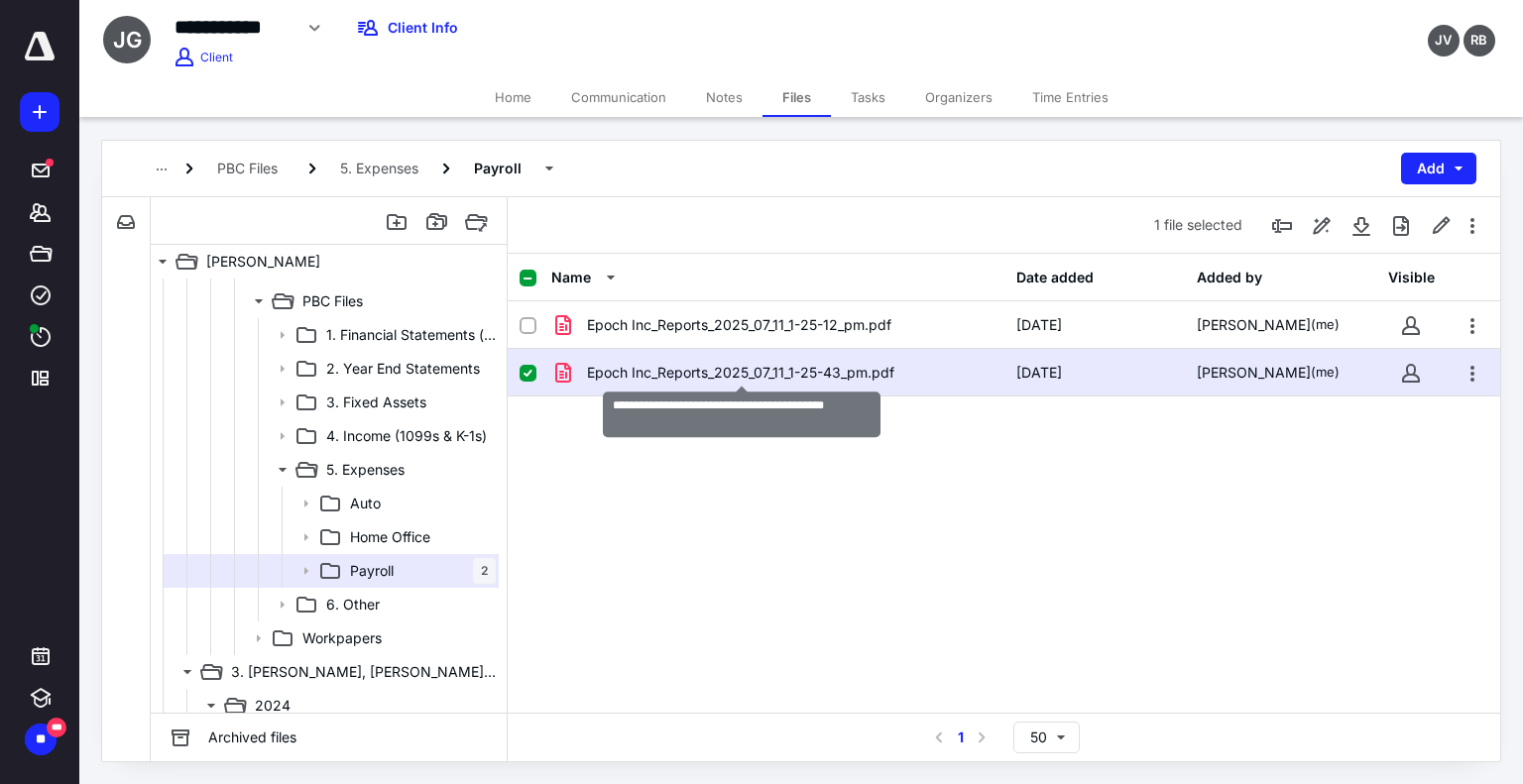click on "Epoch Inc_Reports_2025_07_11_1-25-43_pm.pdf" at bounding box center (741, 373) 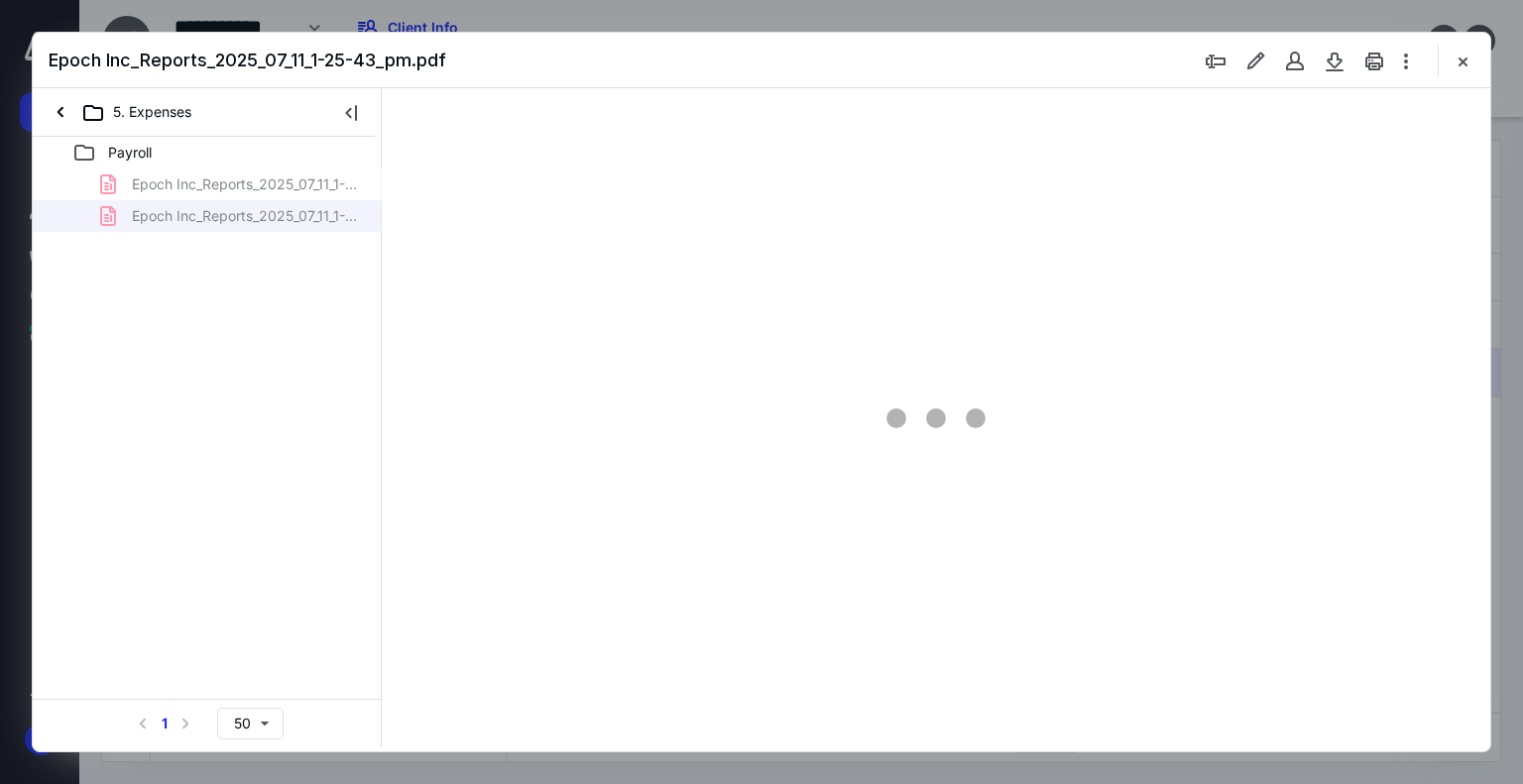 scroll, scrollTop: 0, scrollLeft: 0, axis: both 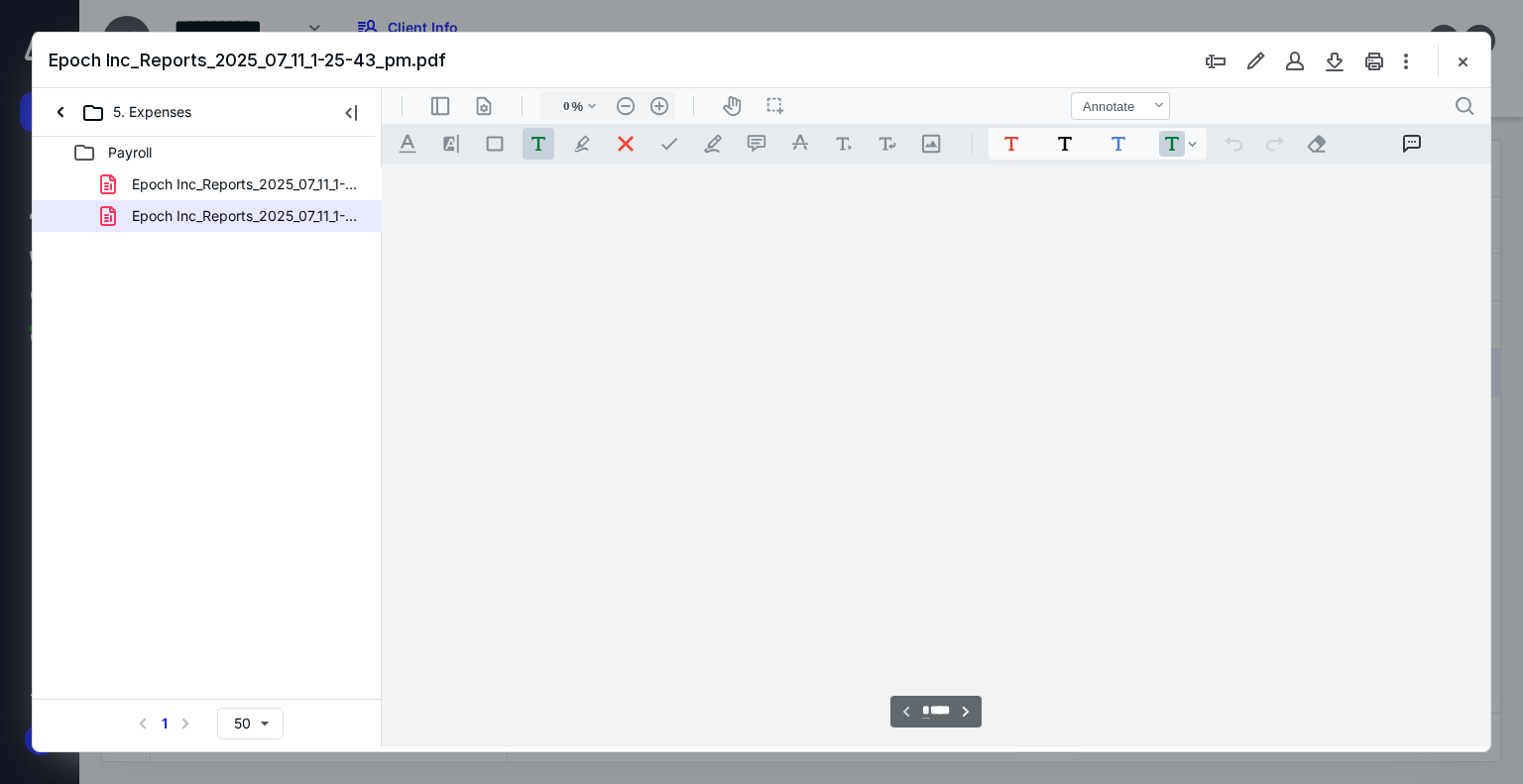 type on "179" 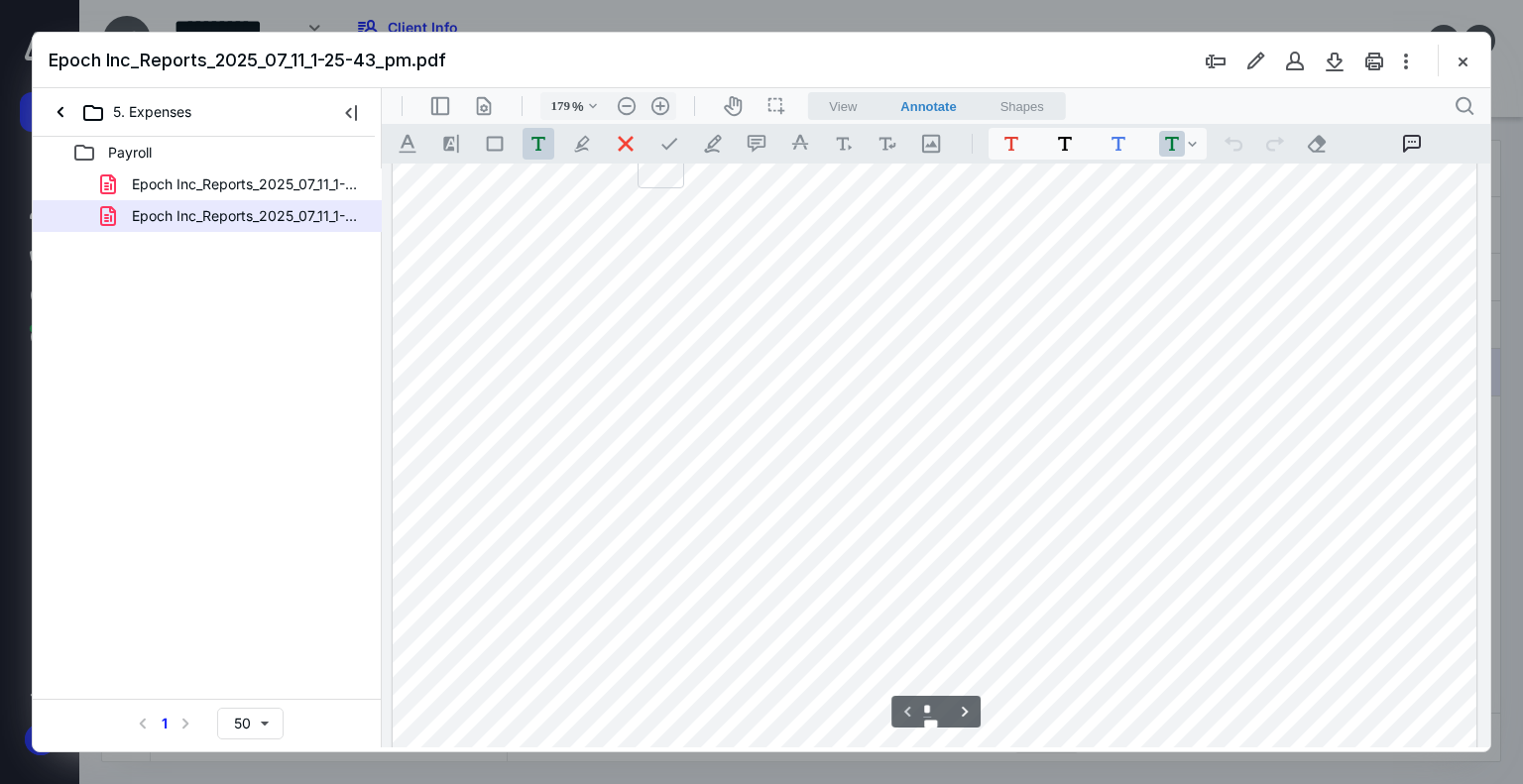 scroll, scrollTop: 0, scrollLeft: 0, axis: both 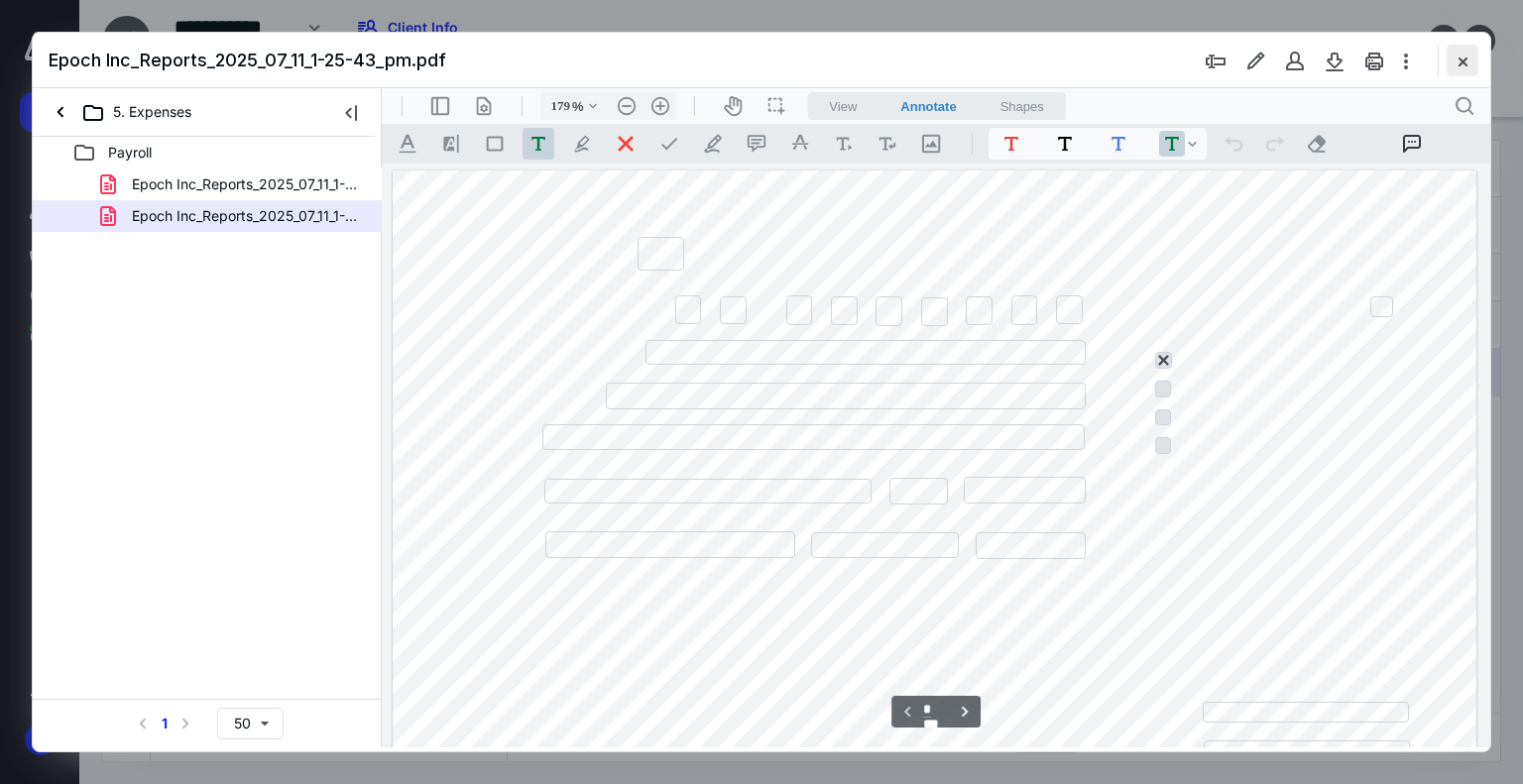 click at bounding box center (1463, 60) 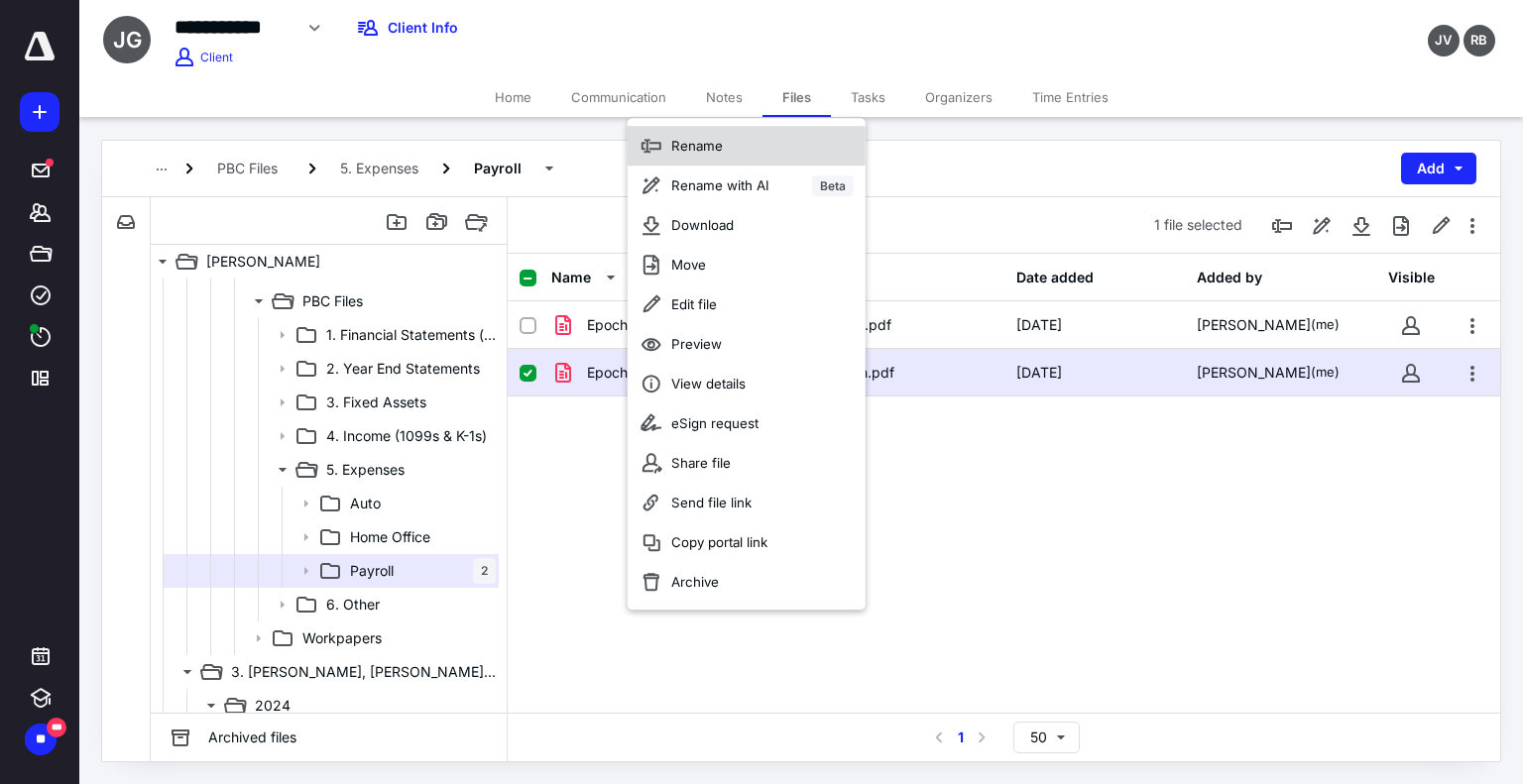 click on "Rename" at bounding box center (697, 146) 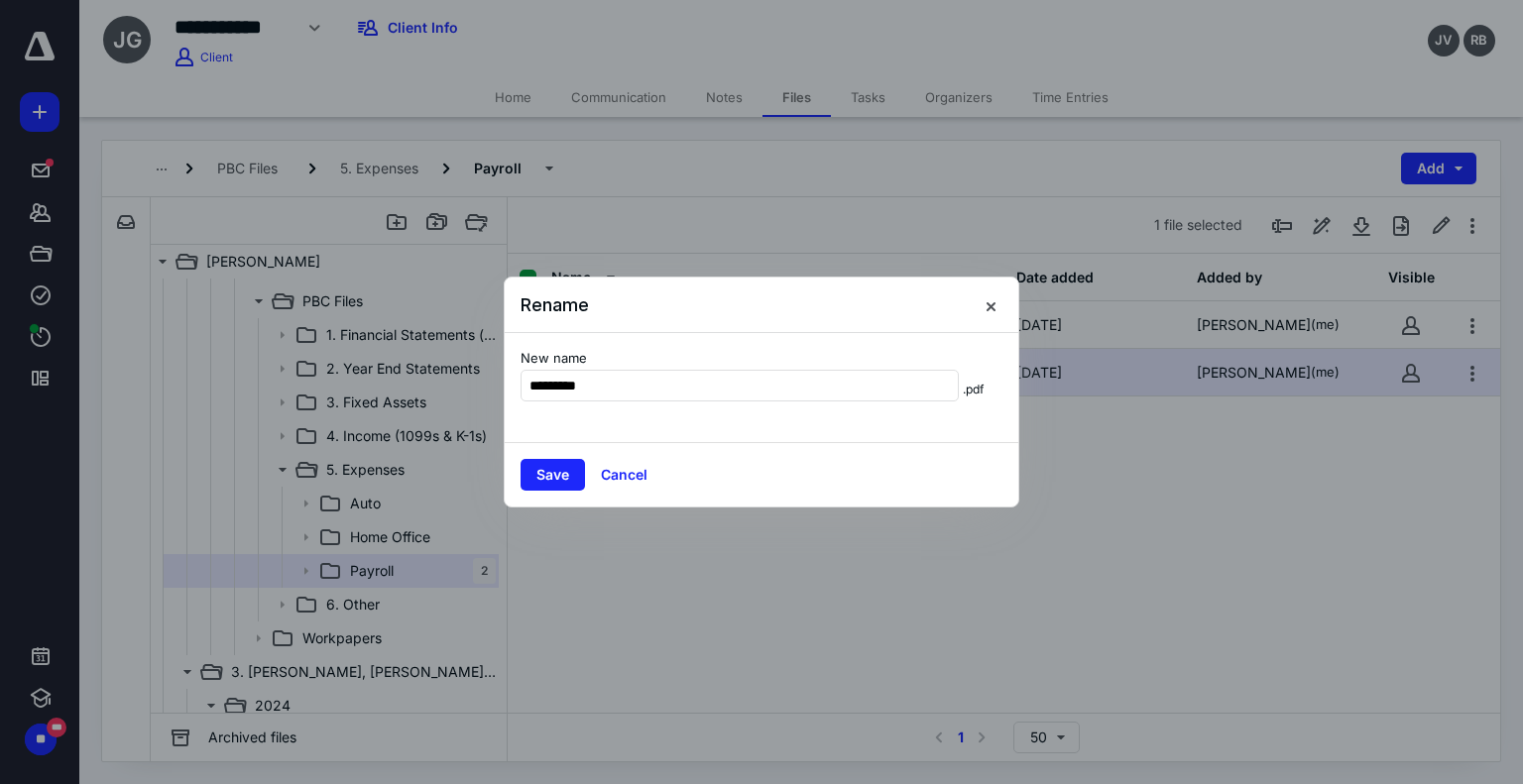 type on "*********" 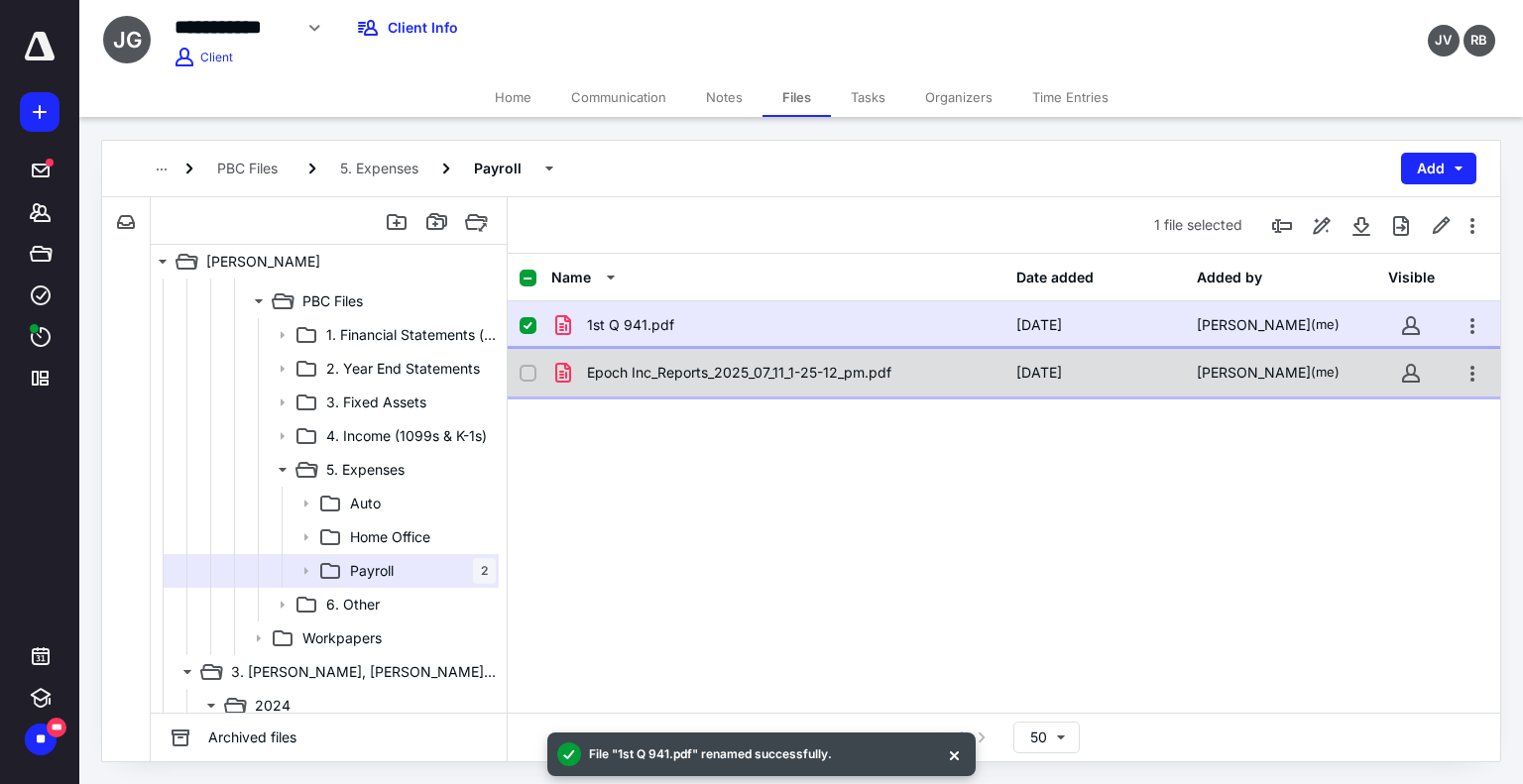 checkbox on "false" 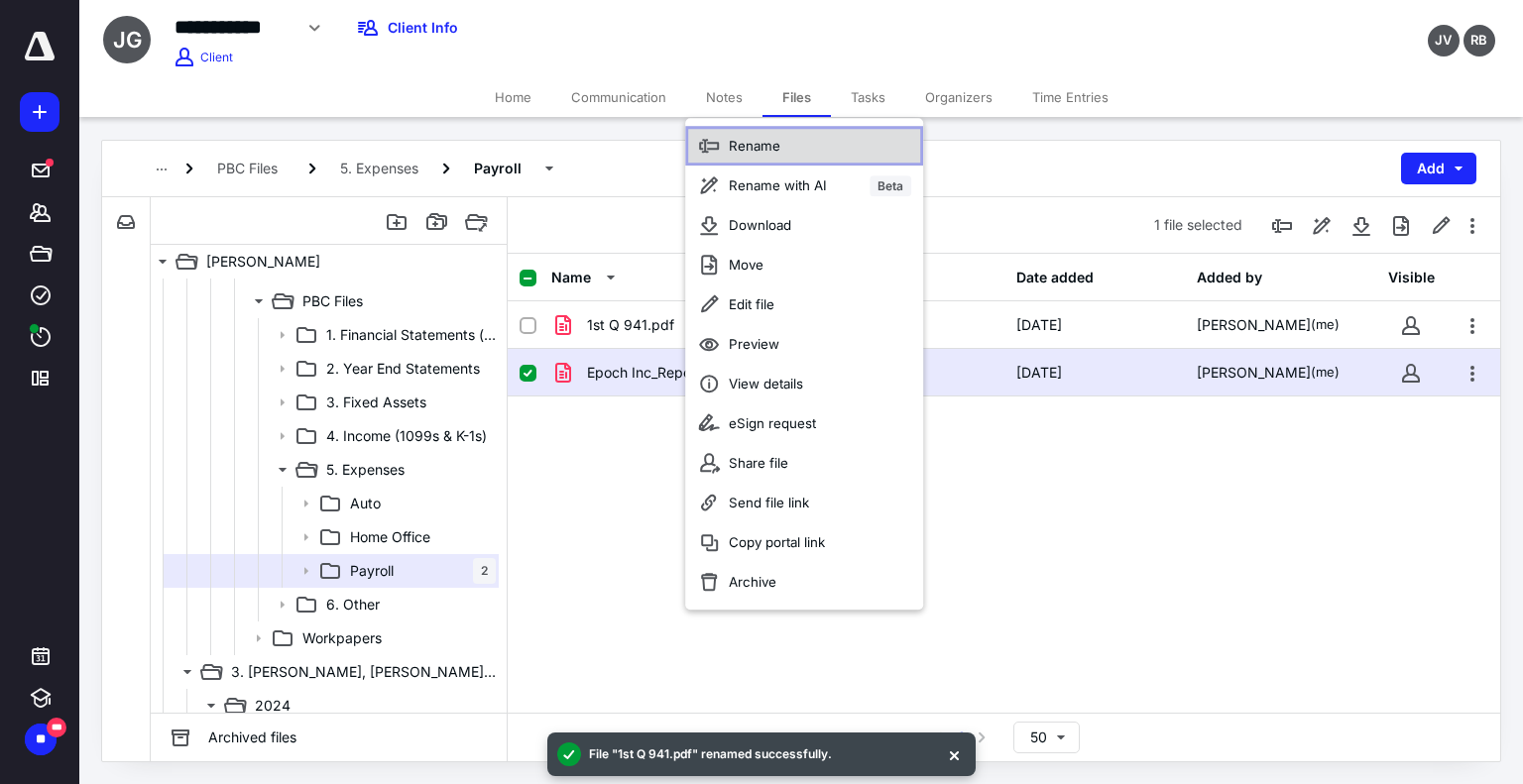 click on "Rename" at bounding box center [804, 146] 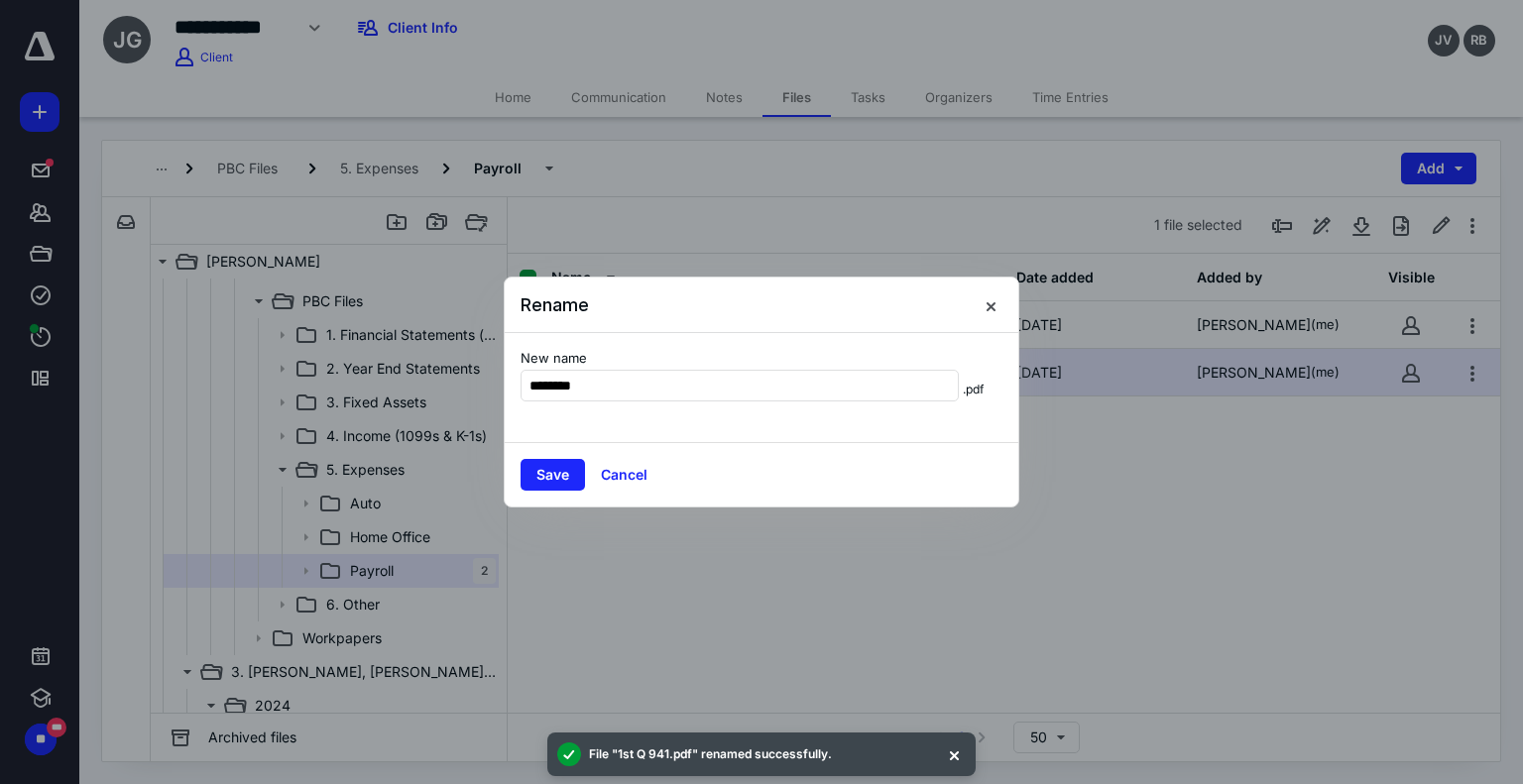 type on "********" 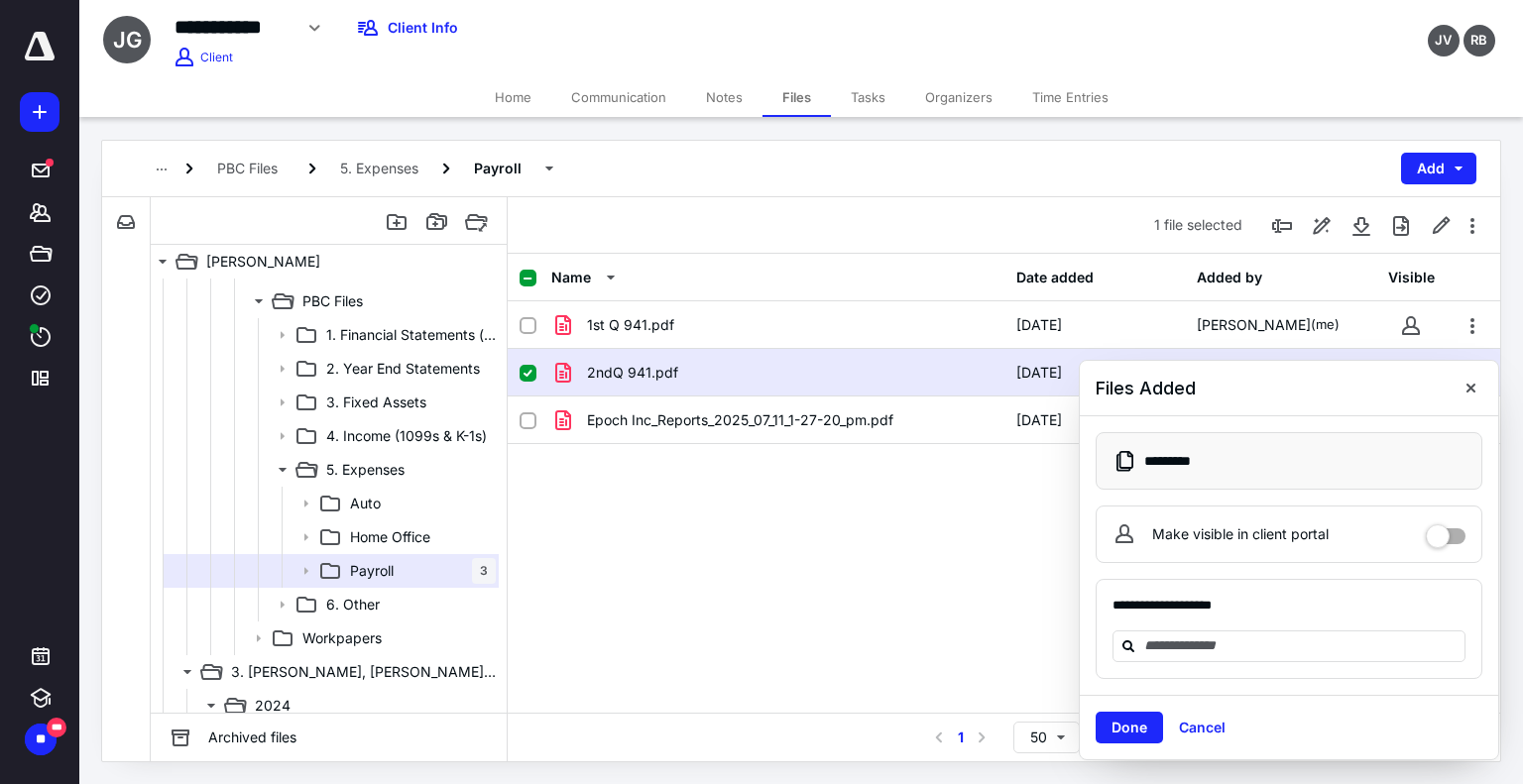 click on "1st Q 941.pdf [DATE] [PERSON_NAME]  (me) 2ndQ 941.pdf [DATE] [PERSON_NAME]  (me) Epoch Inc_Reports_2025_07_11_1-27-20_pm.pdf [DATE] [PERSON_NAME]  (me)" at bounding box center [1003, 450] 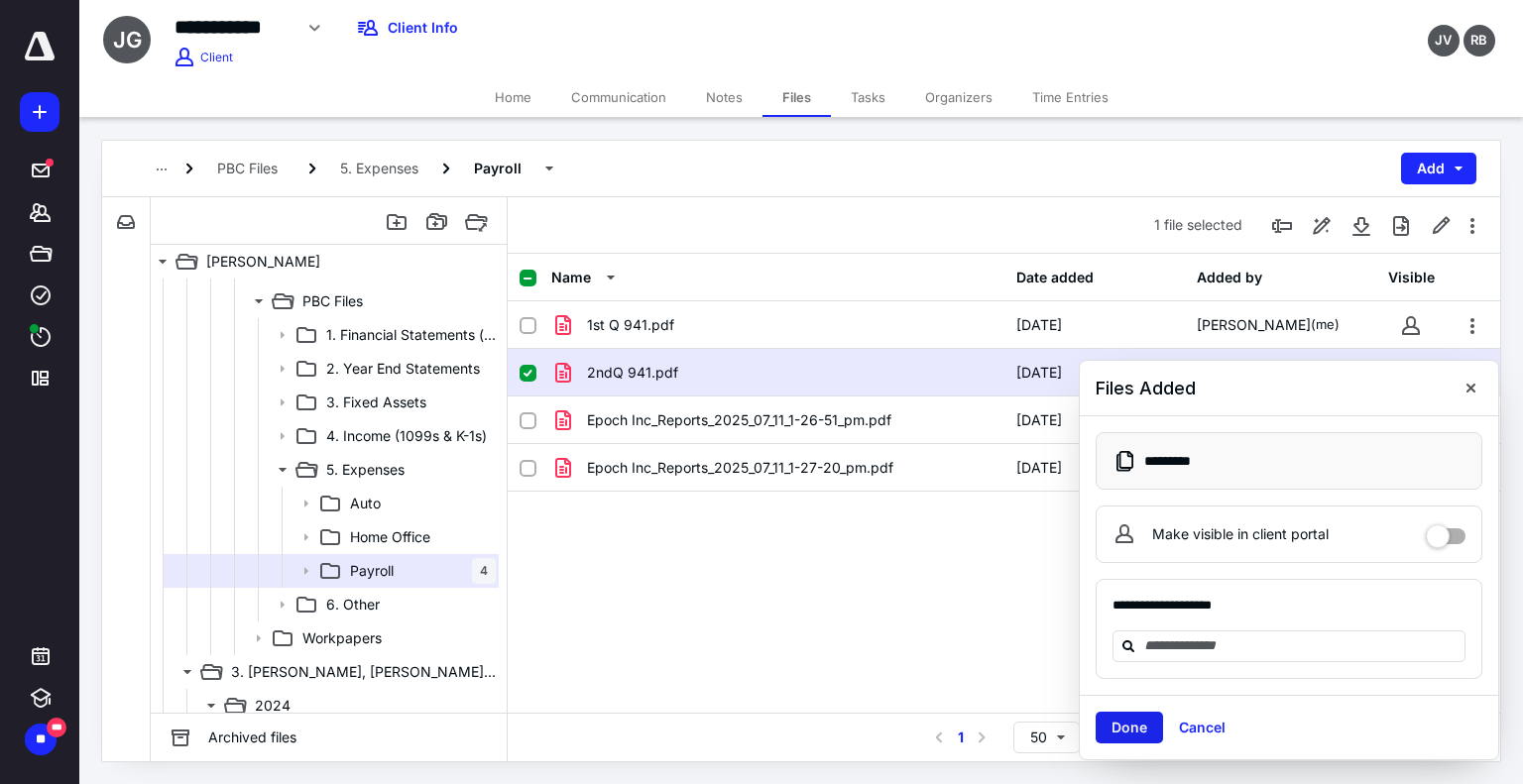click on "Done" at bounding box center [1129, 728] 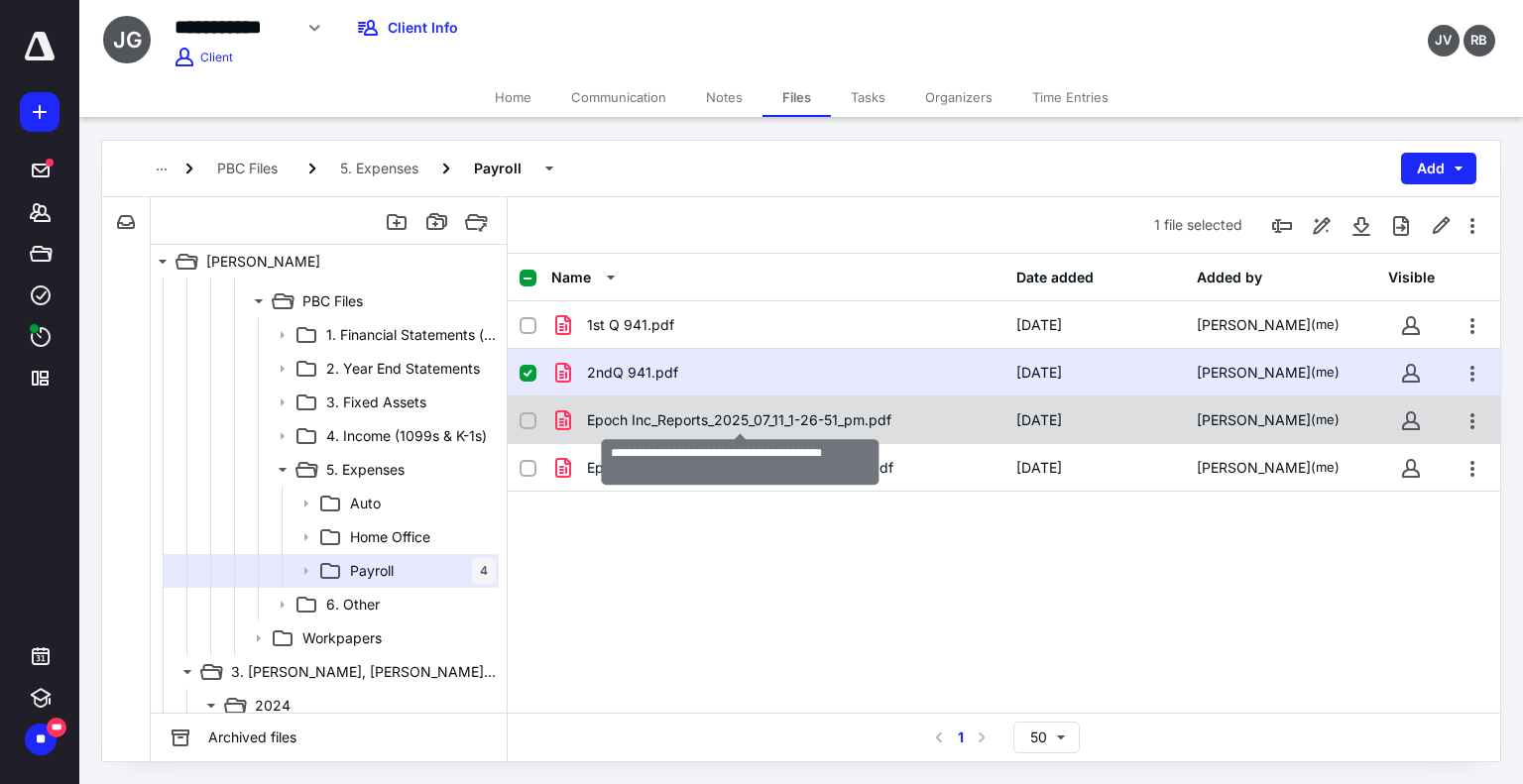 click on "Epoch Inc_Reports_2025_07_11_1-26-51_pm.pdf" at bounding box center [739, 420] 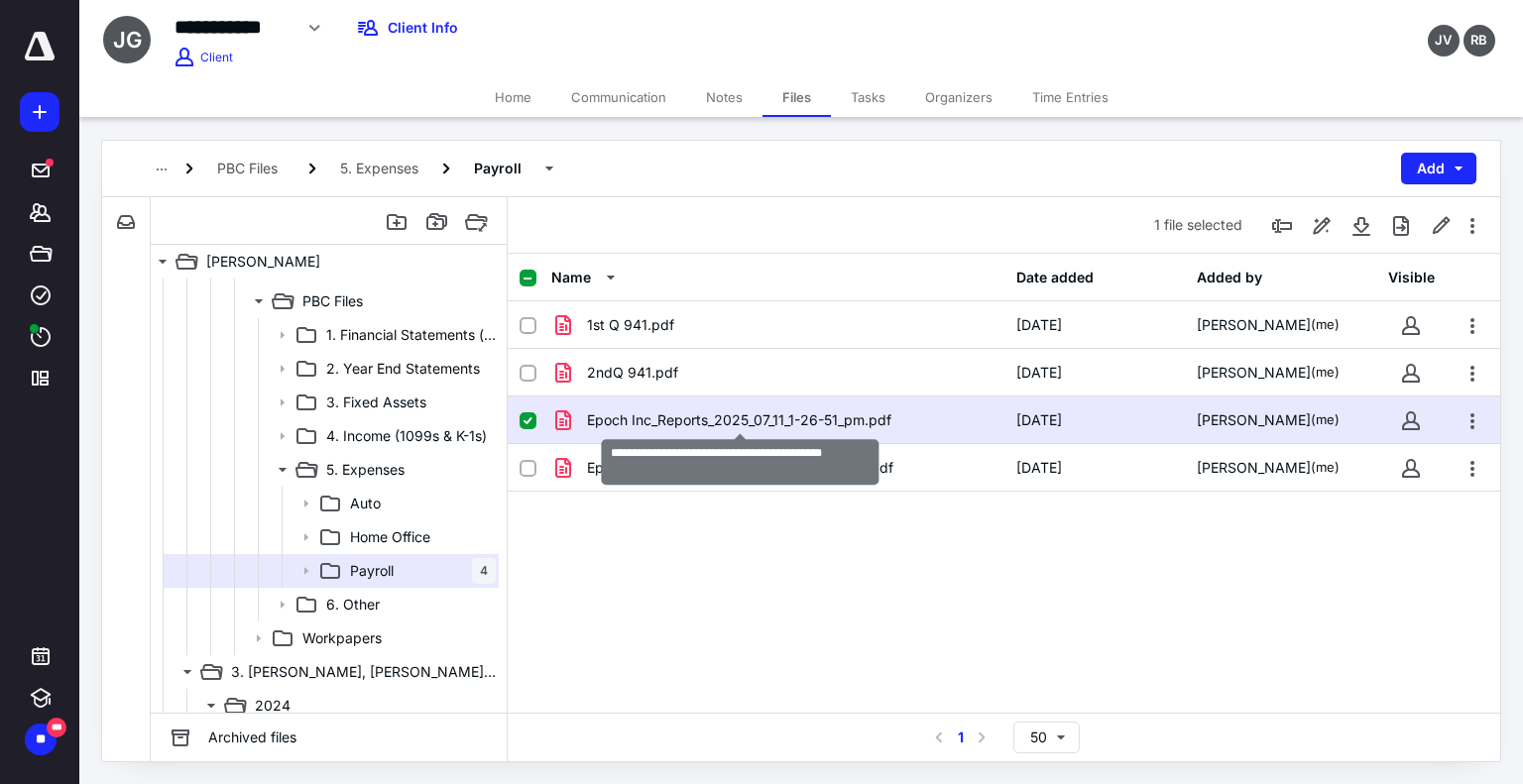 click on "Epoch Inc_Reports_2025_07_11_1-26-51_pm.pdf" at bounding box center [739, 420] 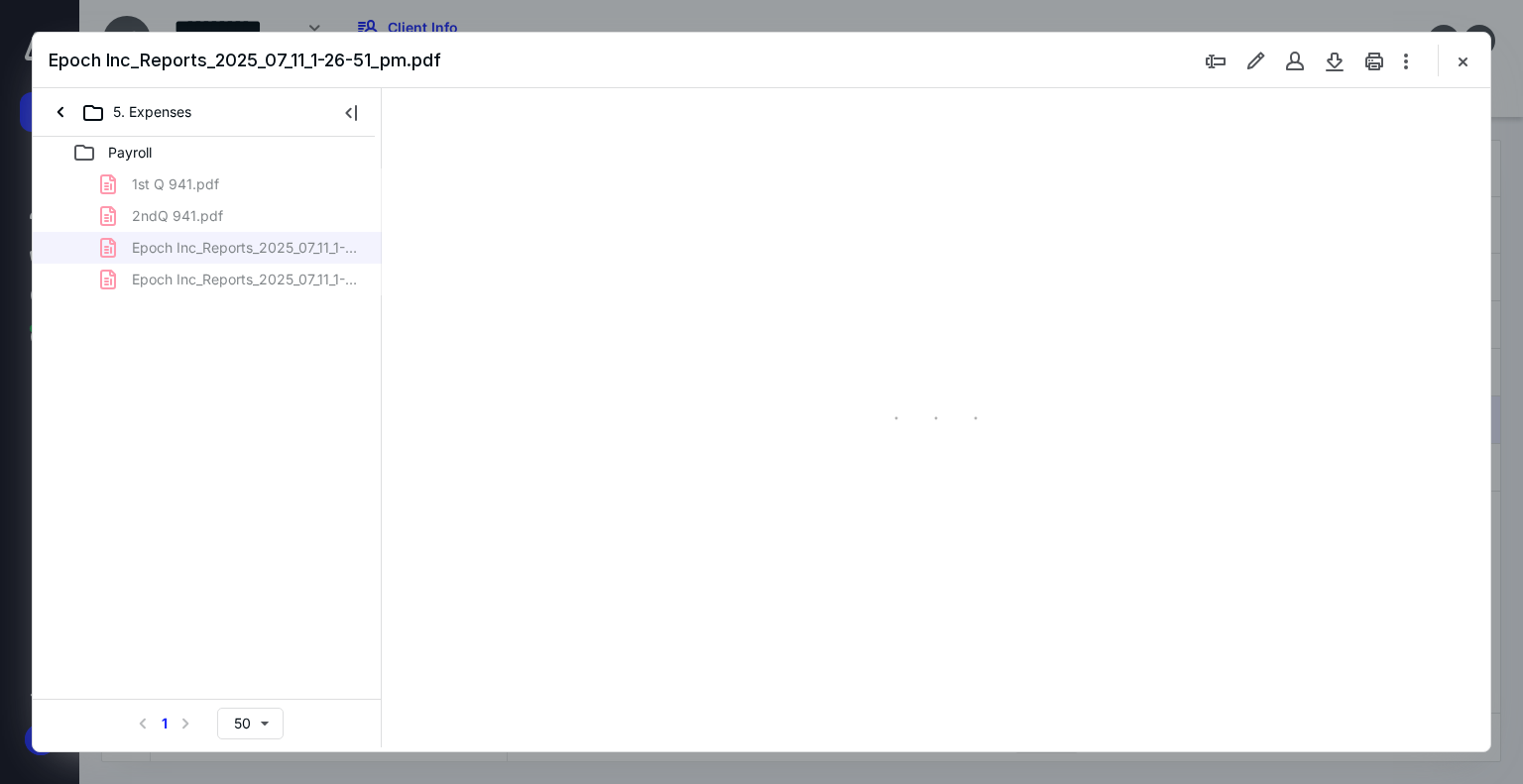 scroll, scrollTop: 0, scrollLeft: 0, axis: both 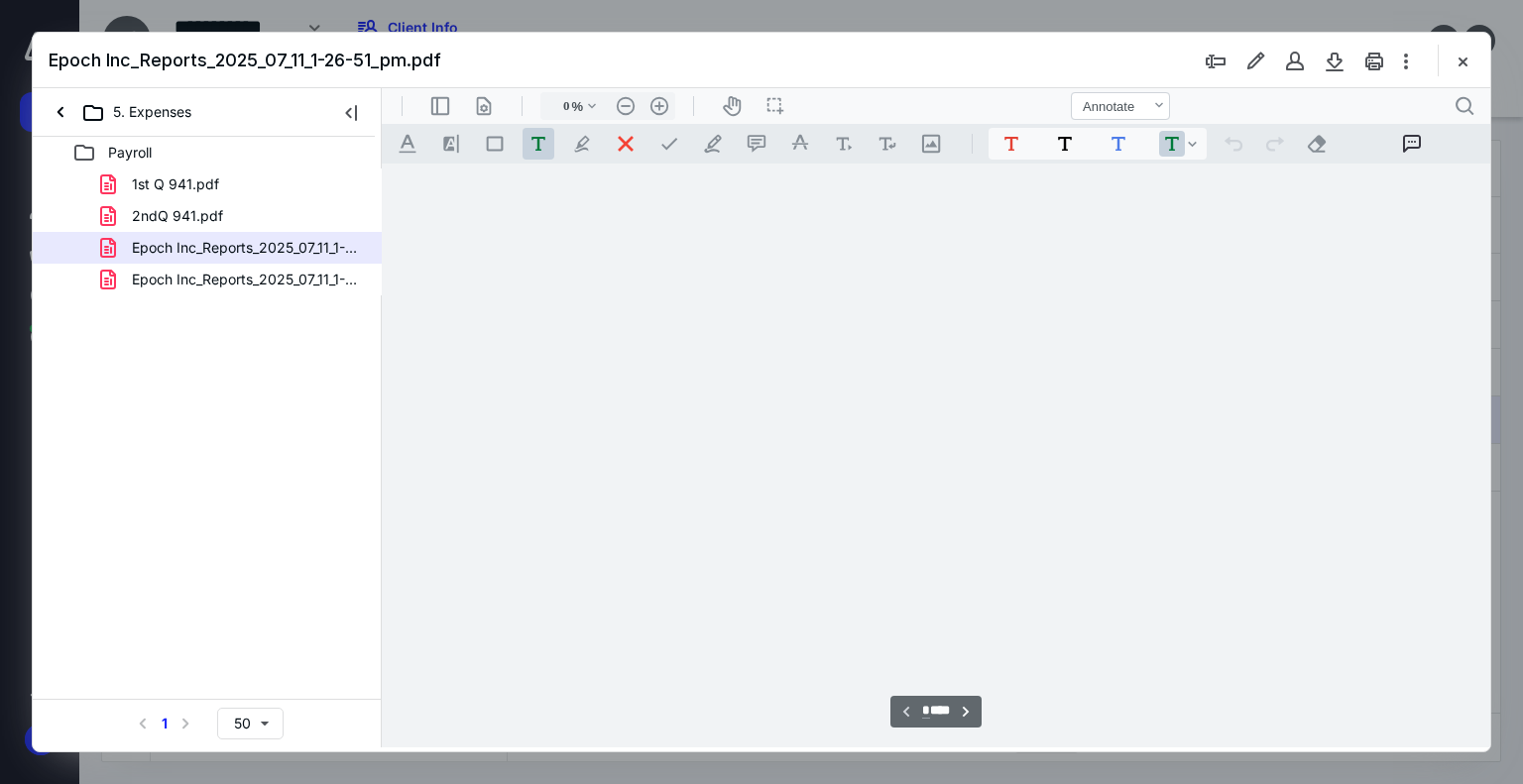 type on "179" 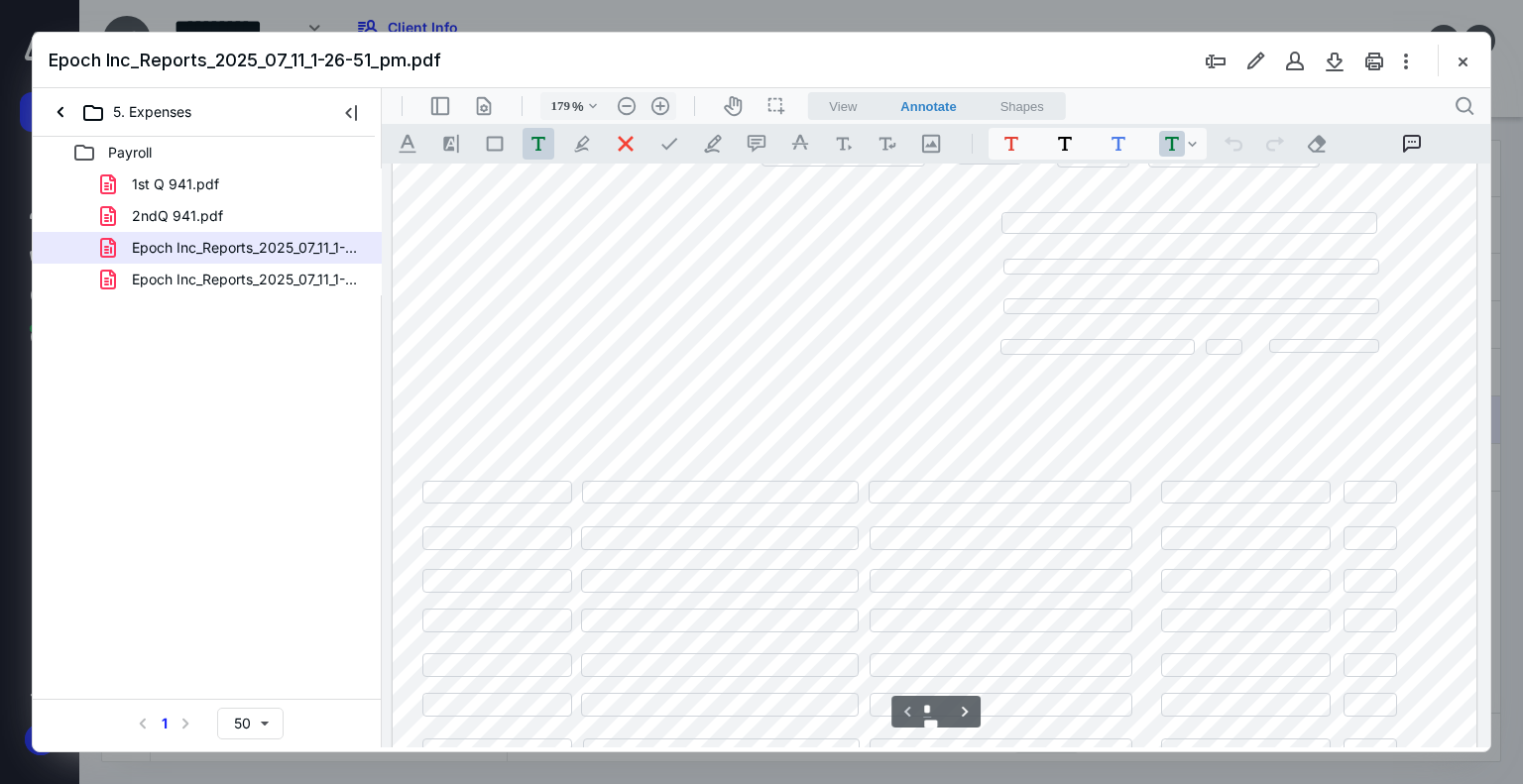 scroll, scrollTop: 0, scrollLeft: 0, axis: both 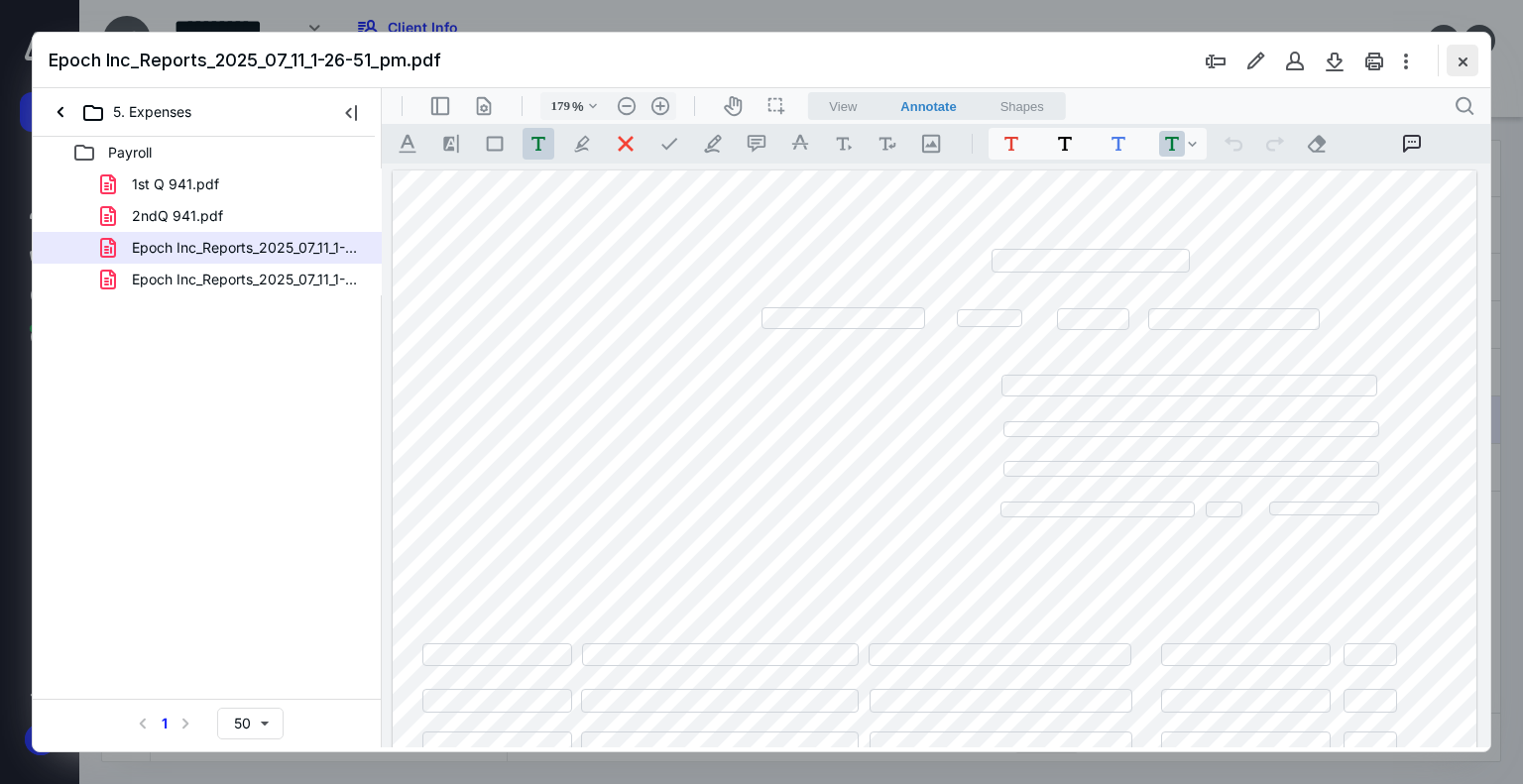 click at bounding box center [1463, 60] 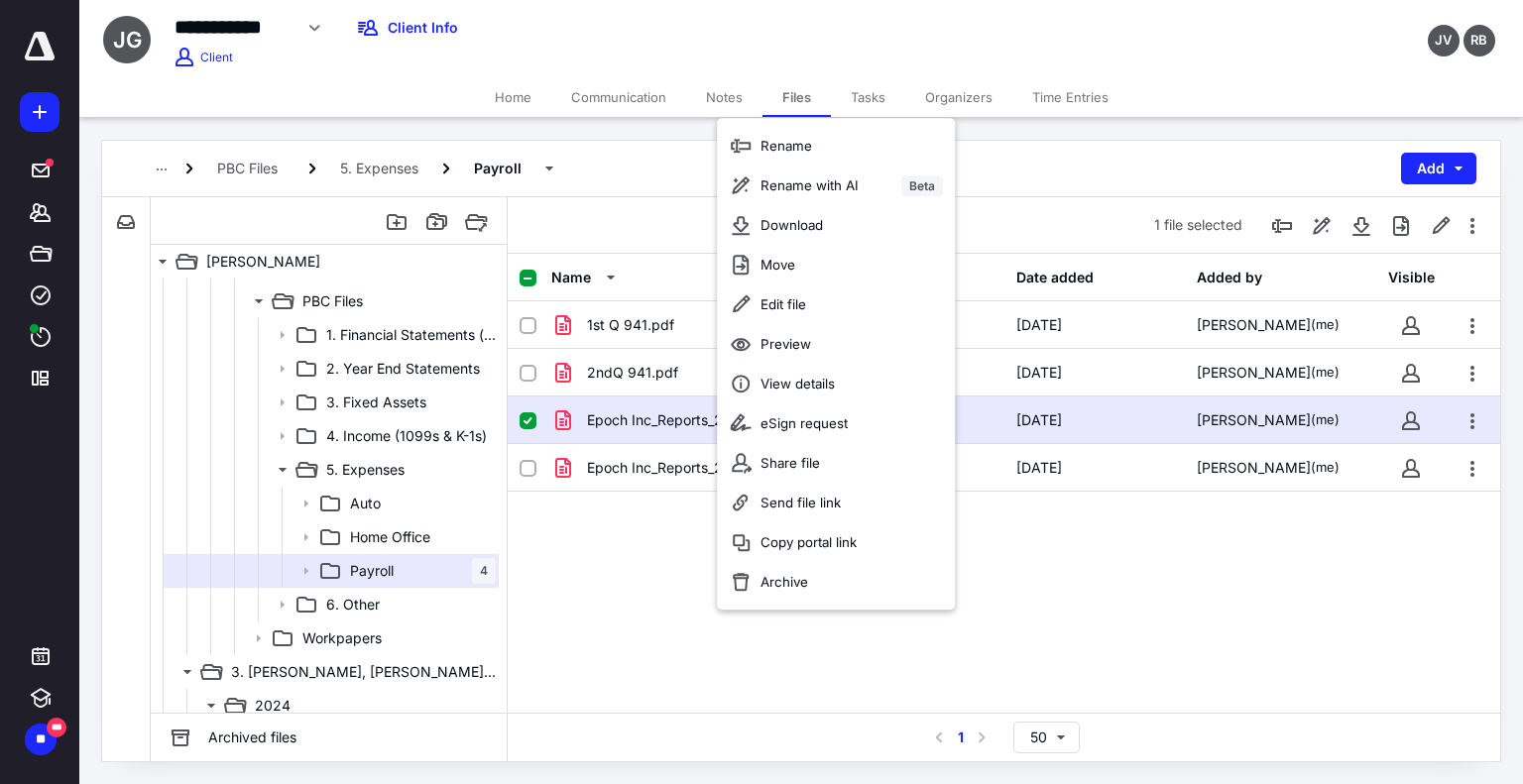 click on "1st Q 941.pdf [DATE] [PERSON_NAME]  (me) 2ndQ 941.pdf [DATE] [PERSON_NAME]  (me) Epoch Inc_Reports_2025_07_11_1-26-51_pm.pdf [DATE] [PERSON_NAME]  (me) Epoch Inc_Reports_2025_07_11_1-27-20_pm.pdf [DATE] [PERSON_NAME]  (me)" at bounding box center (1003, 450) 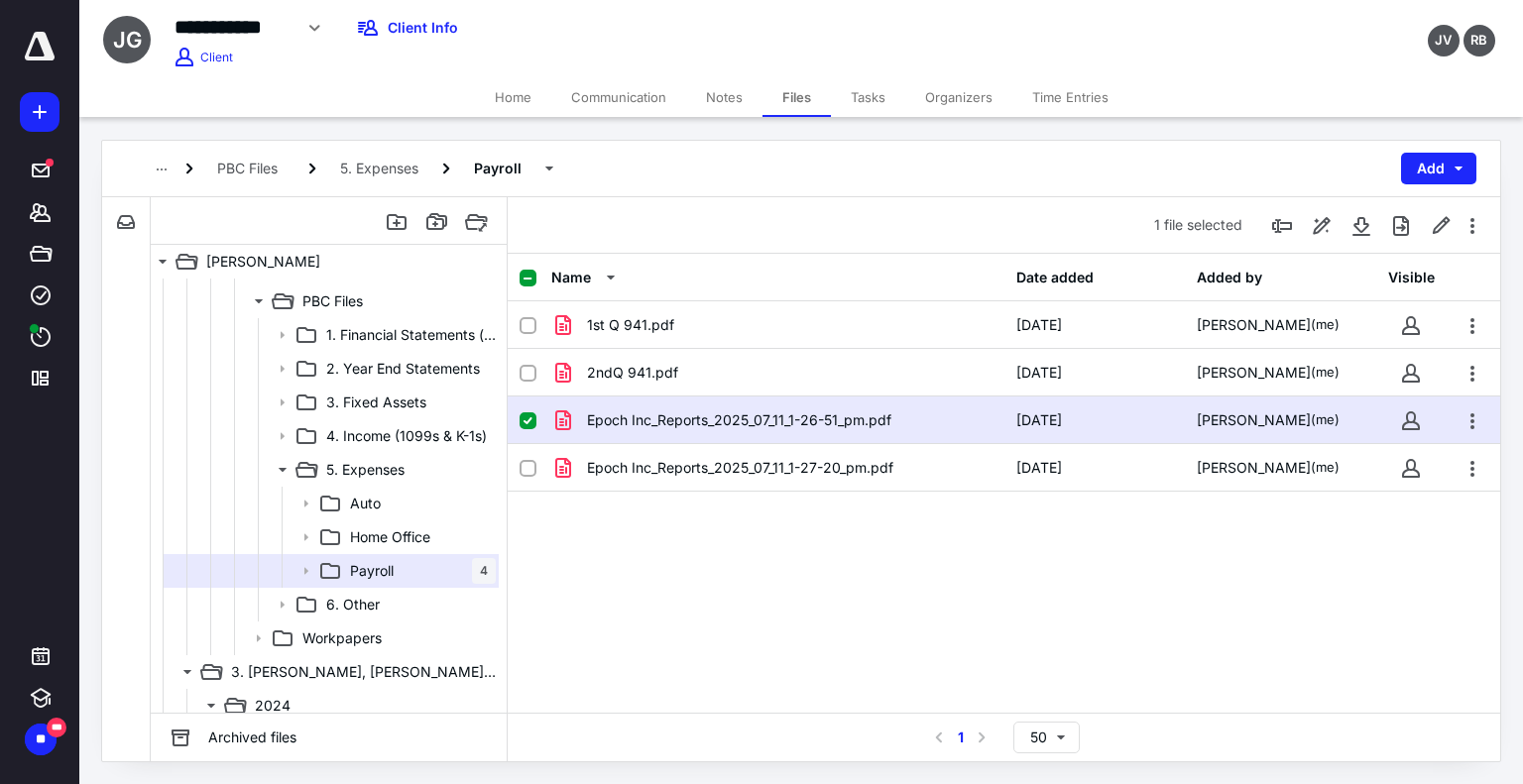 click at bounding box center [527, 421] 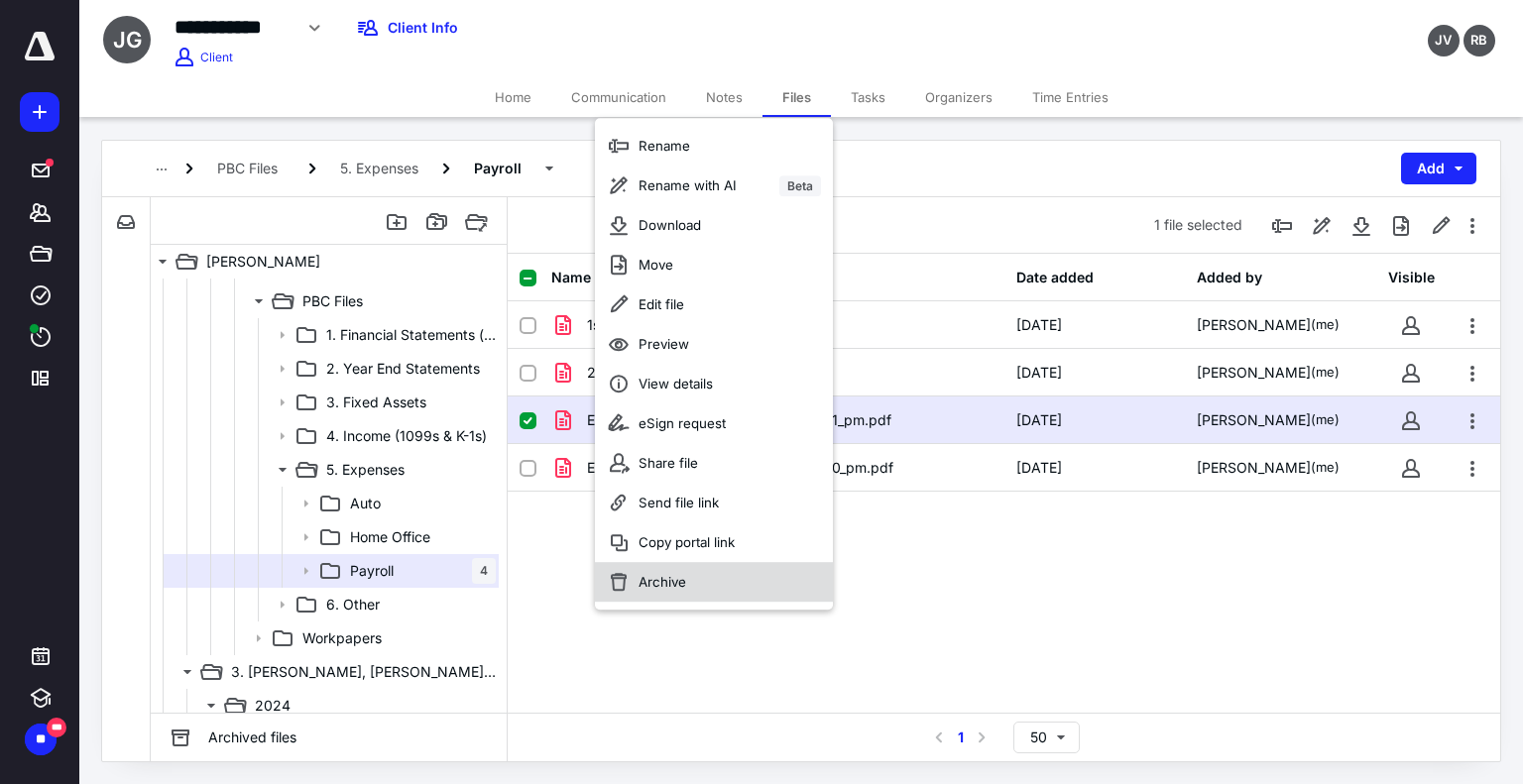 click on "Archive" at bounding box center (662, 582) 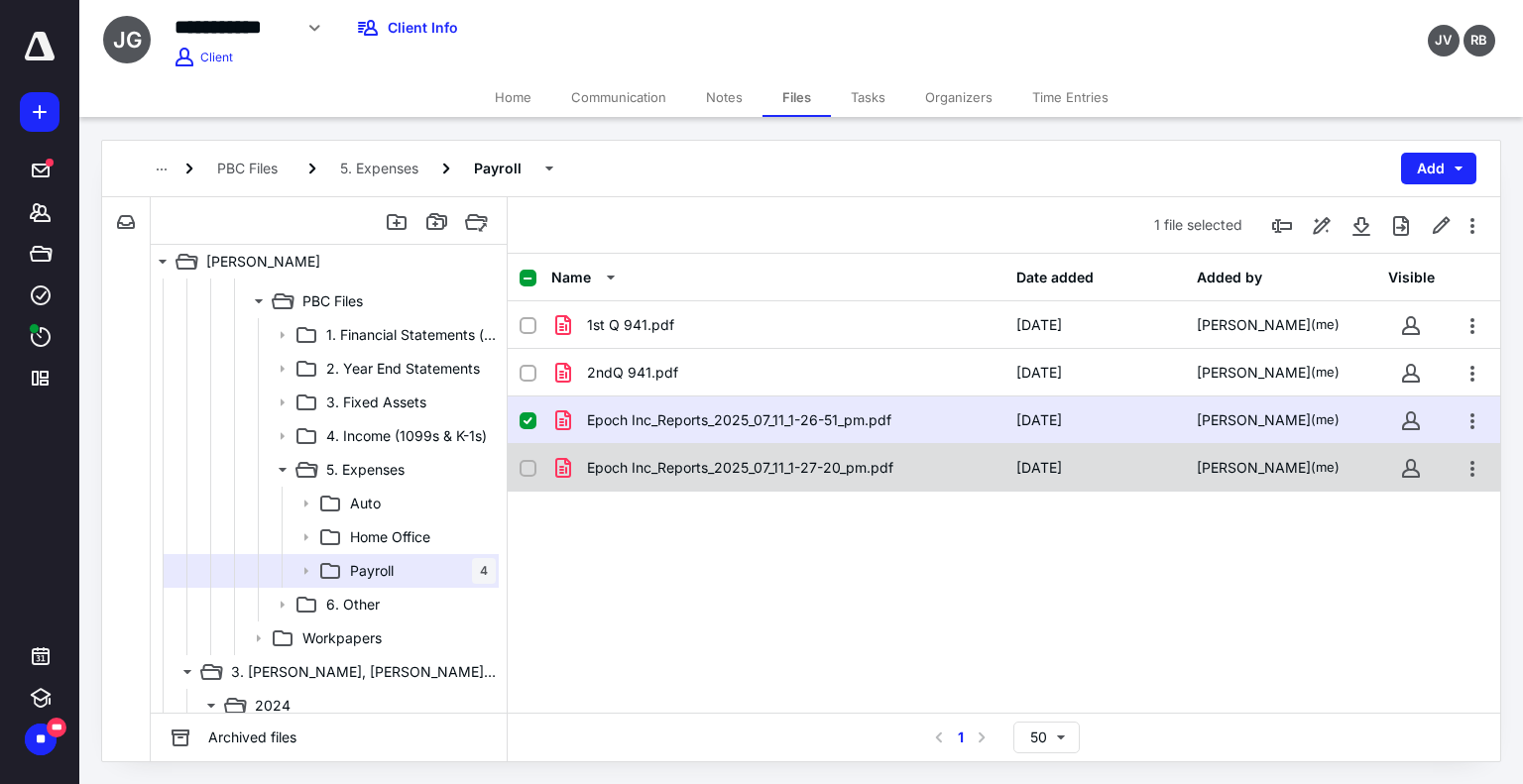 checkbox on "false" 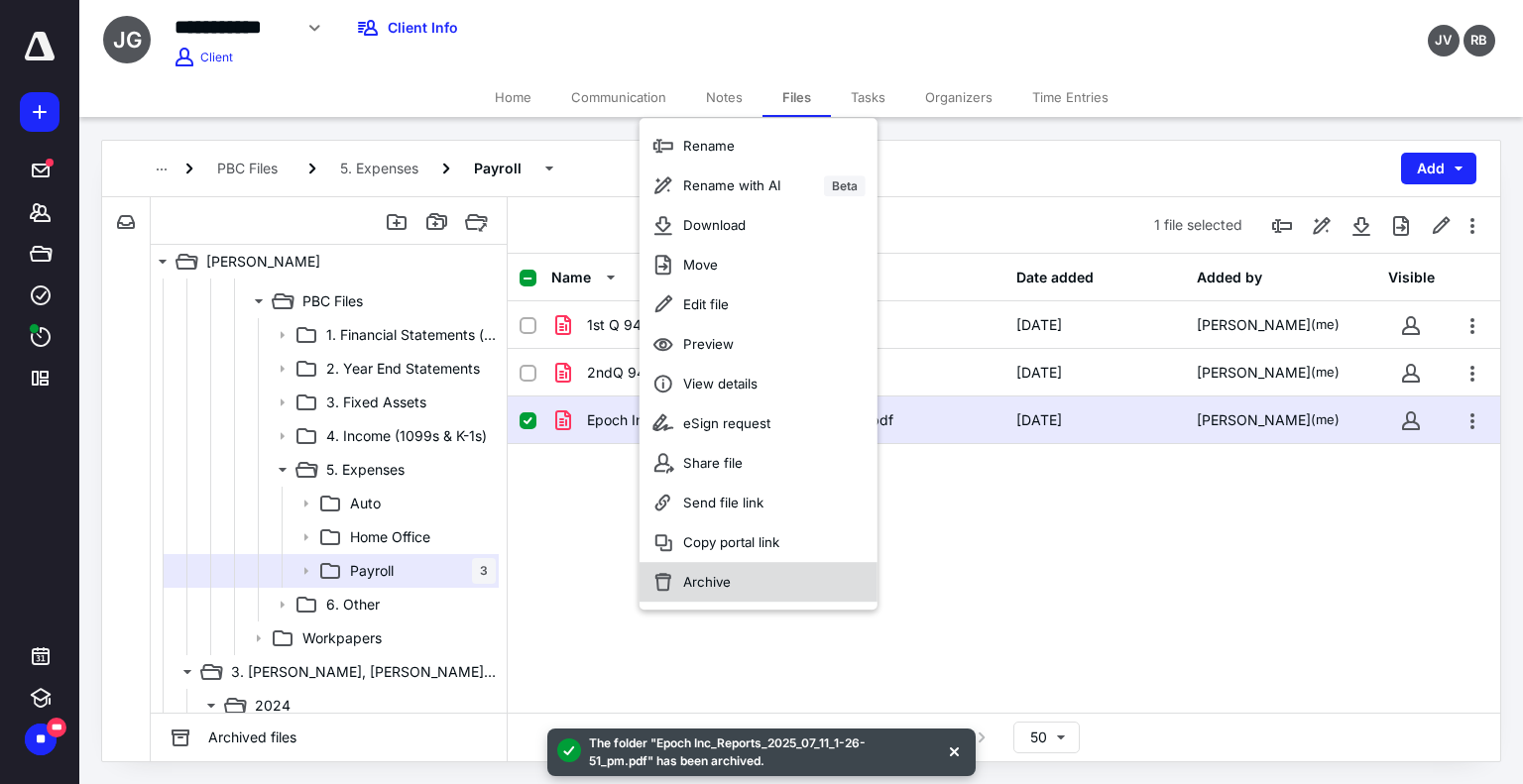 click on "Archive" at bounding box center [707, 582] 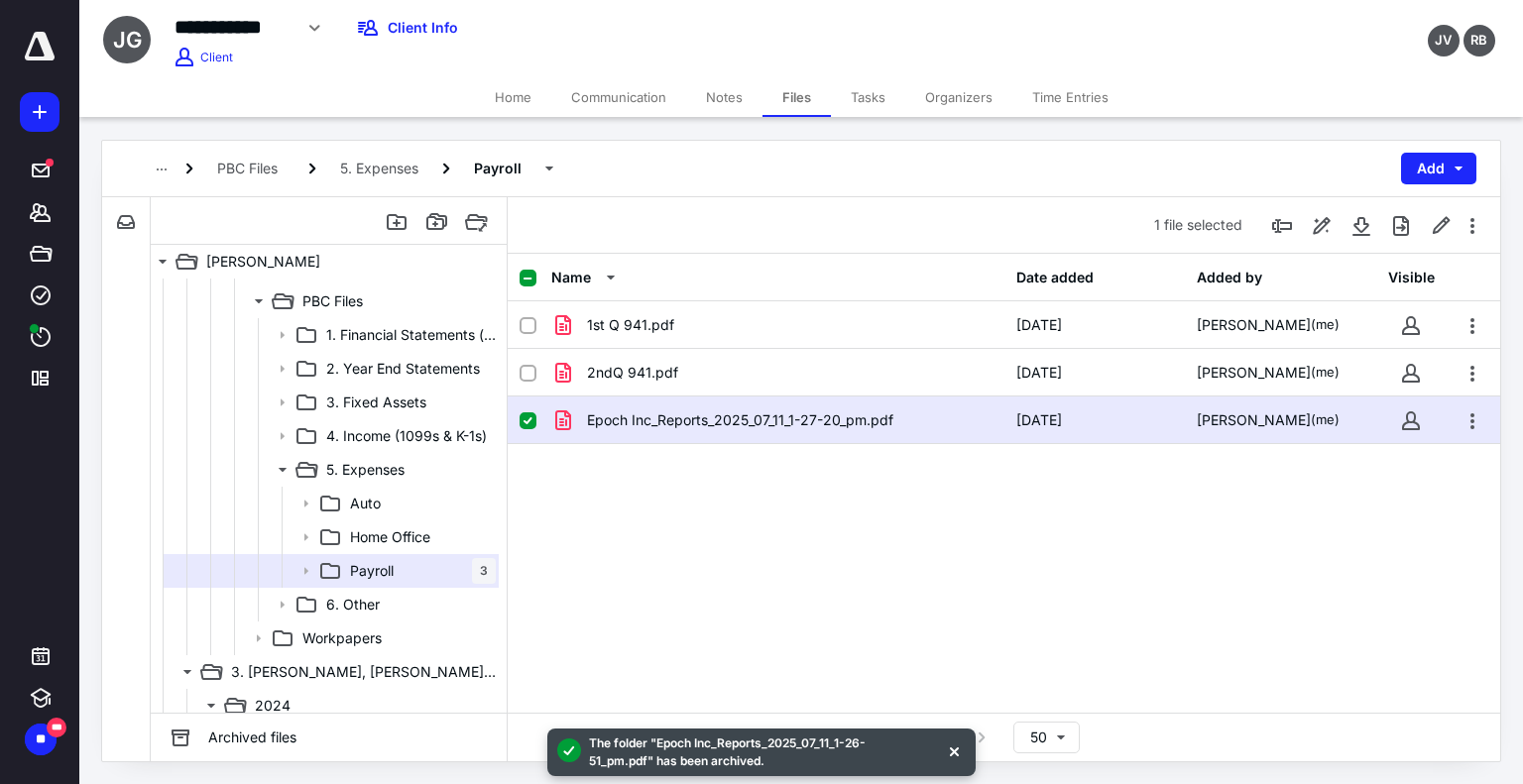 checkbox on "false" 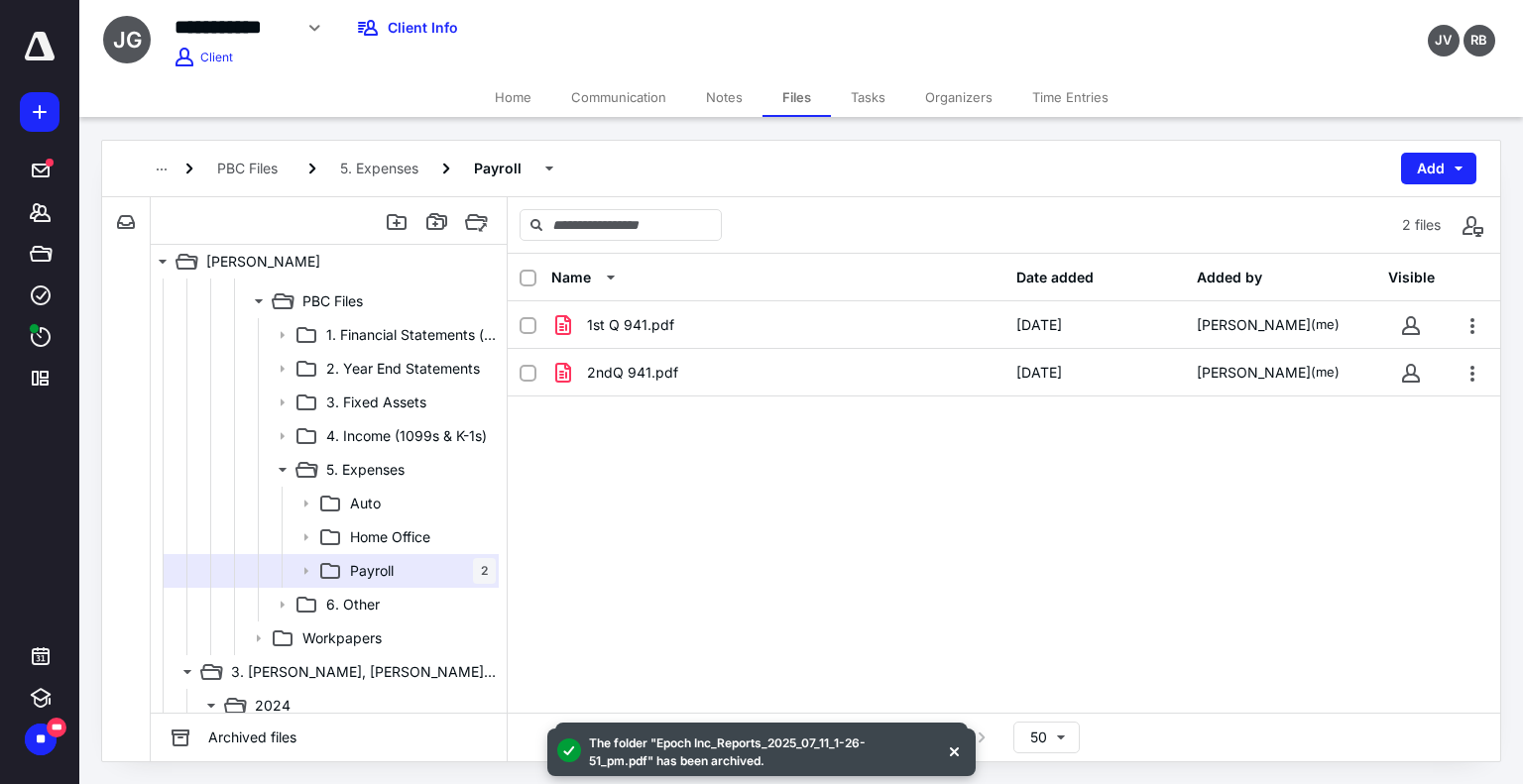 click on "1st Q 941.pdf [DATE] [PERSON_NAME]  (me) 2ndQ 941.pdf [DATE] [PERSON_NAME]  (me)" at bounding box center (1003, 450) 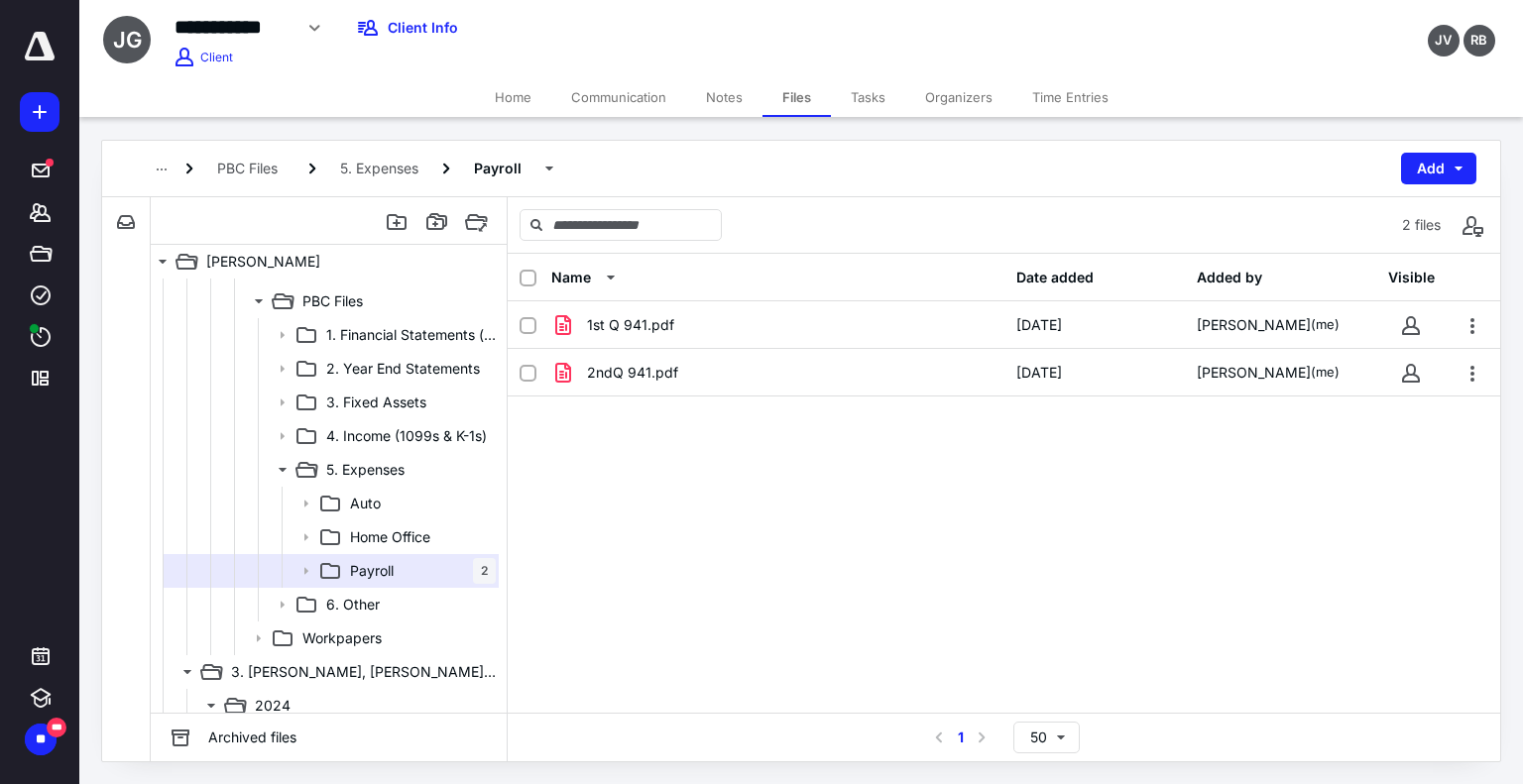 click on "1st Q 941.pdf [DATE] [PERSON_NAME]  (me) 2ndQ 941.pdf [DATE] [PERSON_NAME]  (me)" at bounding box center (1003, 450) 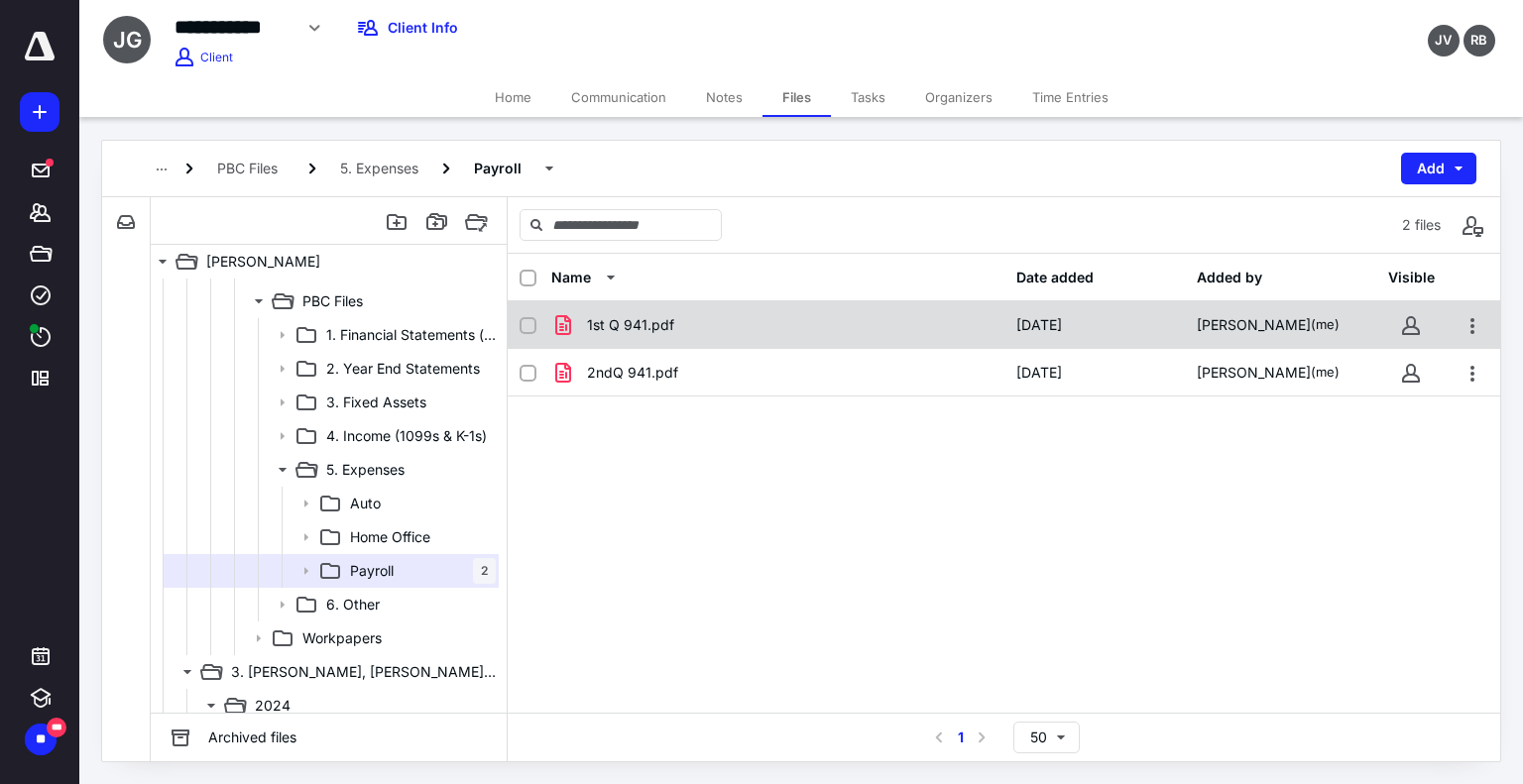 click on "1st Q 941.pdf" at bounding box center (631, 325) 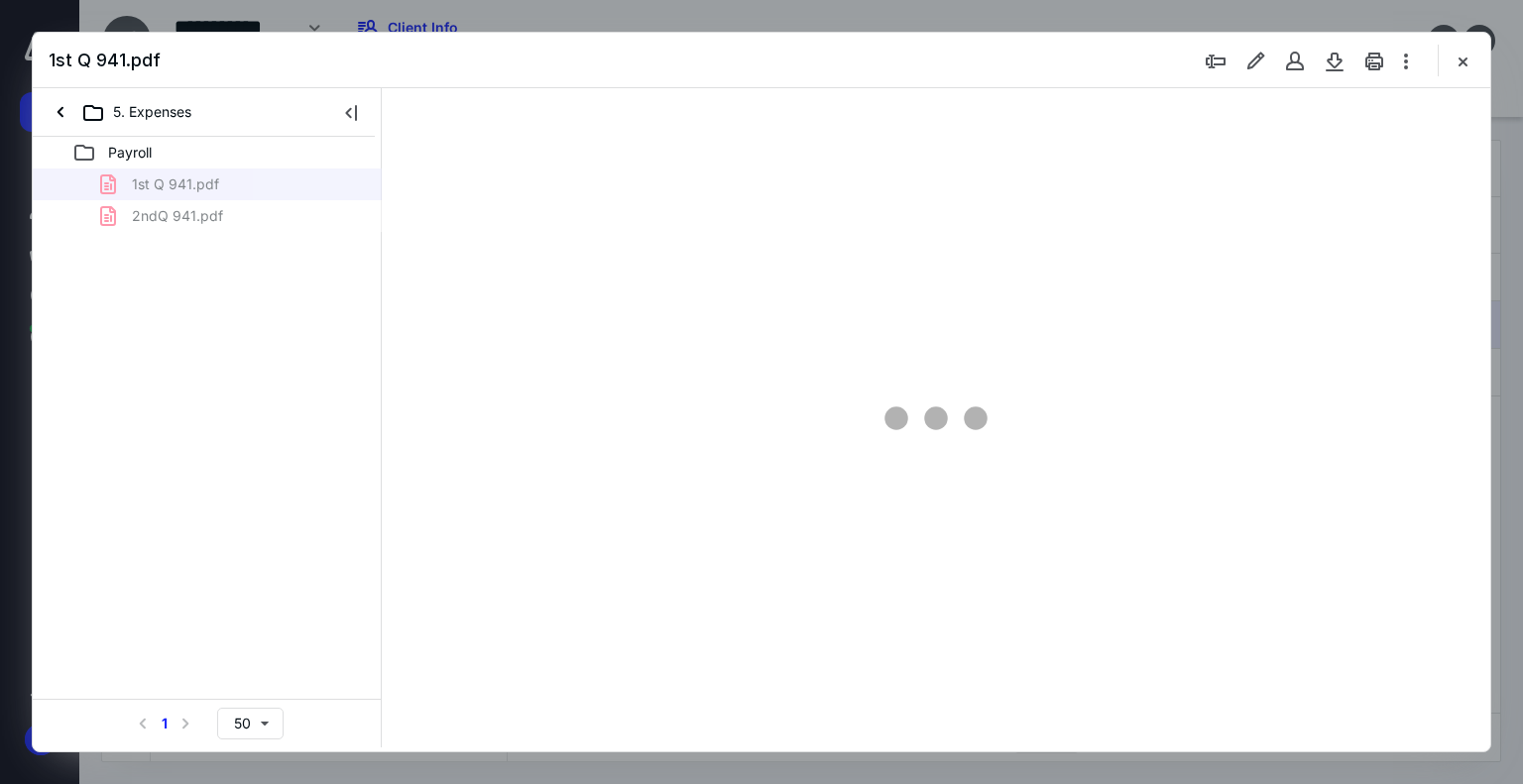 scroll, scrollTop: 0, scrollLeft: 0, axis: both 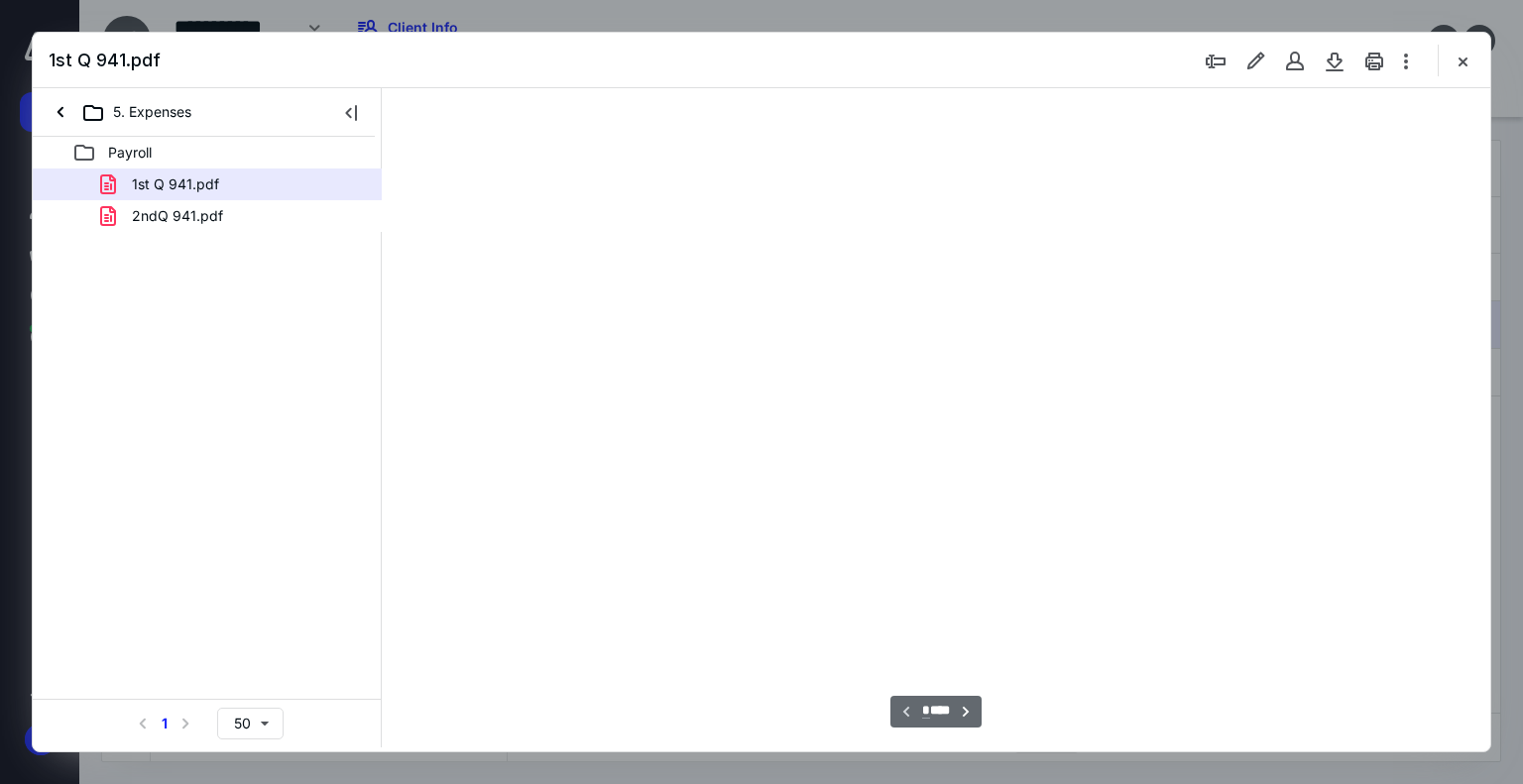 type on "179" 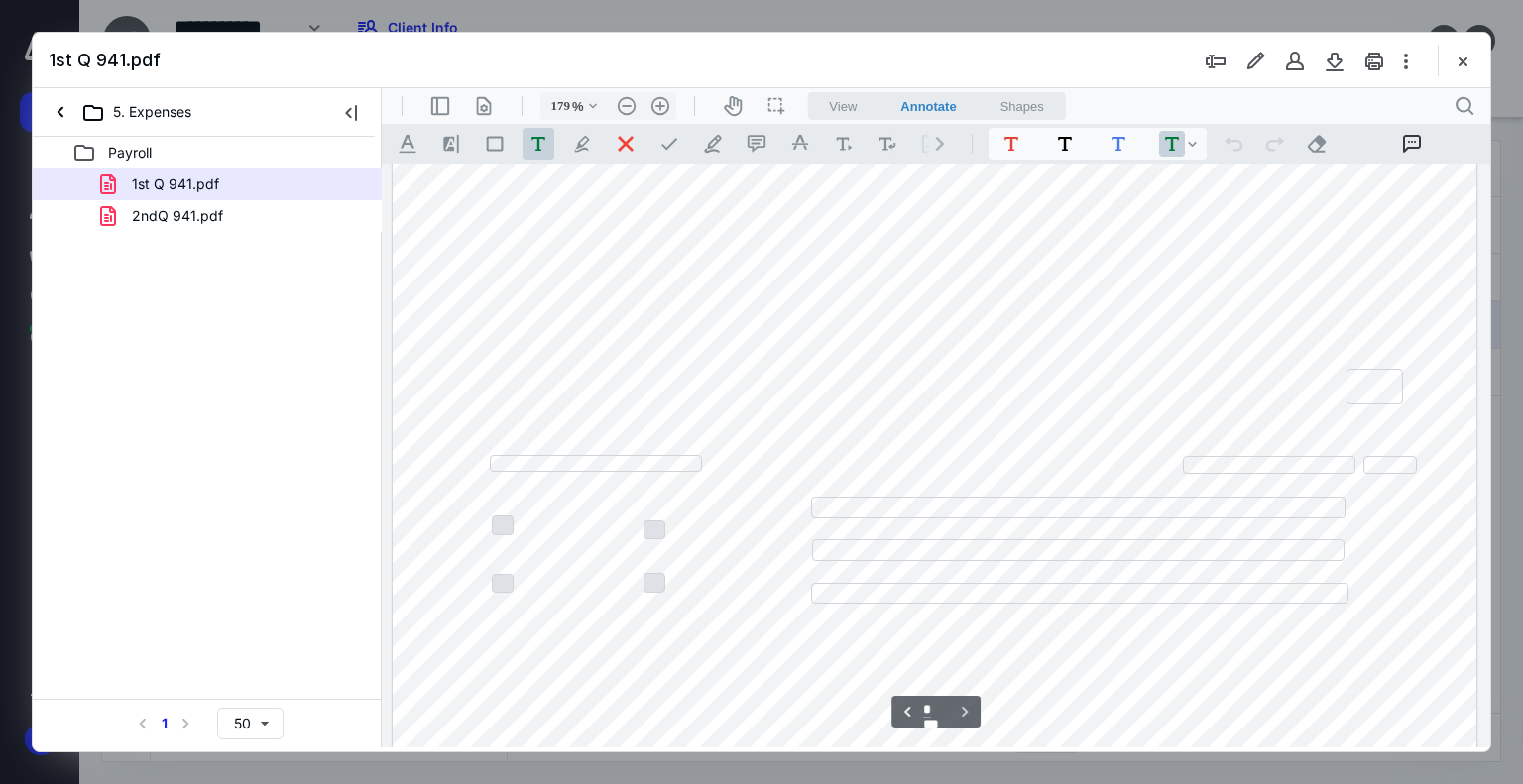 scroll, scrollTop: 3664, scrollLeft: 0, axis: vertical 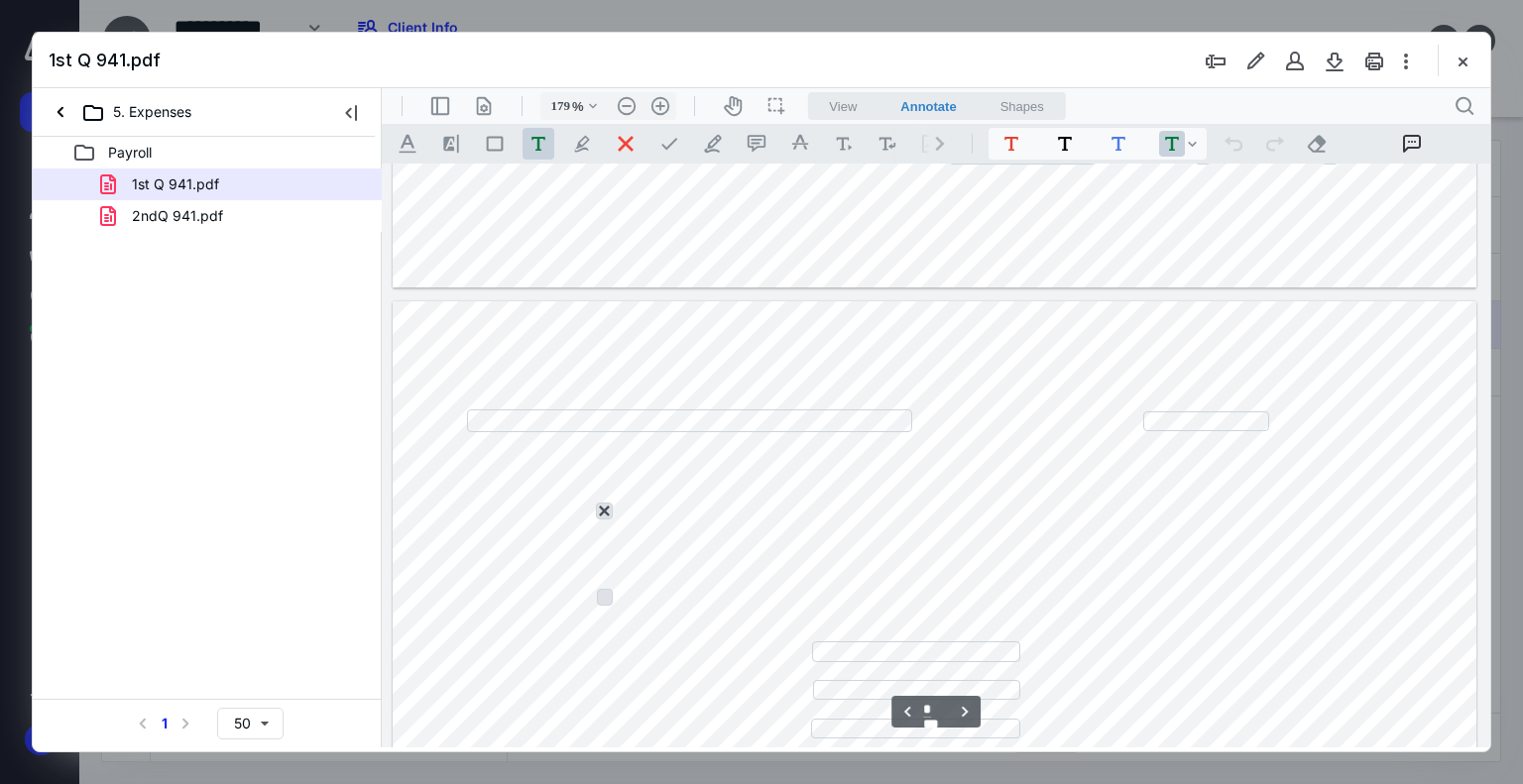 type on "*" 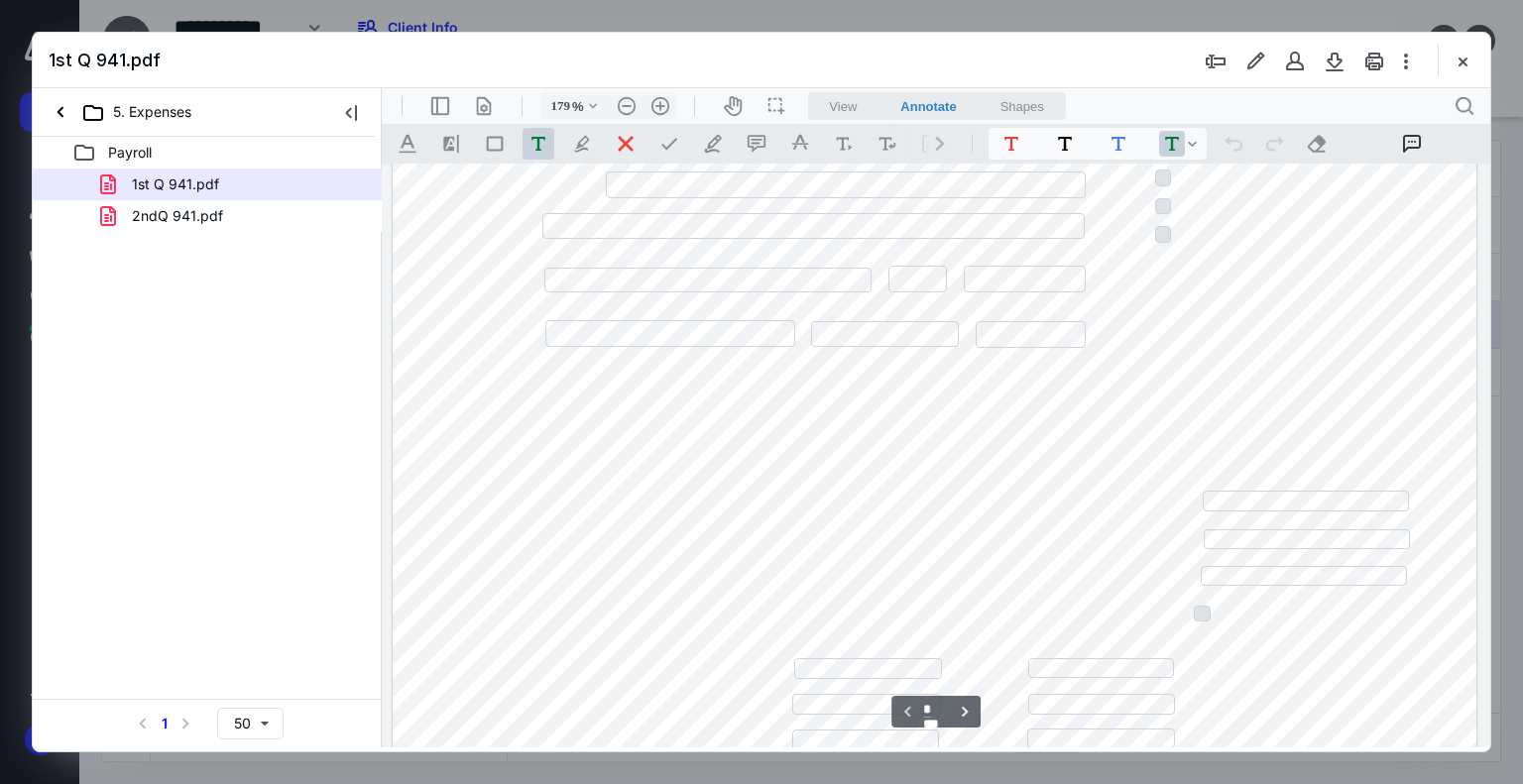 scroll, scrollTop: 0, scrollLeft: 0, axis: both 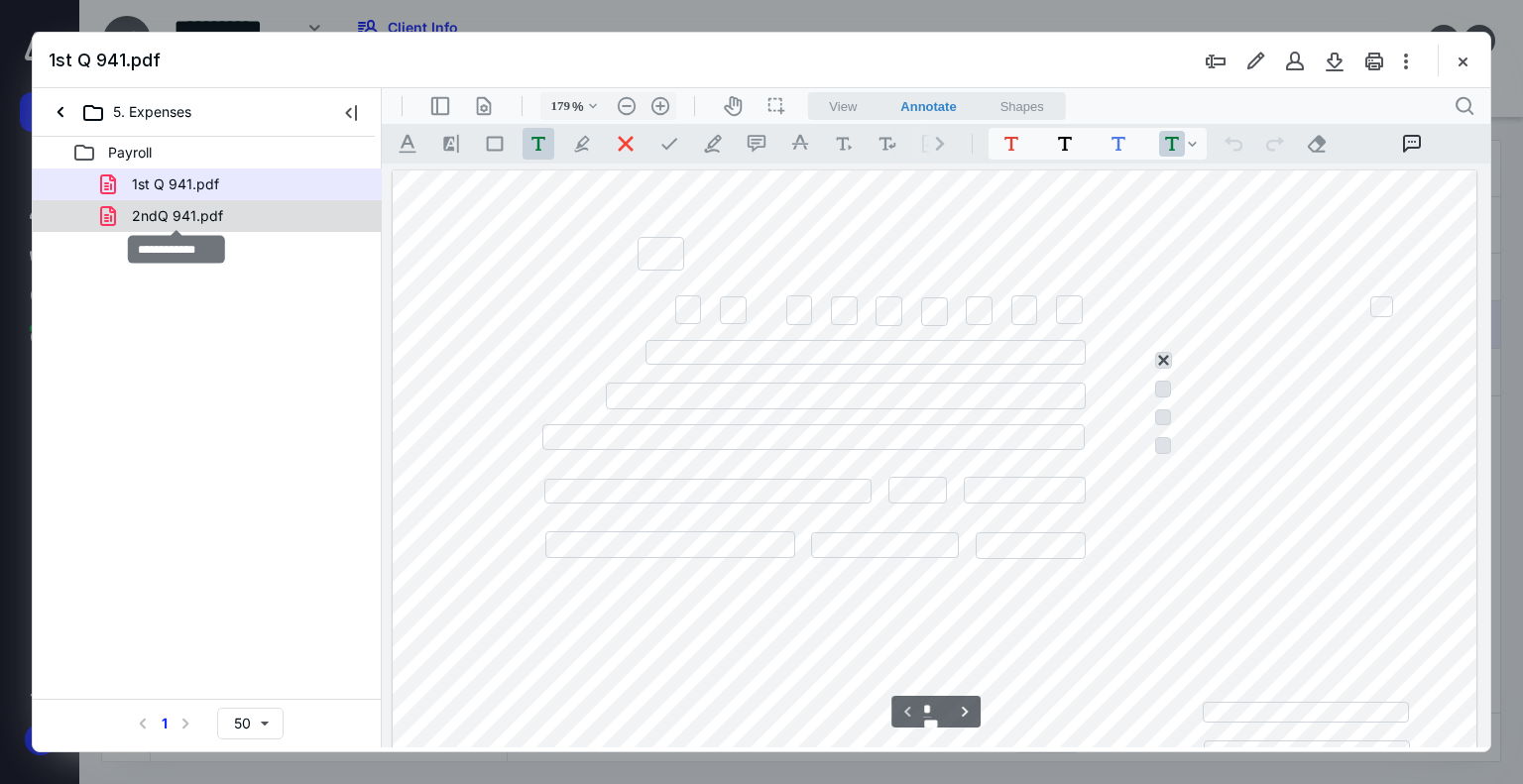 click on "2ndQ 941.pdf" at bounding box center [177, 216] 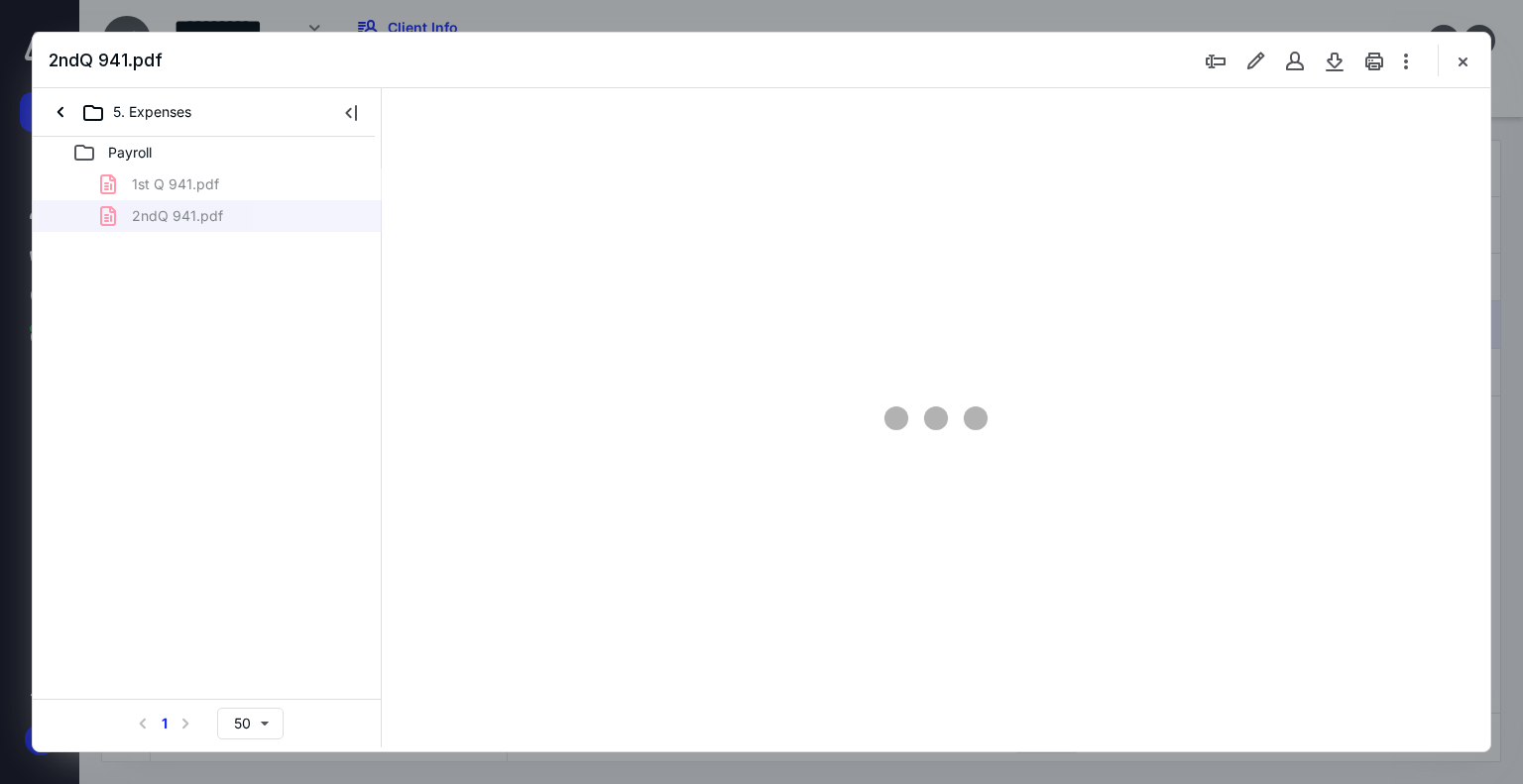 type on "179" 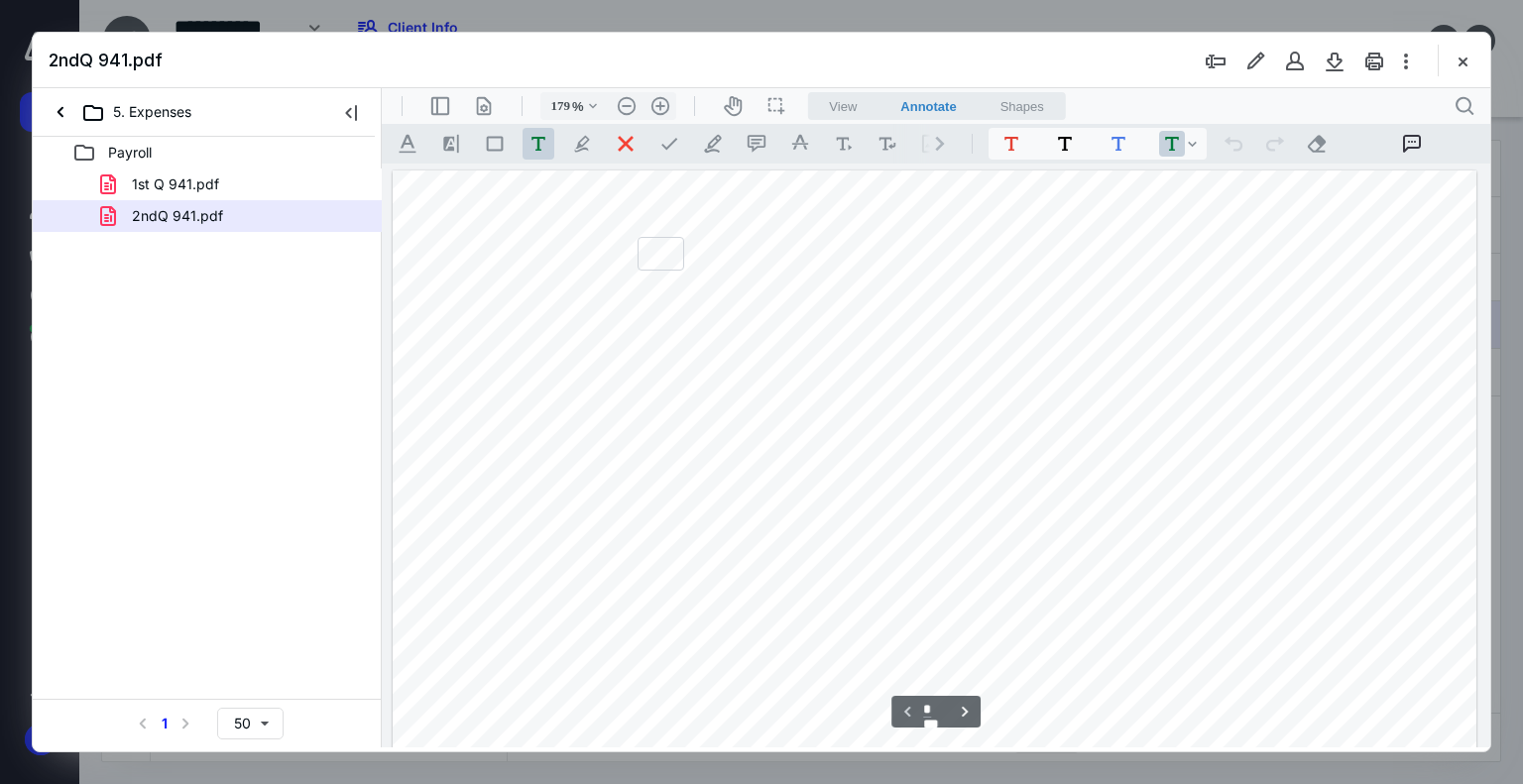 scroll, scrollTop: 82, scrollLeft: 0, axis: vertical 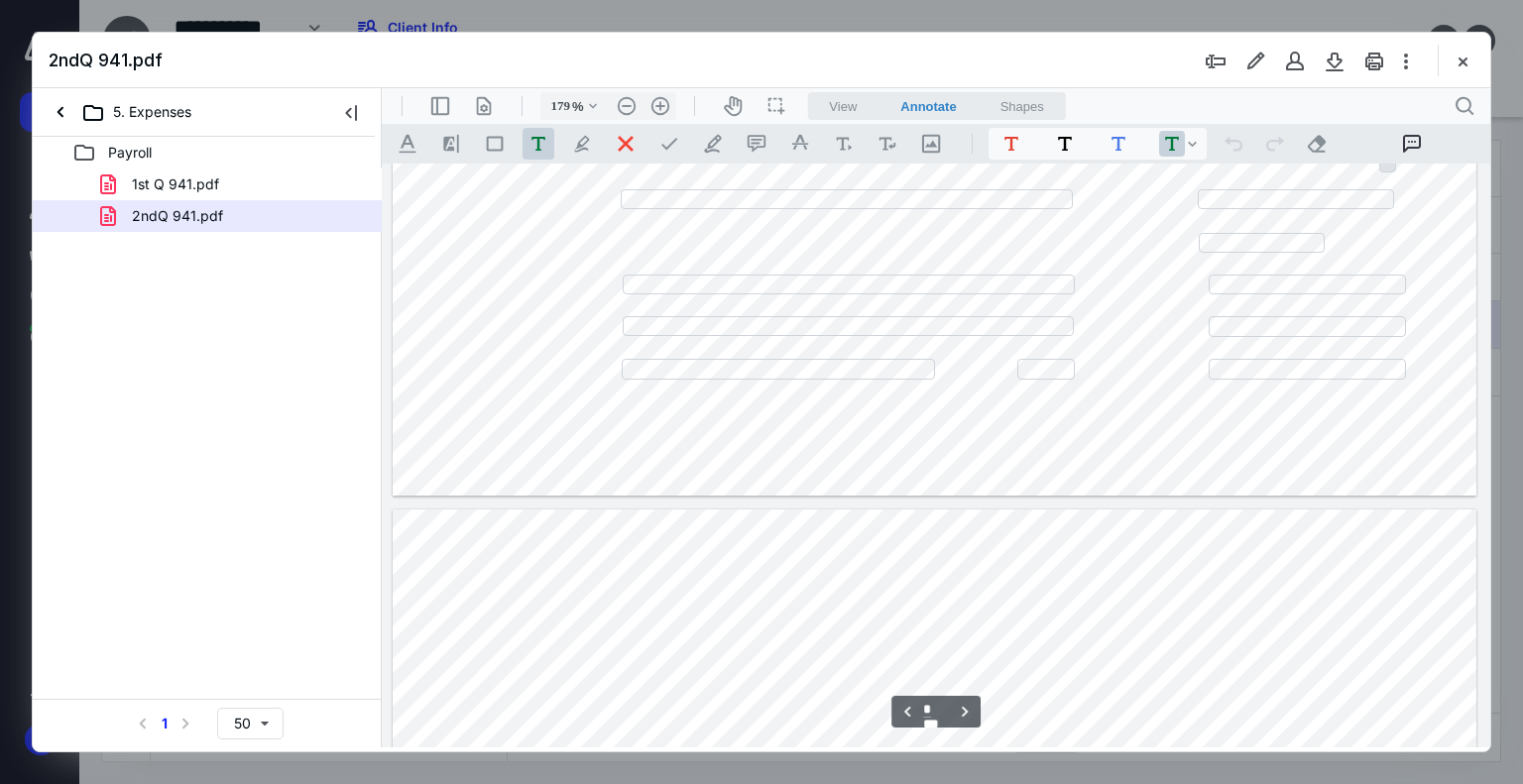 type on "*" 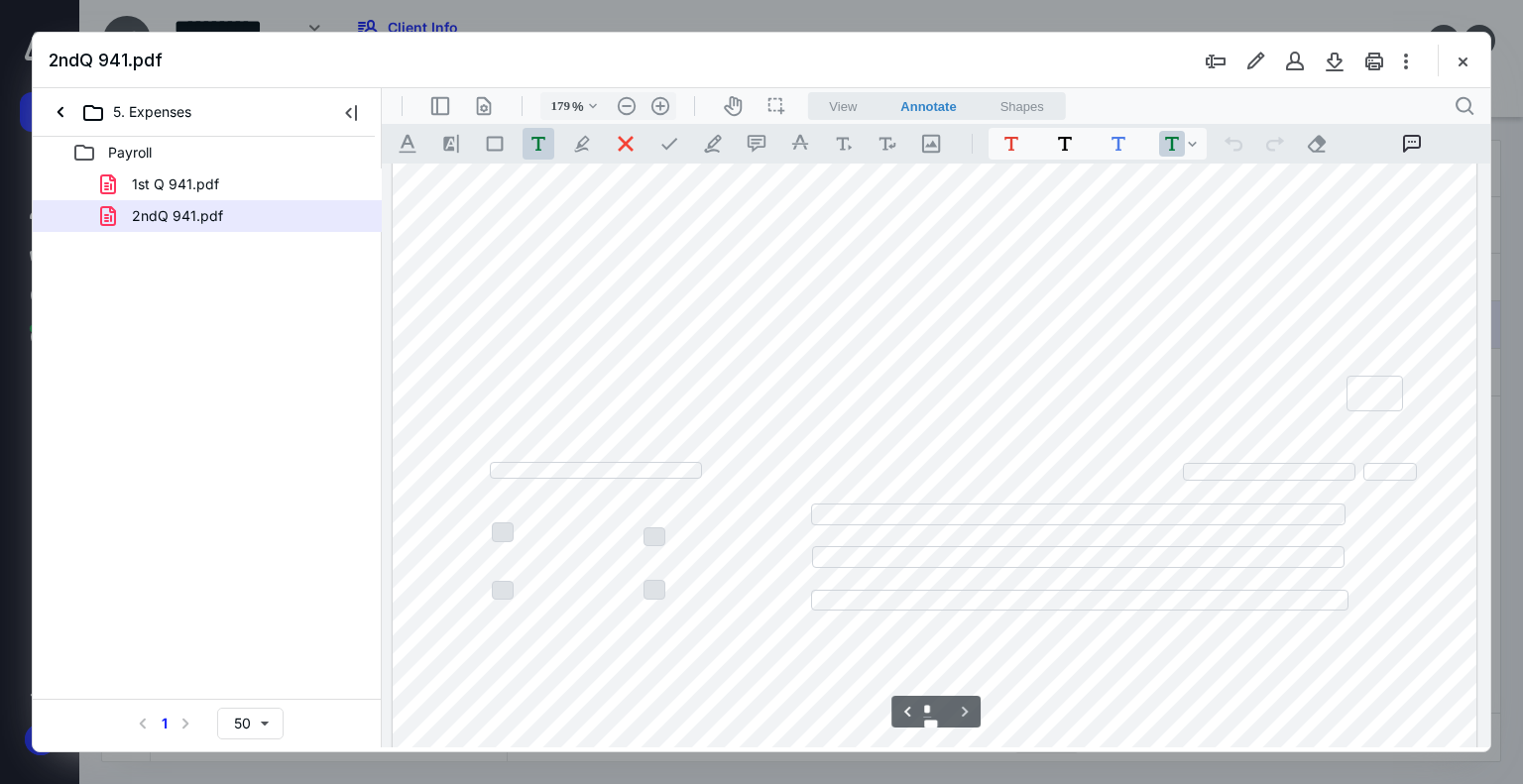 scroll, scrollTop: 3664, scrollLeft: 0, axis: vertical 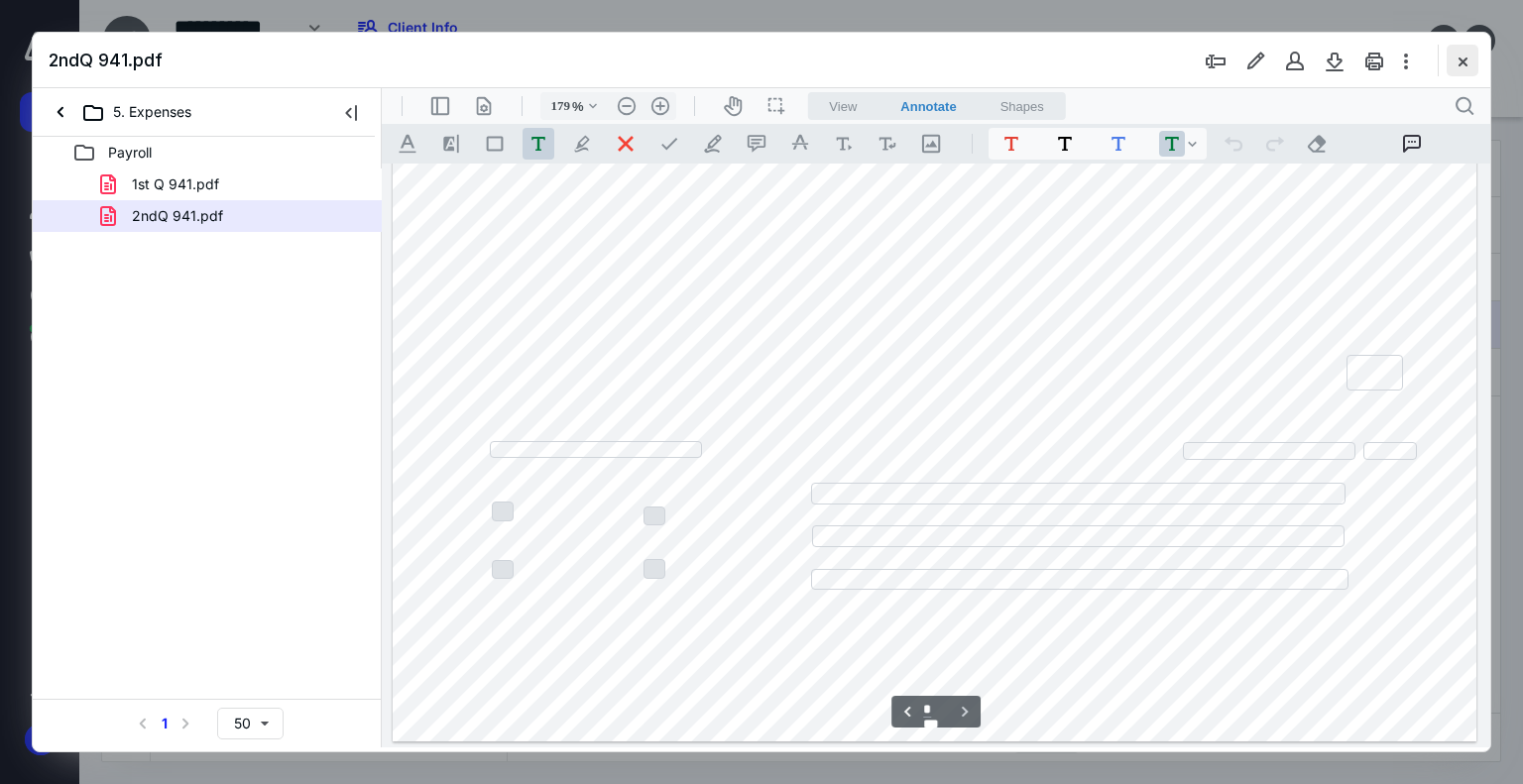 click at bounding box center (1463, 60) 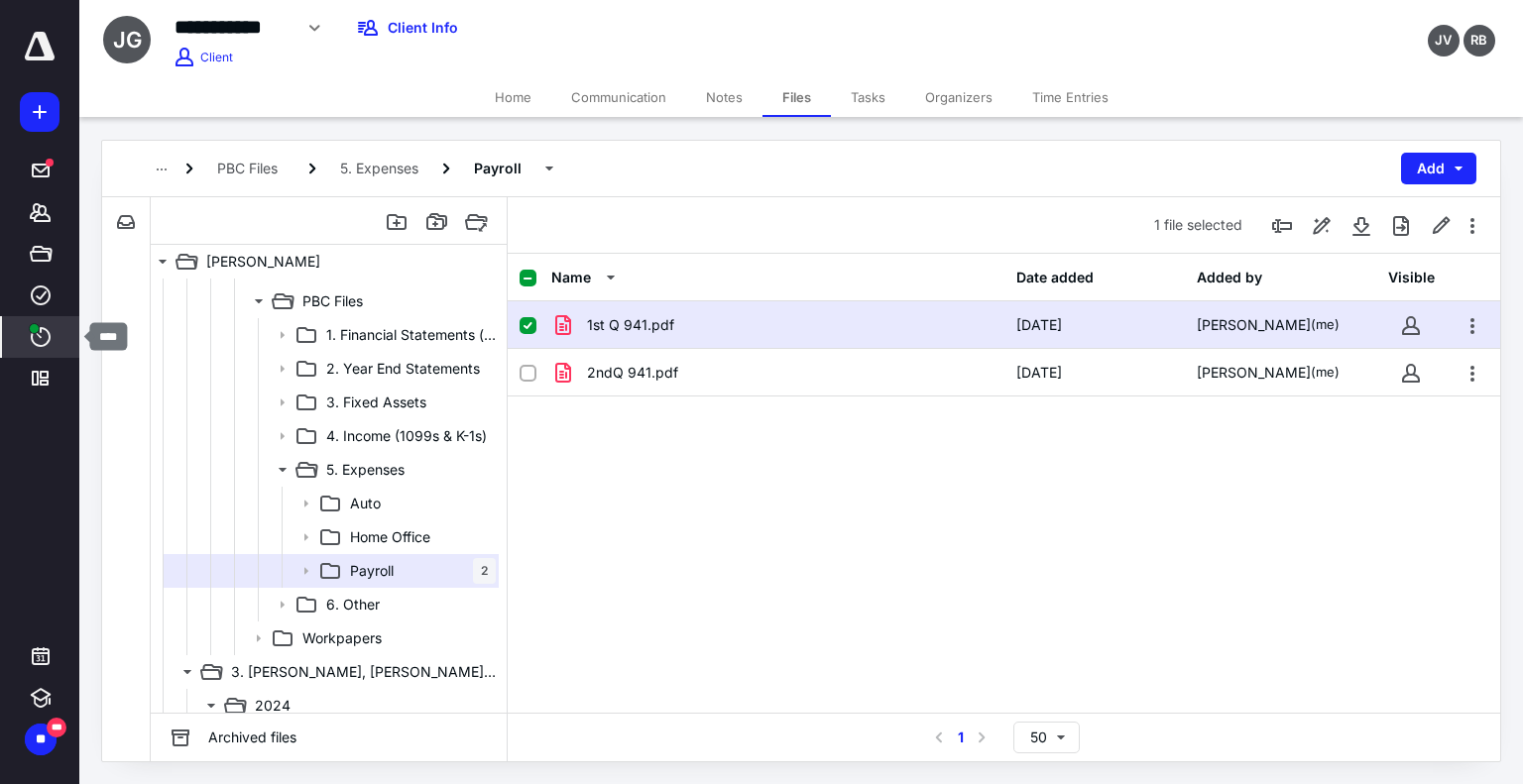 click on "****" at bounding box center (41, 337) 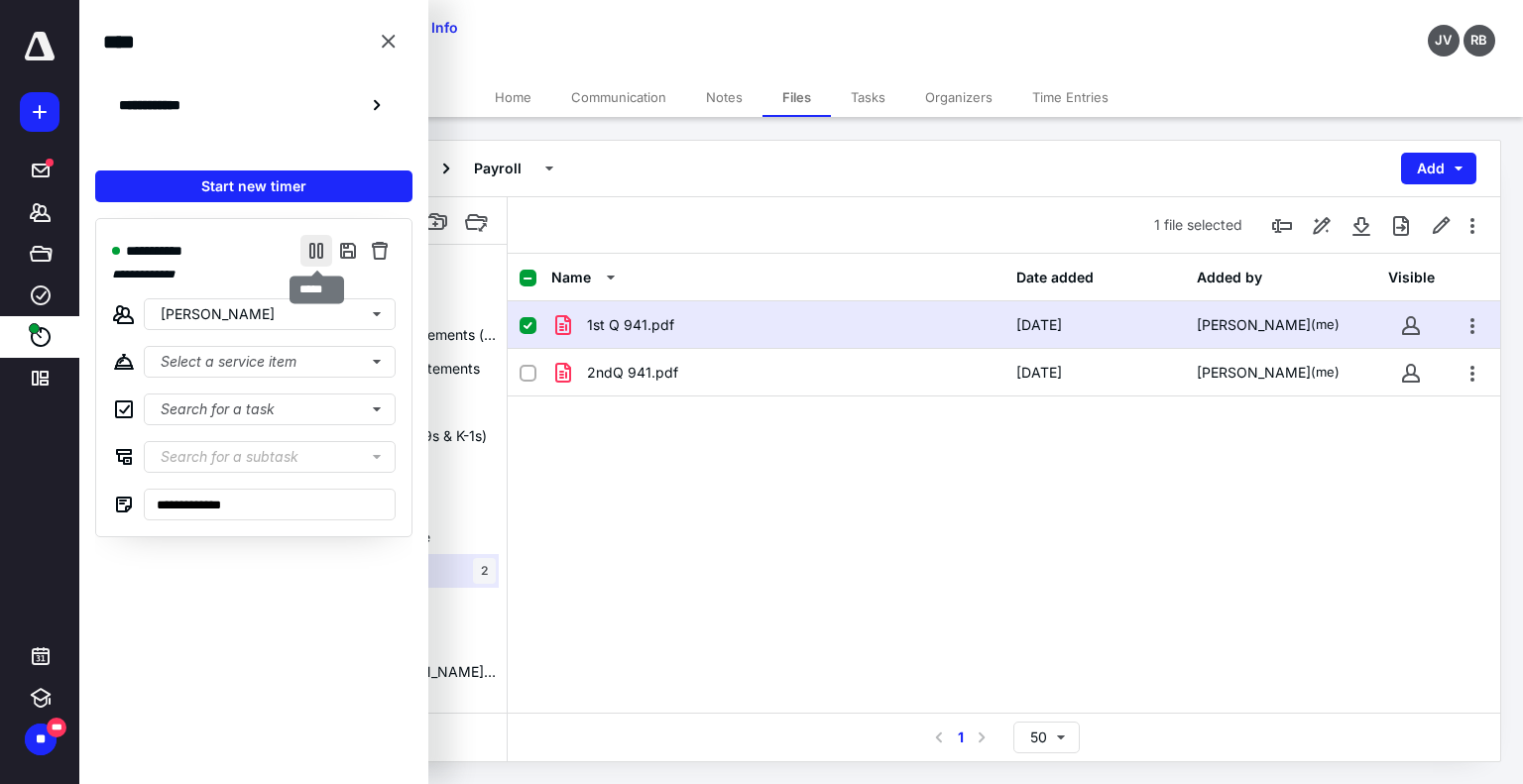 click at bounding box center (316, 251) 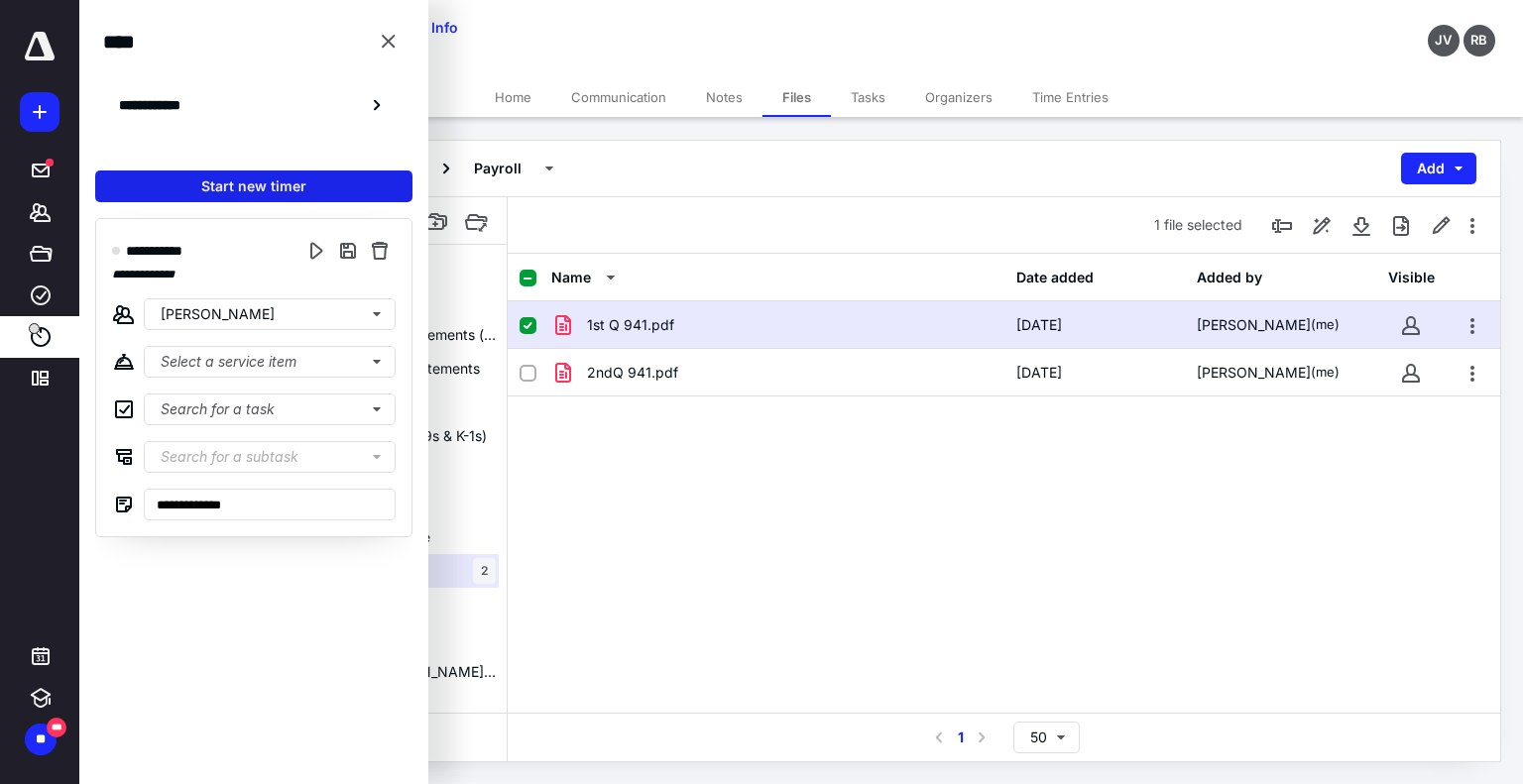 click on "Start new timer" at bounding box center [254, 186] 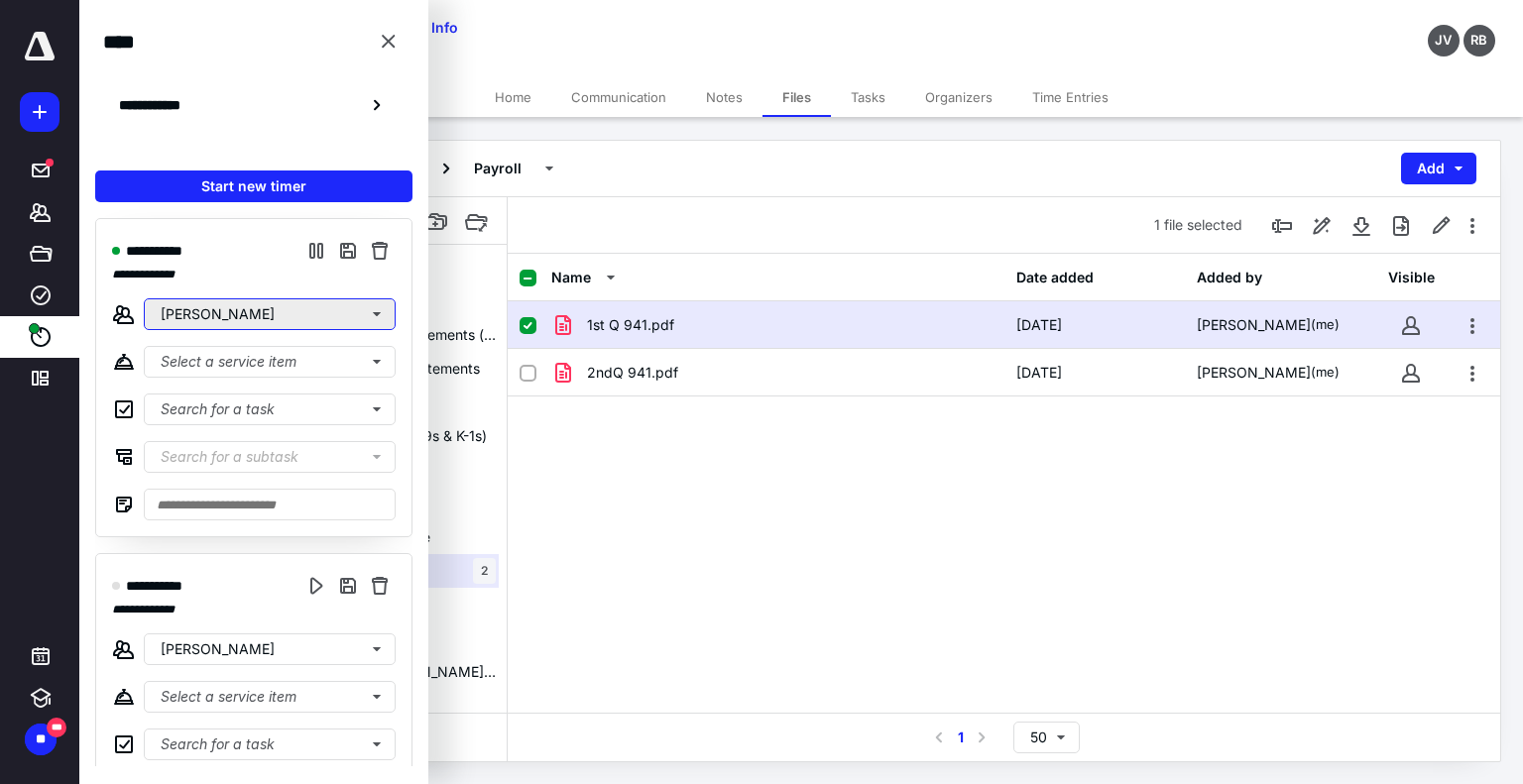 click on "[PERSON_NAME]" at bounding box center [270, 314] 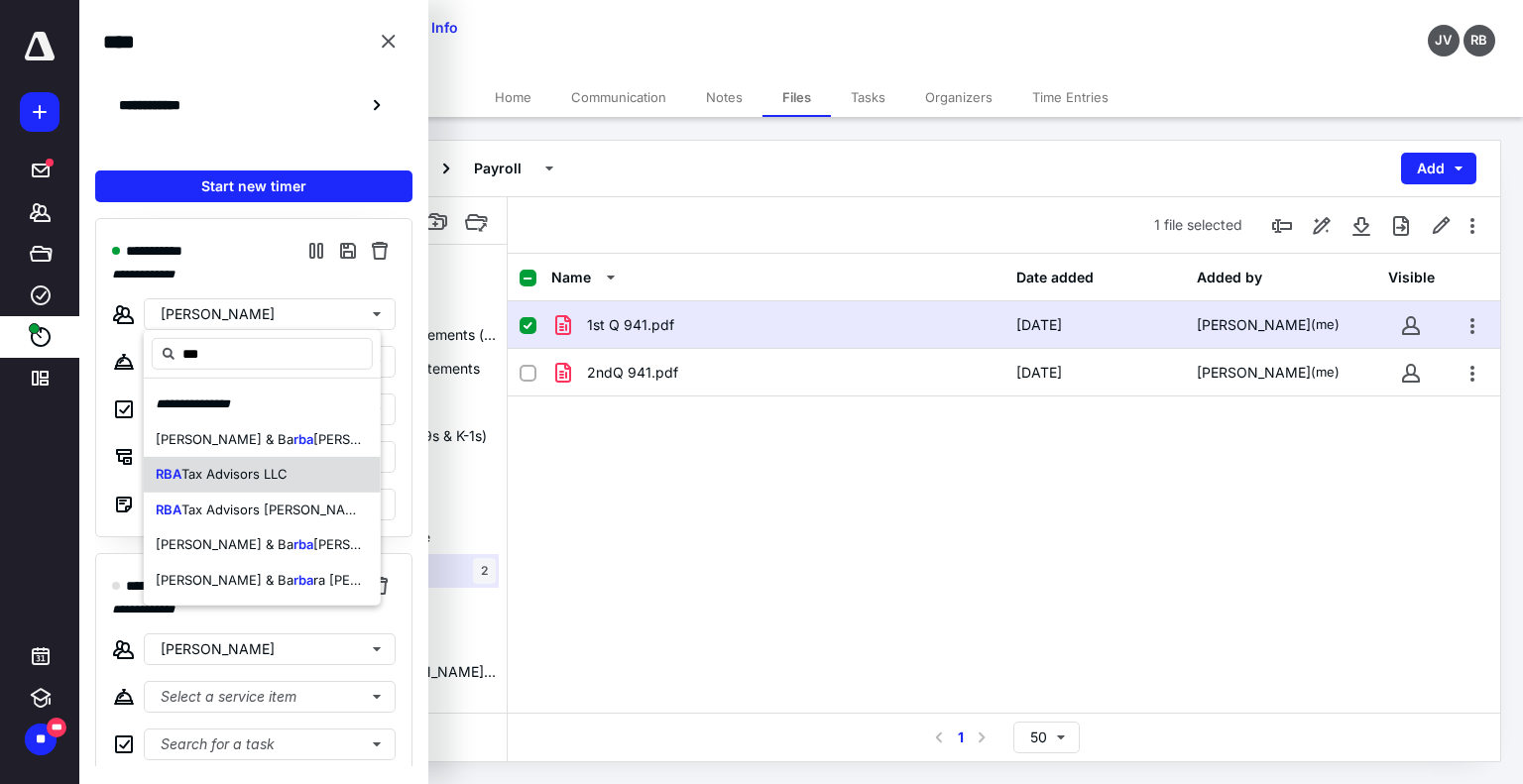 click on "RBA  Tax Advisors LLC" at bounding box center (221, 475) 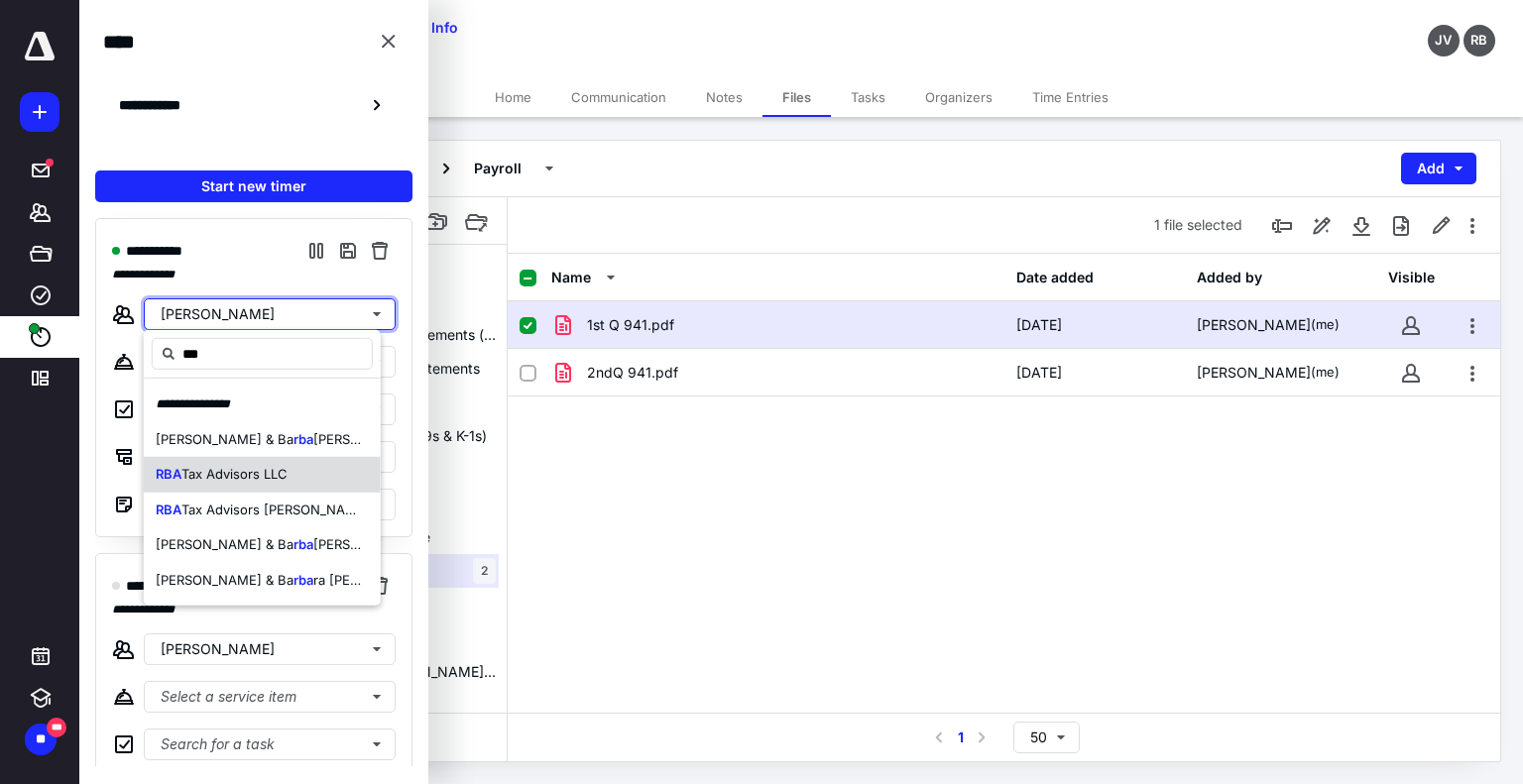 type 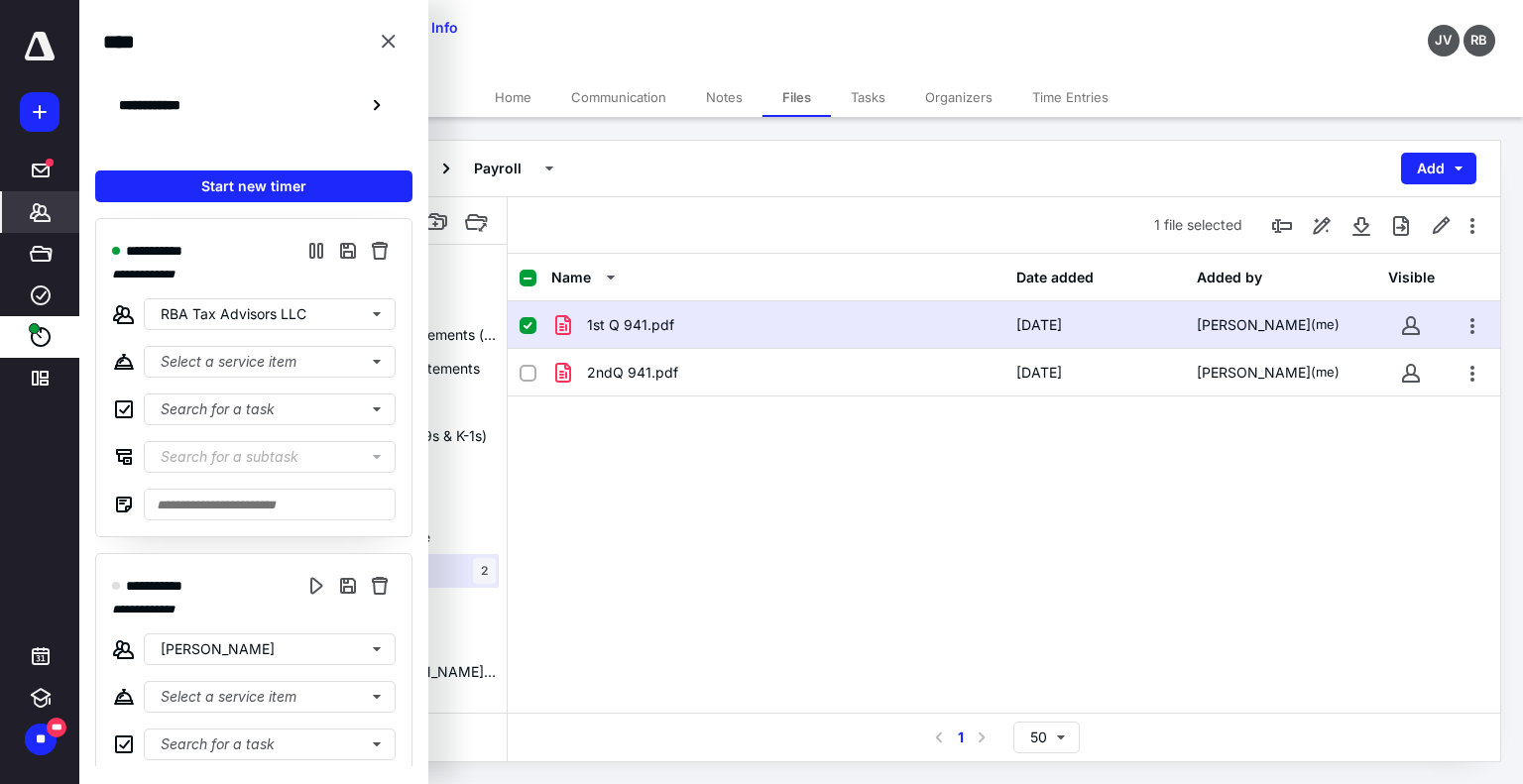 click 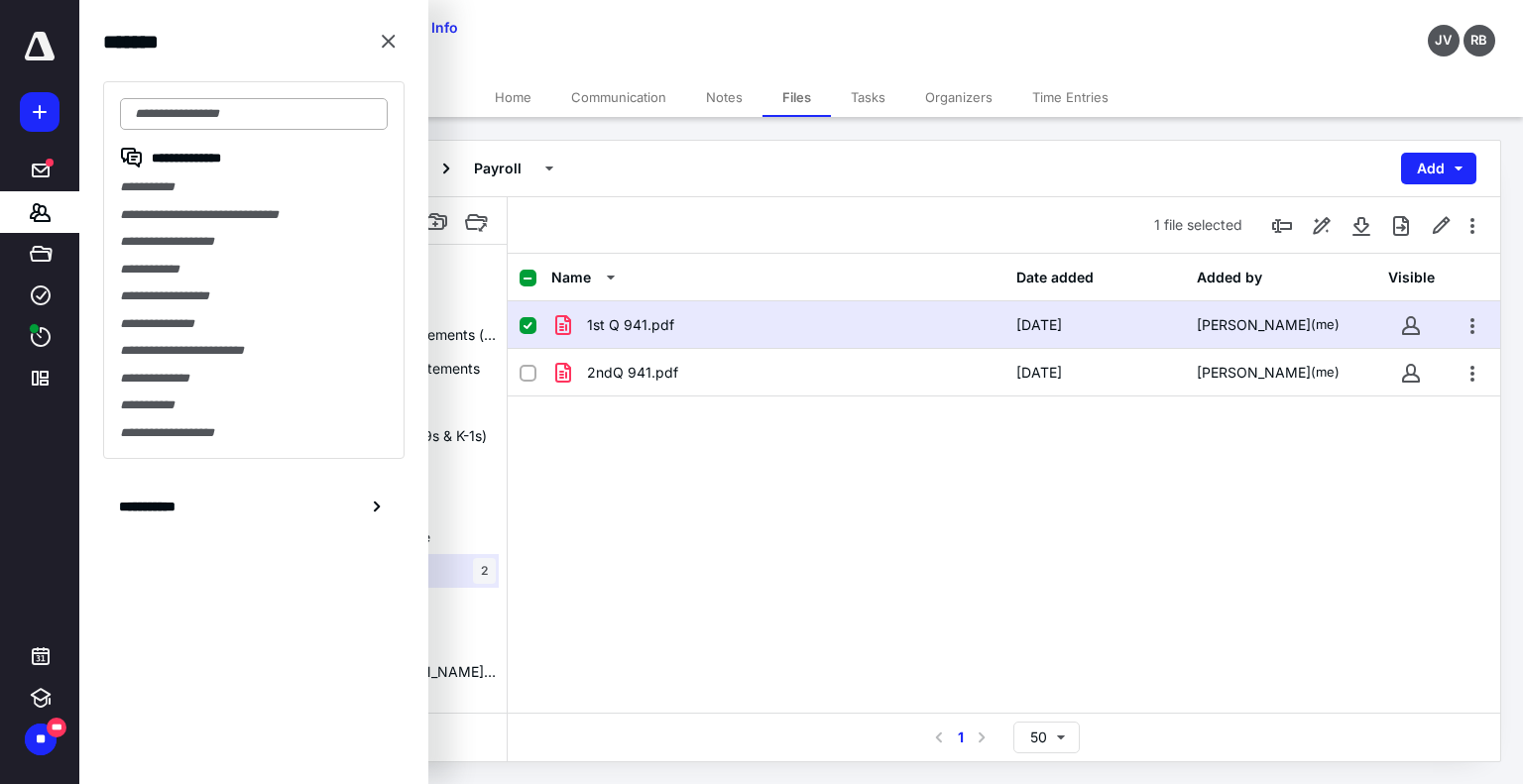click at bounding box center (254, 114) 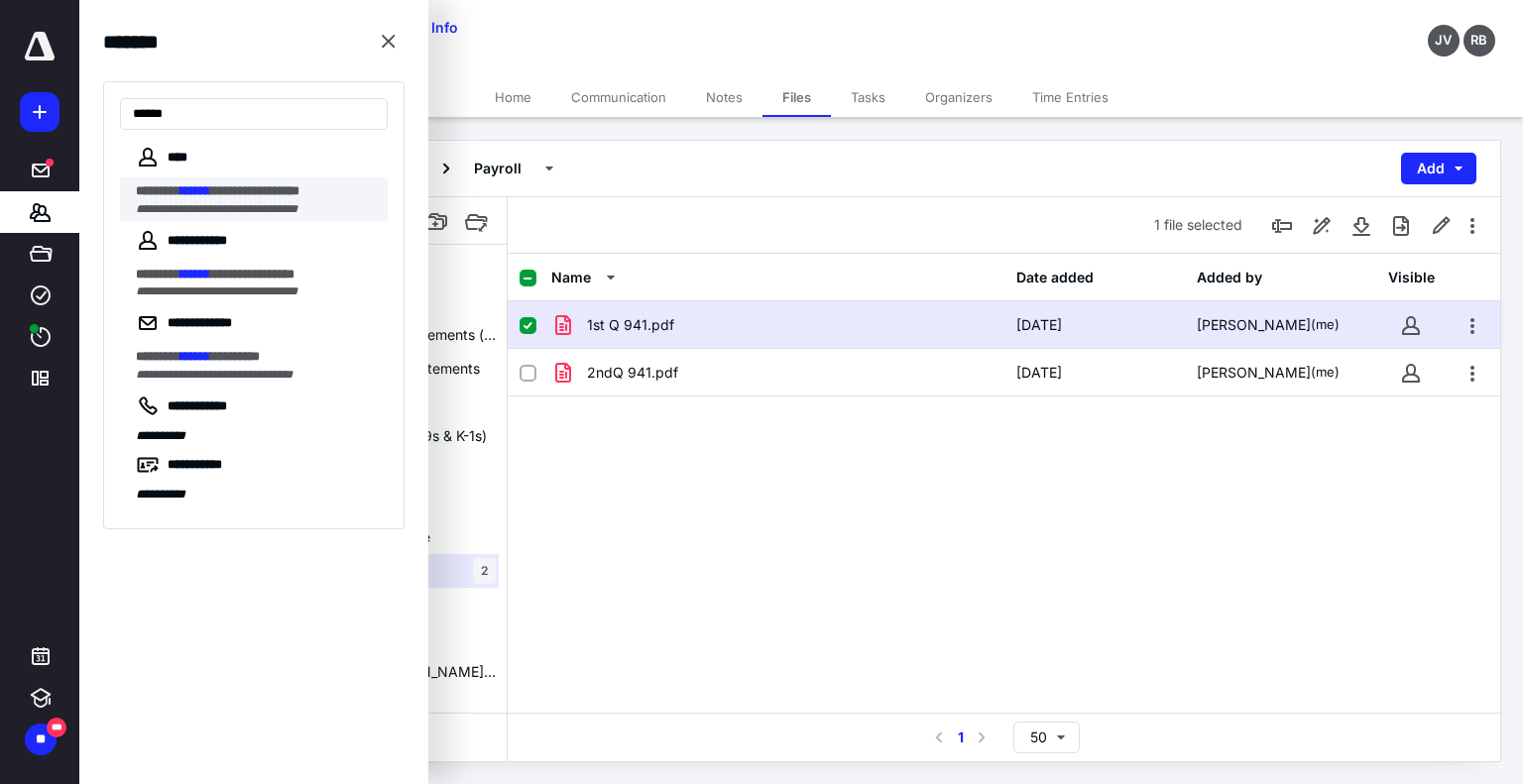 type on "******" 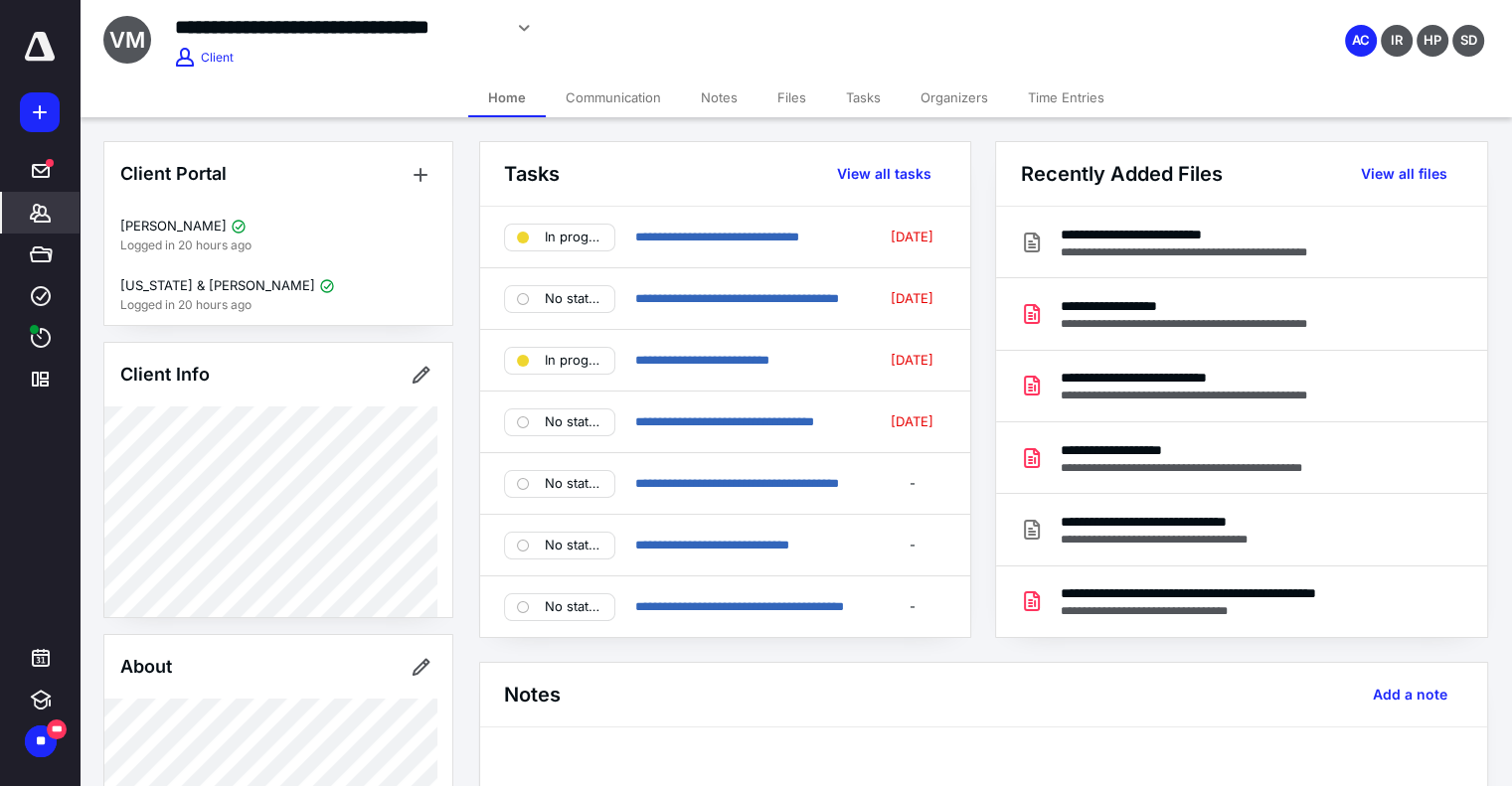 click on "Files" at bounding box center [791, 97] 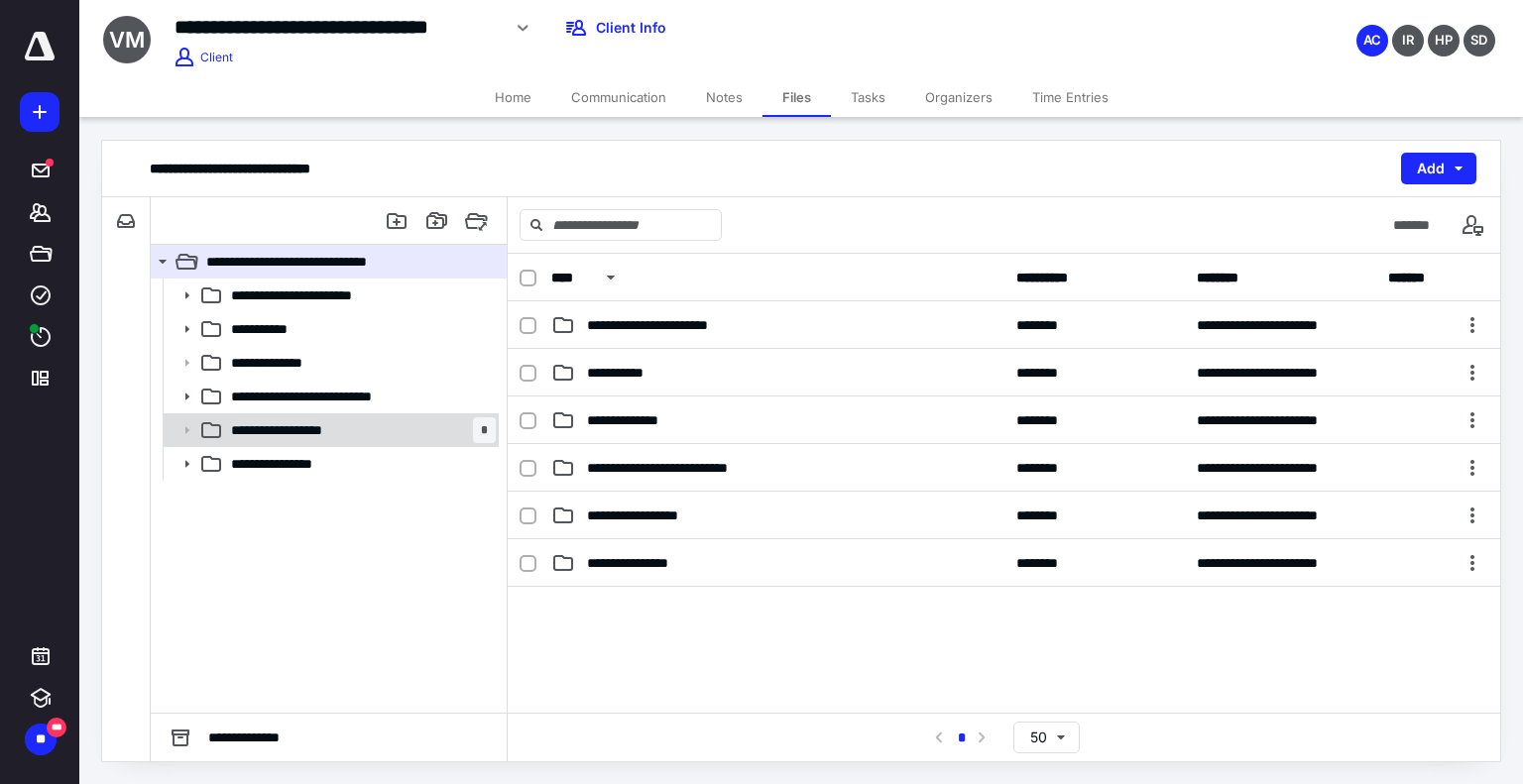 click on "**********" at bounding box center [359, 430] 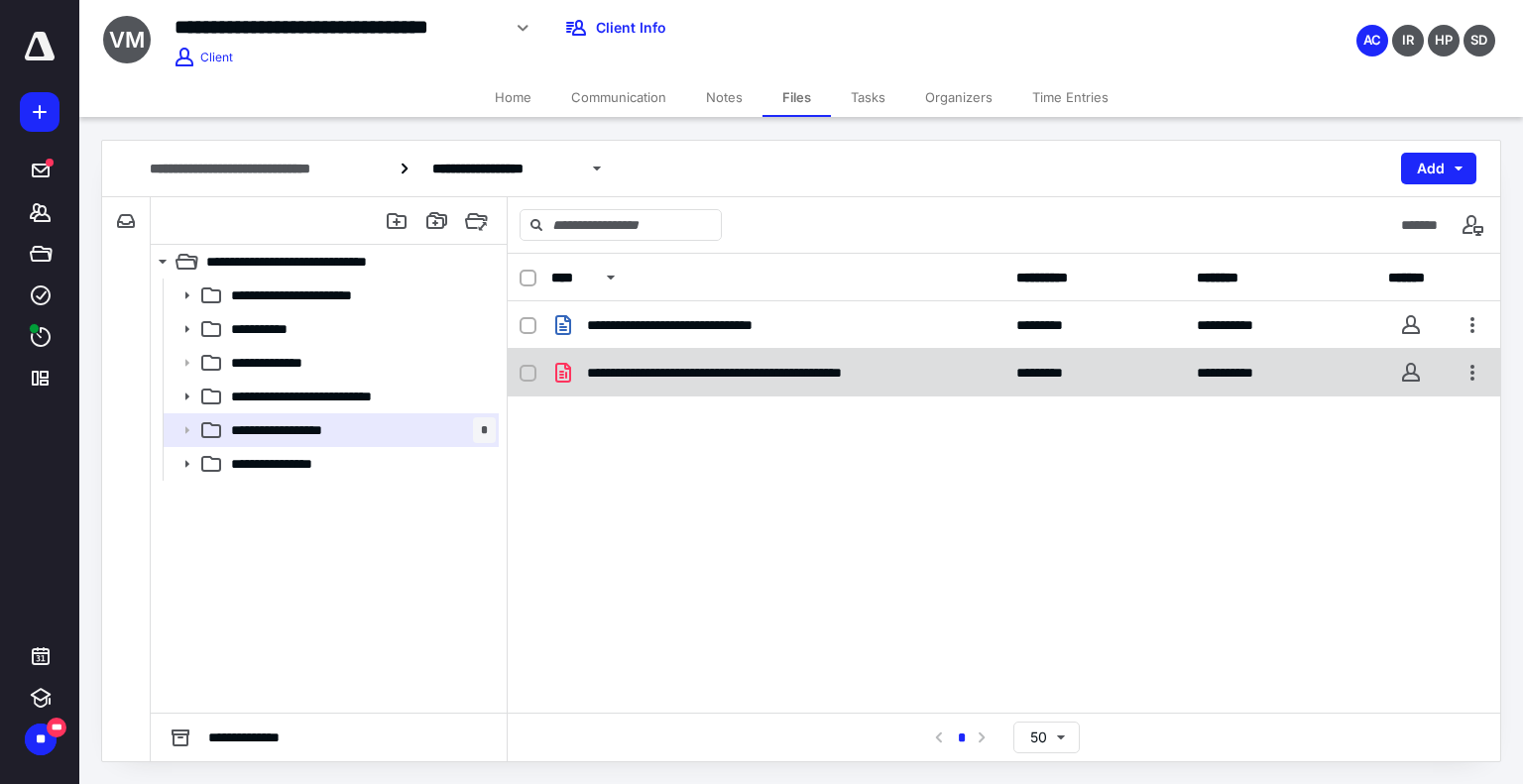 click on "**********" at bounding box center (777, 373) 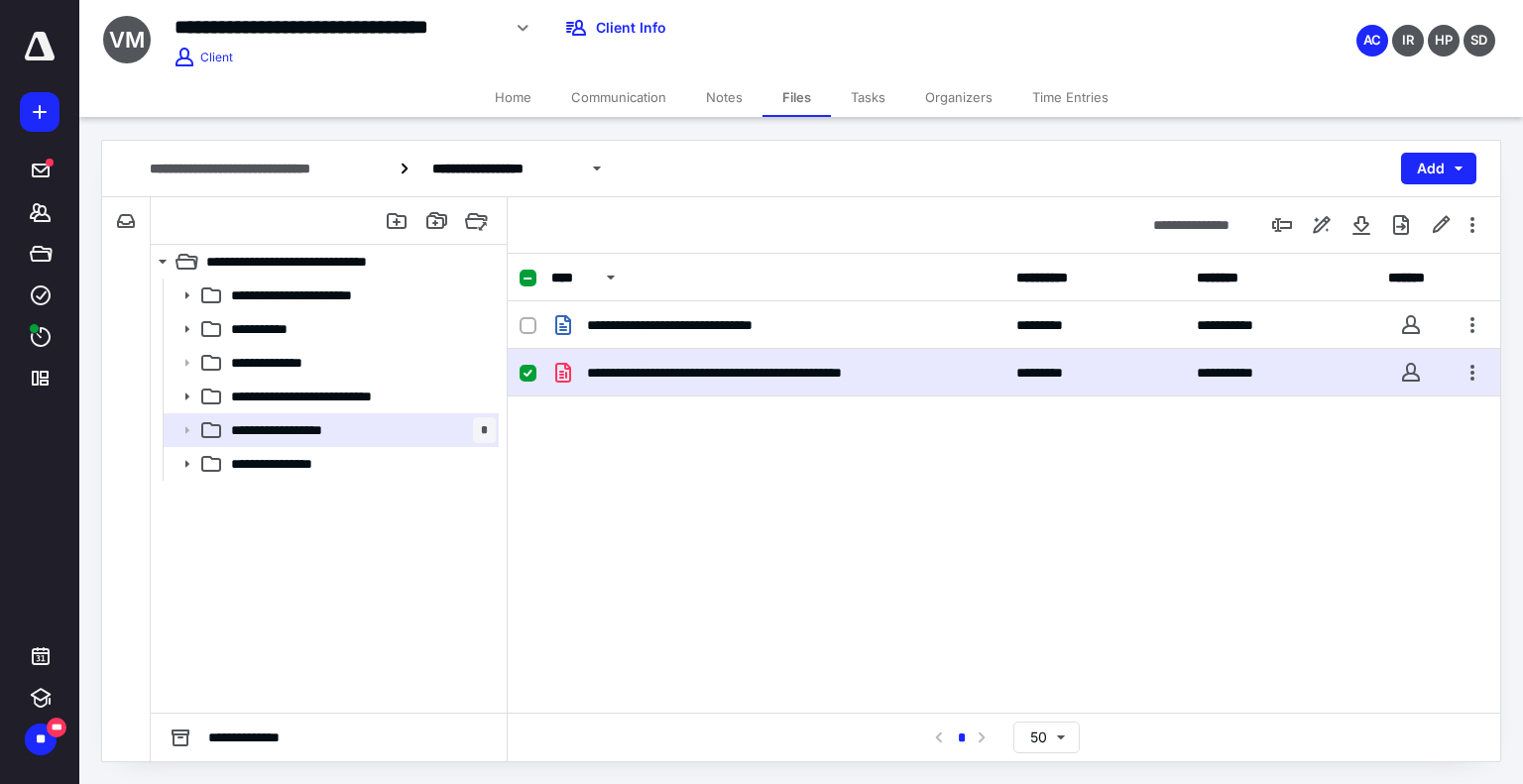 click on "**********" at bounding box center (777, 373) 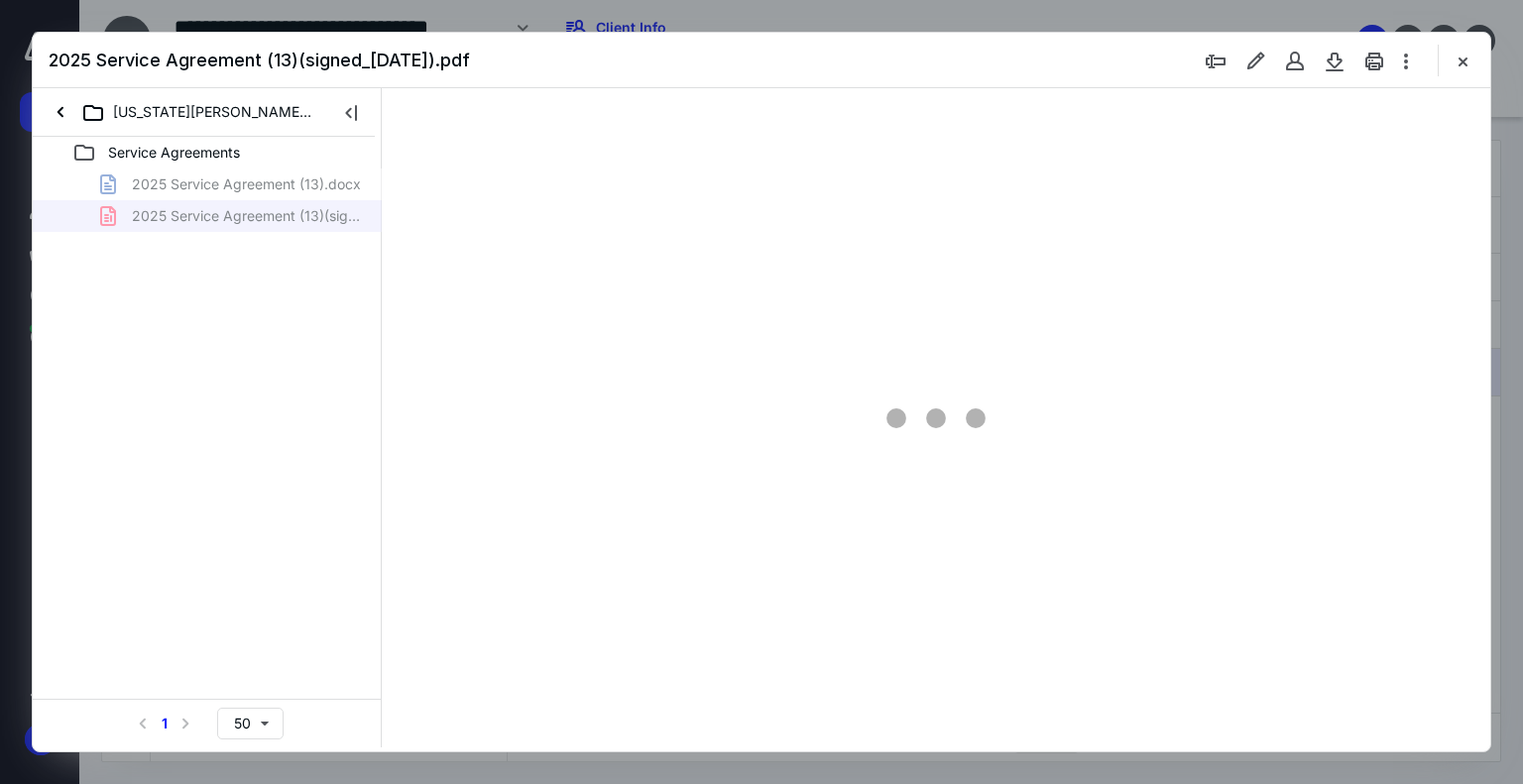 scroll, scrollTop: 0, scrollLeft: 0, axis: both 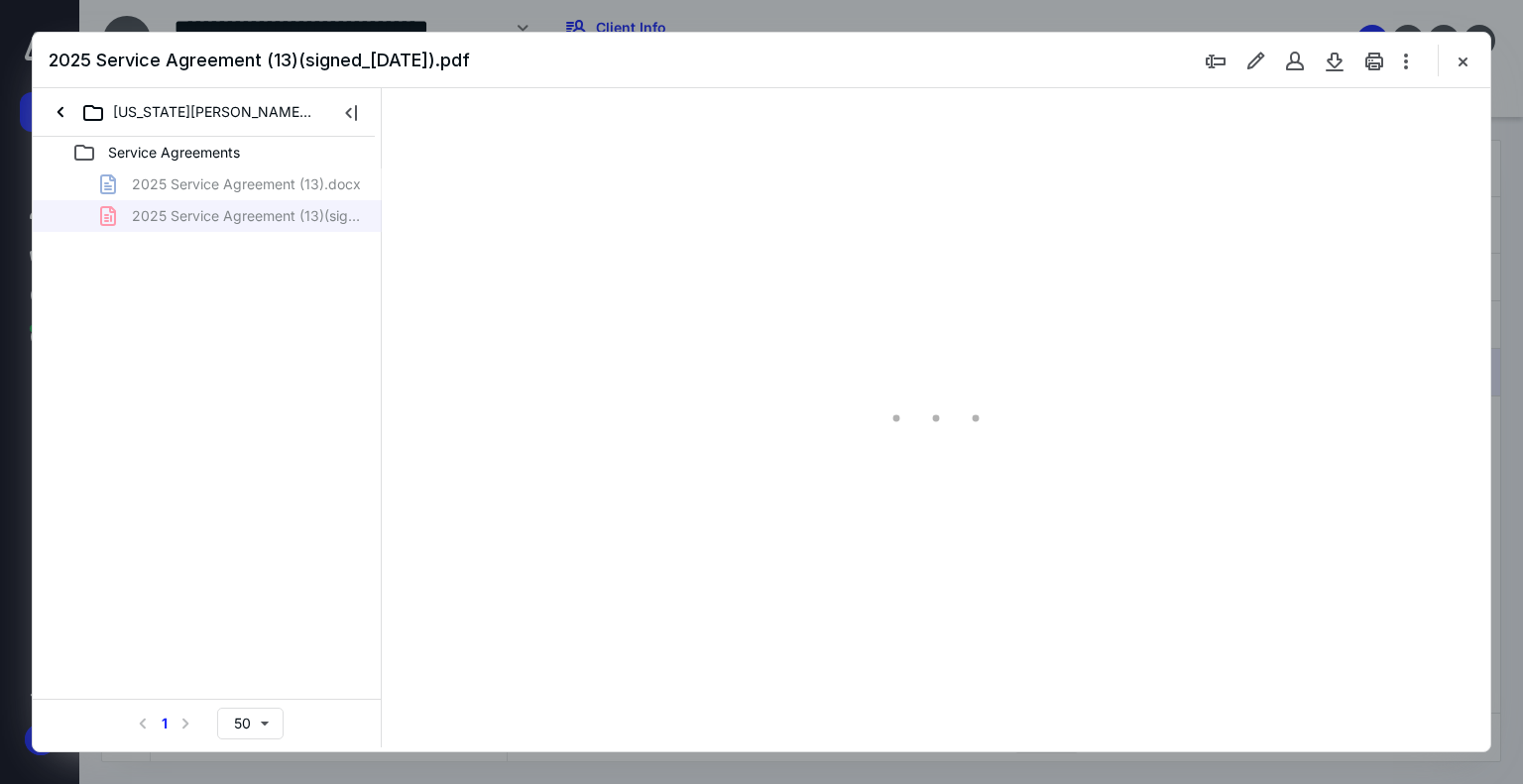 type on "179" 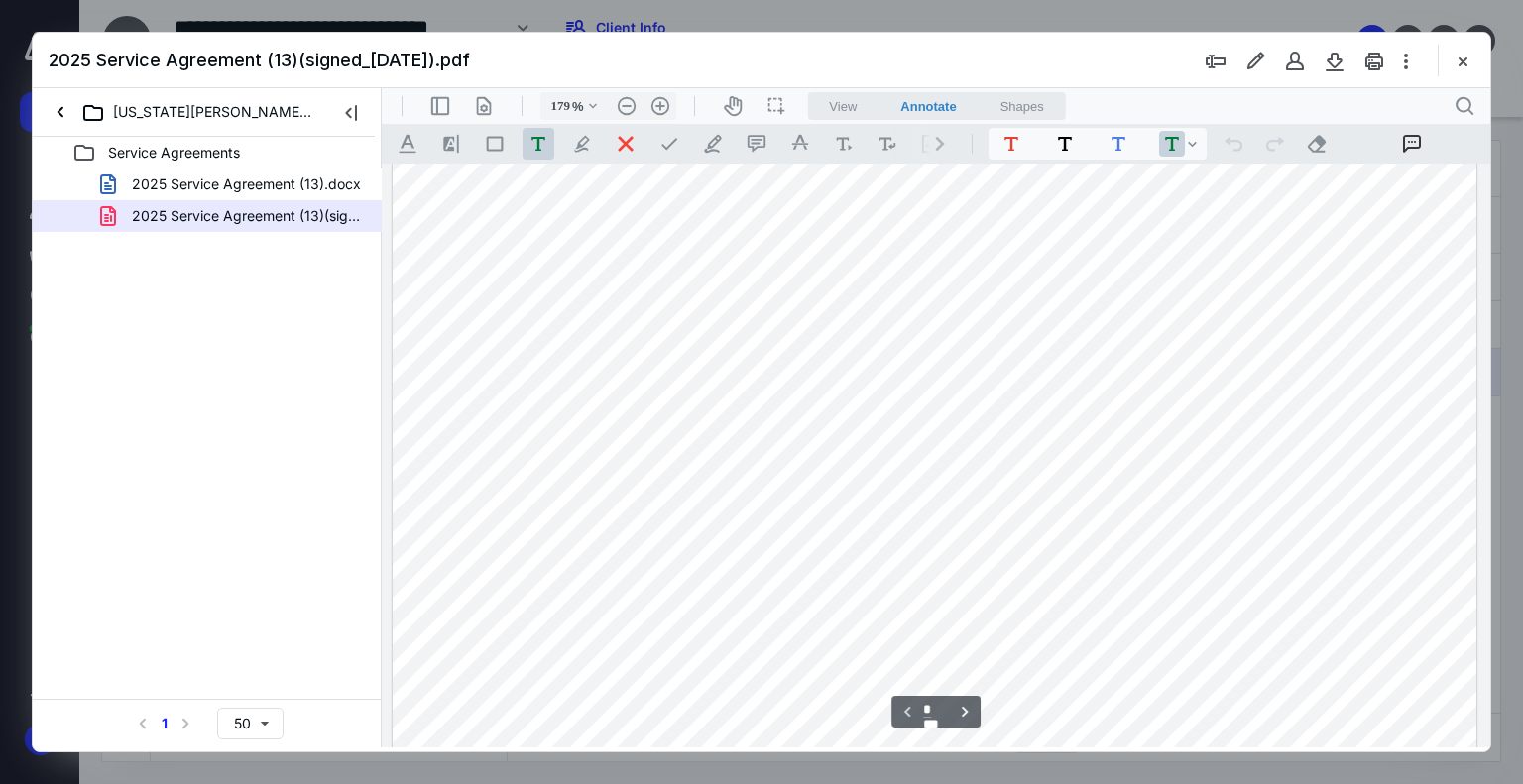 scroll, scrollTop: 181, scrollLeft: 0, axis: vertical 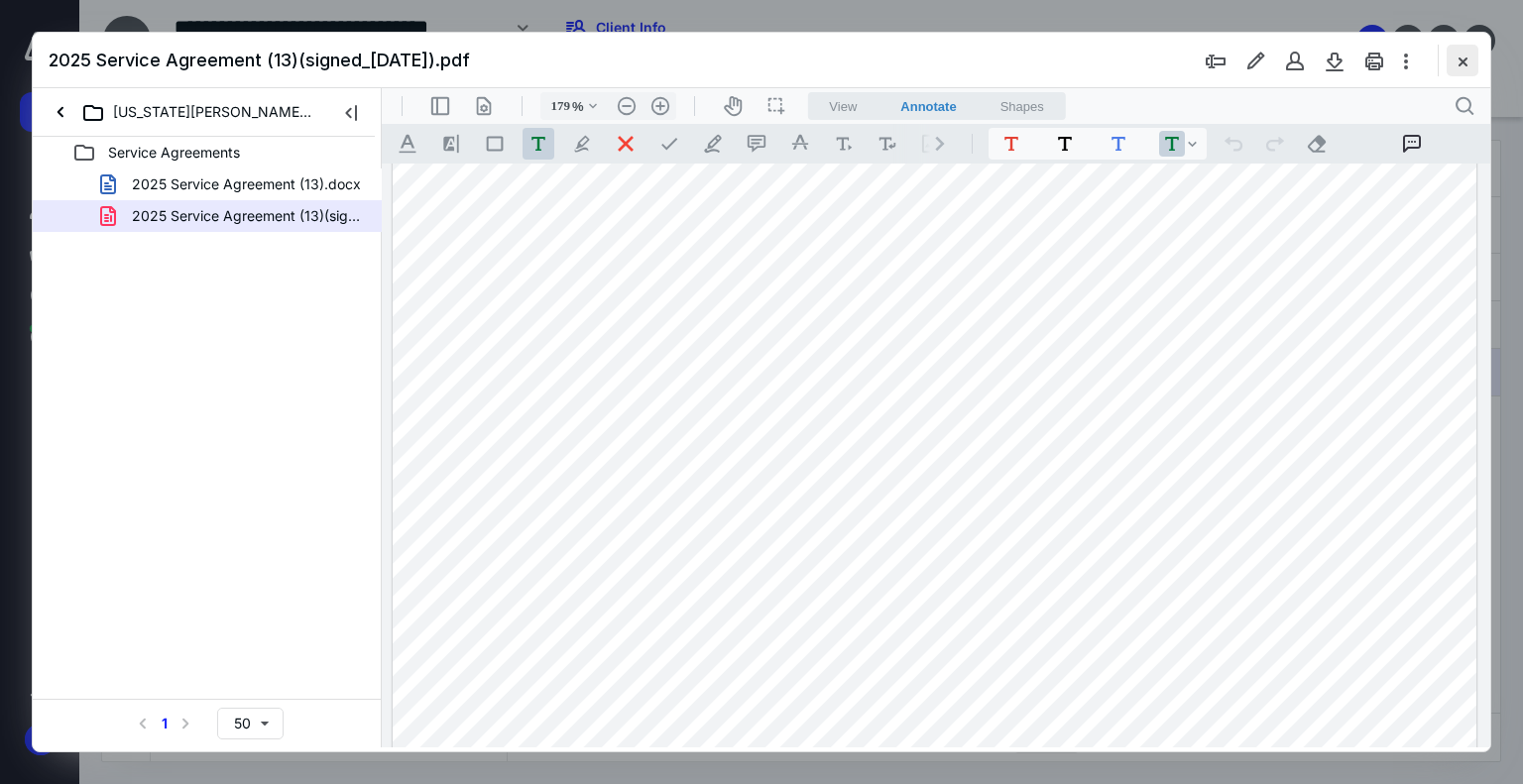 click at bounding box center [1463, 60] 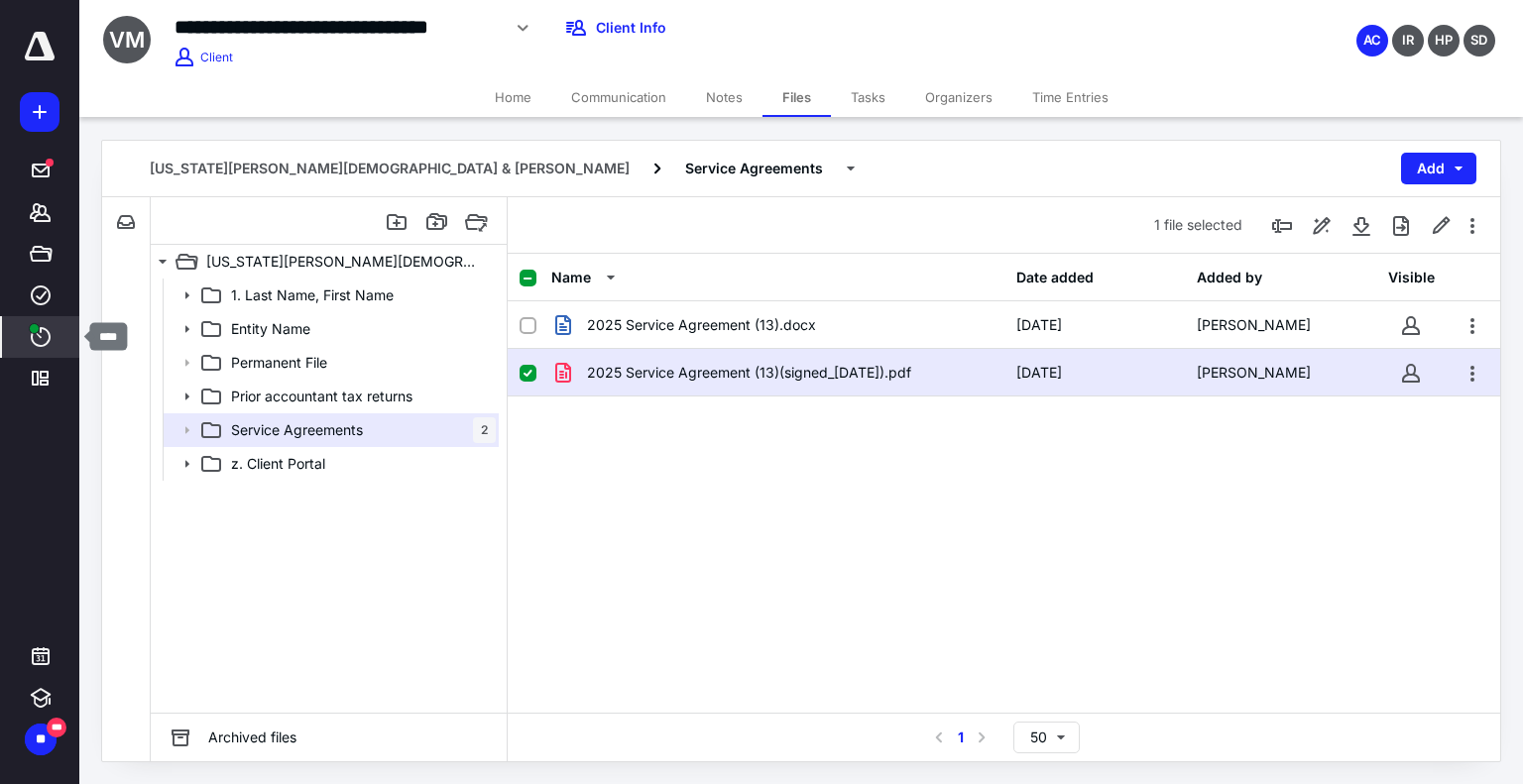 click on "****" at bounding box center (41, 337) 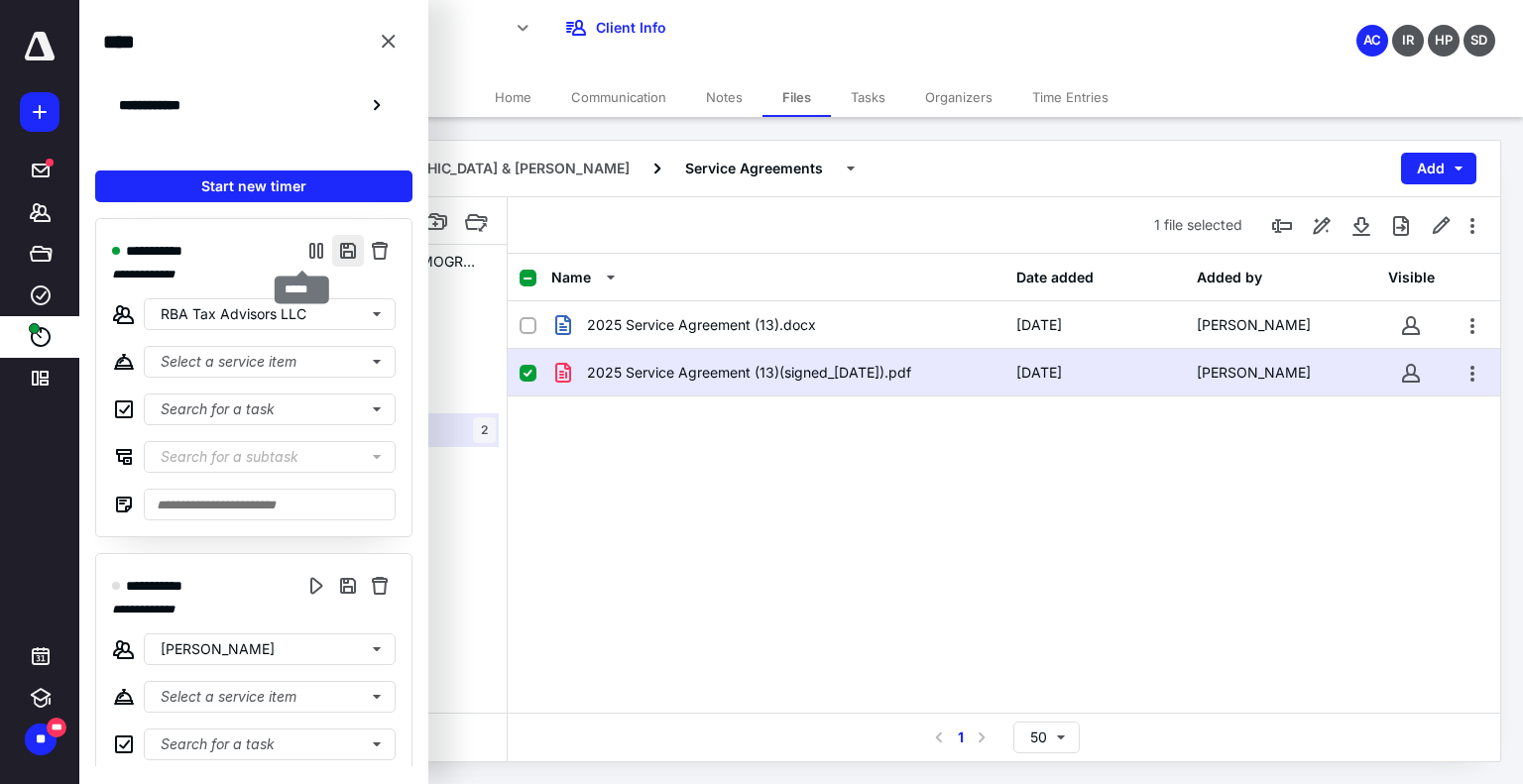 click at bounding box center [348, 251] 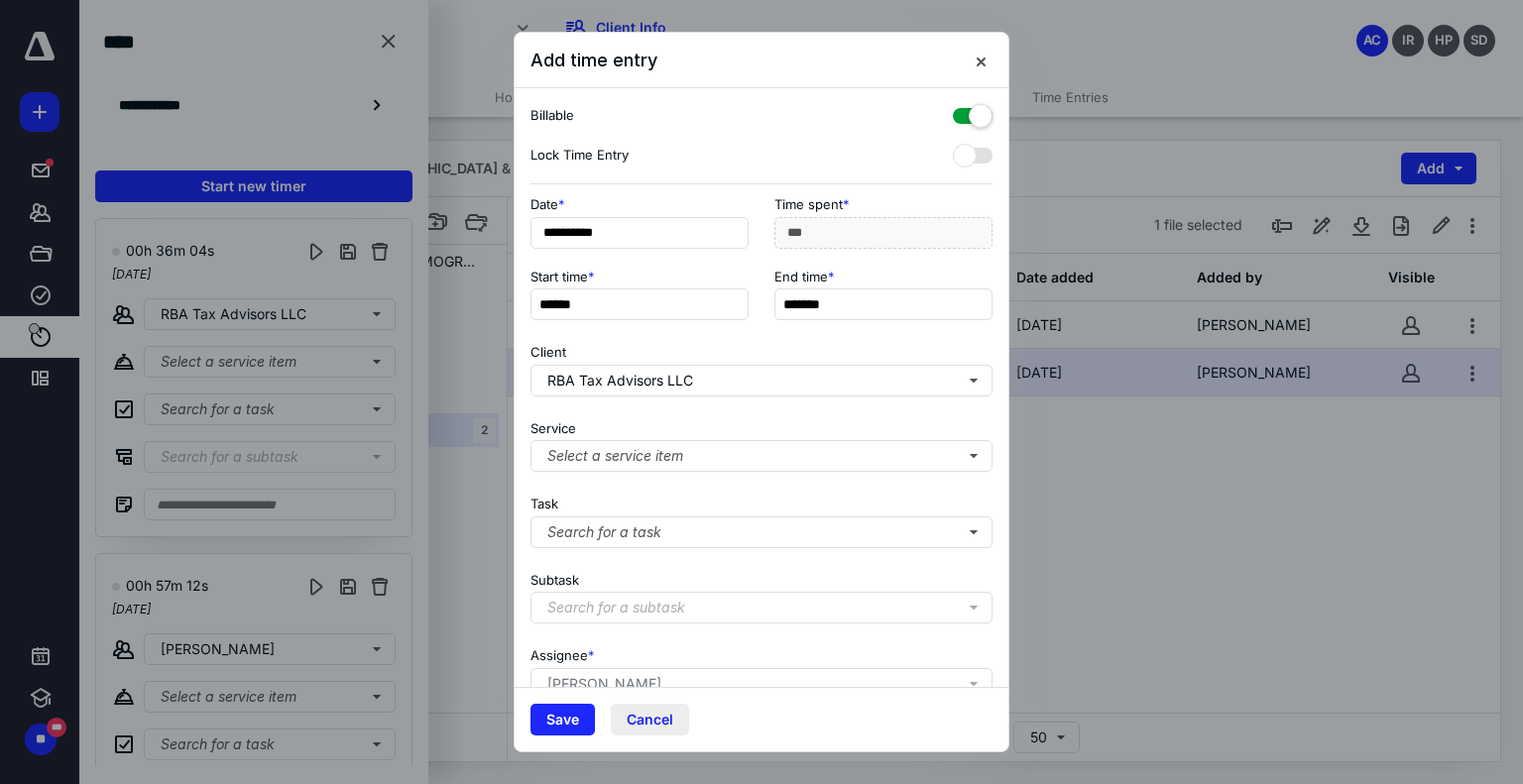 click on "Cancel" at bounding box center (649, 720) 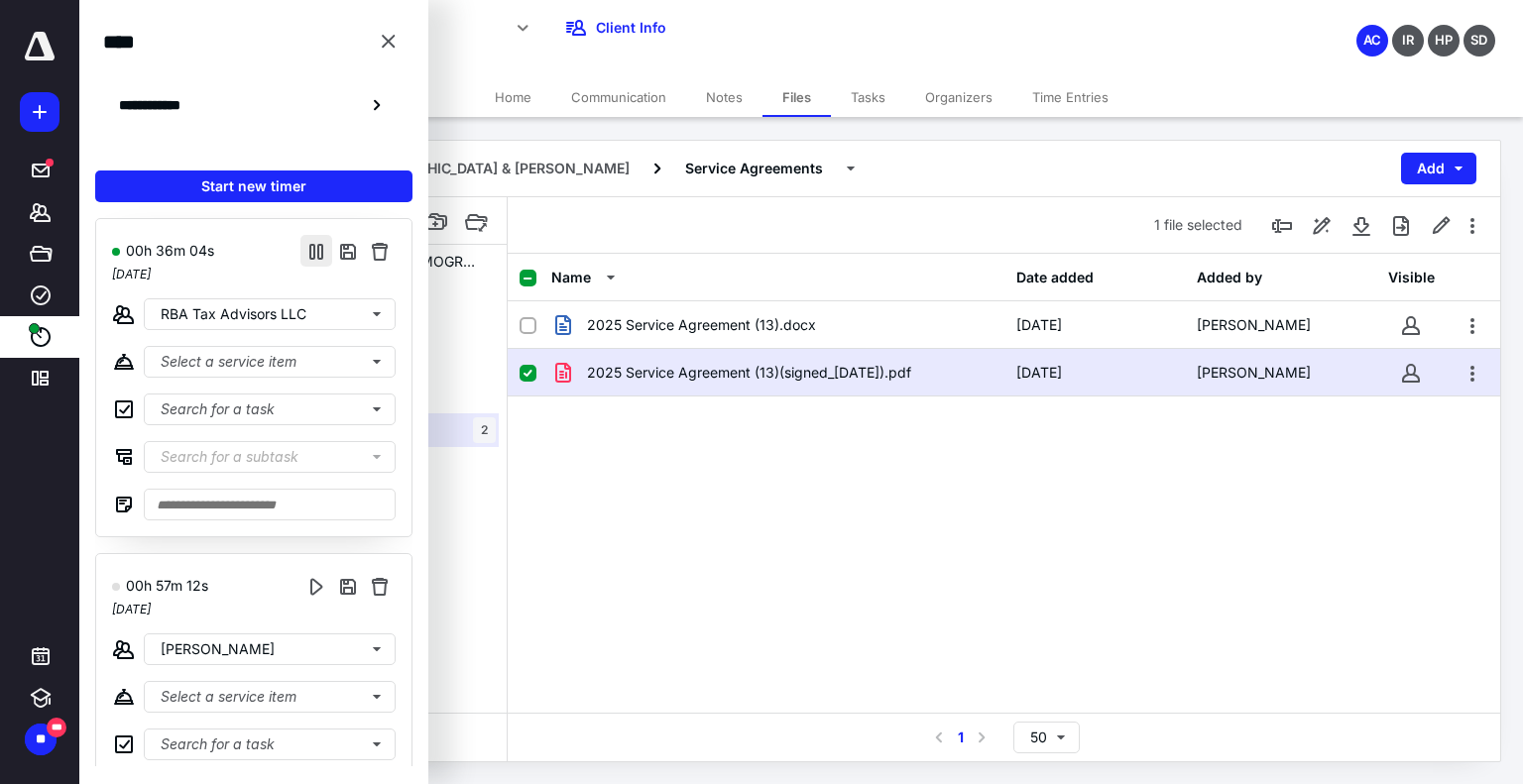 click at bounding box center [316, 251] 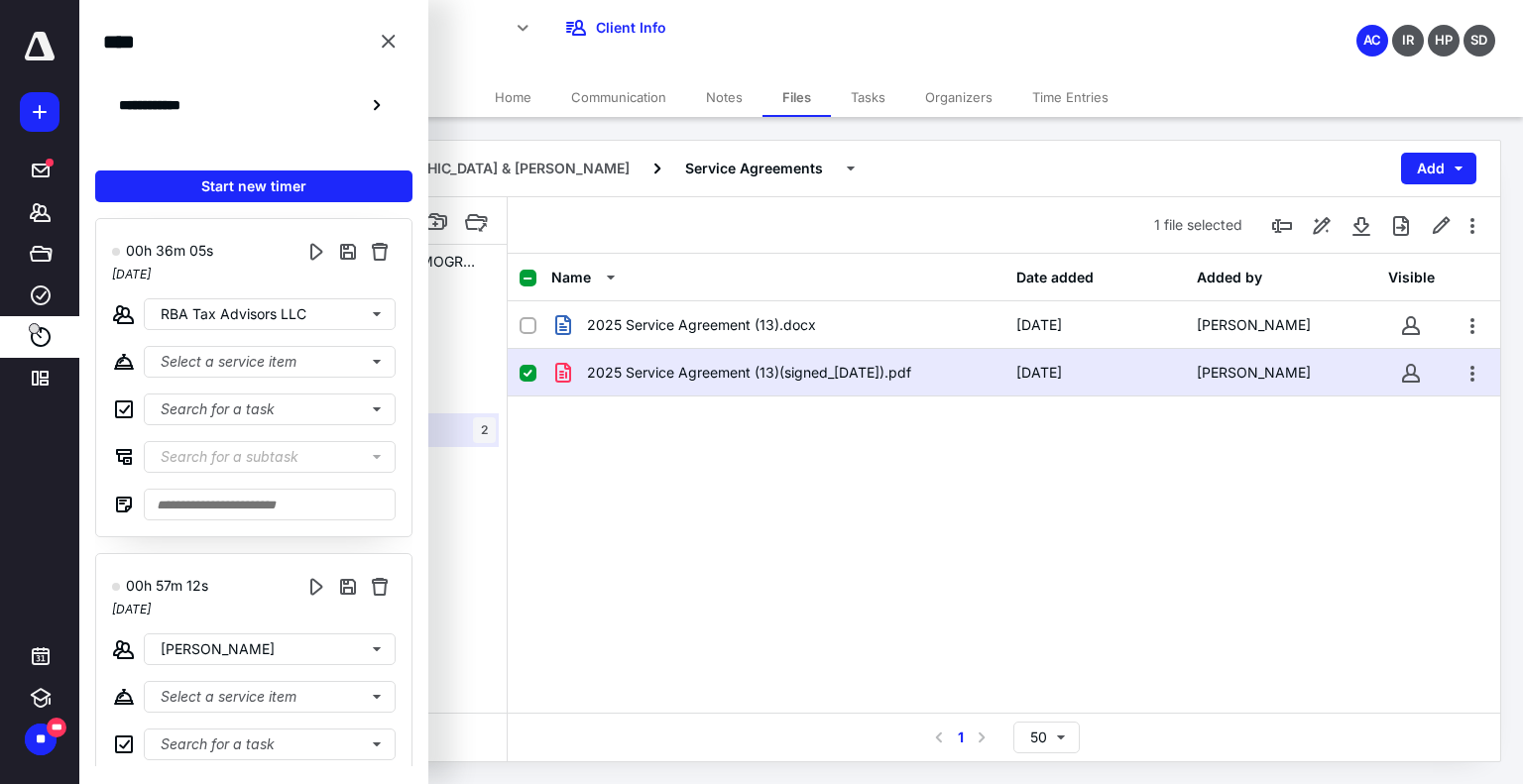 scroll, scrollTop: 105, scrollLeft: 0, axis: vertical 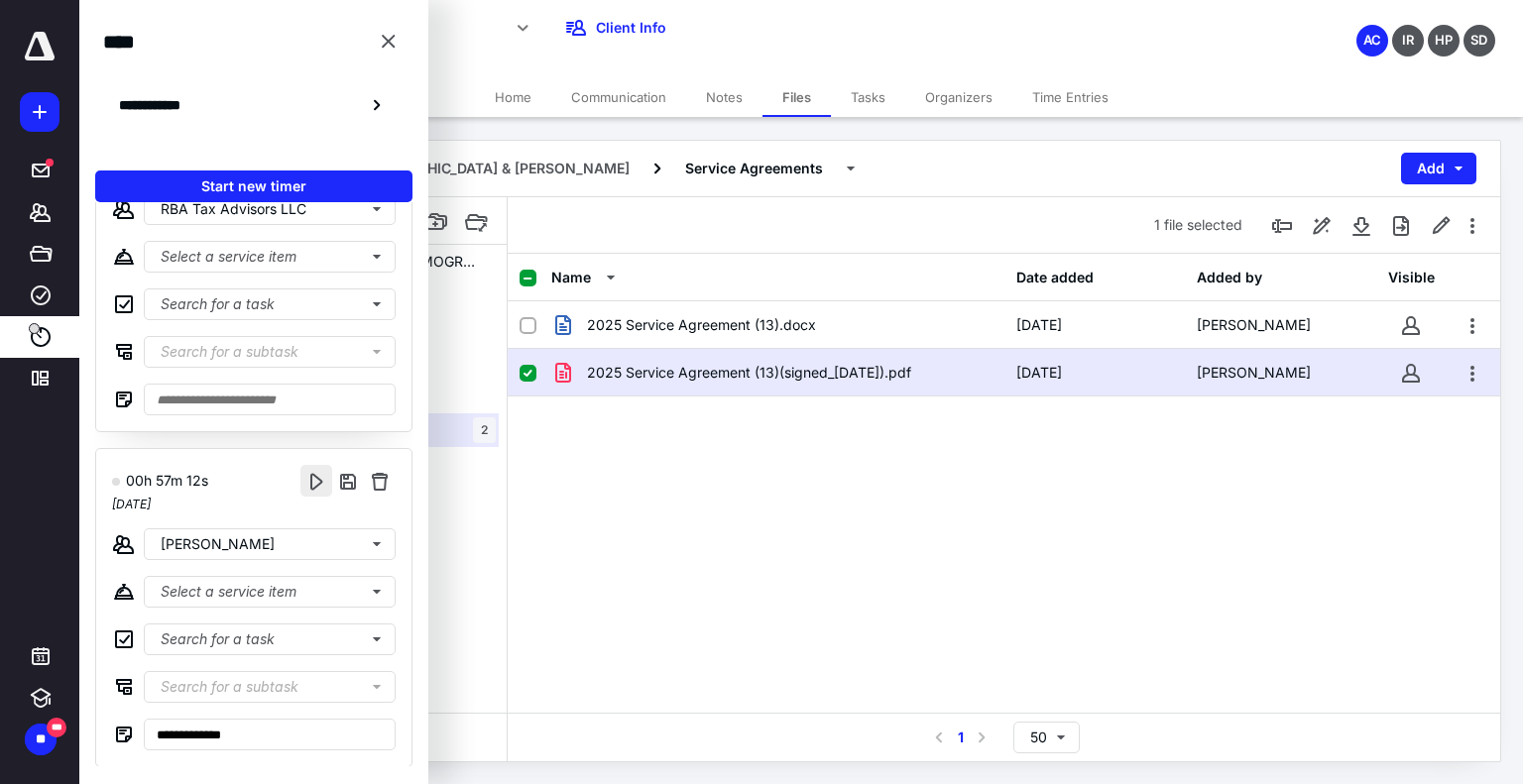 click at bounding box center [316, 481] 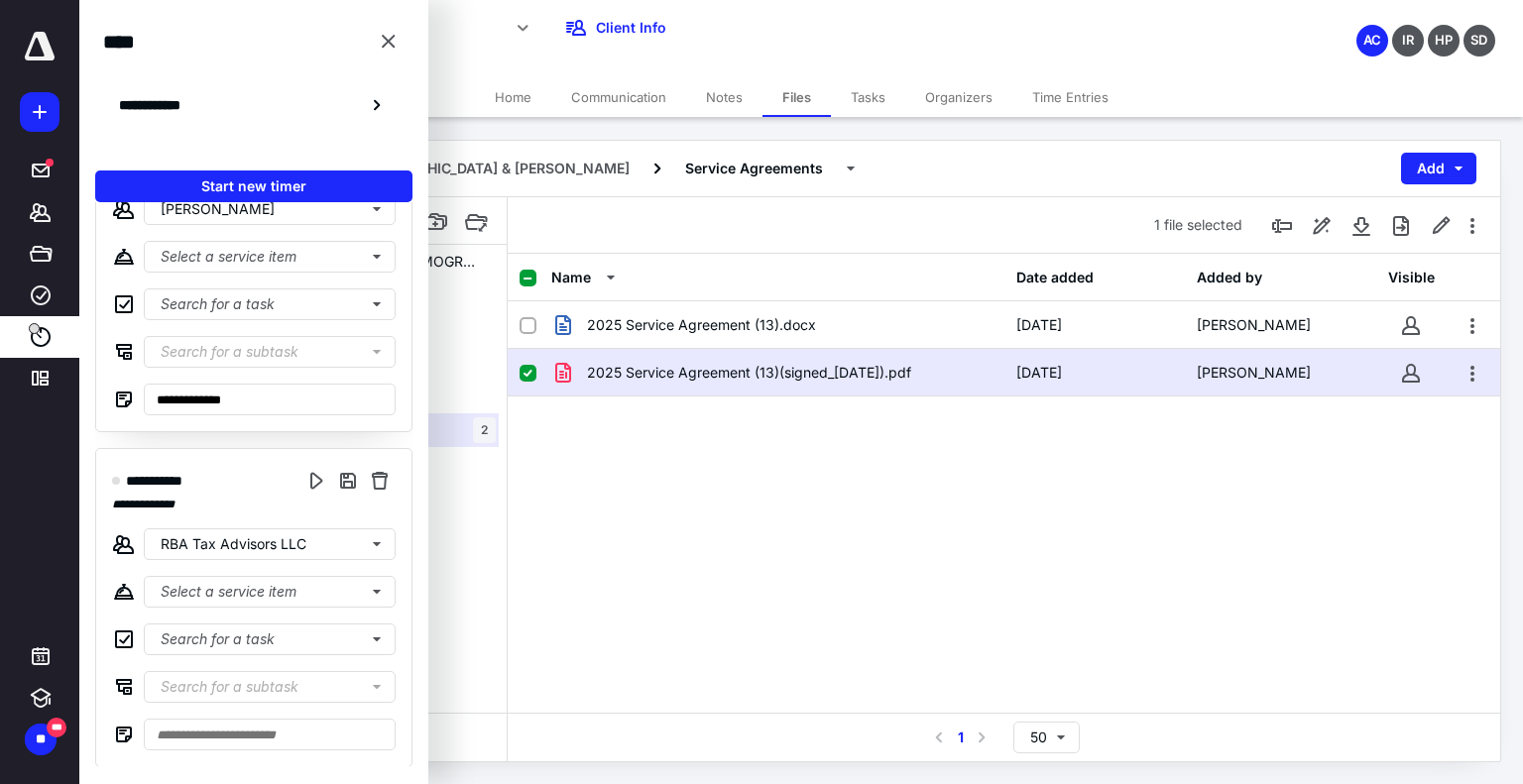 scroll, scrollTop: 0, scrollLeft: 0, axis: both 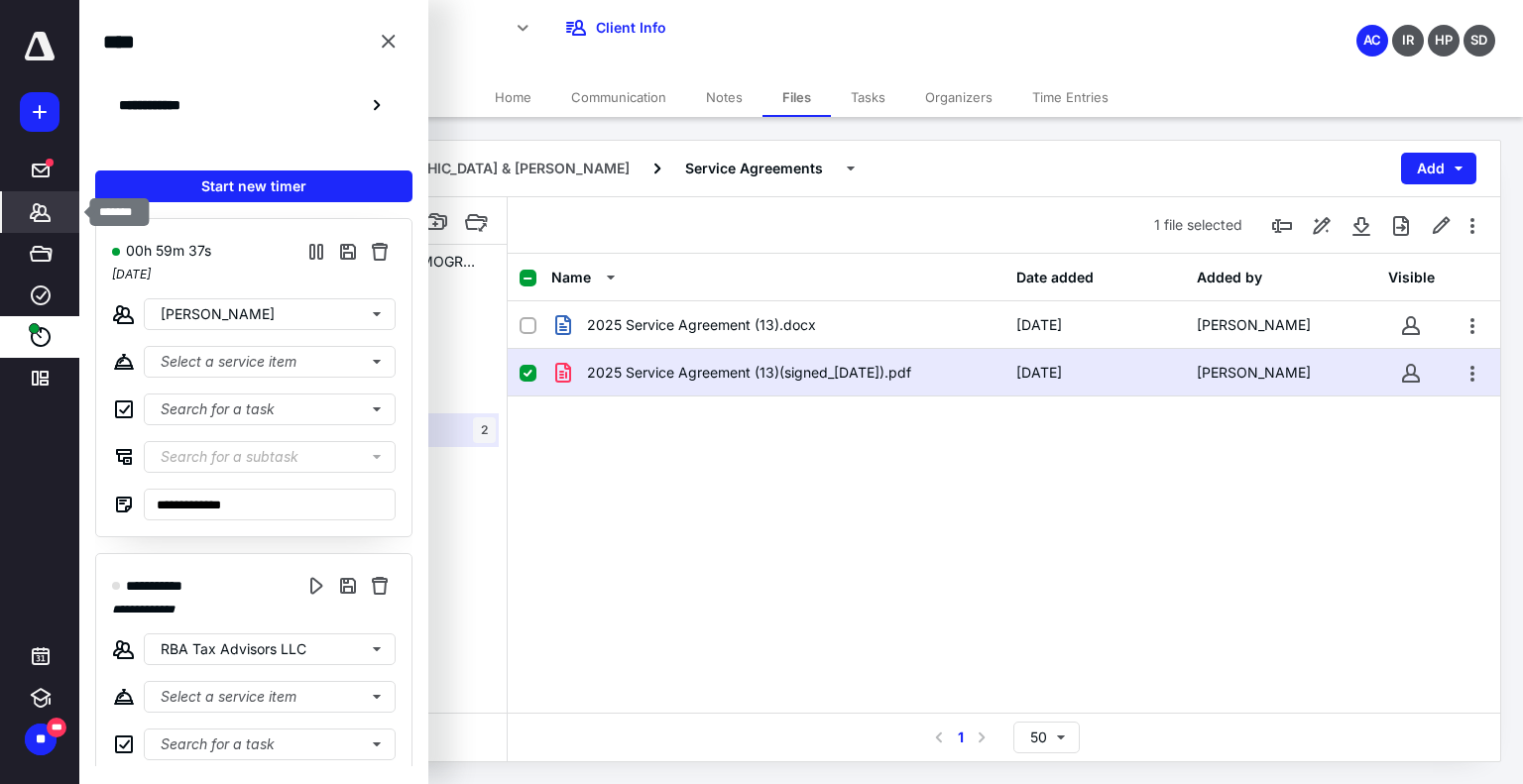 click 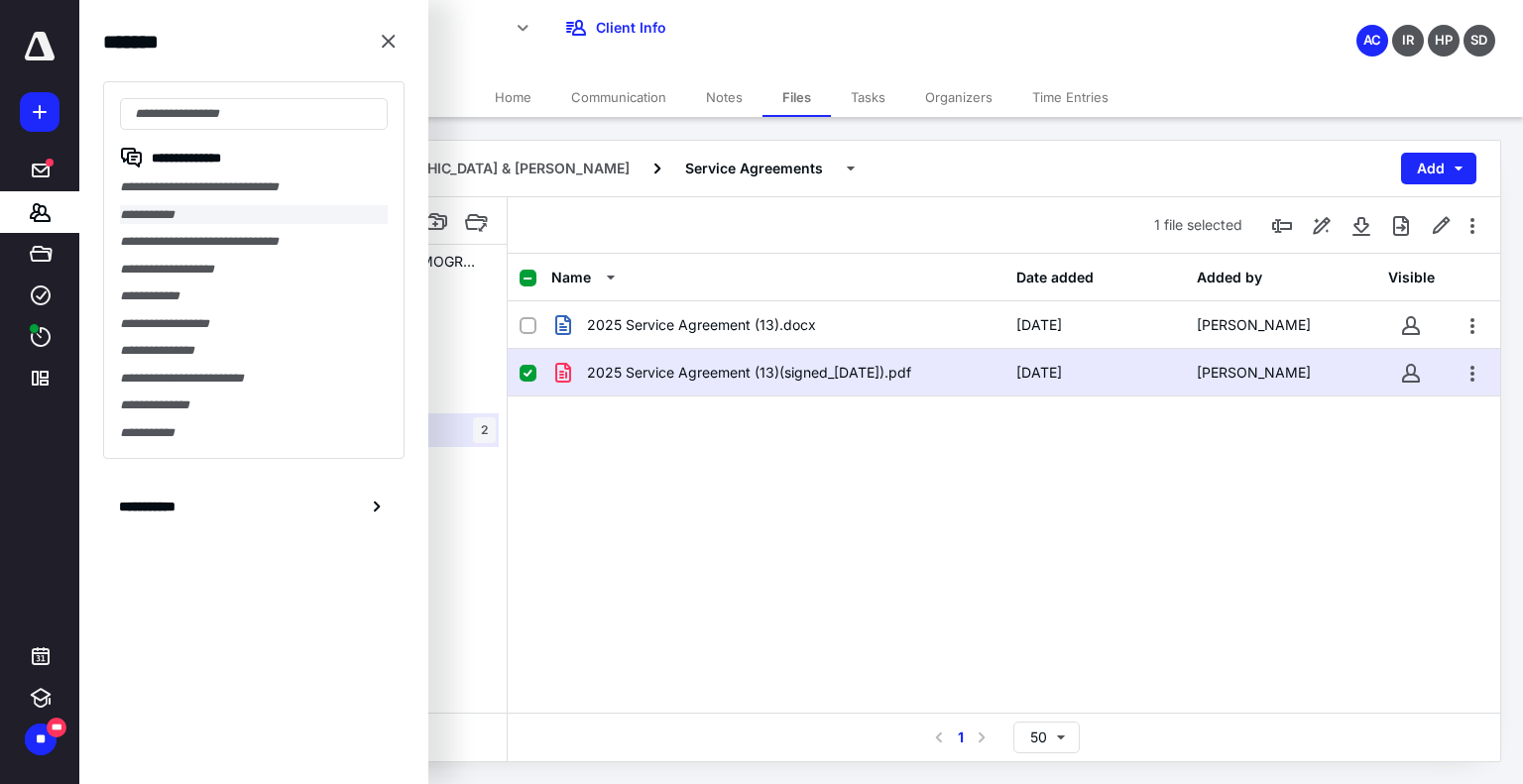 click on "**********" at bounding box center [254, 215] 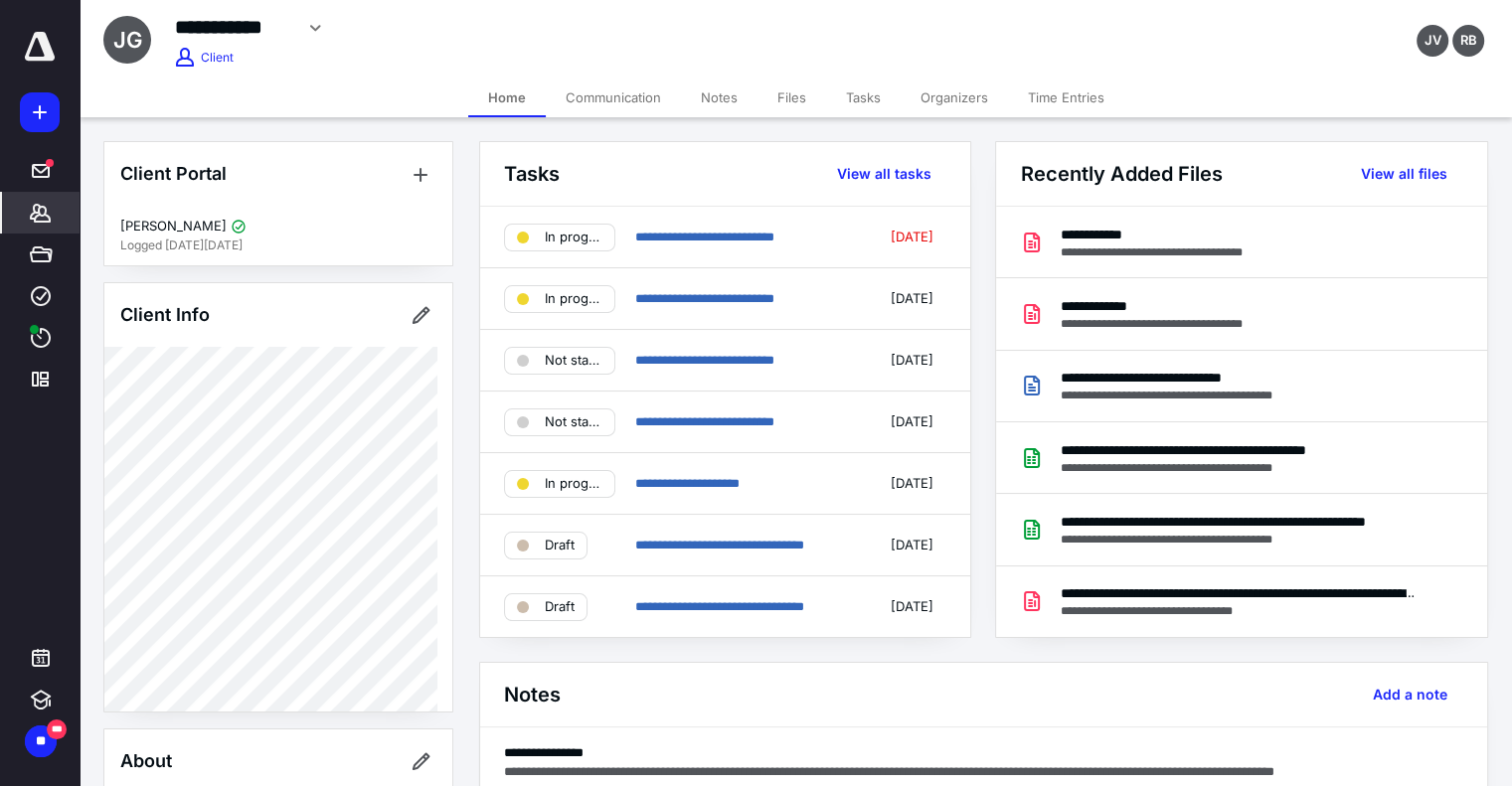 click on "Files" at bounding box center (791, 97) 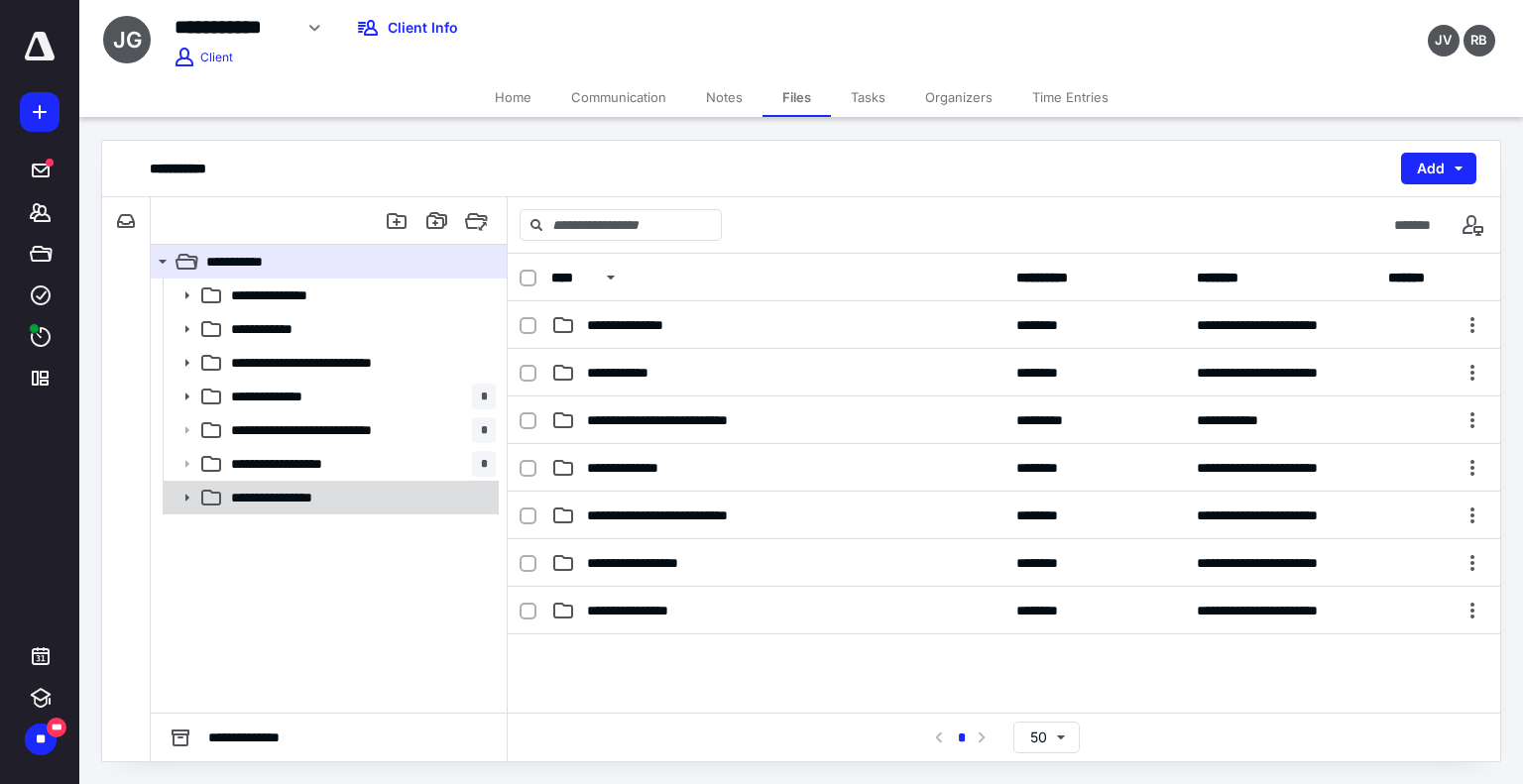 click on "**********" at bounding box center [359, 498] 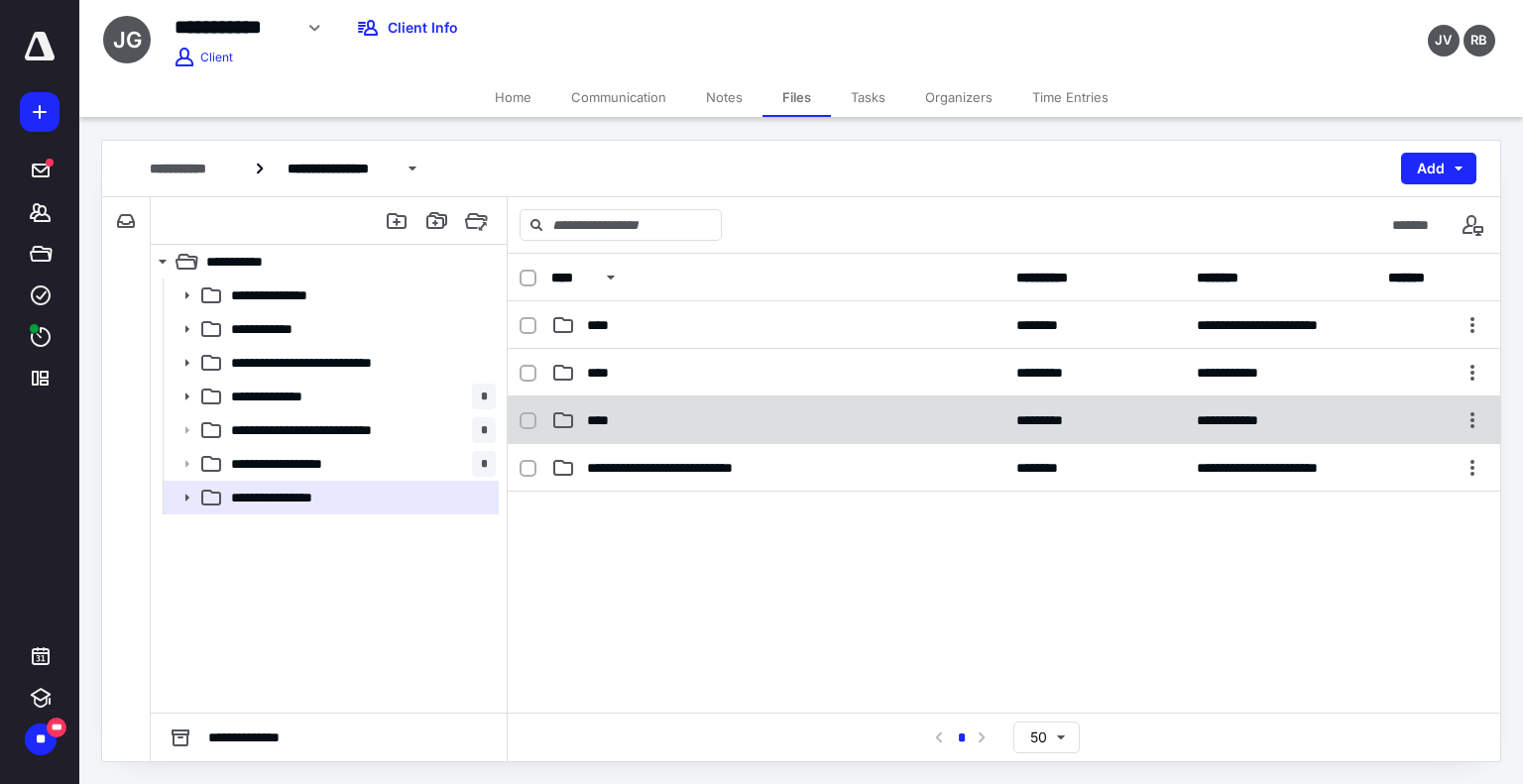 click on "****" at bounding box center [604, 420] 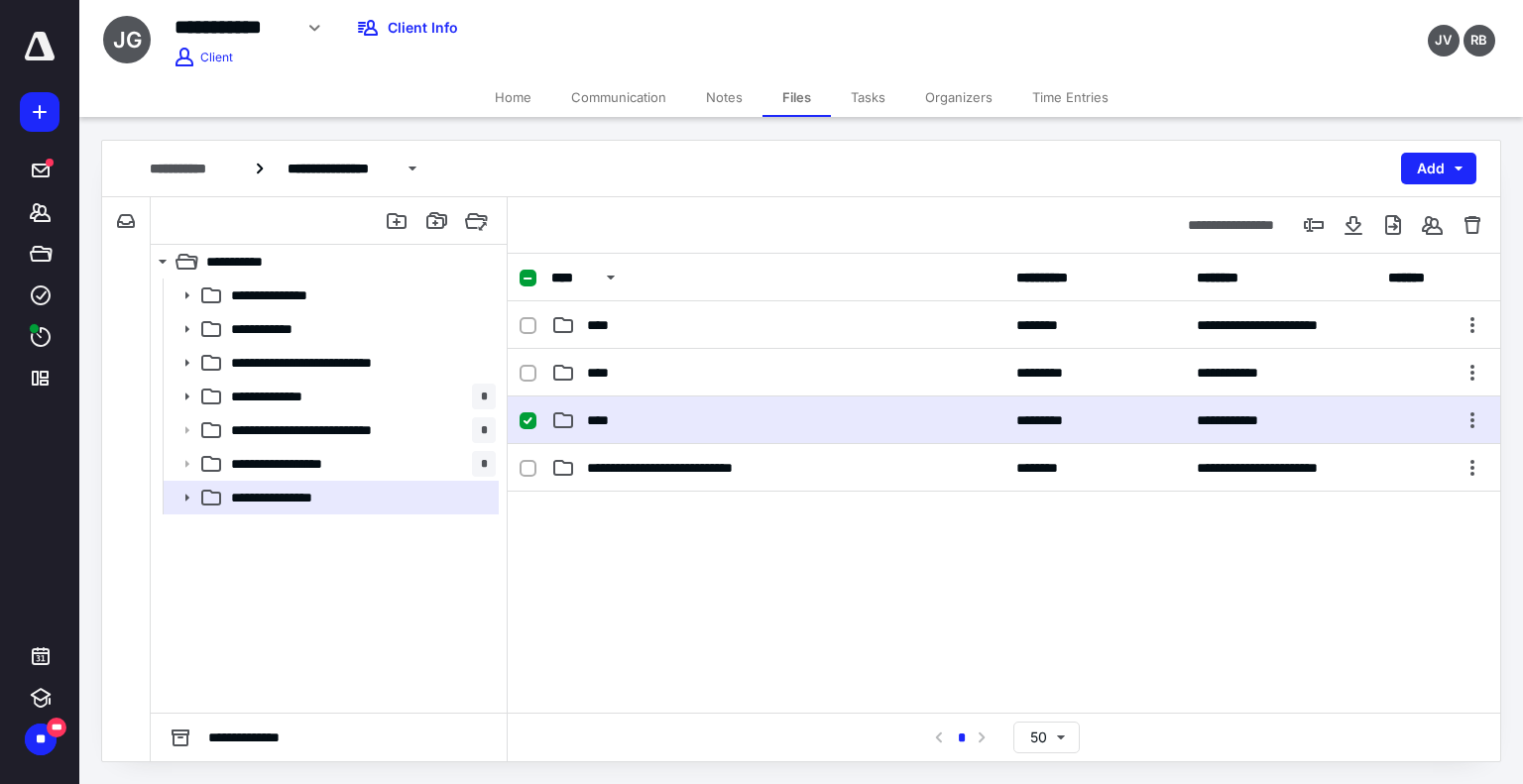 click on "****" at bounding box center [604, 420] 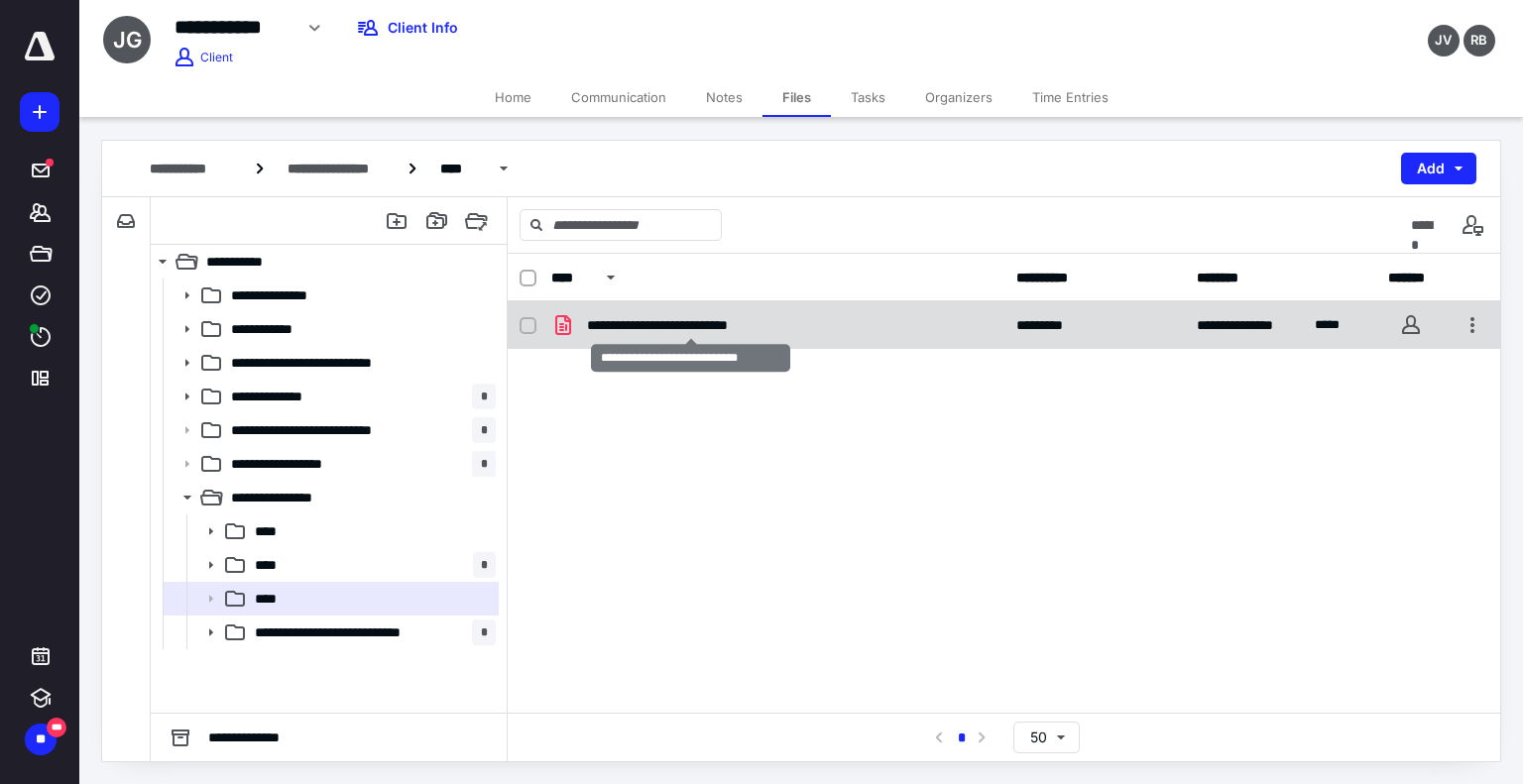 click on "**********" at bounding box center (690, 325) 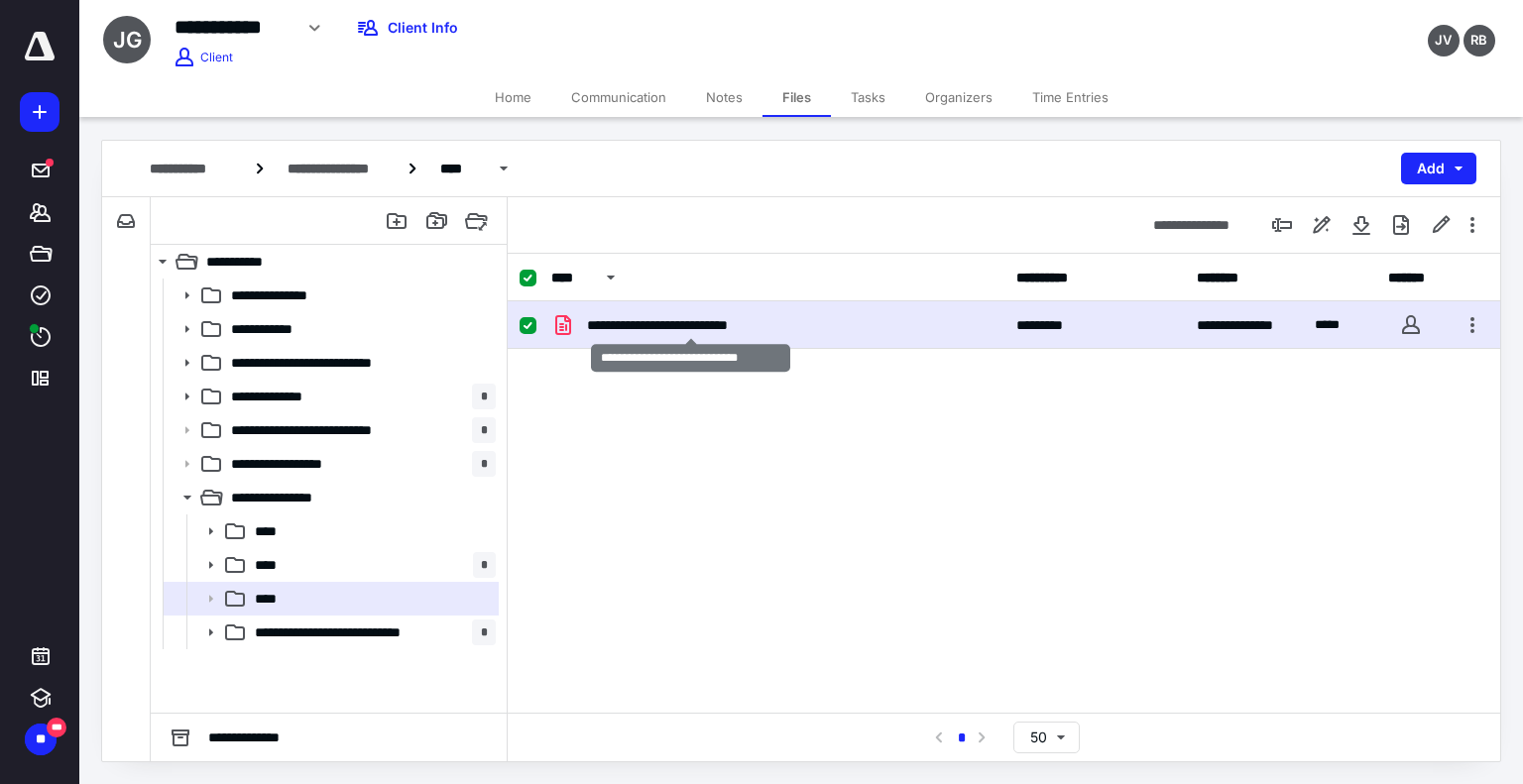 click on "**********" at bounding box center [690, 325] 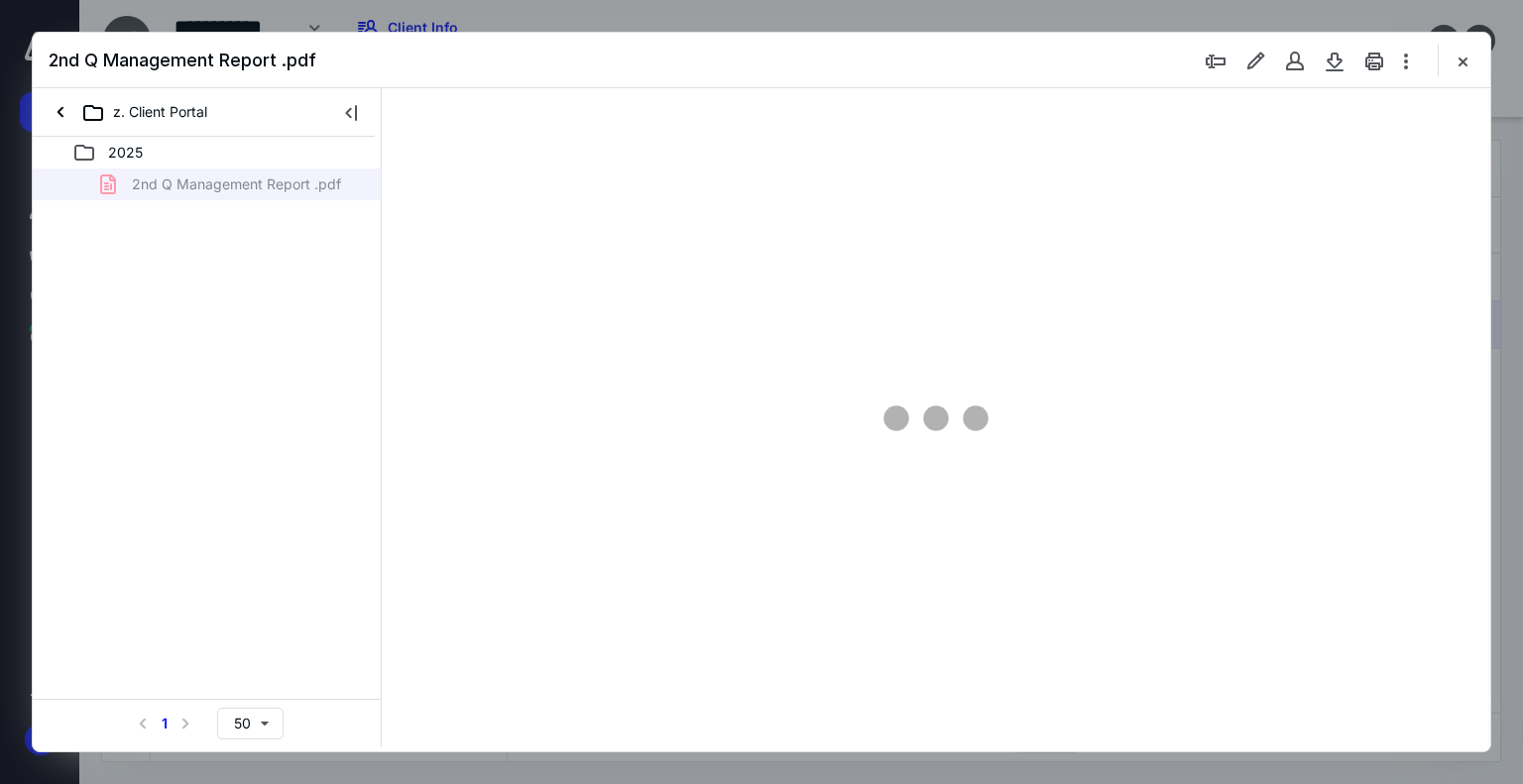 scroll, scrollTop: 0, scrollLeft: 0, axis: both 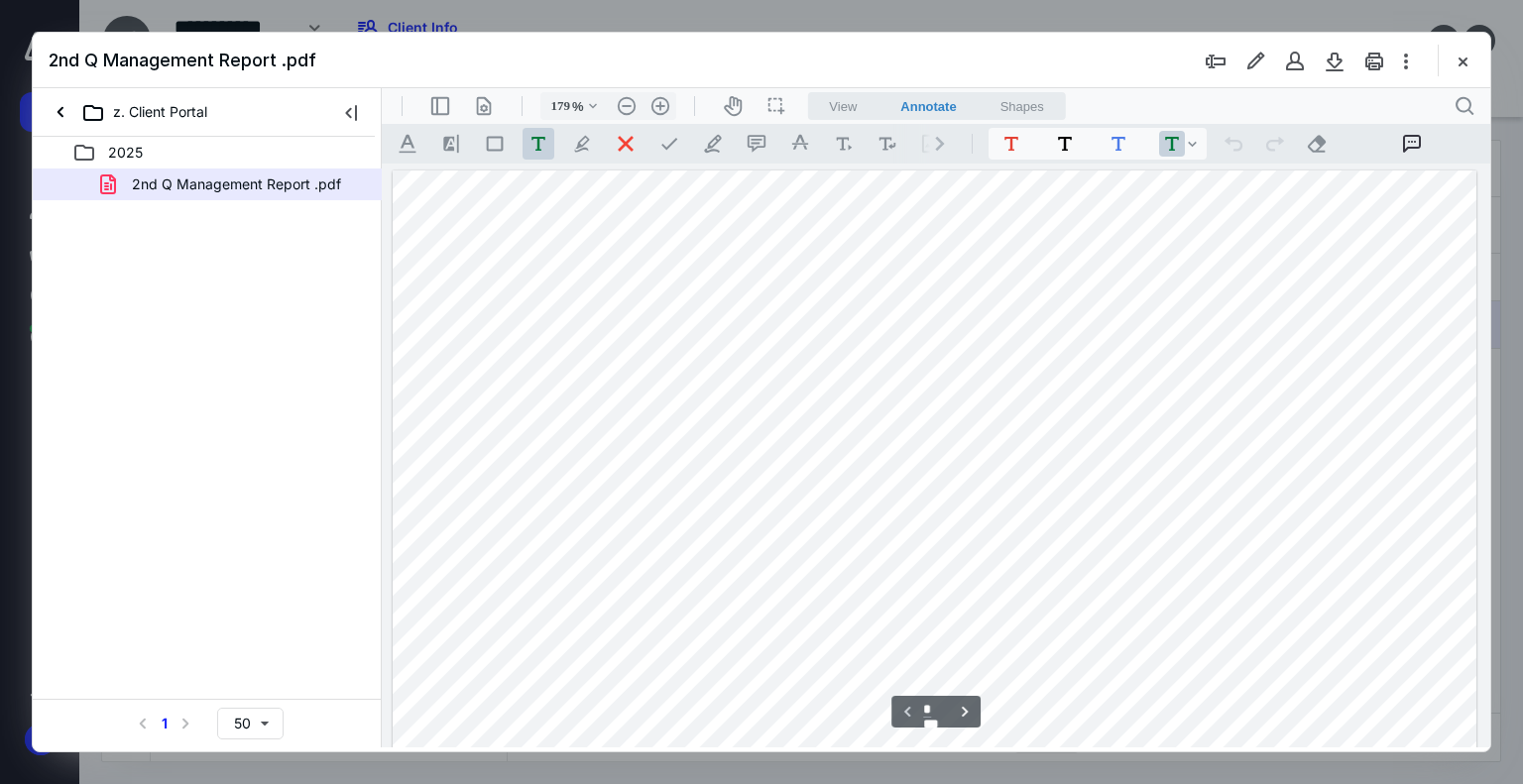 click on "View" at bounding box center (843, 106) 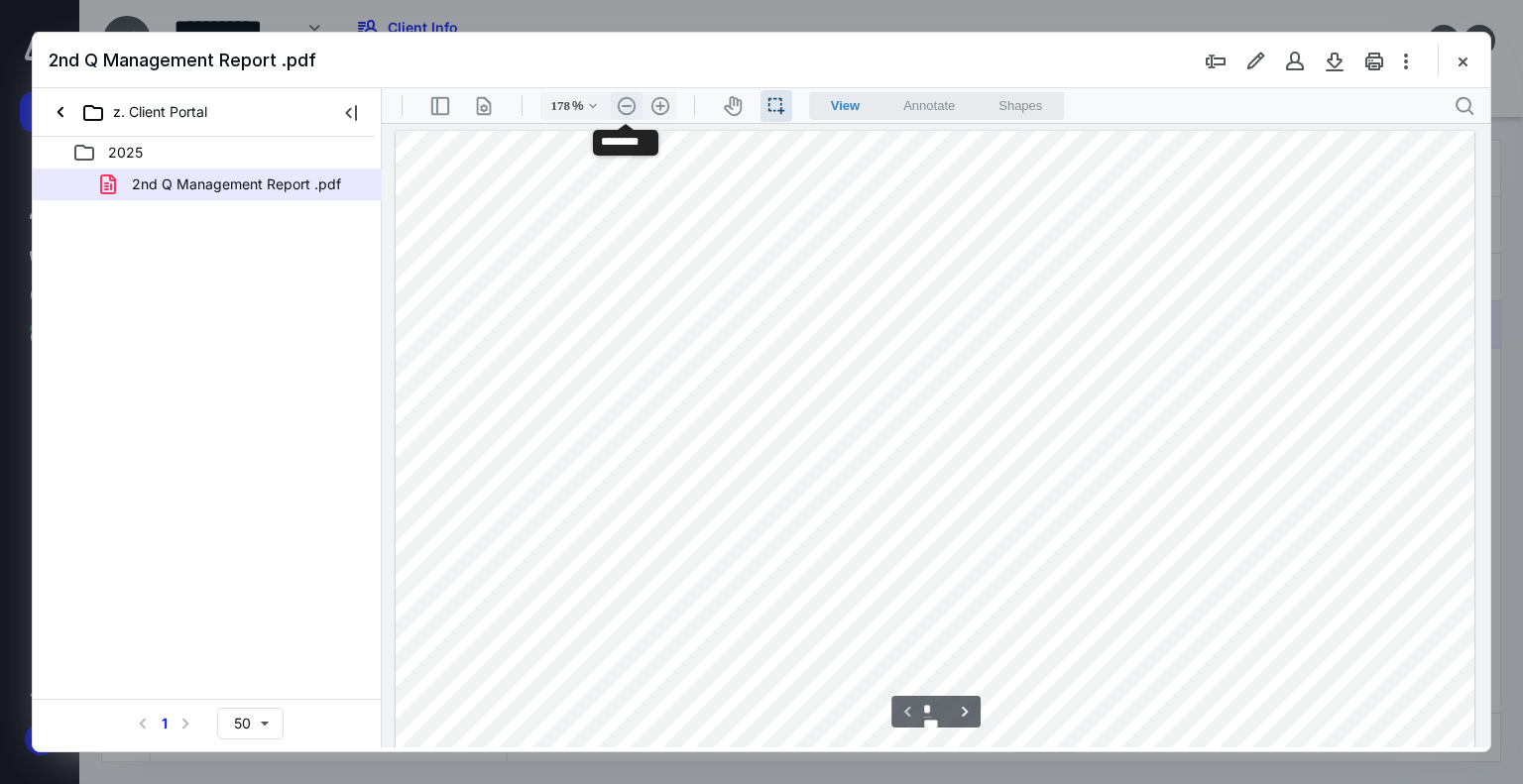 click on ".cls-1{fill:#abb0c4;} icon - header - zoom - out - line" at bounding box center (627, 106) 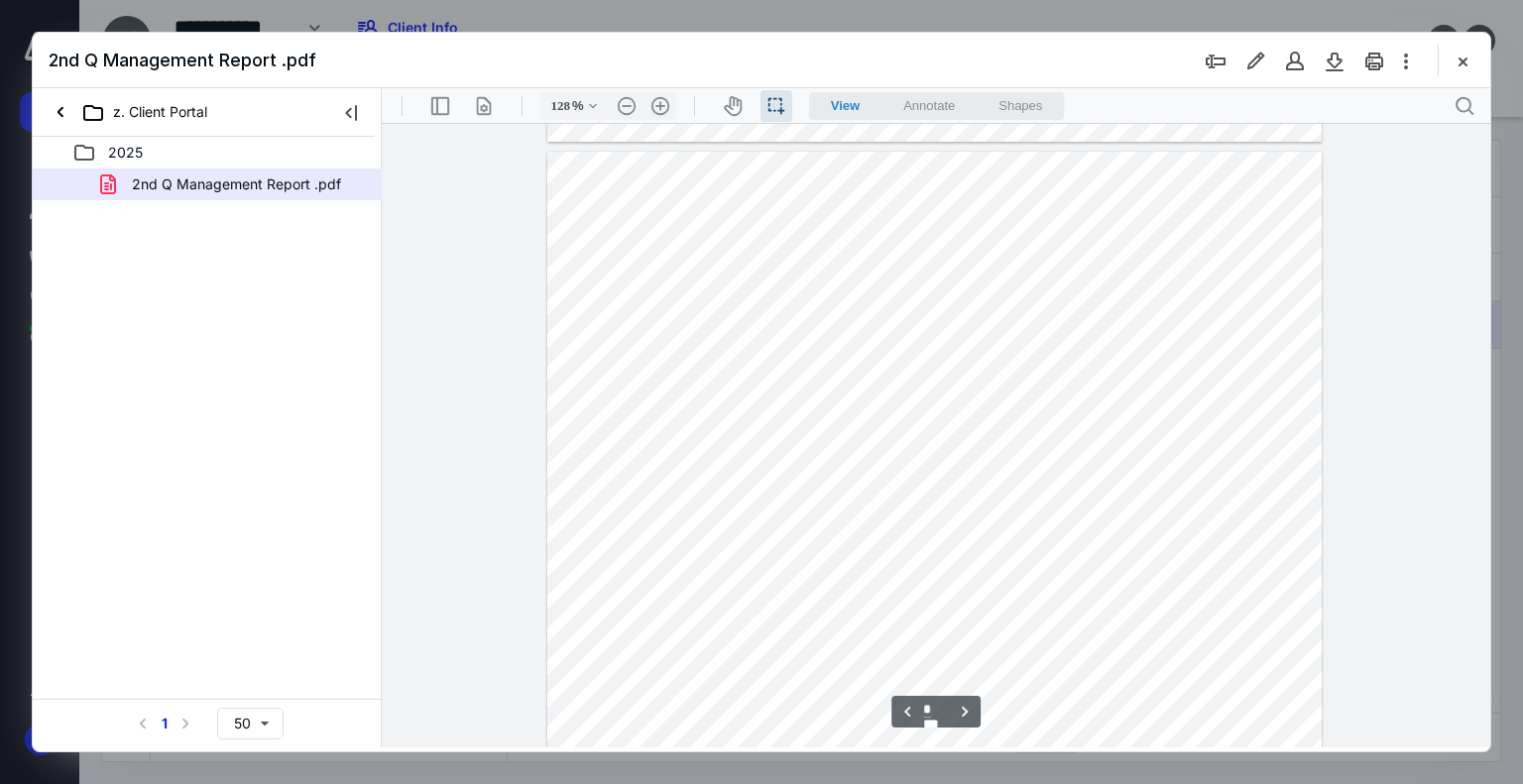 scroll, scrollTop: 1982, scrollLeft: 0, axis: vertical 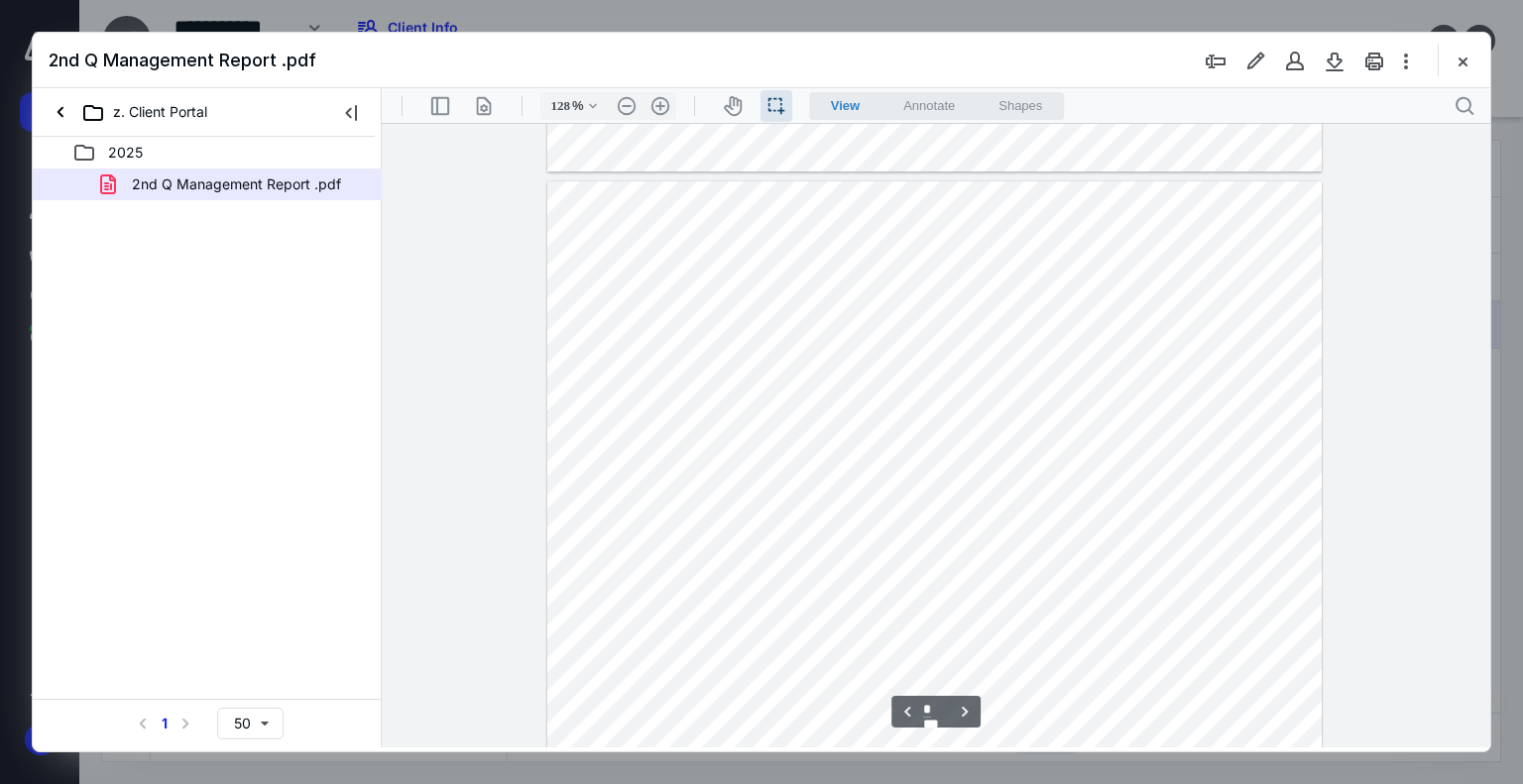 type on "*" 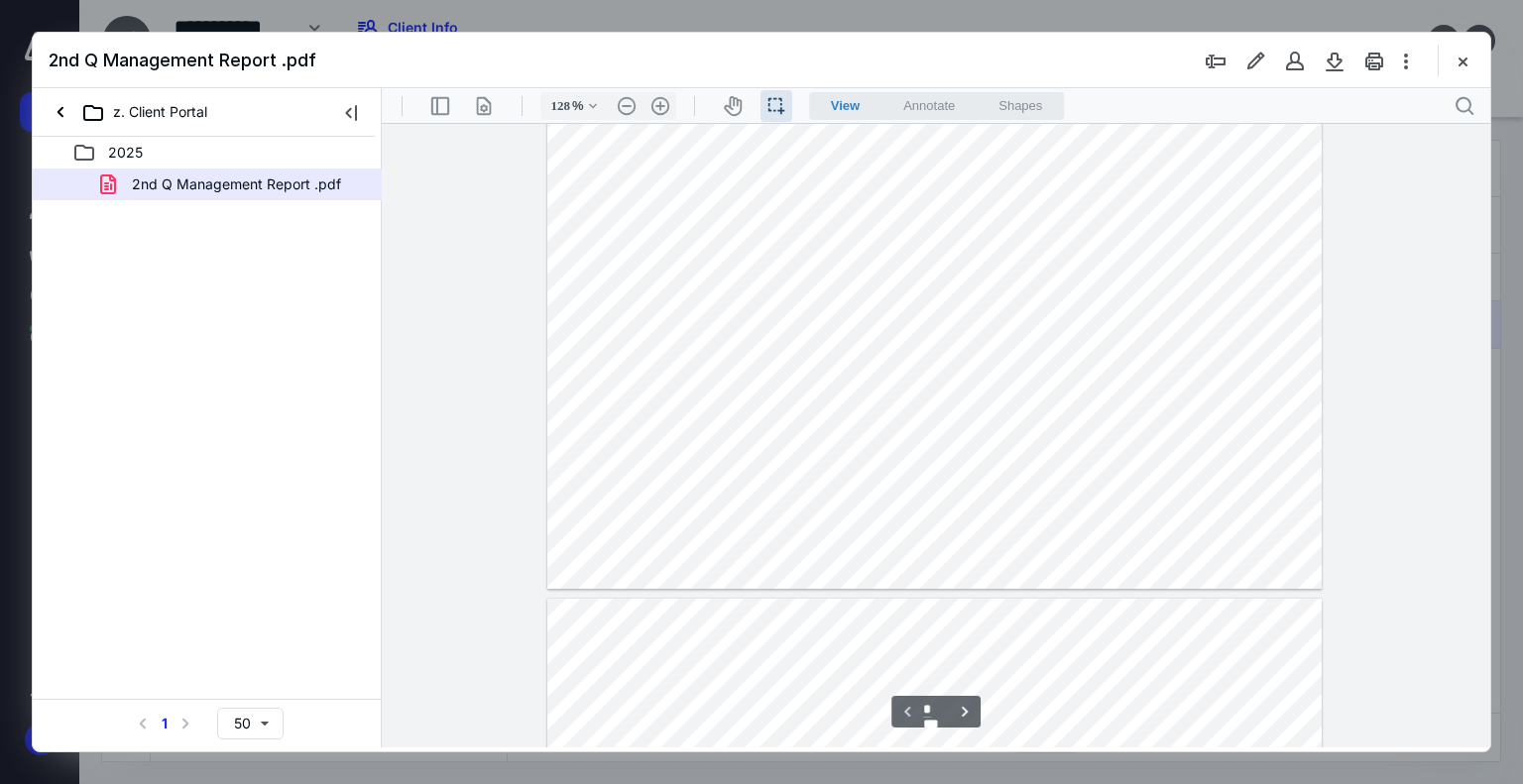 scroll, scrollTop: 595, scrollLeft: 0, axis: vertical 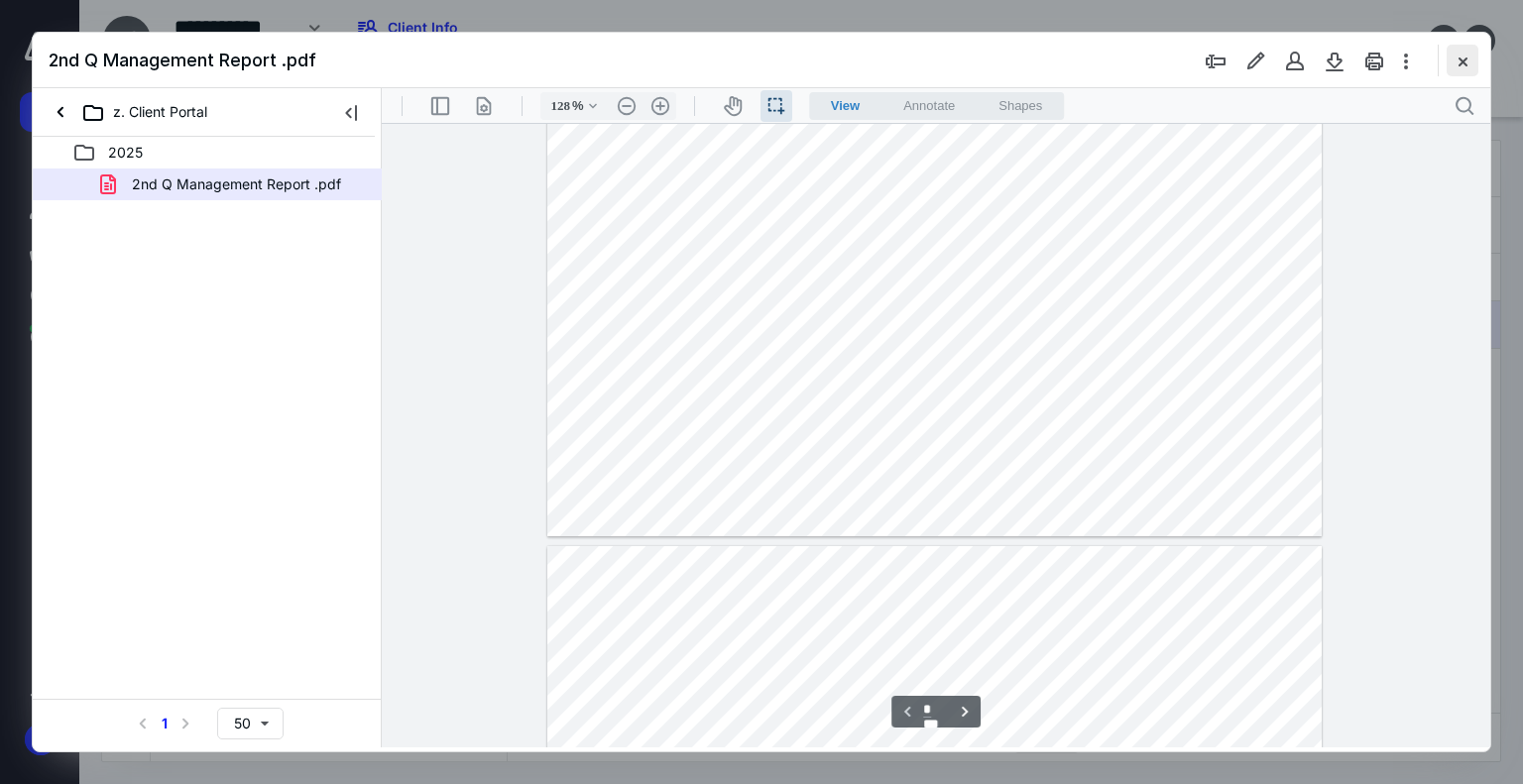 click at bounding box center (1463, 60) 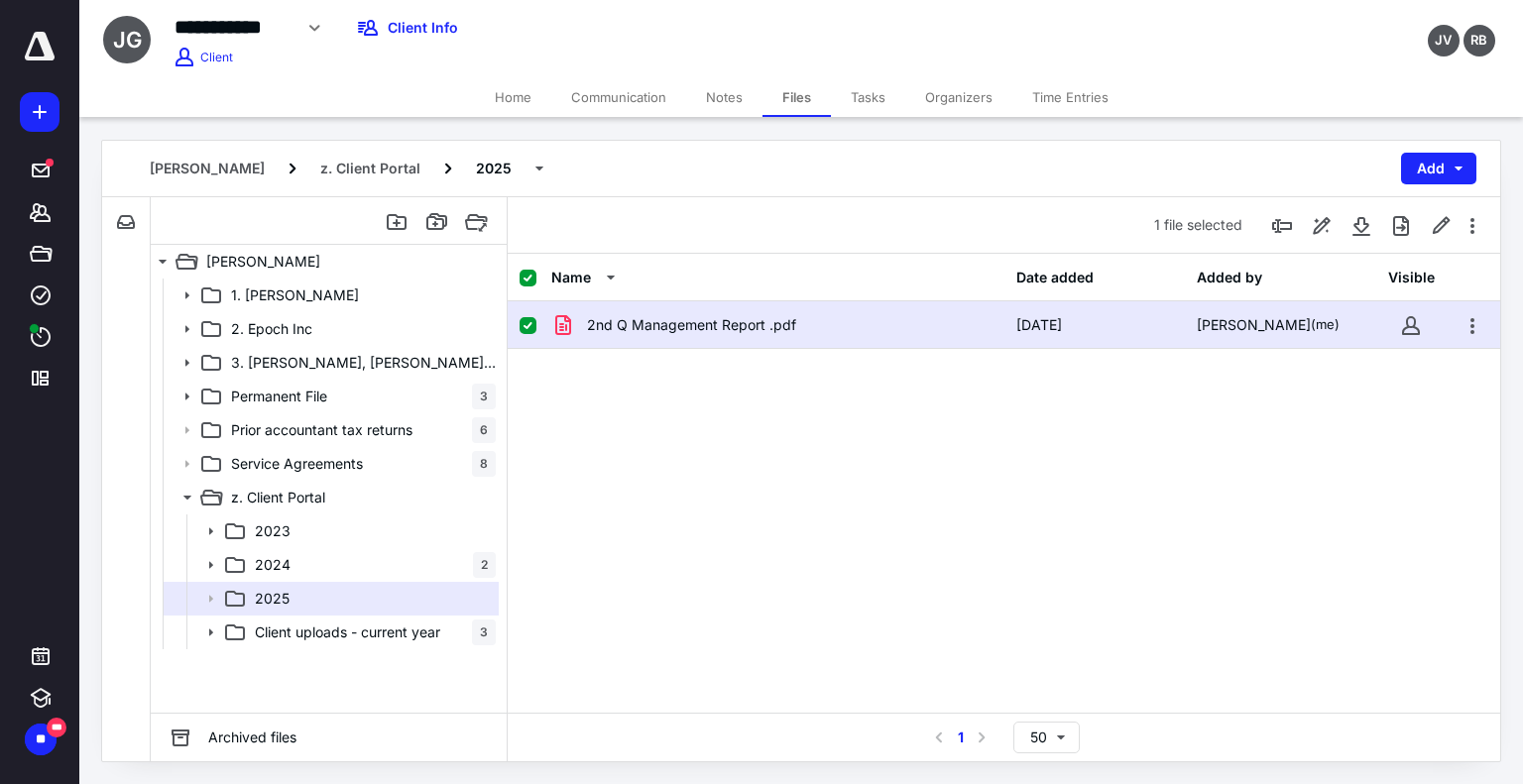 click on "2nd Q Management Report .pdf" at bounding box center [691, 325] 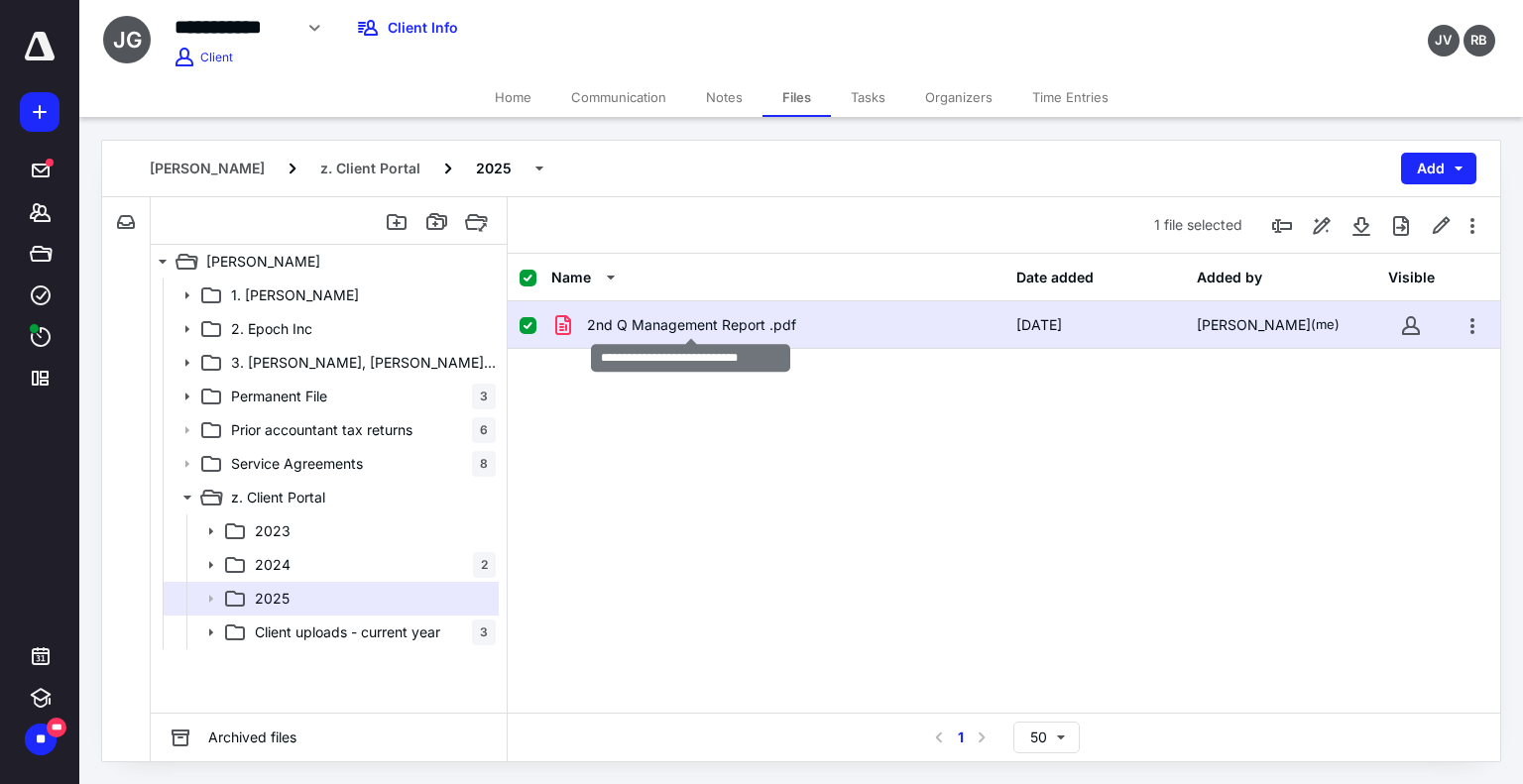 click on "2nd Q Management Report .pdf" at bounding box center [691, 325] 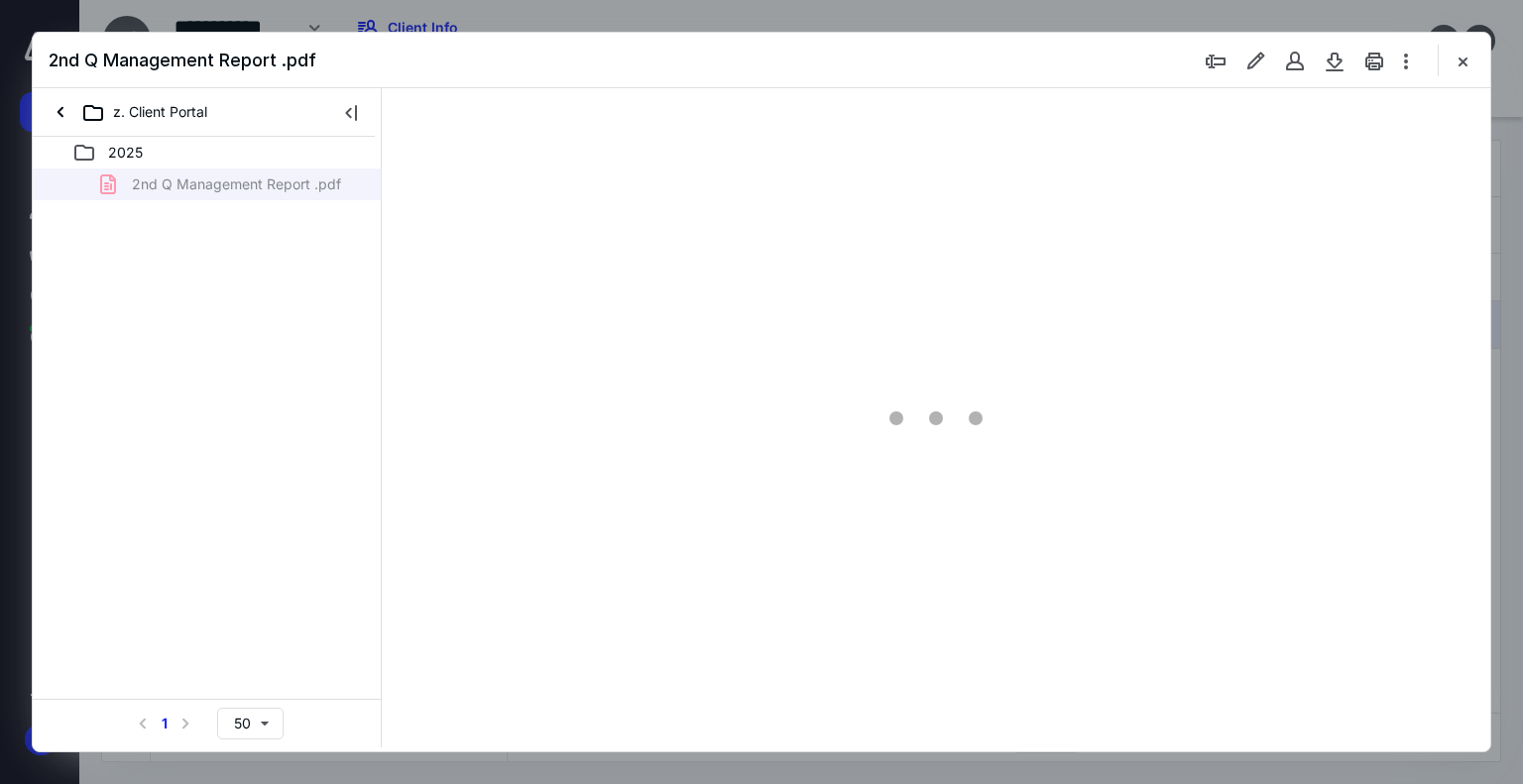 scroll, scrollTop: 0, scrollLeft: 0, axis: both 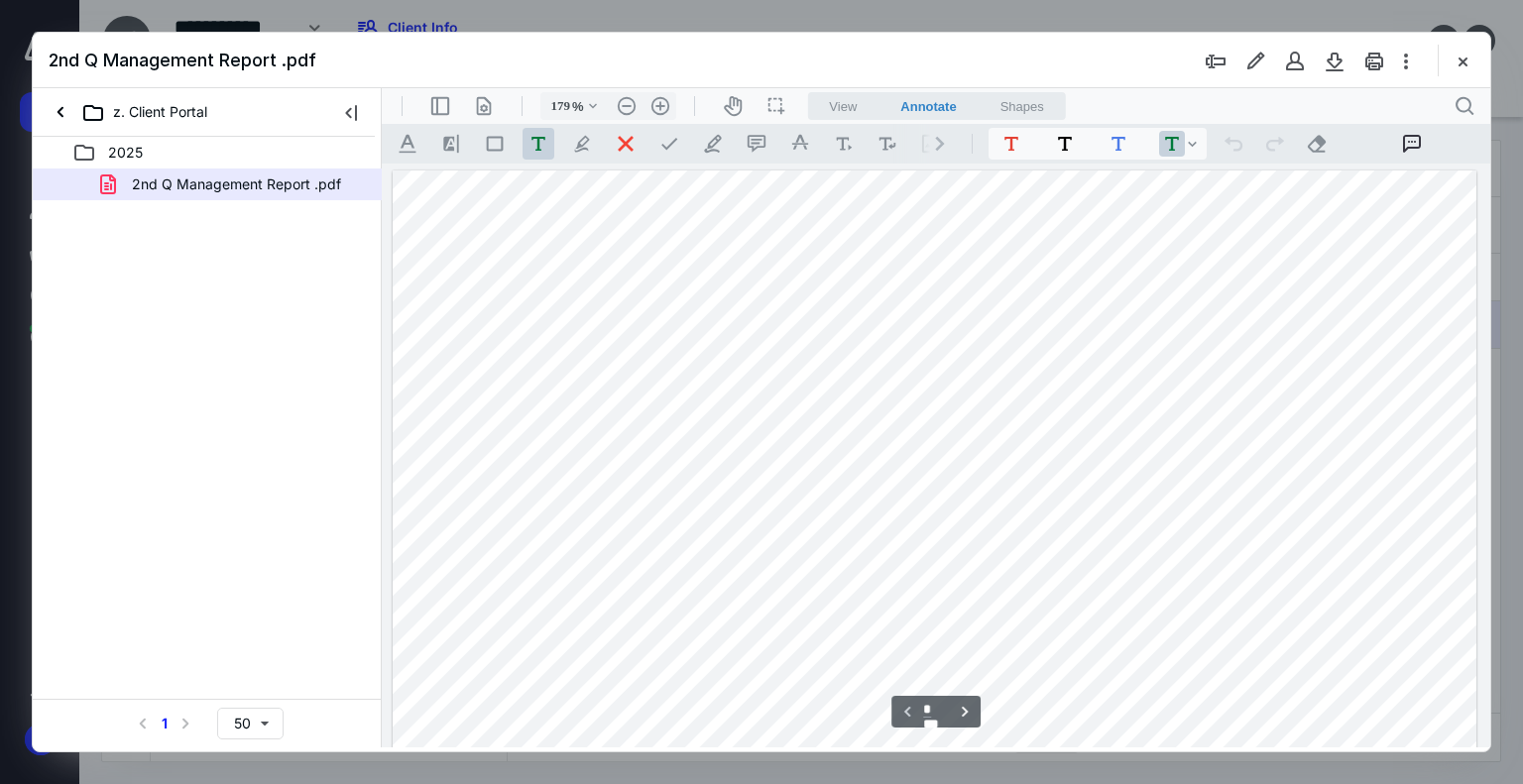 click on "View" at bounding box center [843, 106] 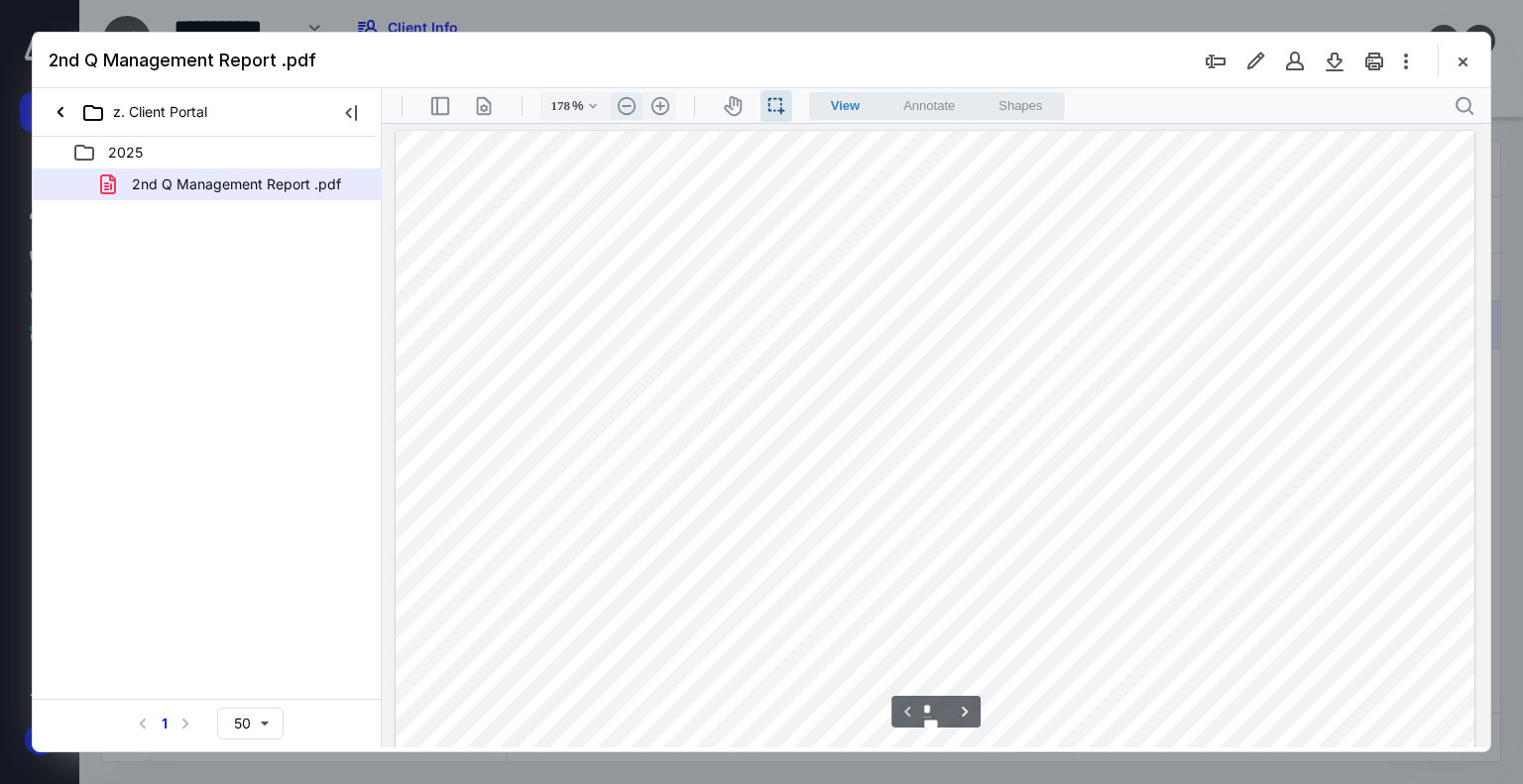click on ".cls-1{fill:#abb0c4;} icon - header - zoom - out - line" at bounding box center (627, 106) 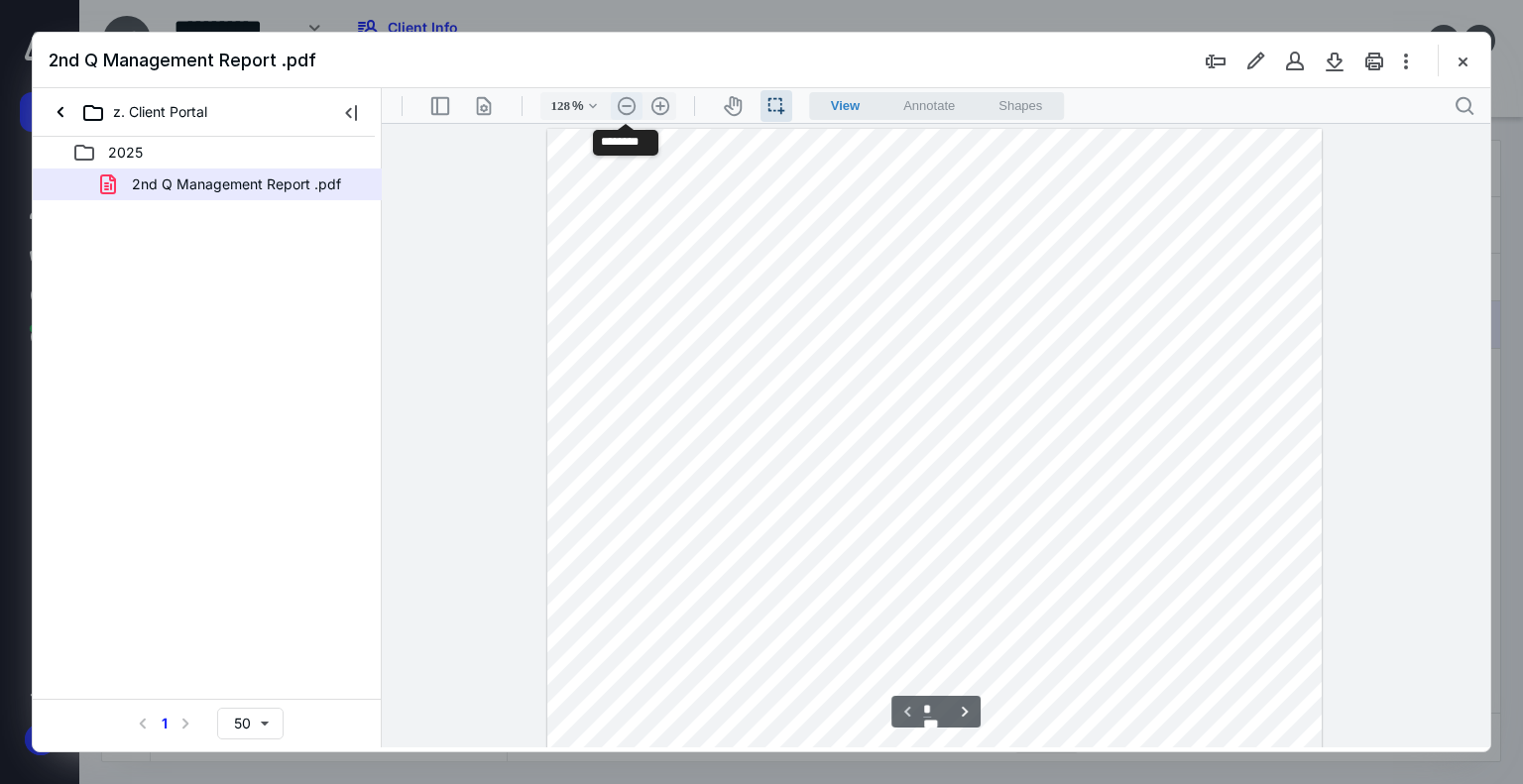 click on ".cls-1{fill:#abb0c4;} icon - header - zoom - out - line" at bounding box center (627, 106) 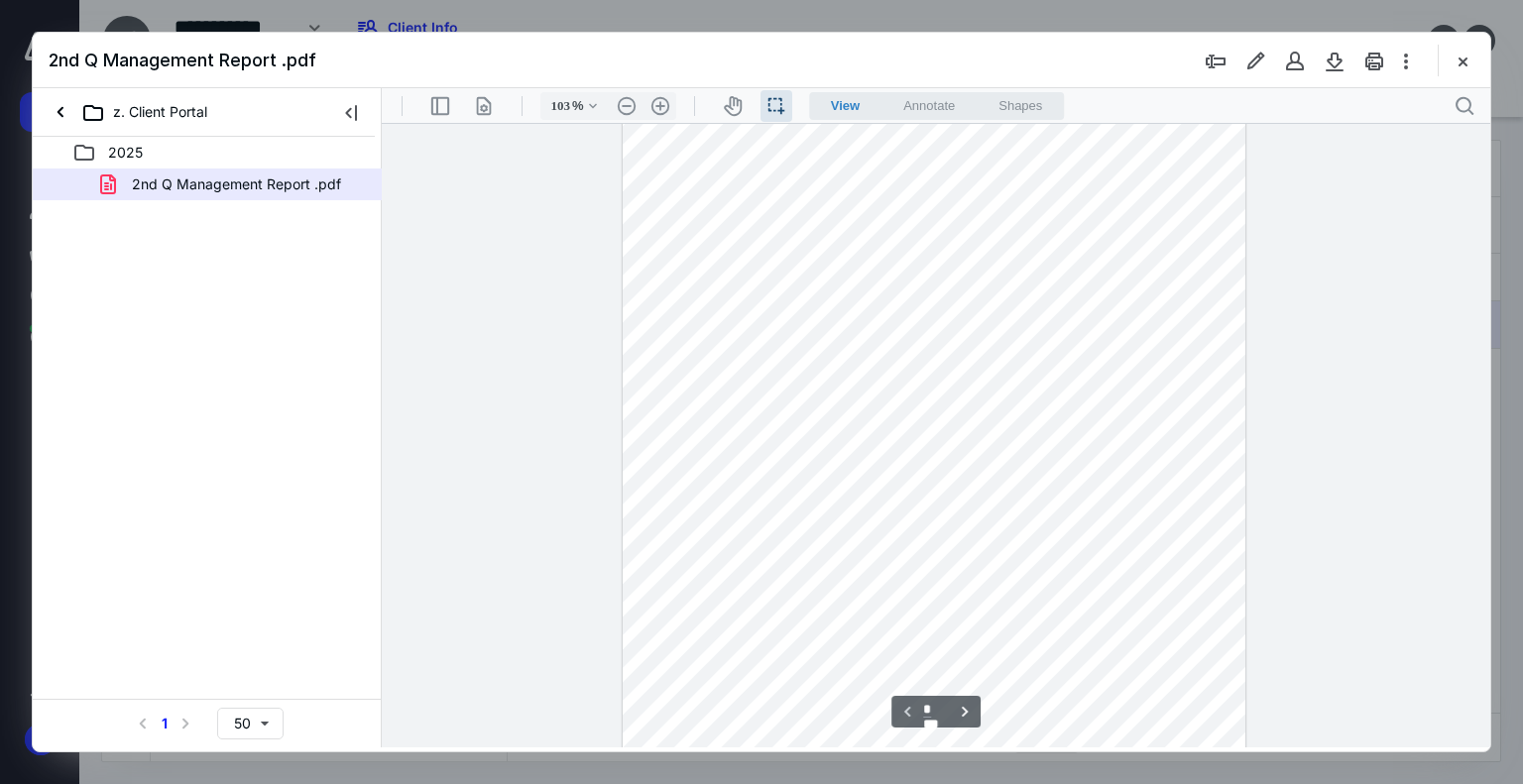 scroll, scrollTop: 0, scrollLeft: 0, axis: both 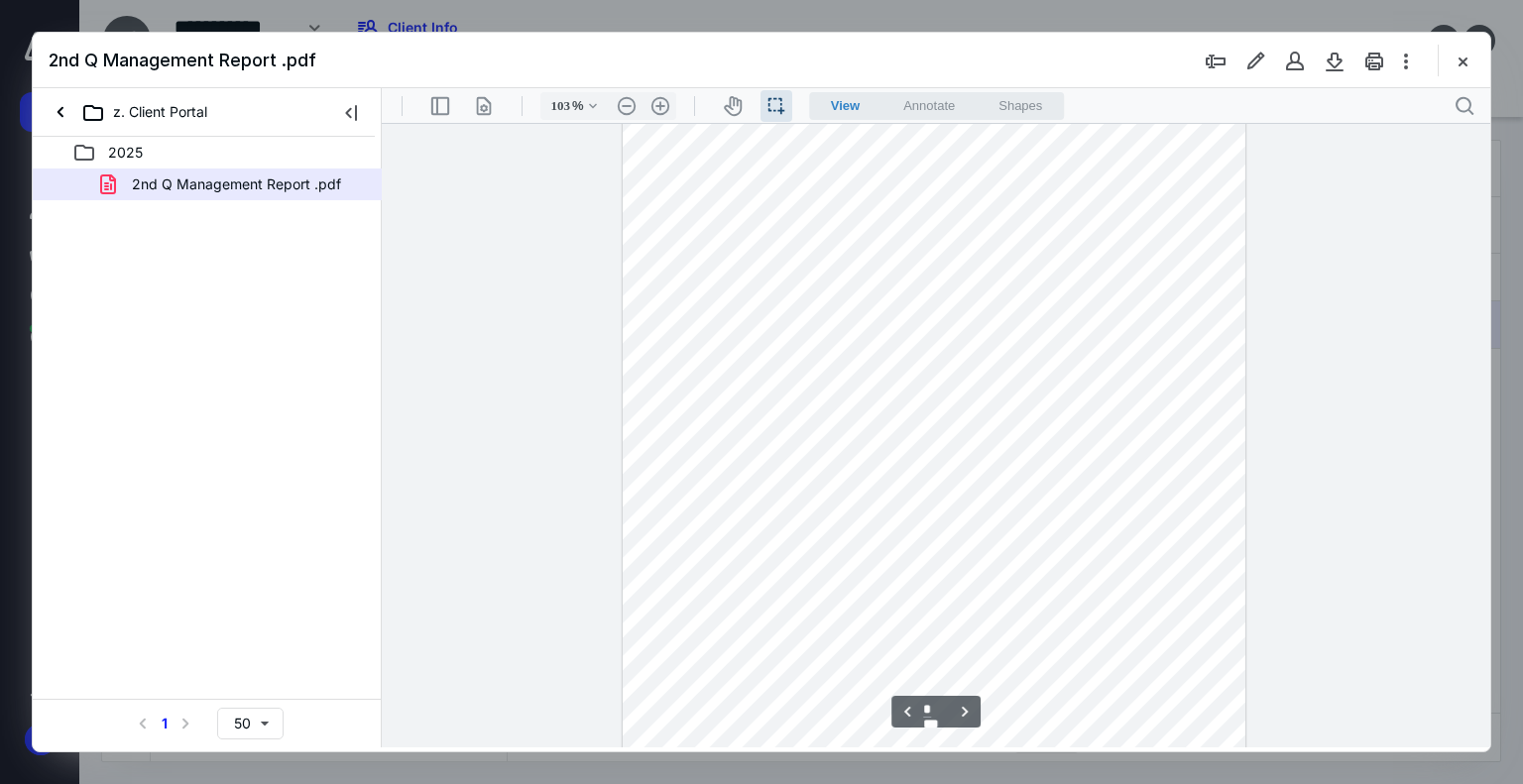type on "*" 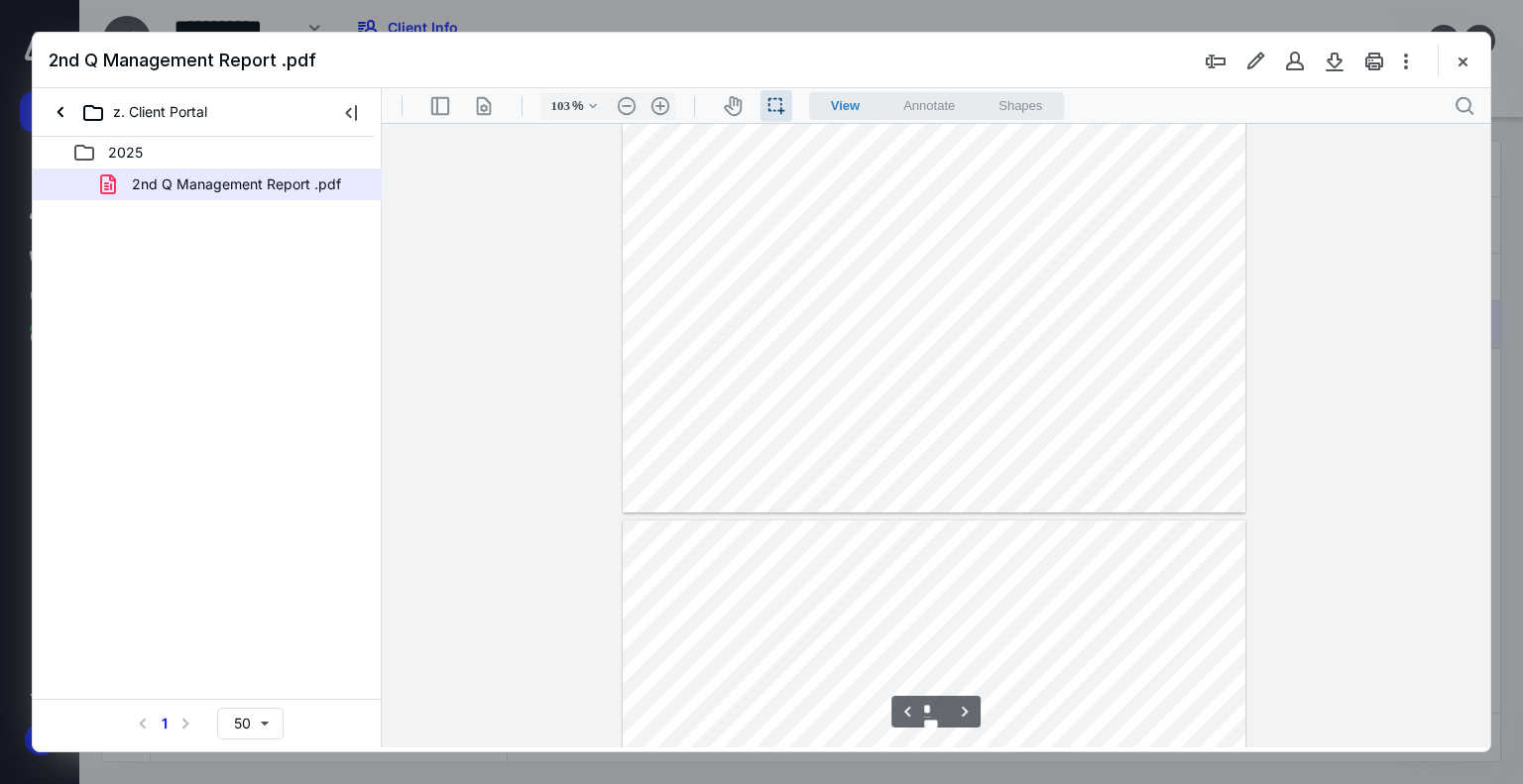 scroll, scrollTop: 2081, scrollLeft: 0, axis: vertical 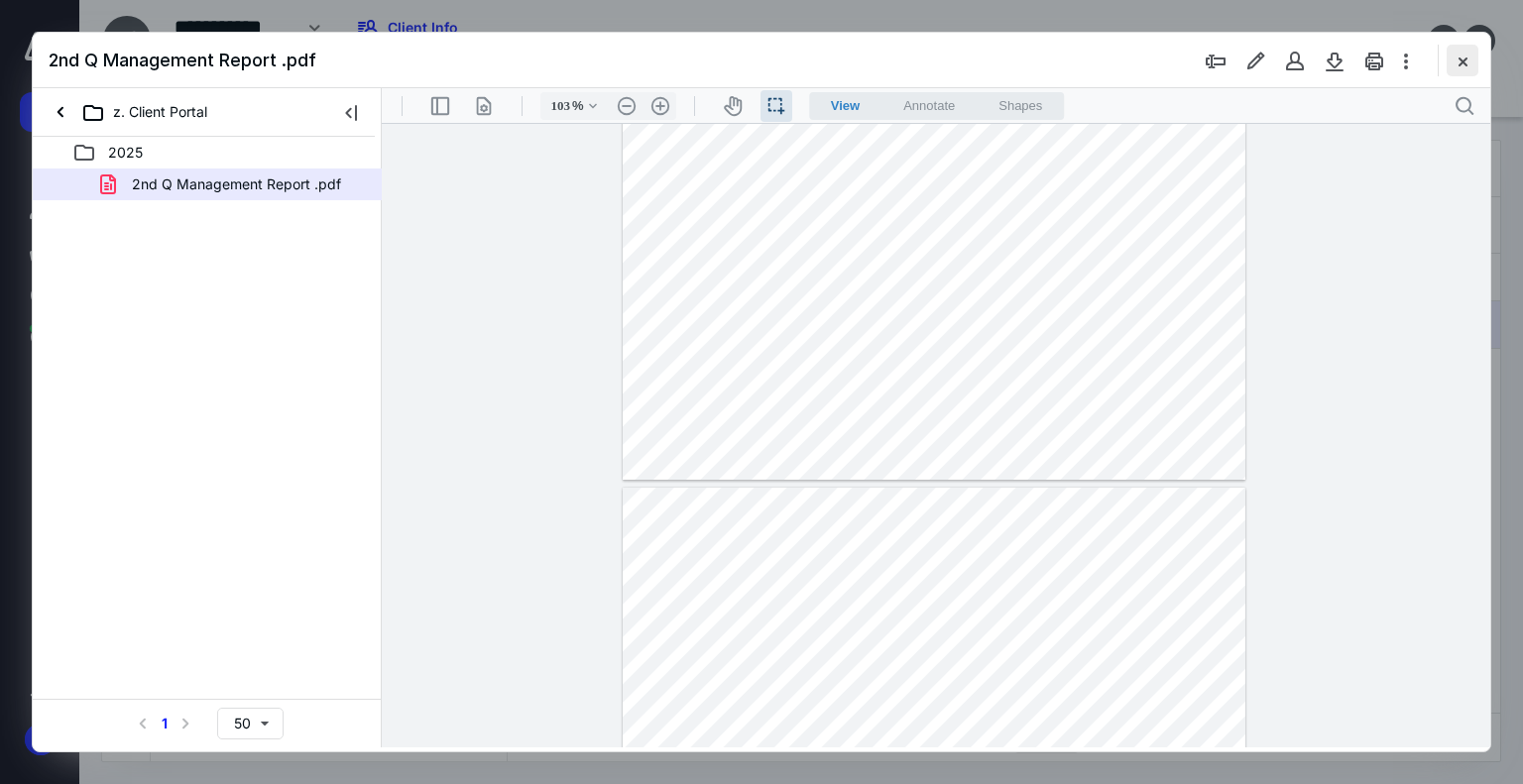 click at bounding box center [1463, 60] 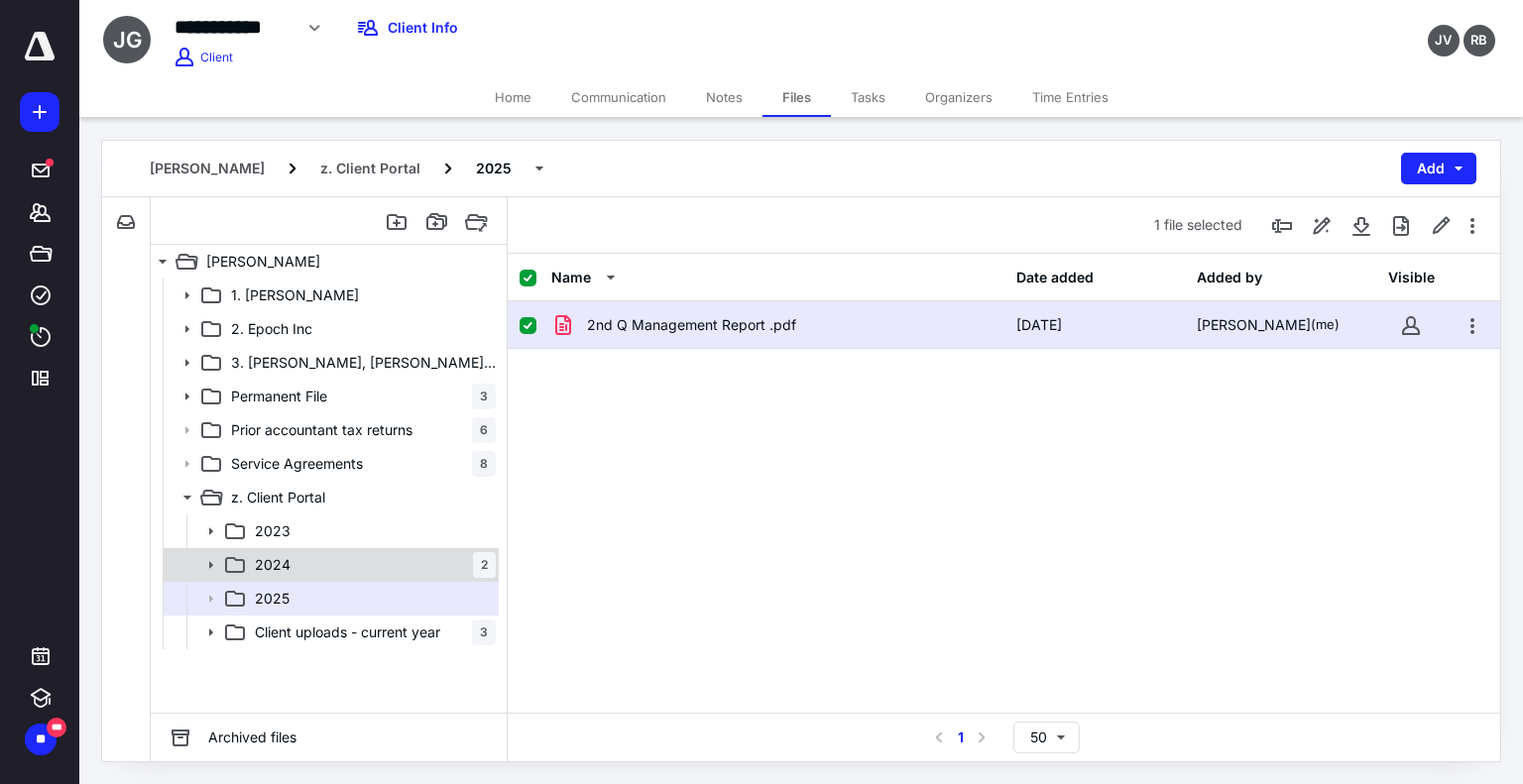 click on "2024 2" at bounding box center [371, 565] 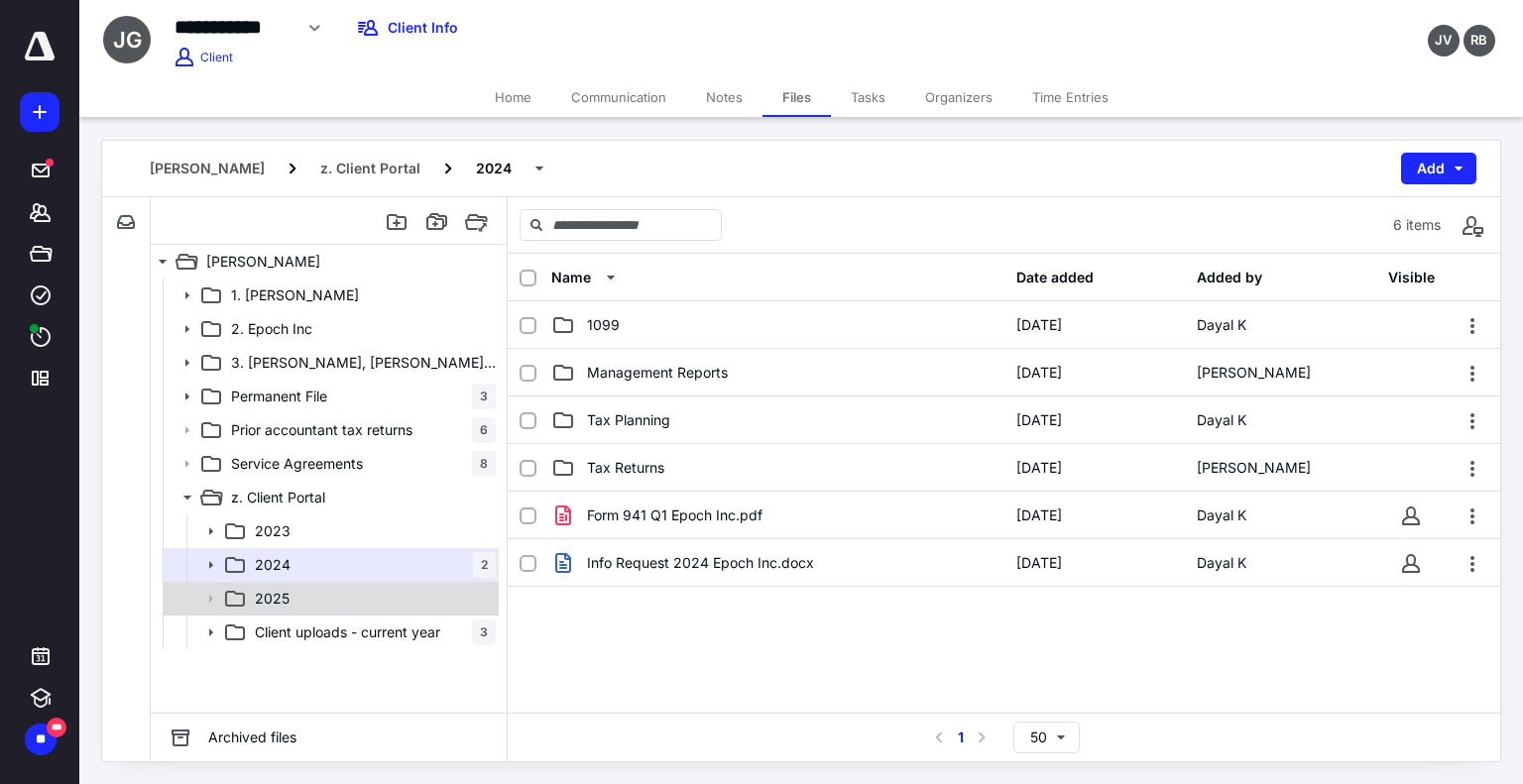 click on "2025" at bounding box center (371, 599) 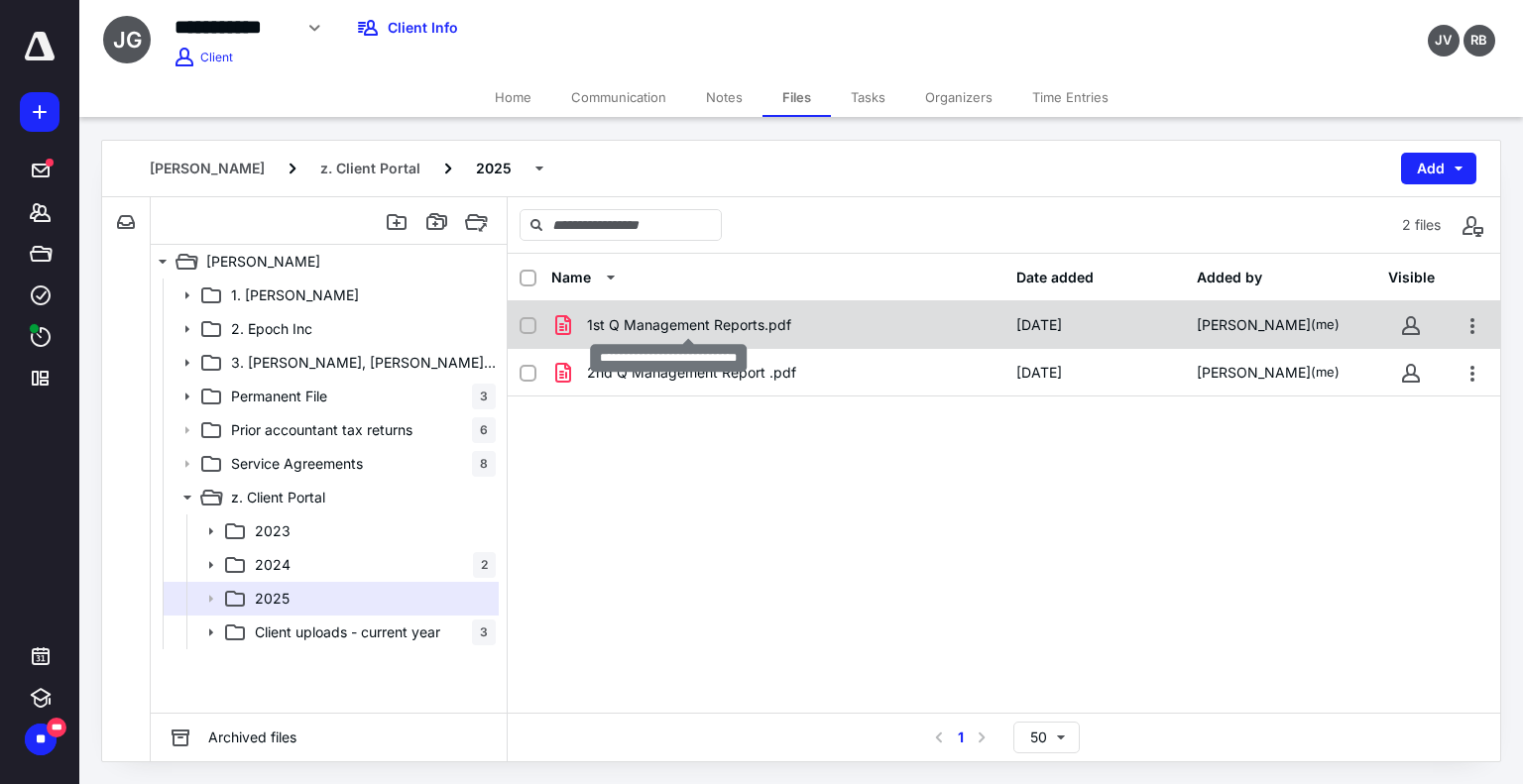 checkbox on "true" 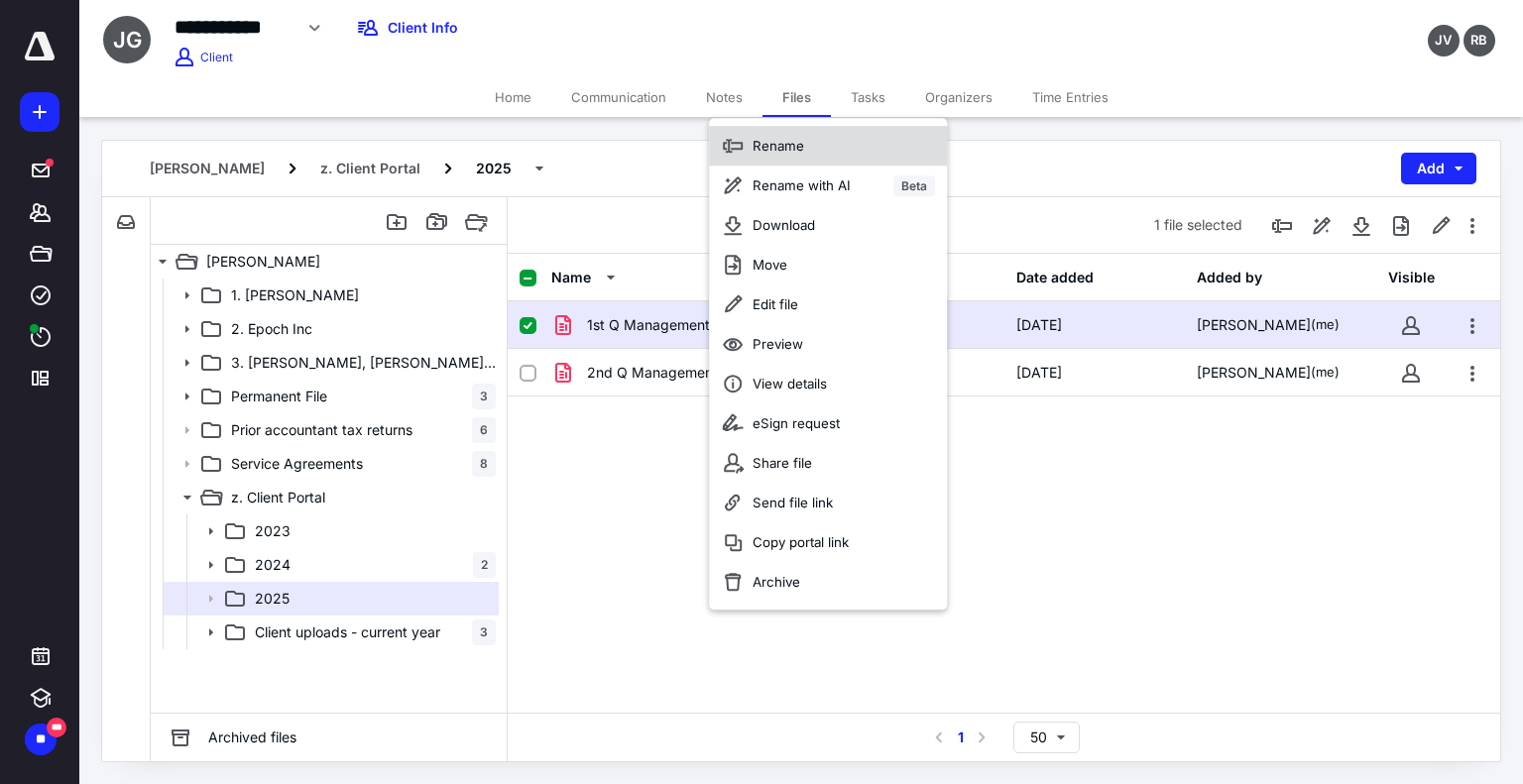 click on "Rename" at bounding box center [828, 146] 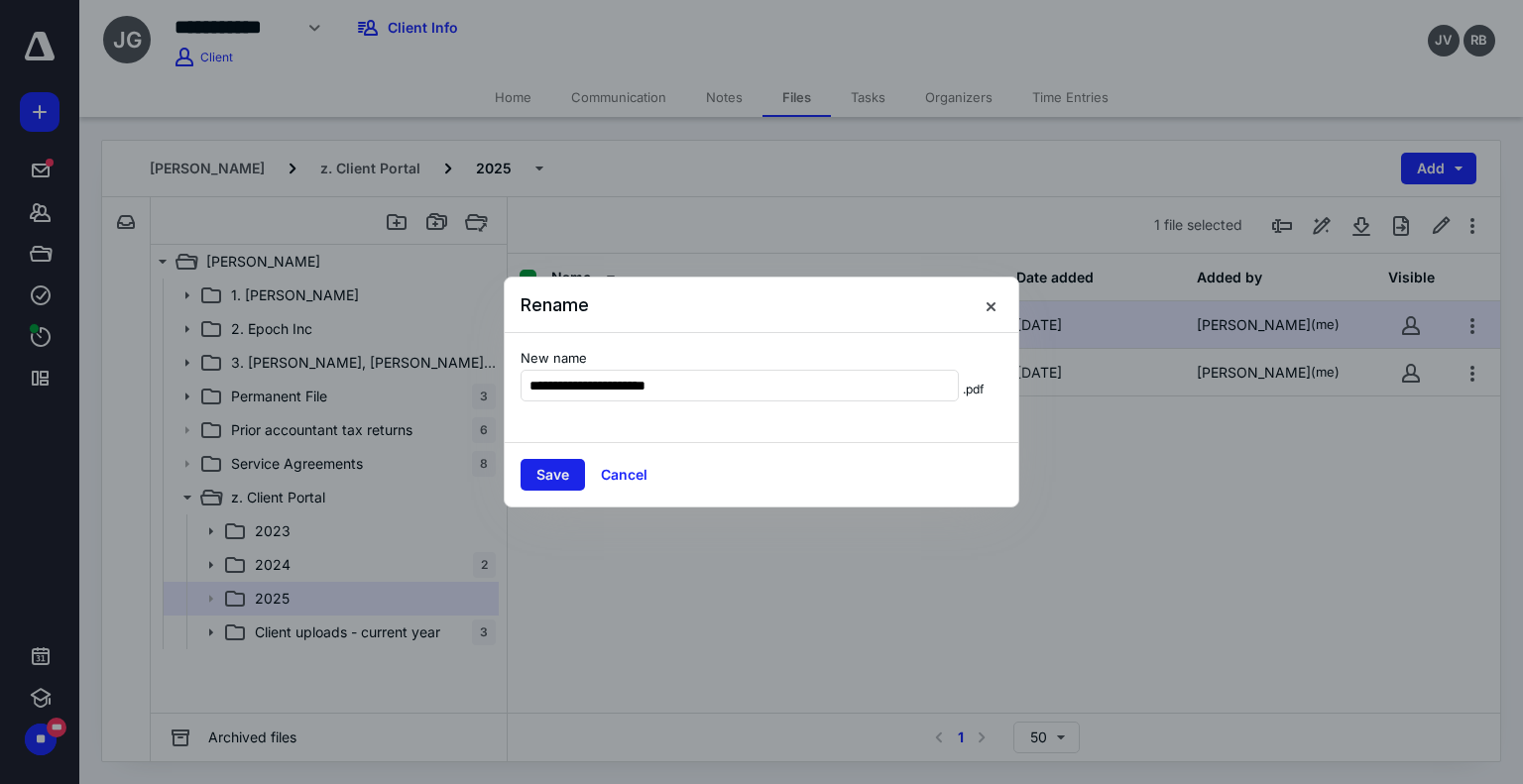 type on "**********" 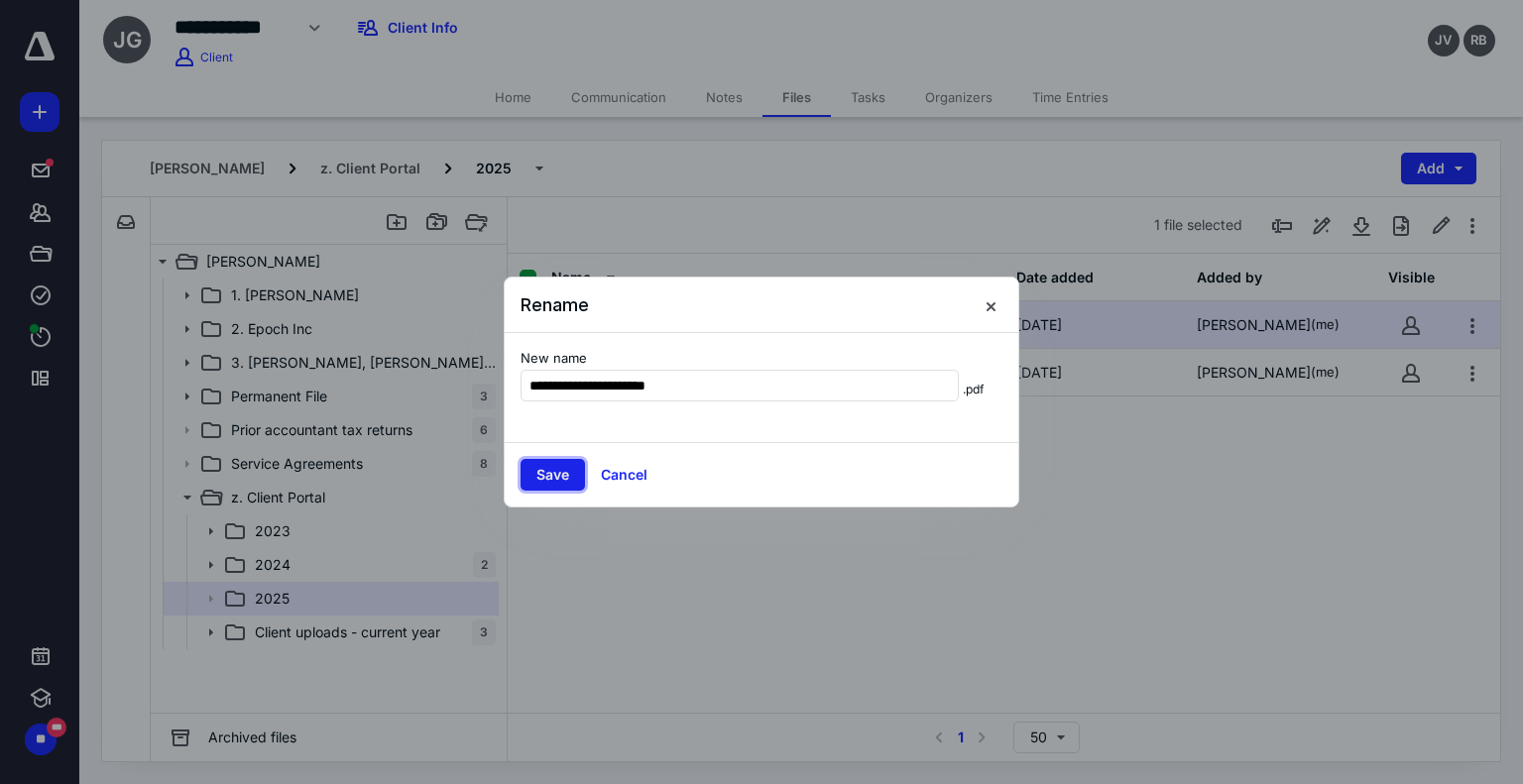 click on "Save" at bounding box center [552, 475] 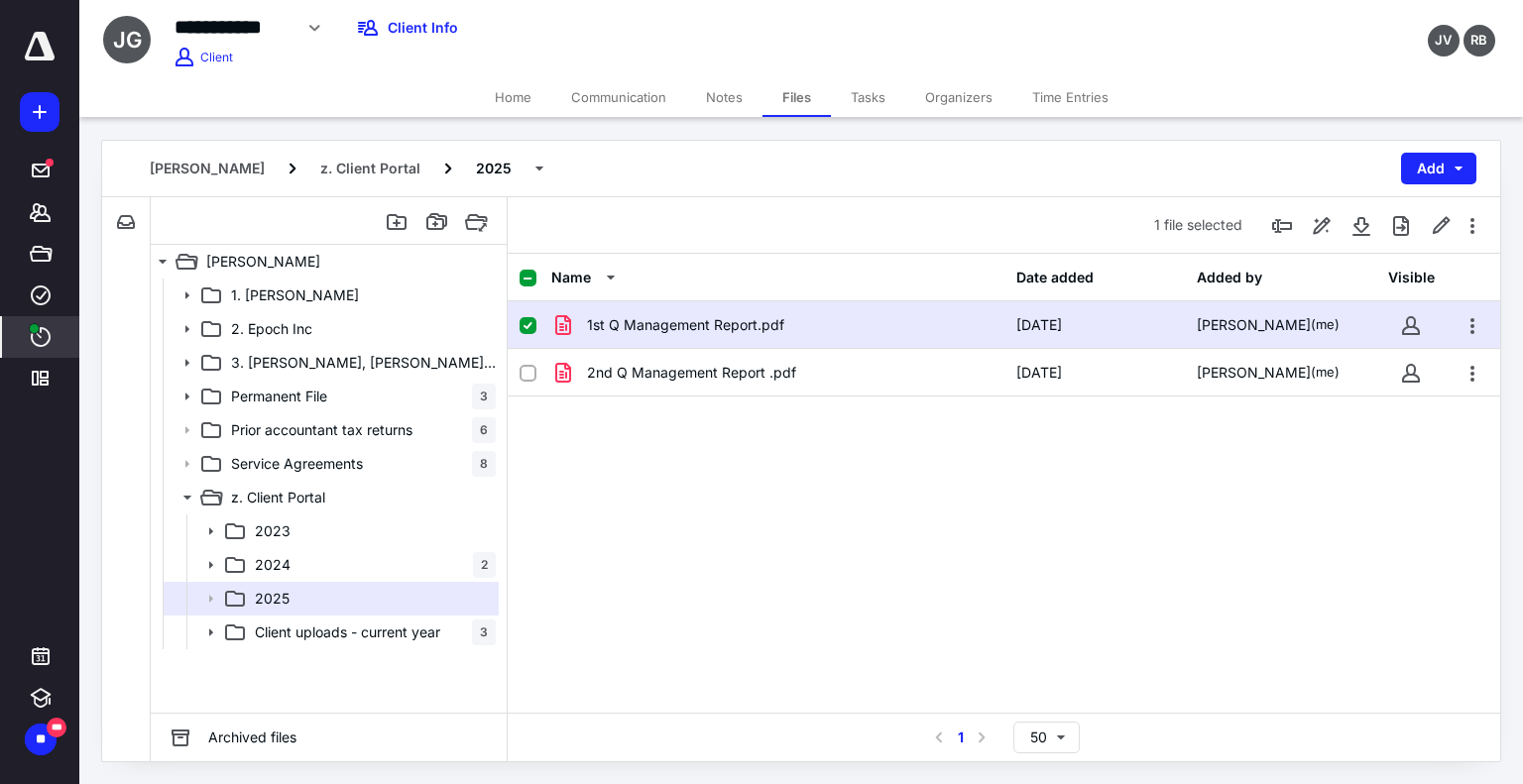 click 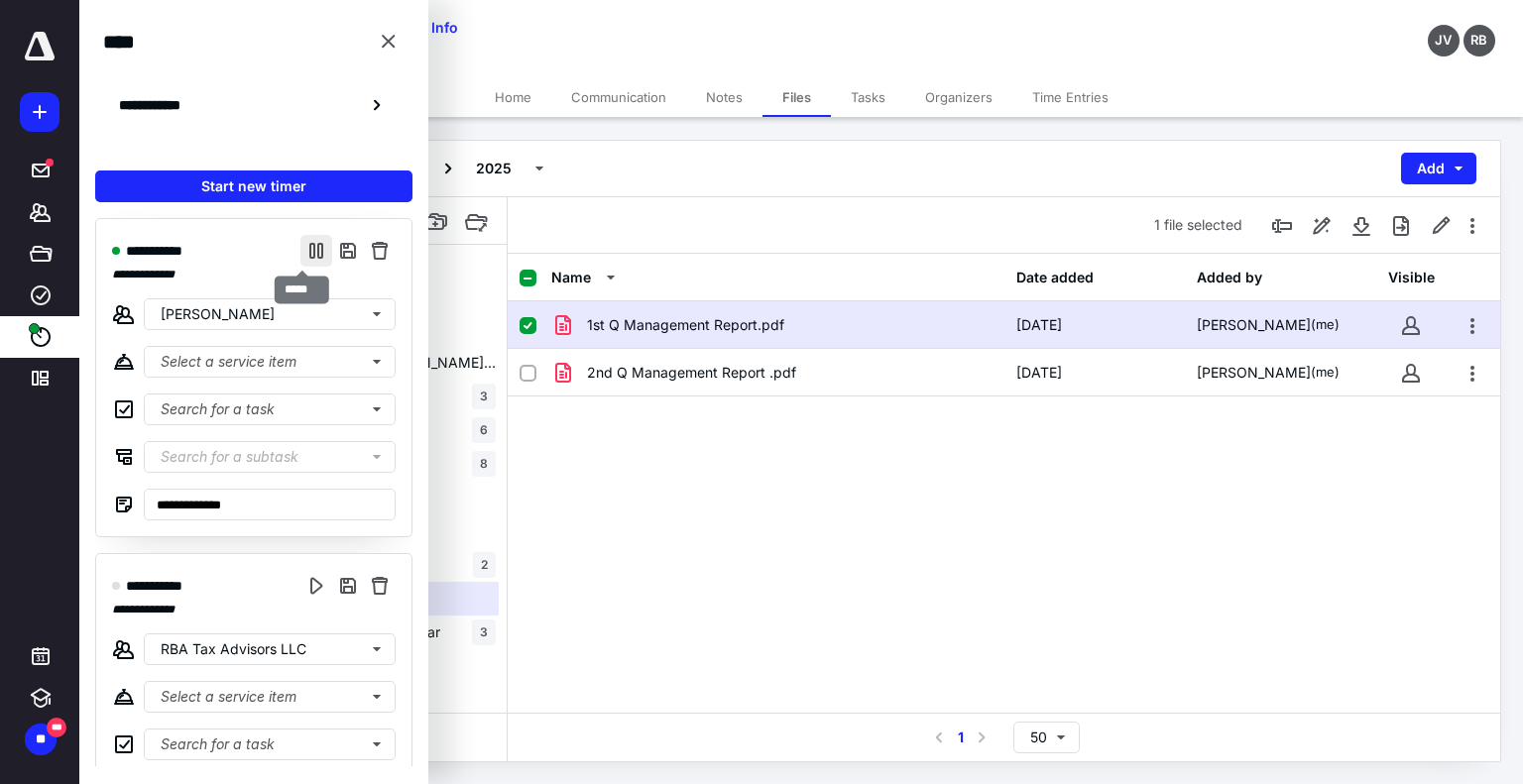 click at bounding box center [316, 251] 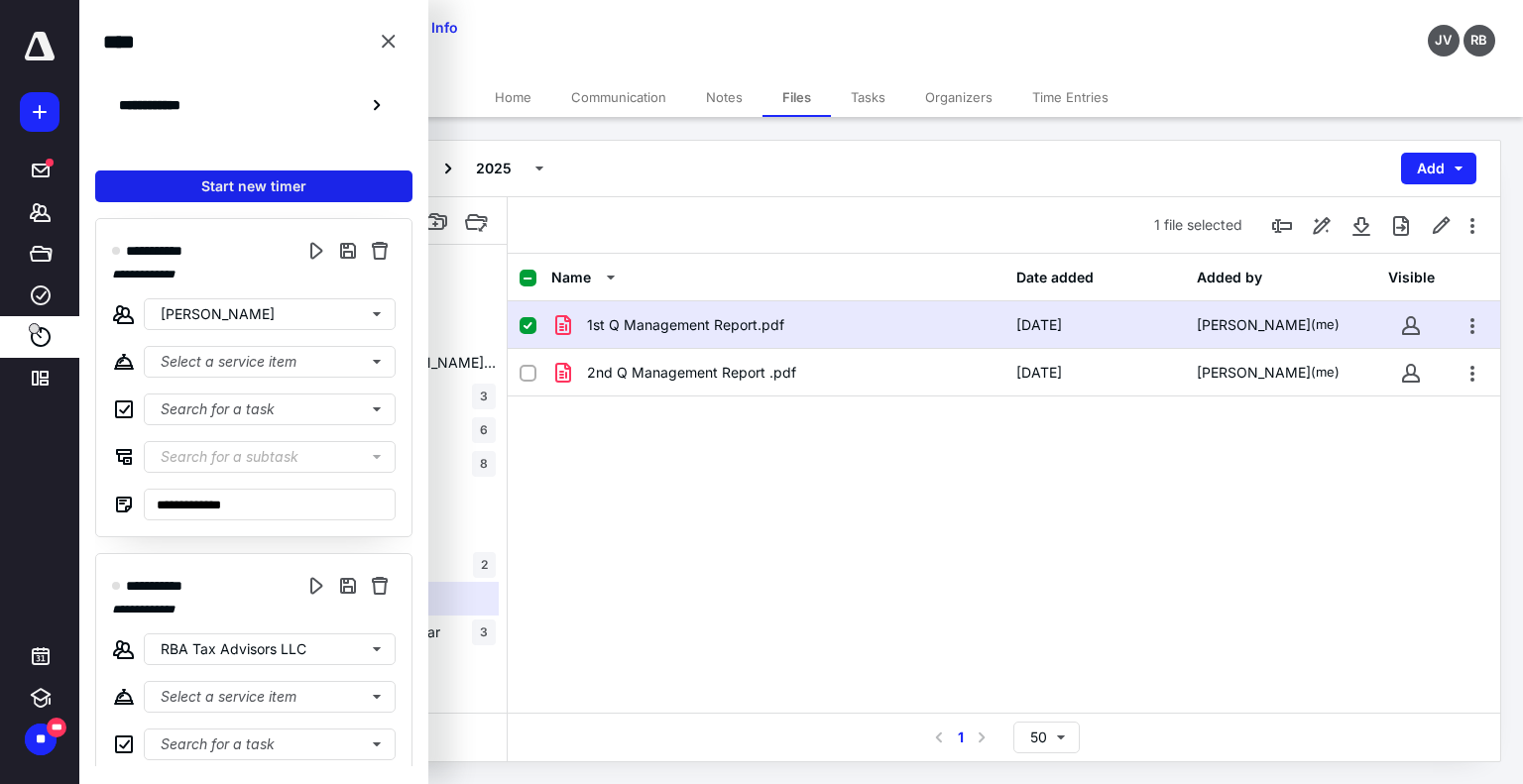 click on "Start new timer" at bounding box center (254, 186) 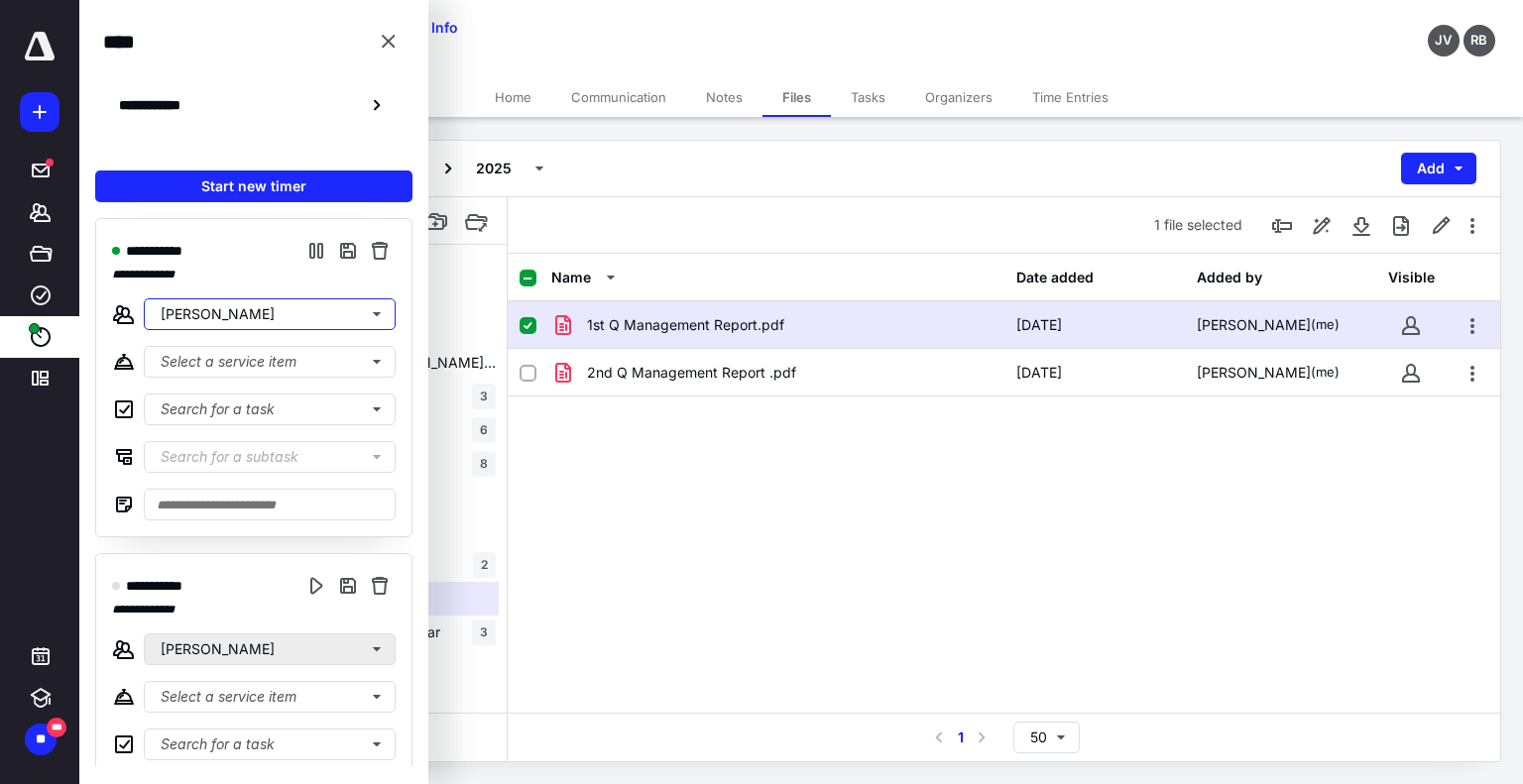 click on "[PERSON_NAME]" at bounding box center [270, 314] 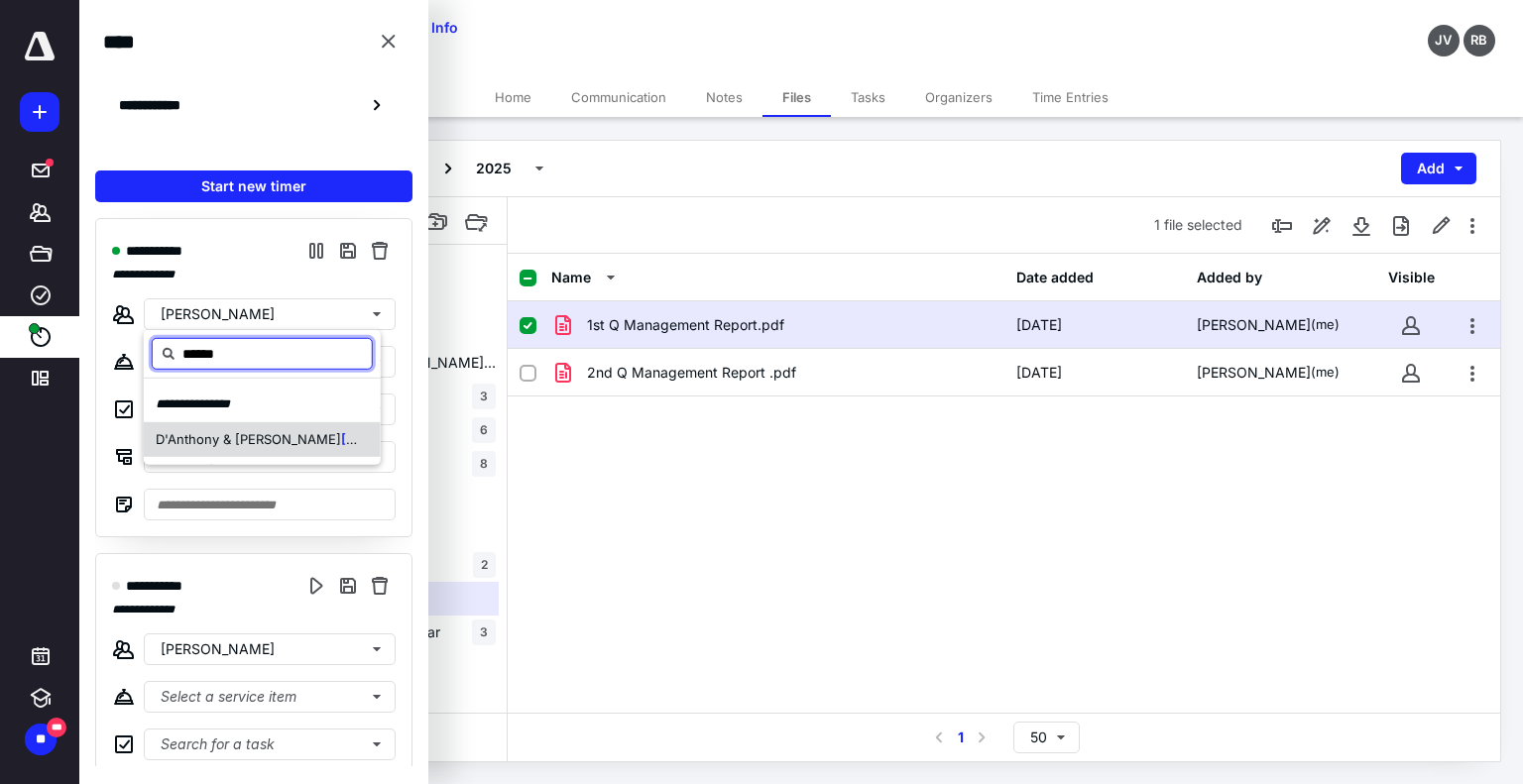 click on "D'Anthony & [PERSON_NAME]" at bounding box center (248, 438) 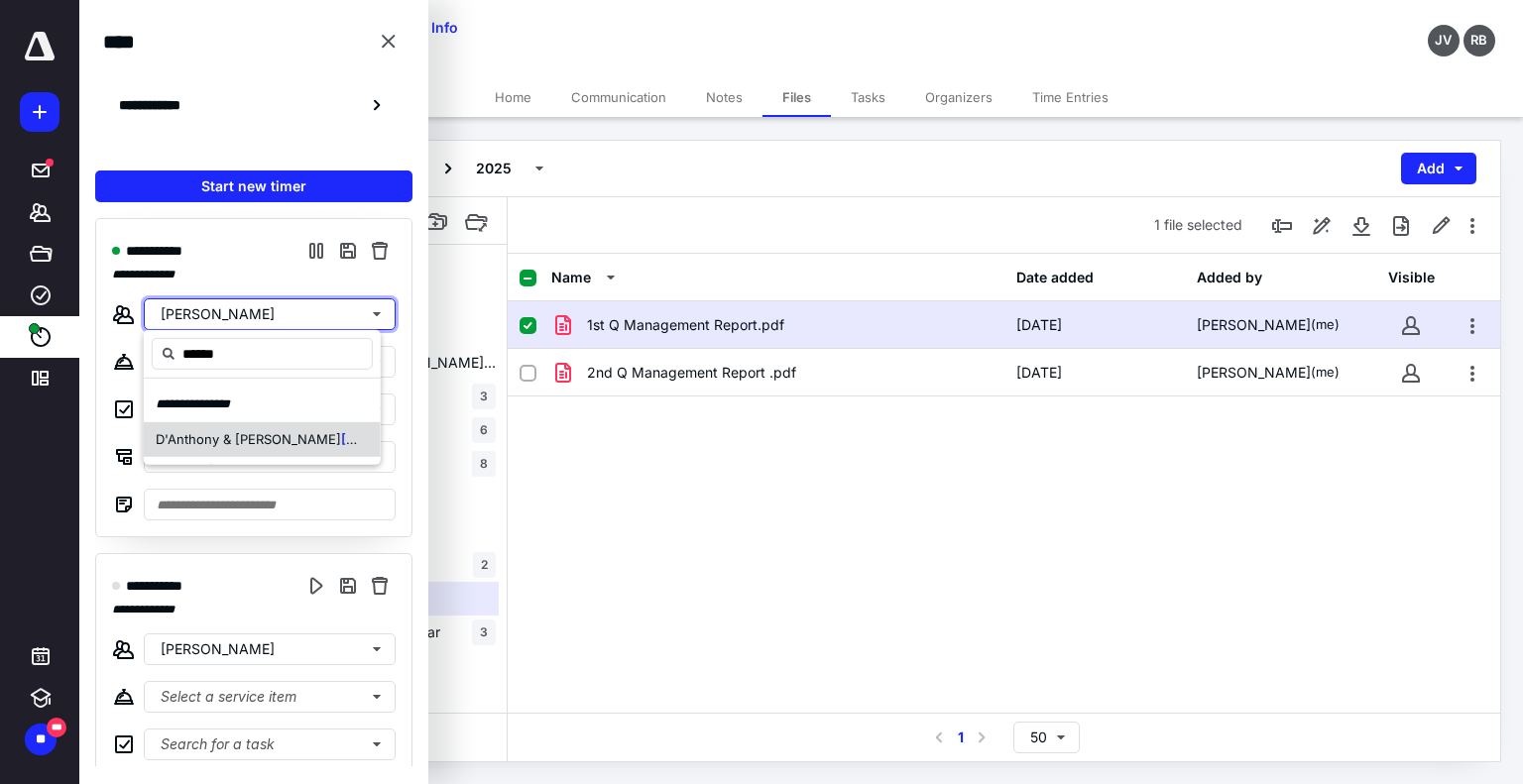 type 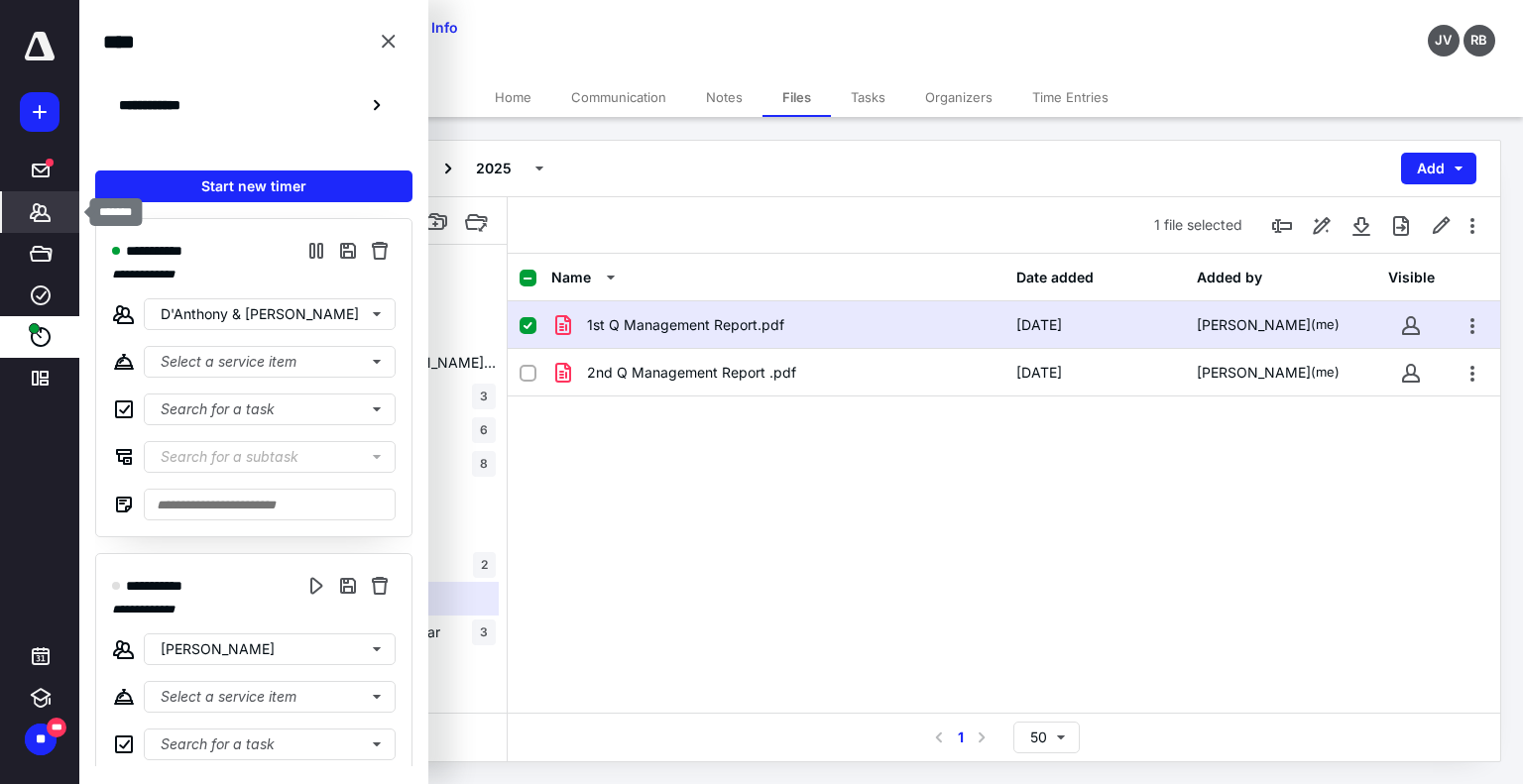 click 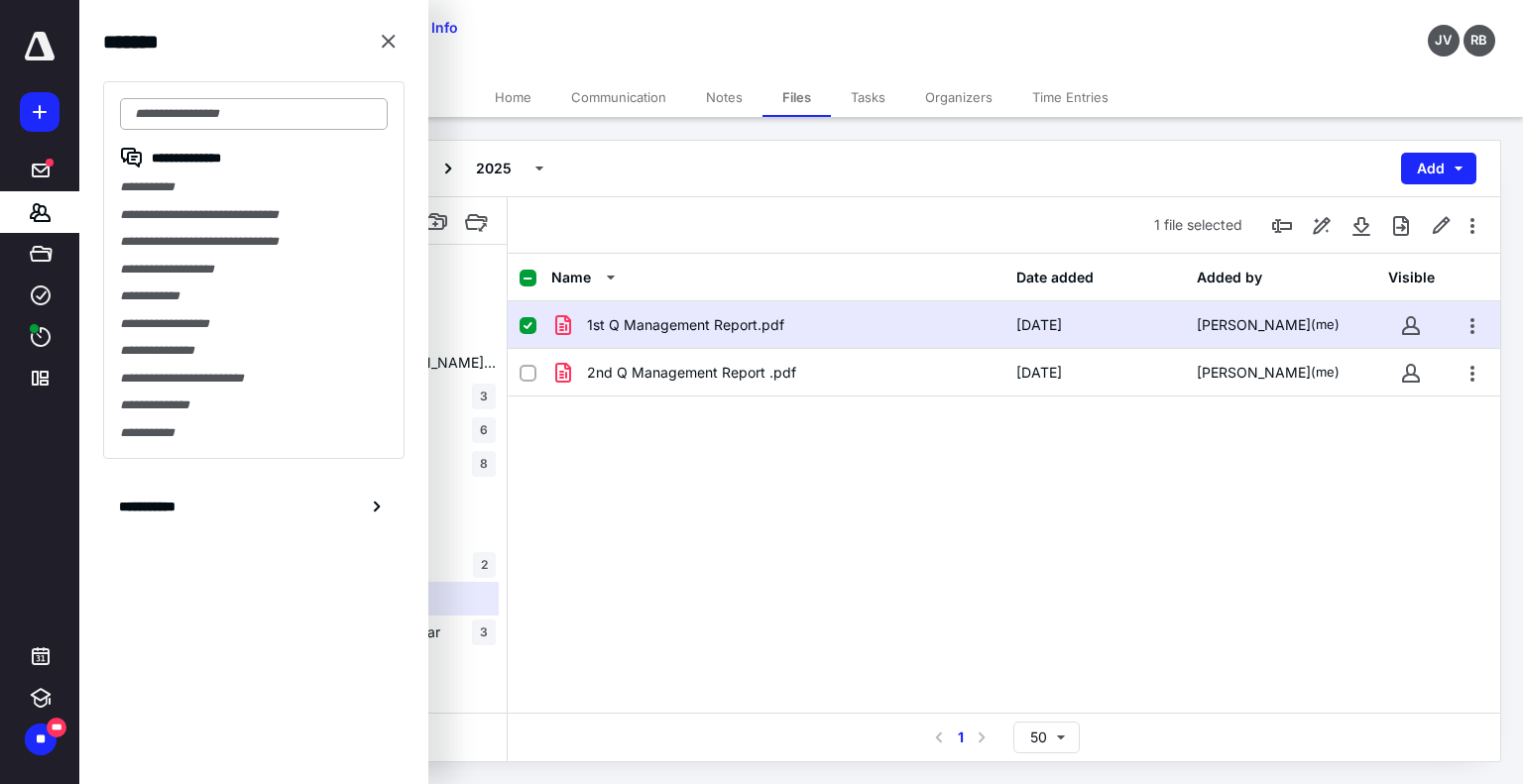 click at bounding box center [254, 114] 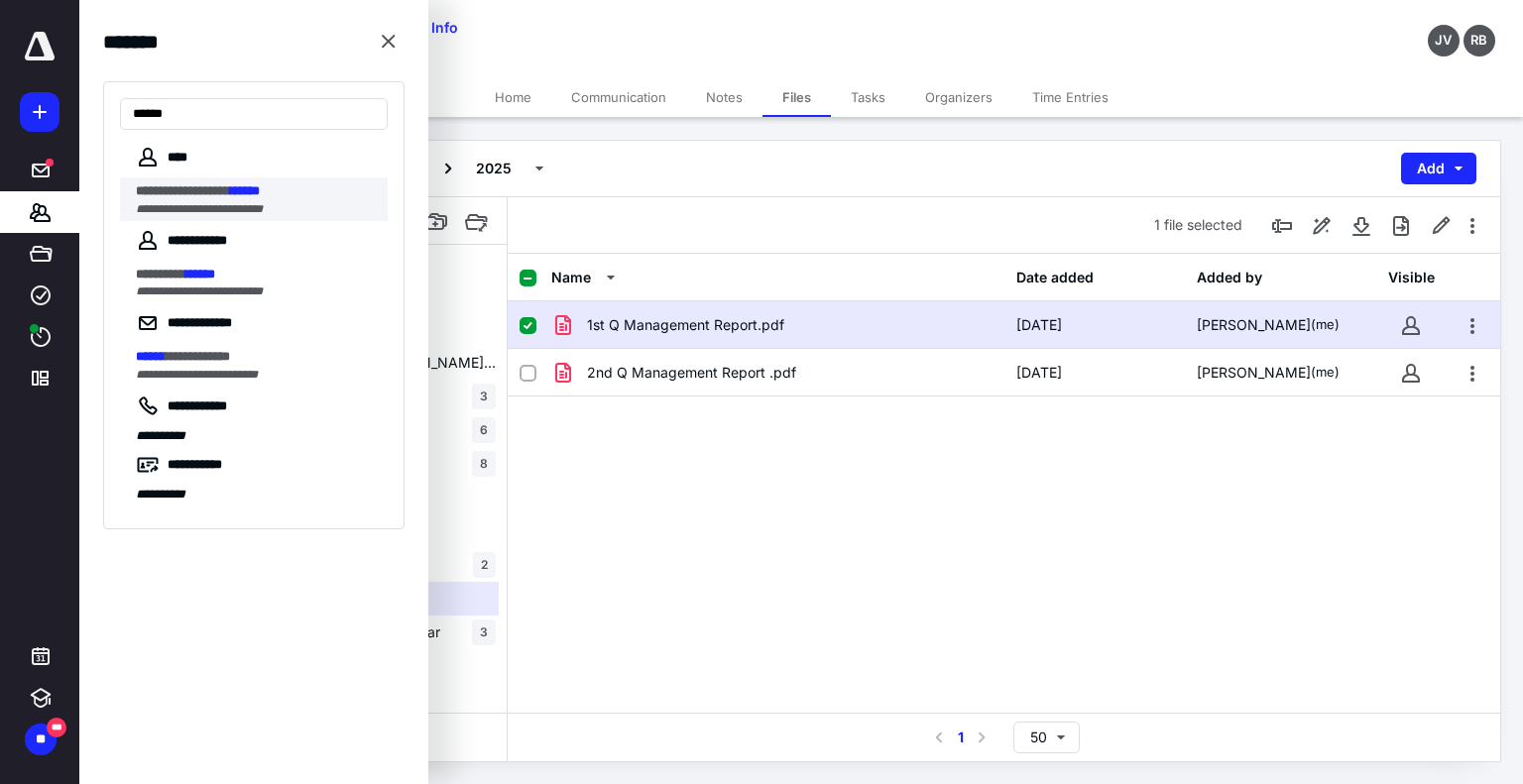 type on "******" 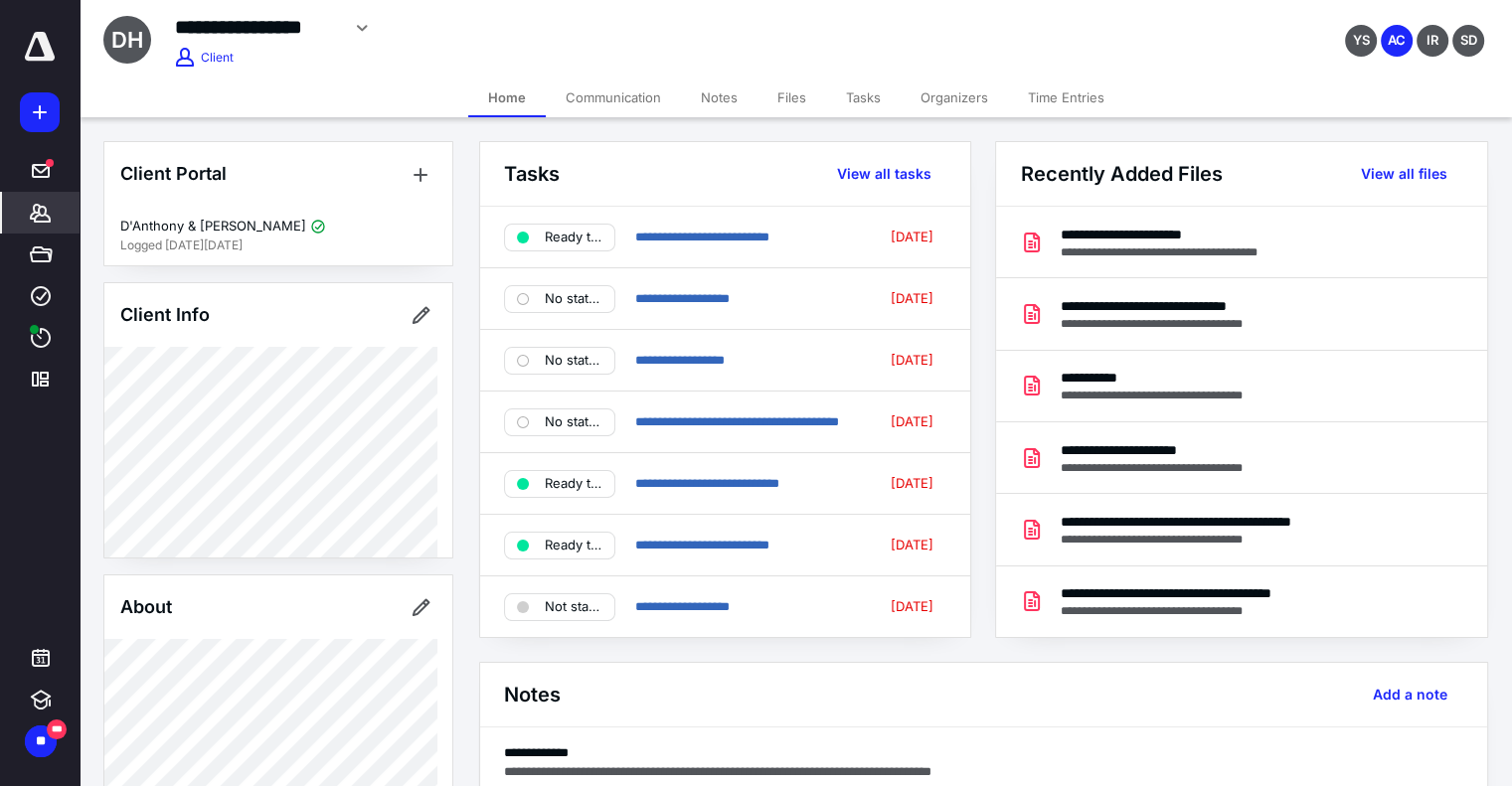 click on "Files" at bounding box center [791, 97] 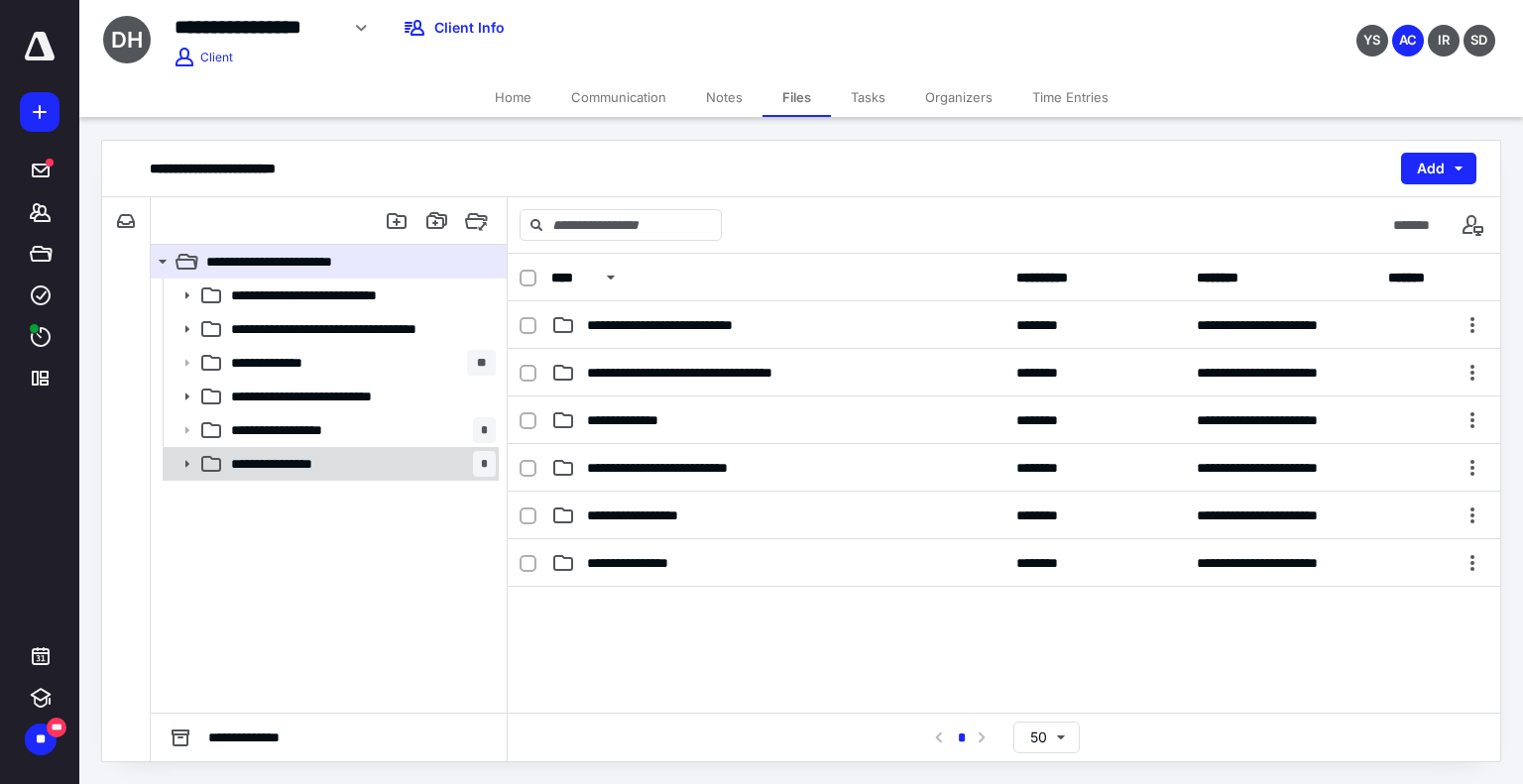 click on "**********" at bounding box center (359, 464) 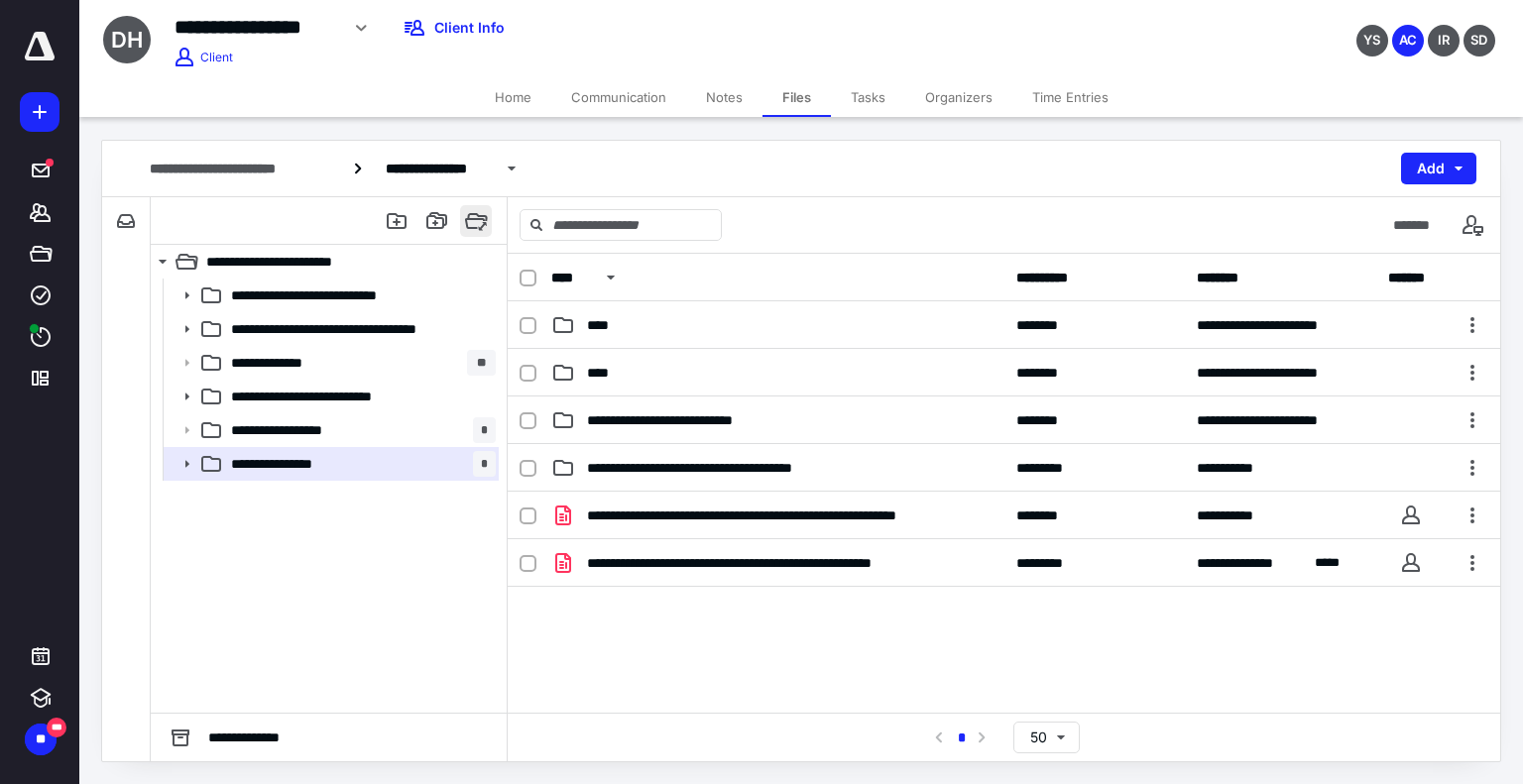 click at bounding box center (476, 221) 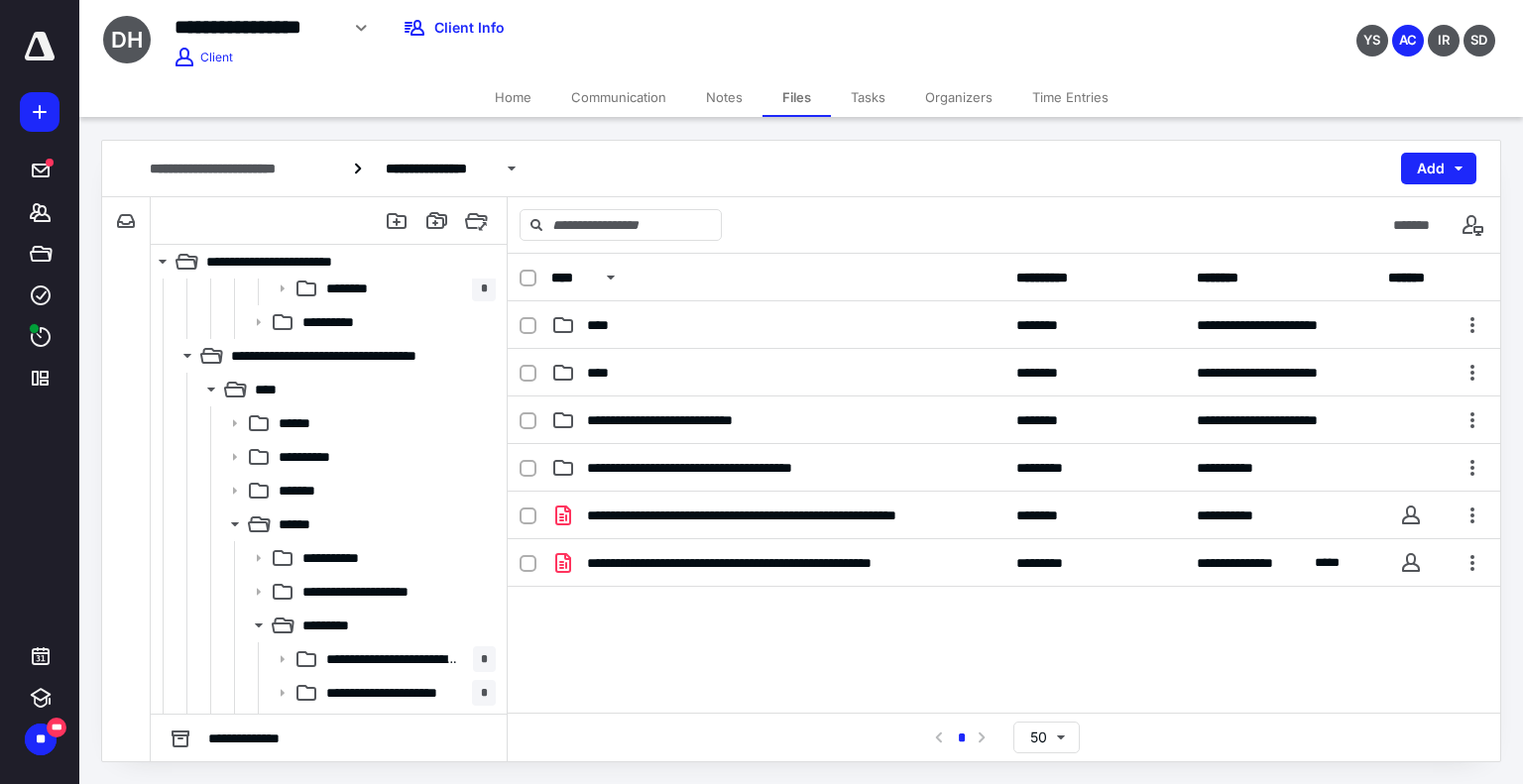 scroll, scrollTop: 630, scrollLeft: 0, axis: vertical 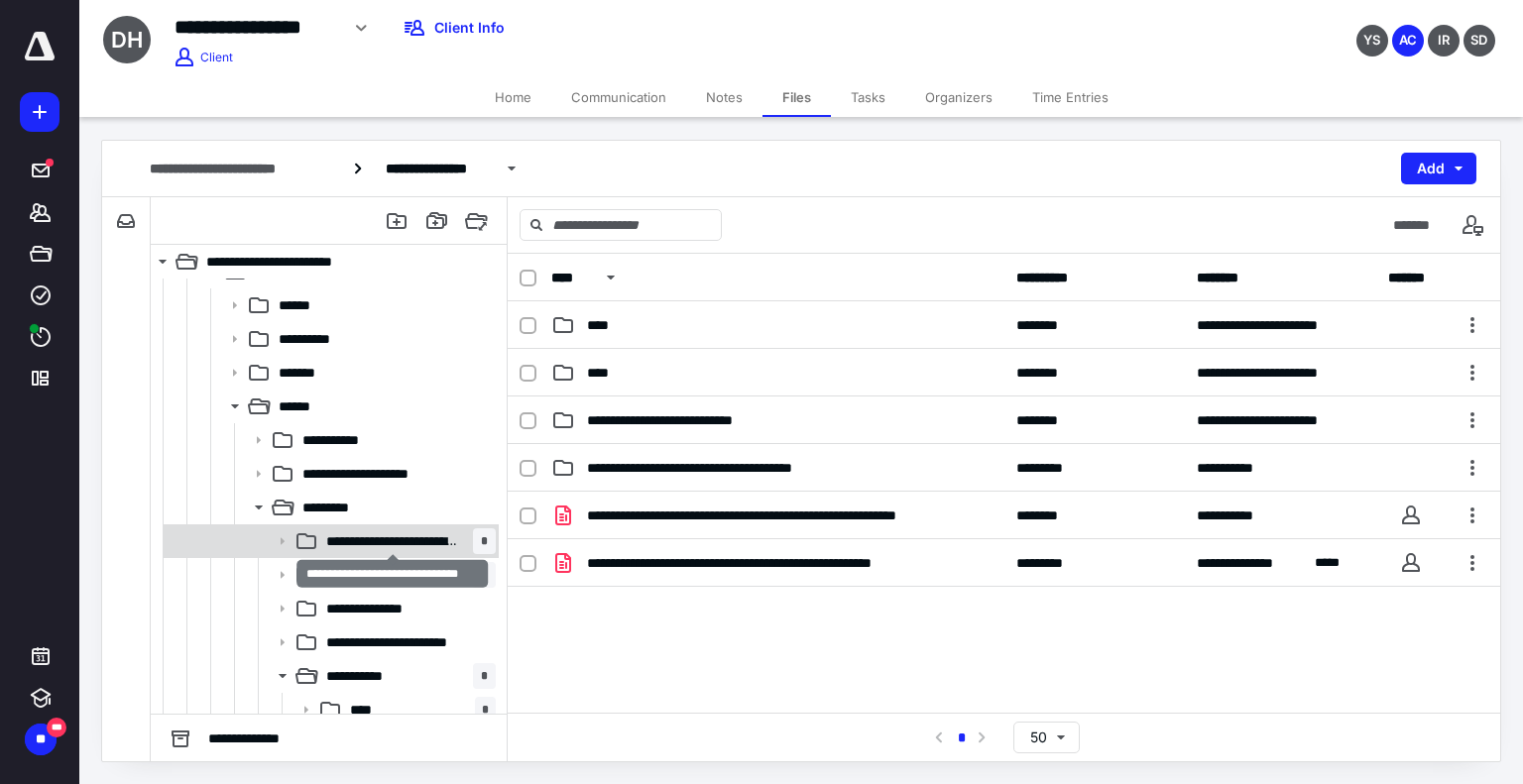 click on "**********" at bounding box center [394, 541] 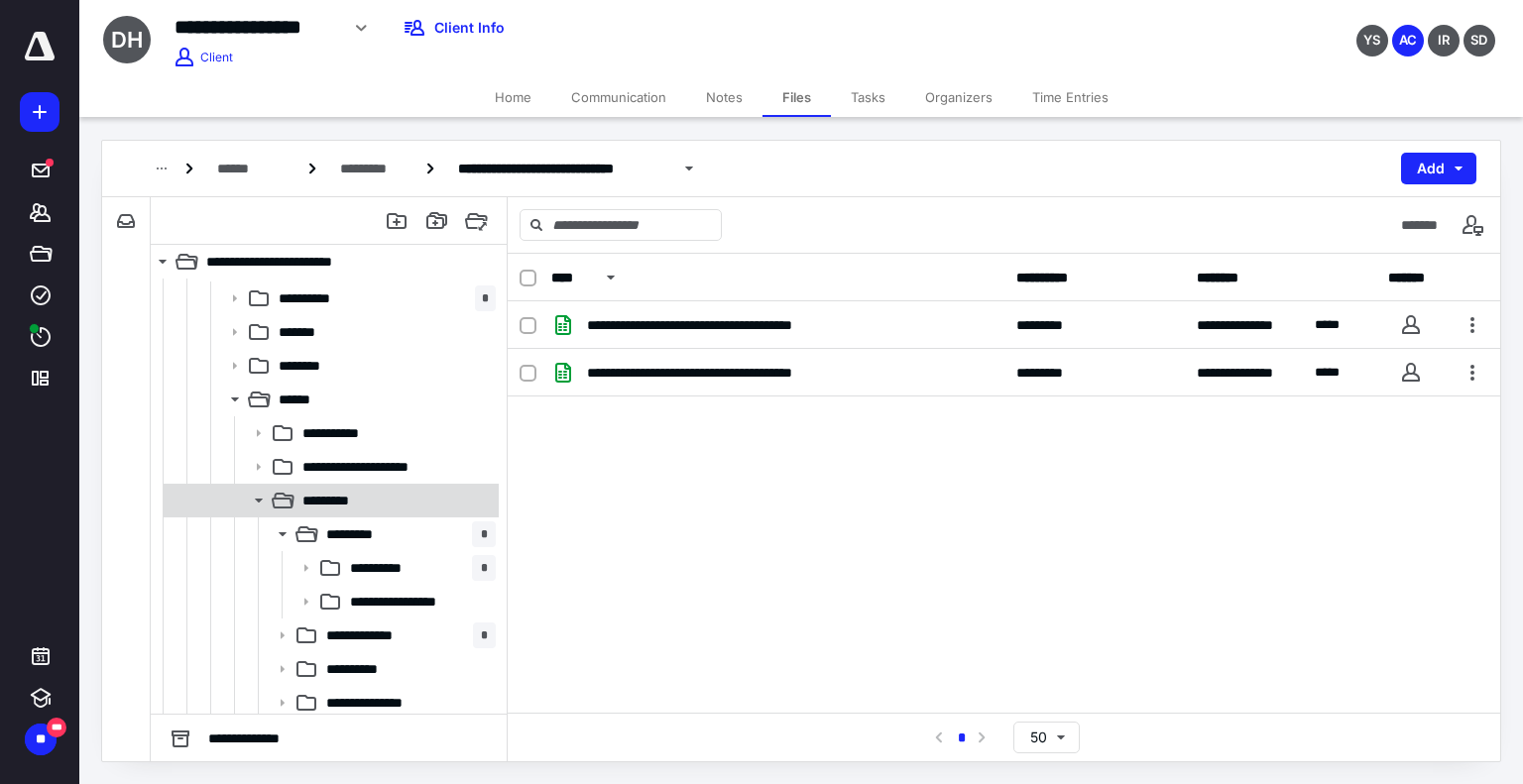 scroll, scrollTop: 99, scrollLeft: 0, axis: vertical 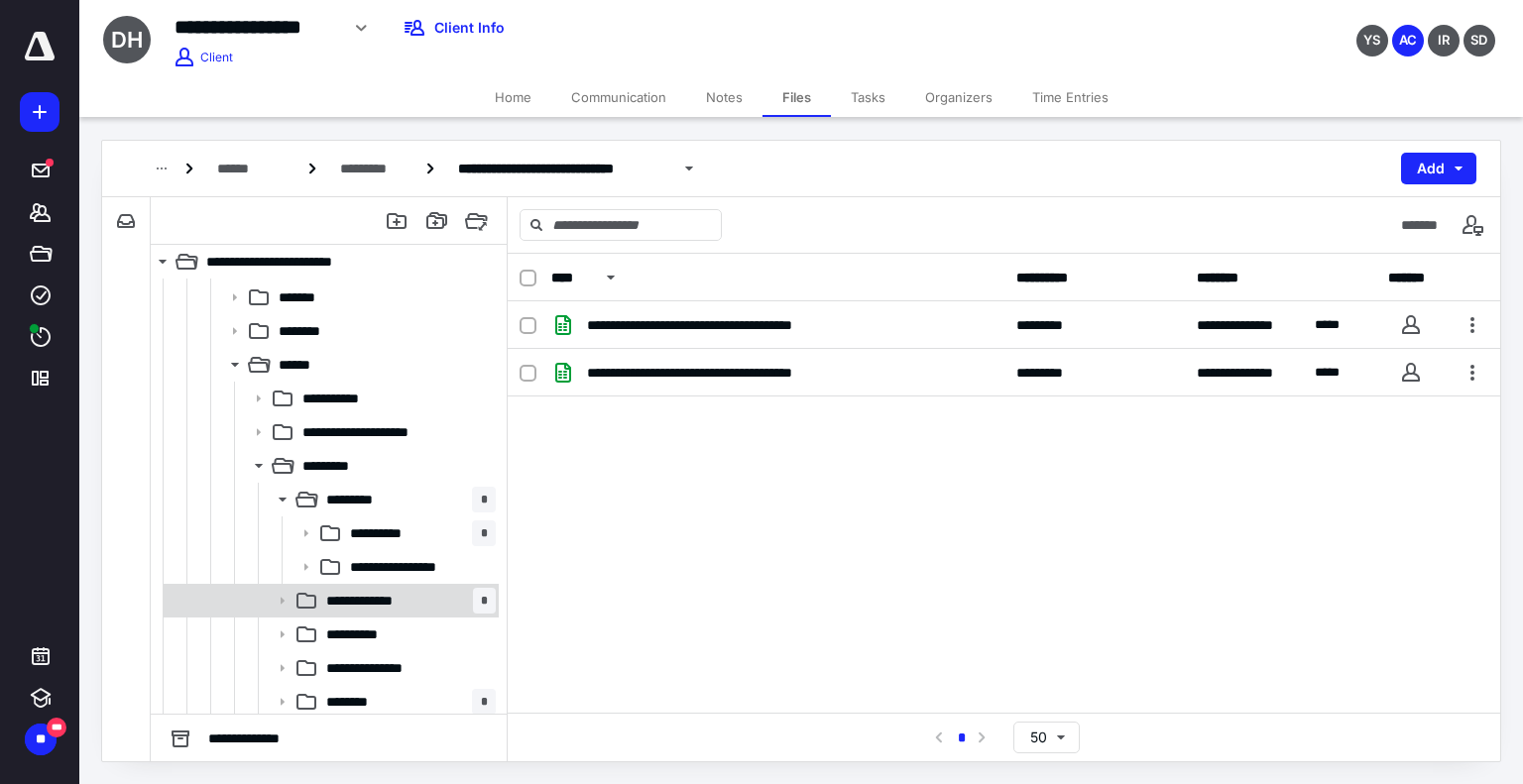 click on "**********" at bounding box center (372, 601) 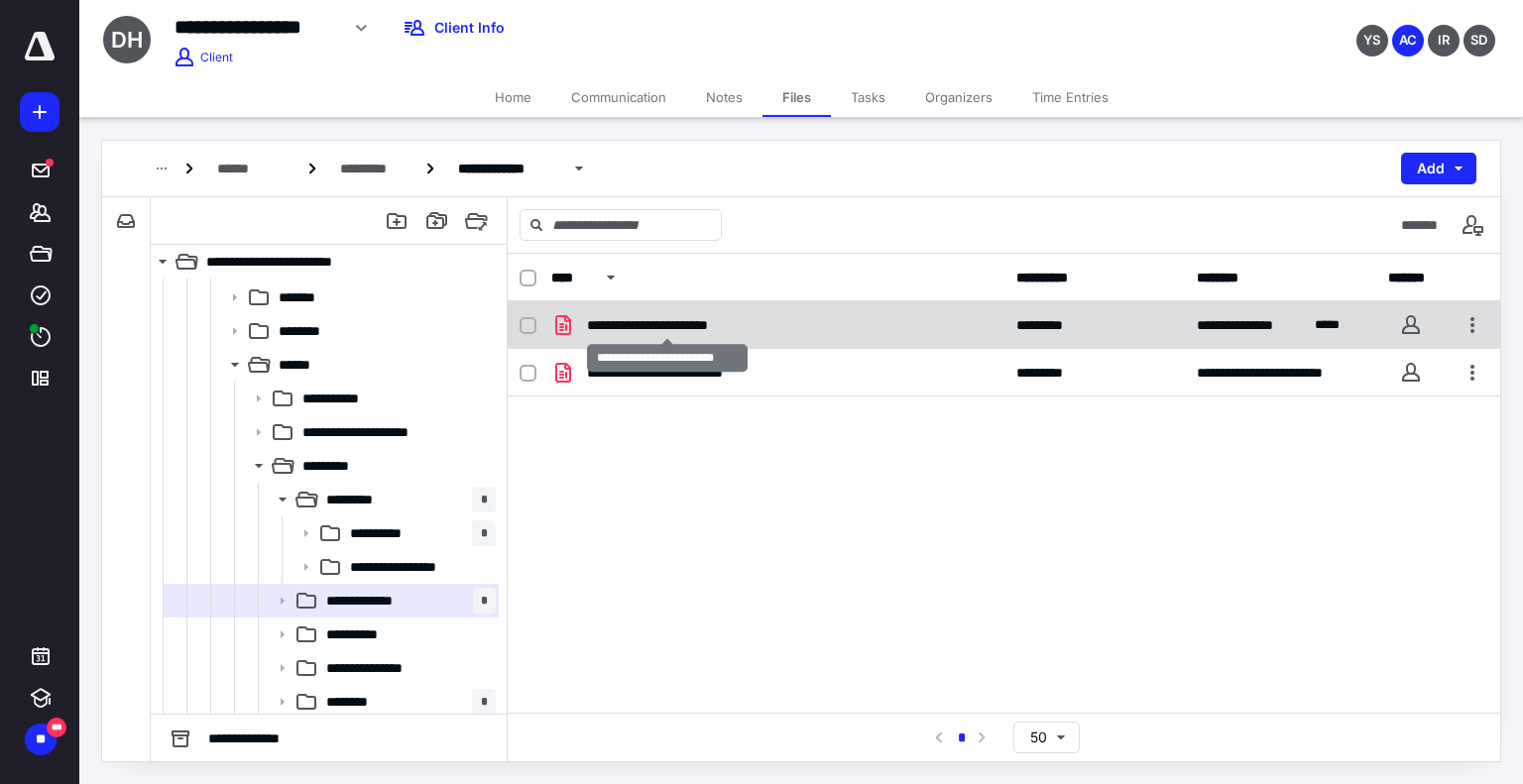 click on "**********" at bounding box center [667, 325] 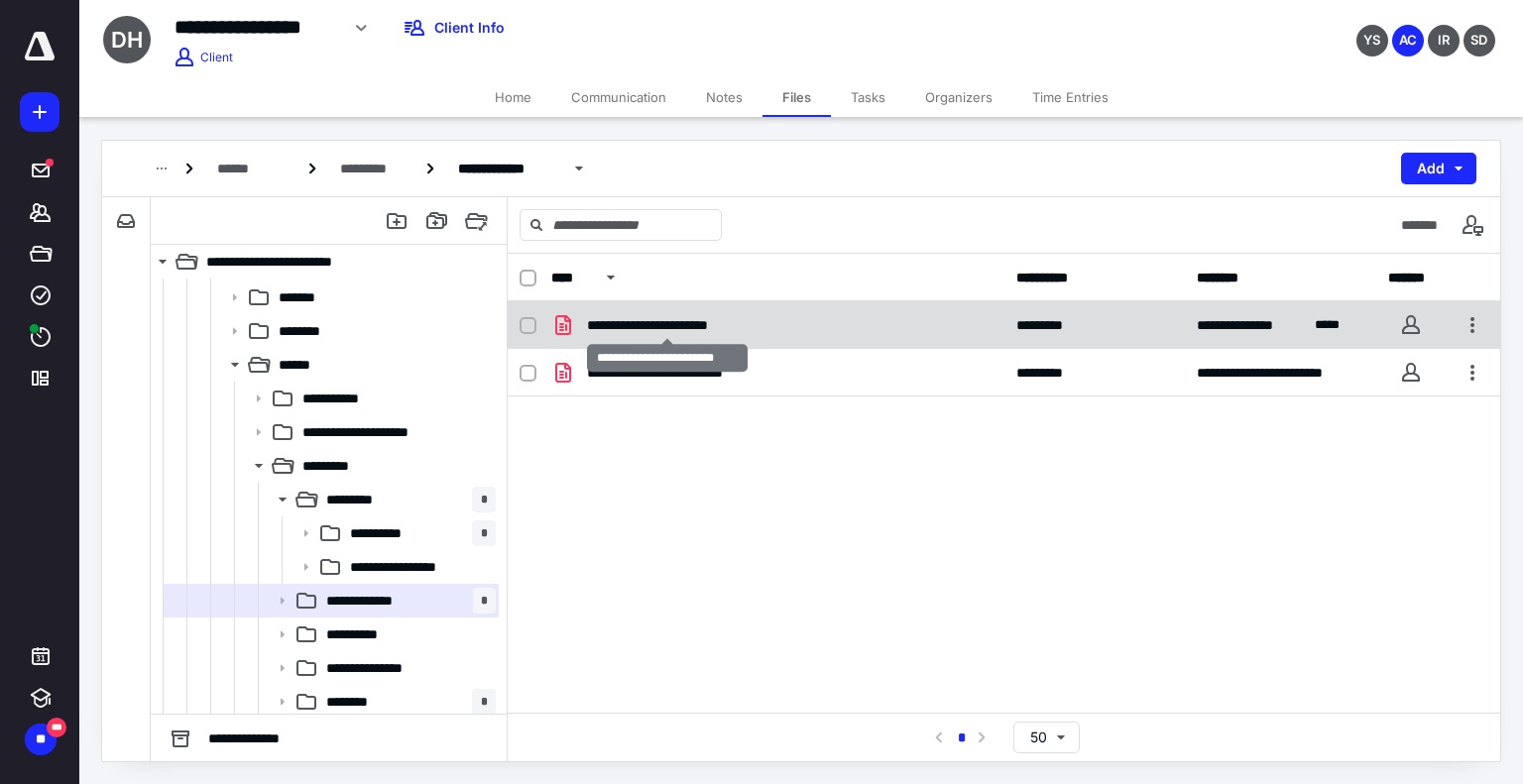 checkbox on "true" 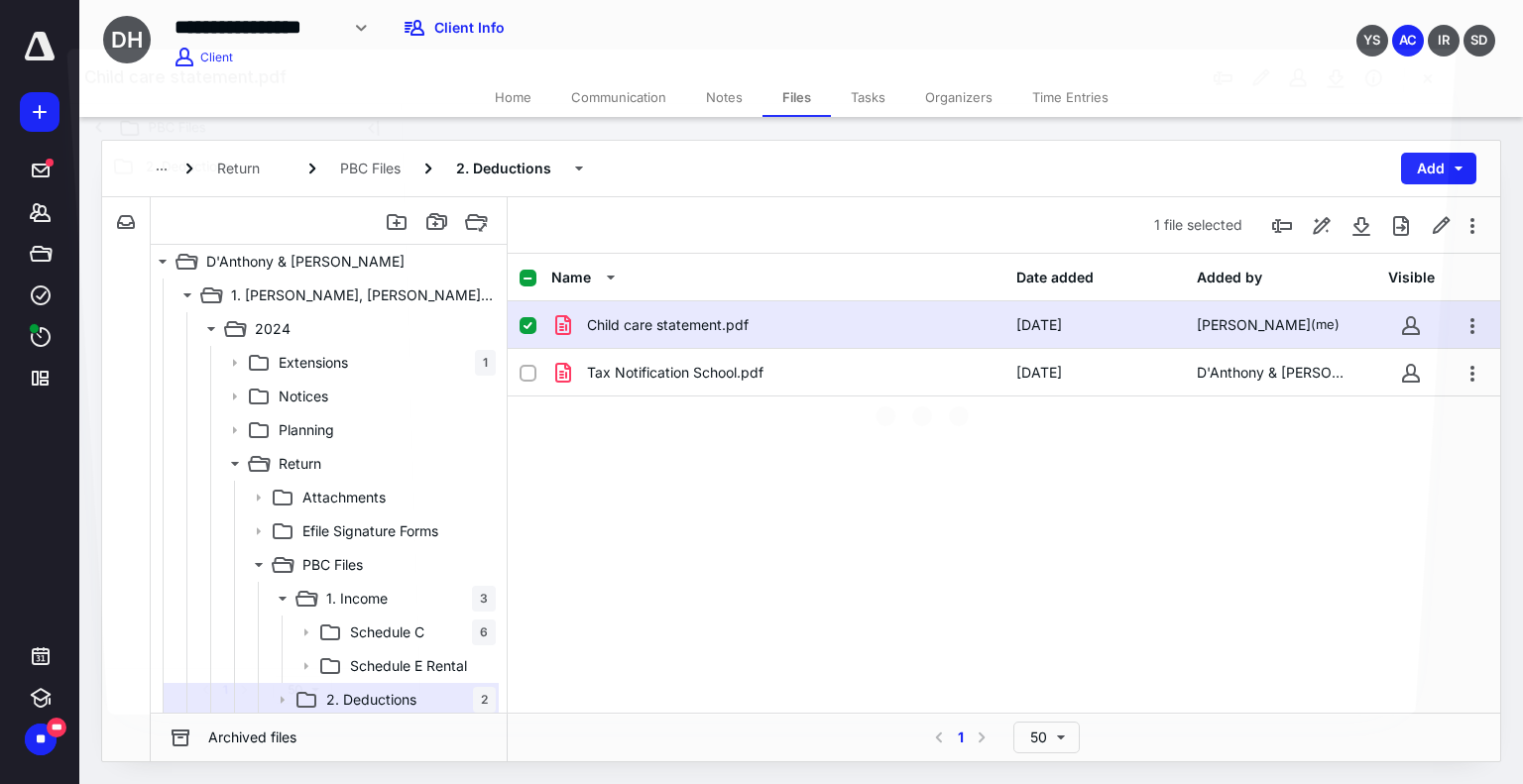 scroll, scrollTop: 99, scrollLeft: 0, axis: vertical 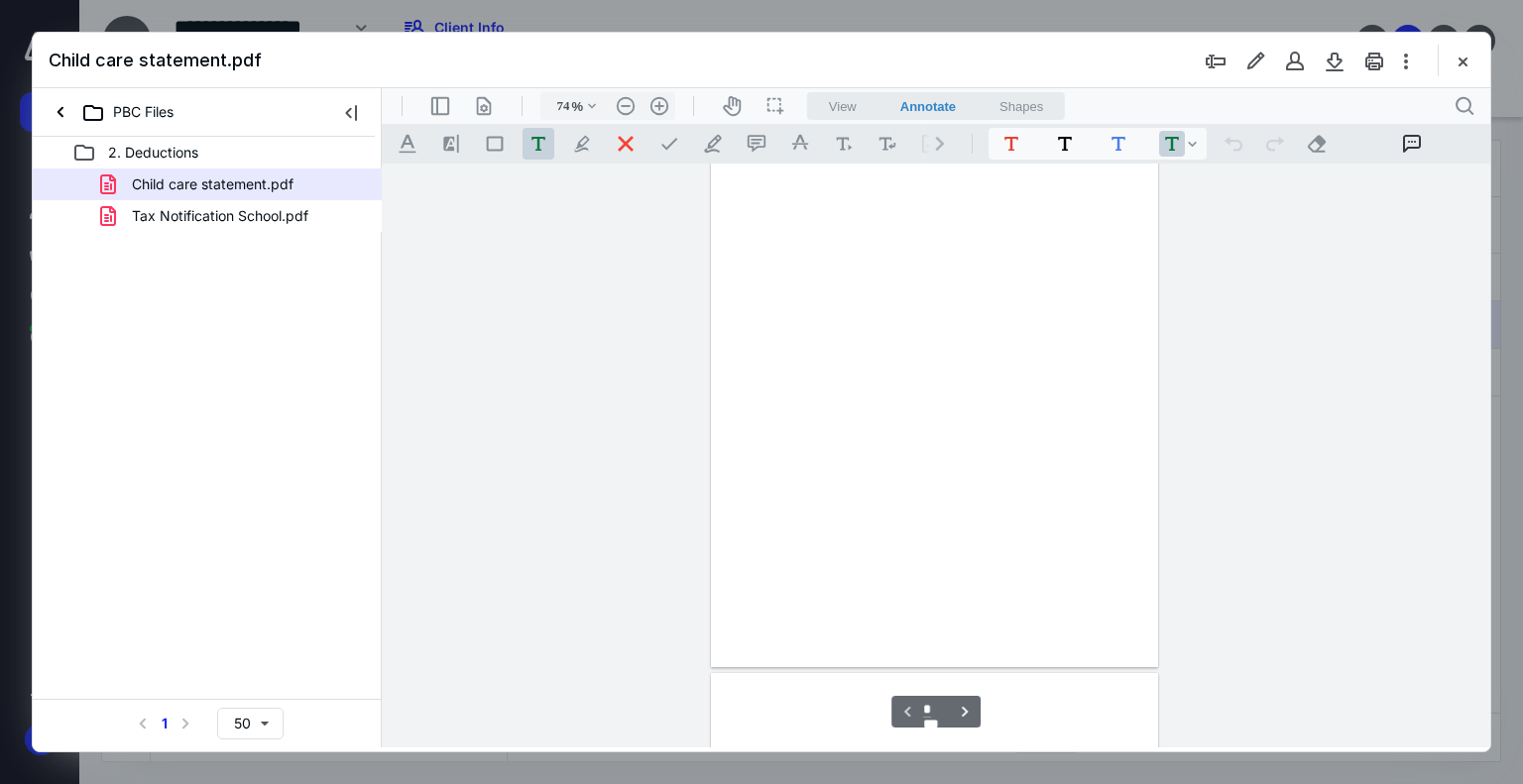type on "178" 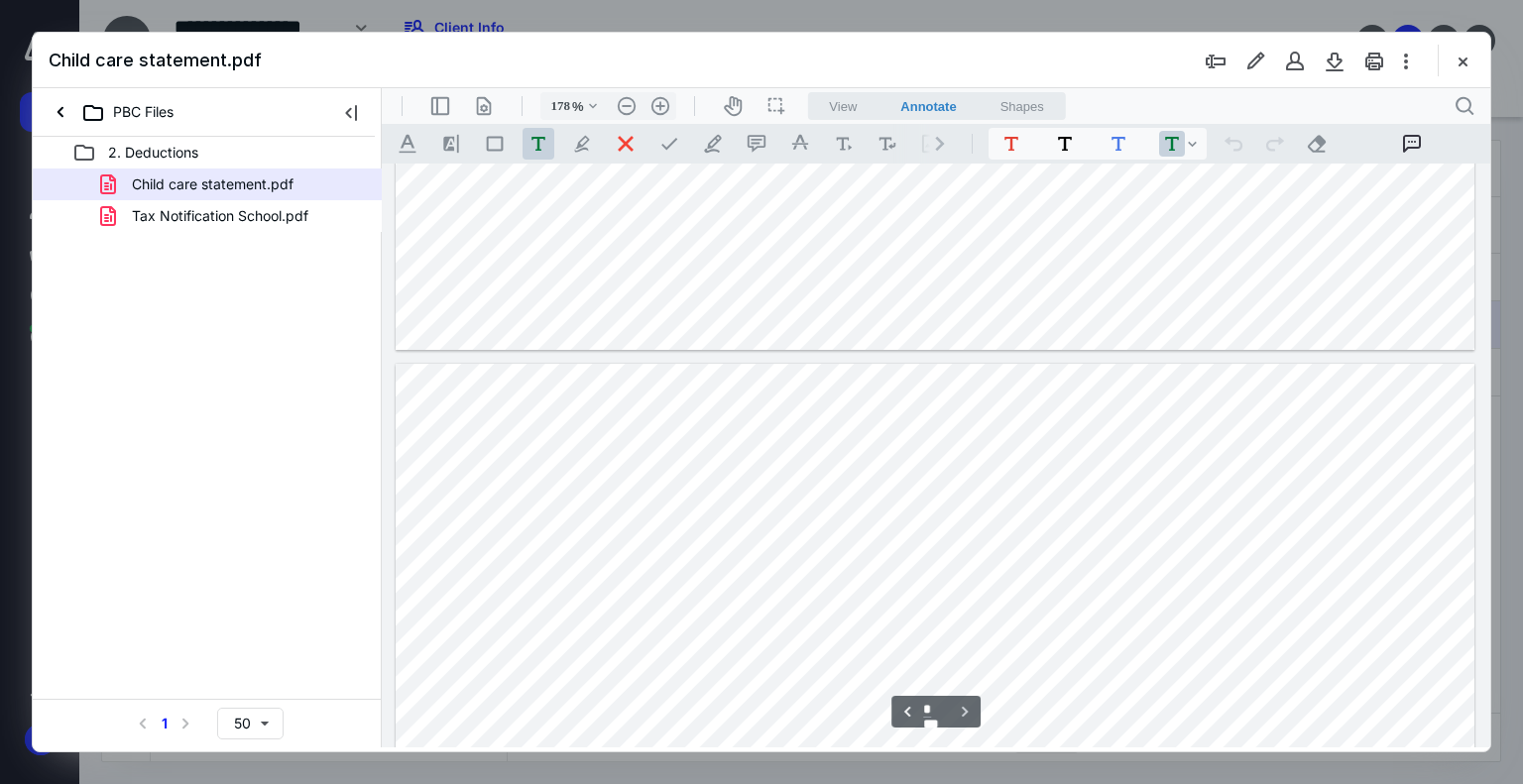 scroll, scrollTop: 1189, scrollLeft: 0, axis: vertical 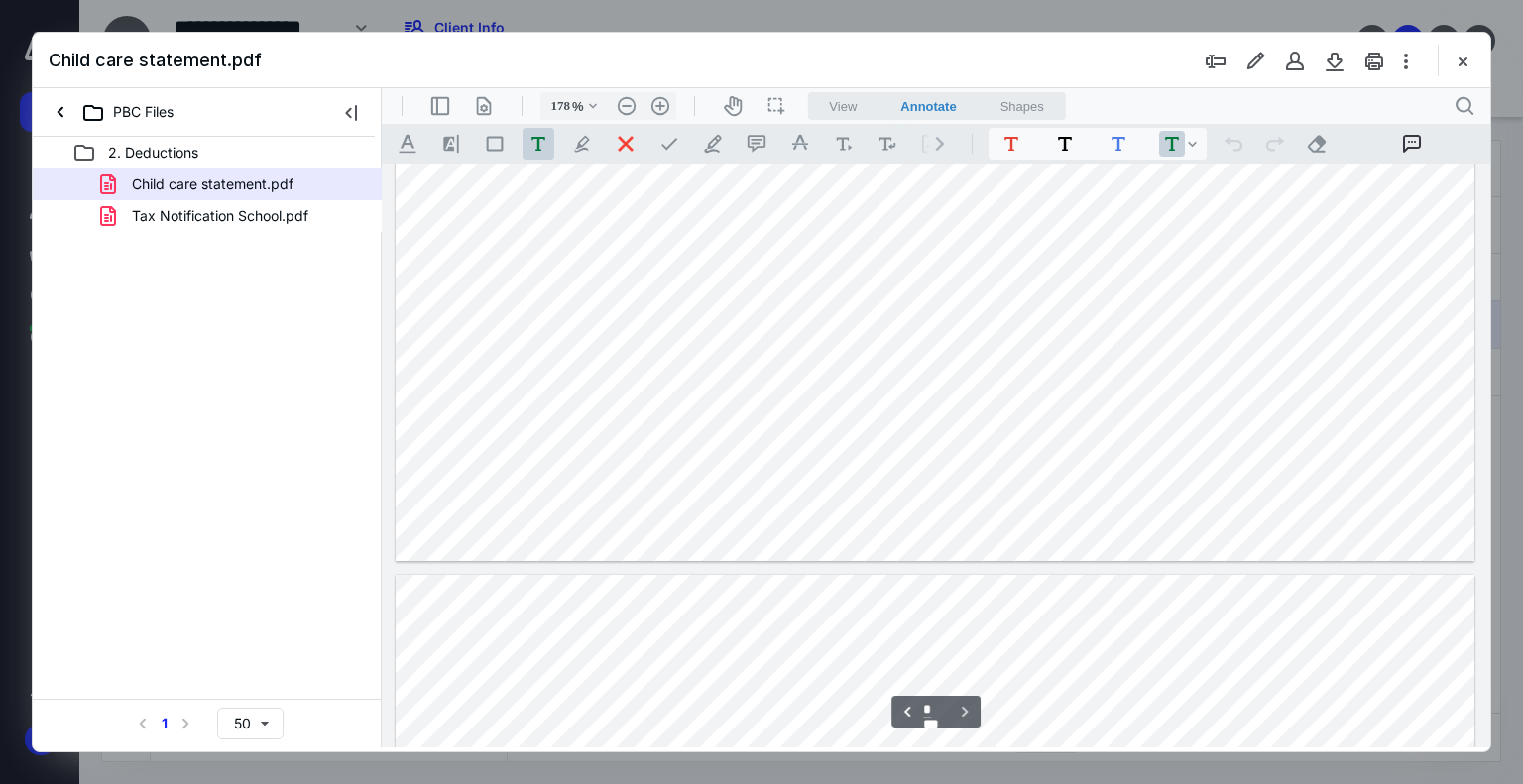 type on "*" 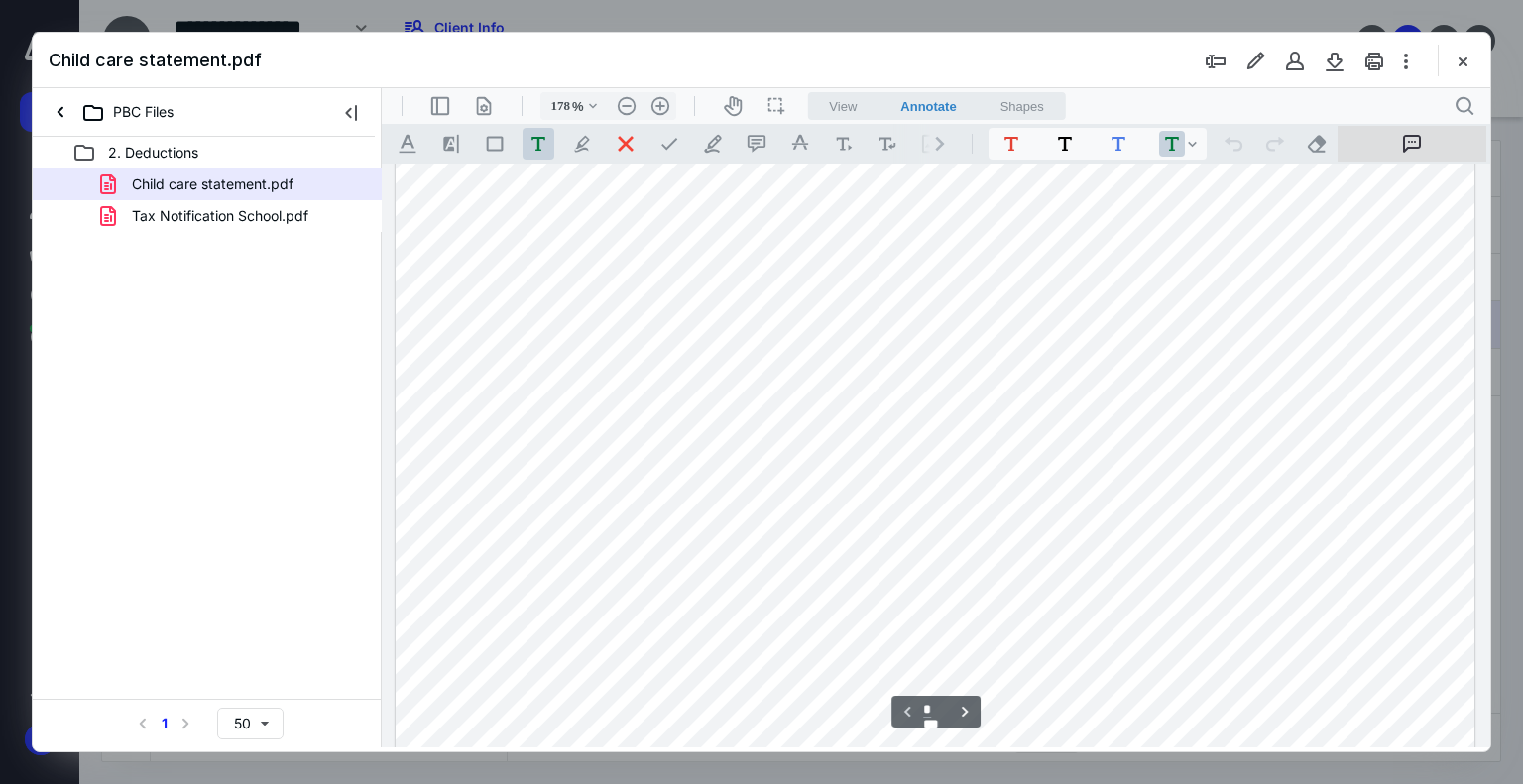 scroll, scrollTop: 0, scrollLeft: 0, axis: both 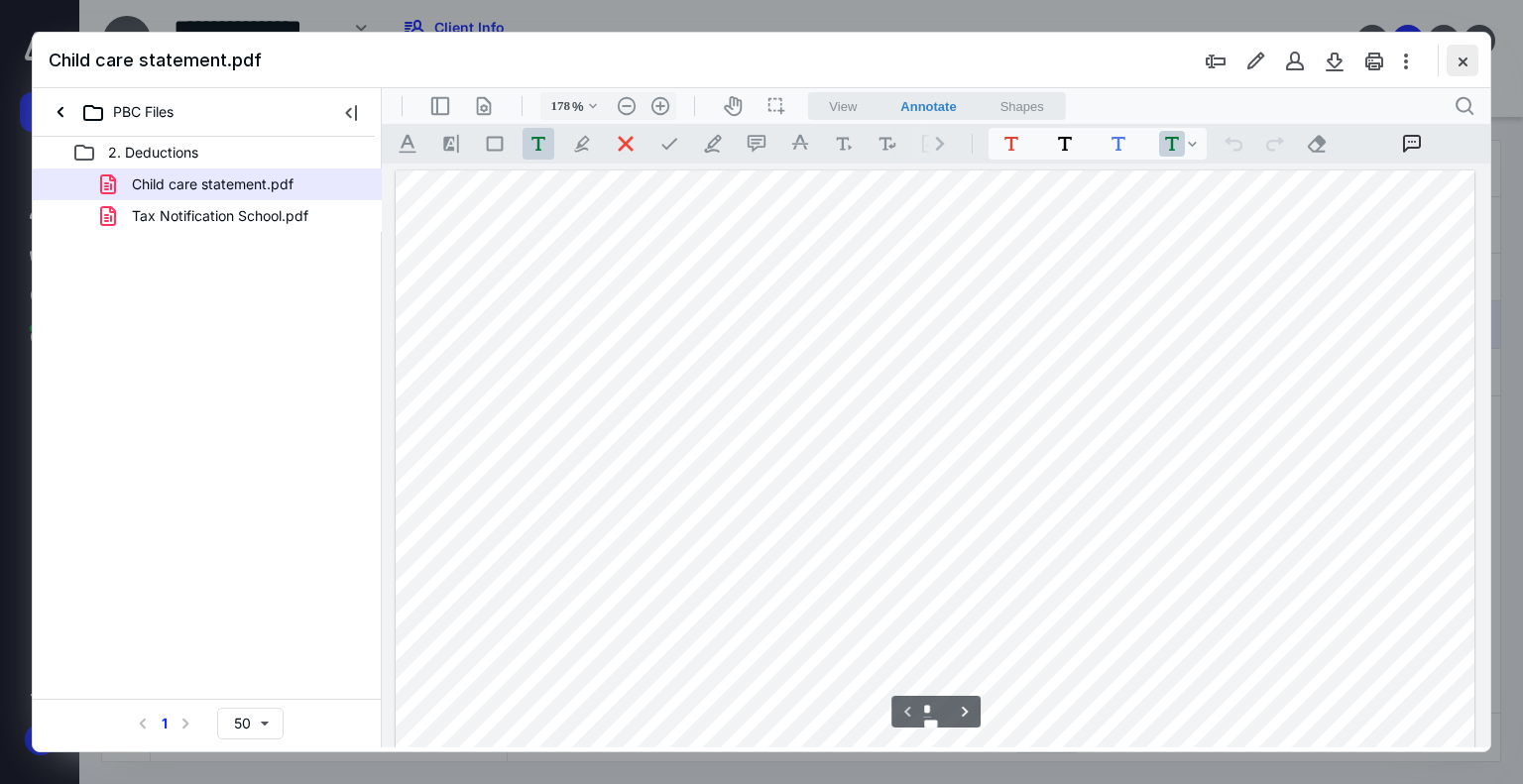click at bounding box center (1463, 60) 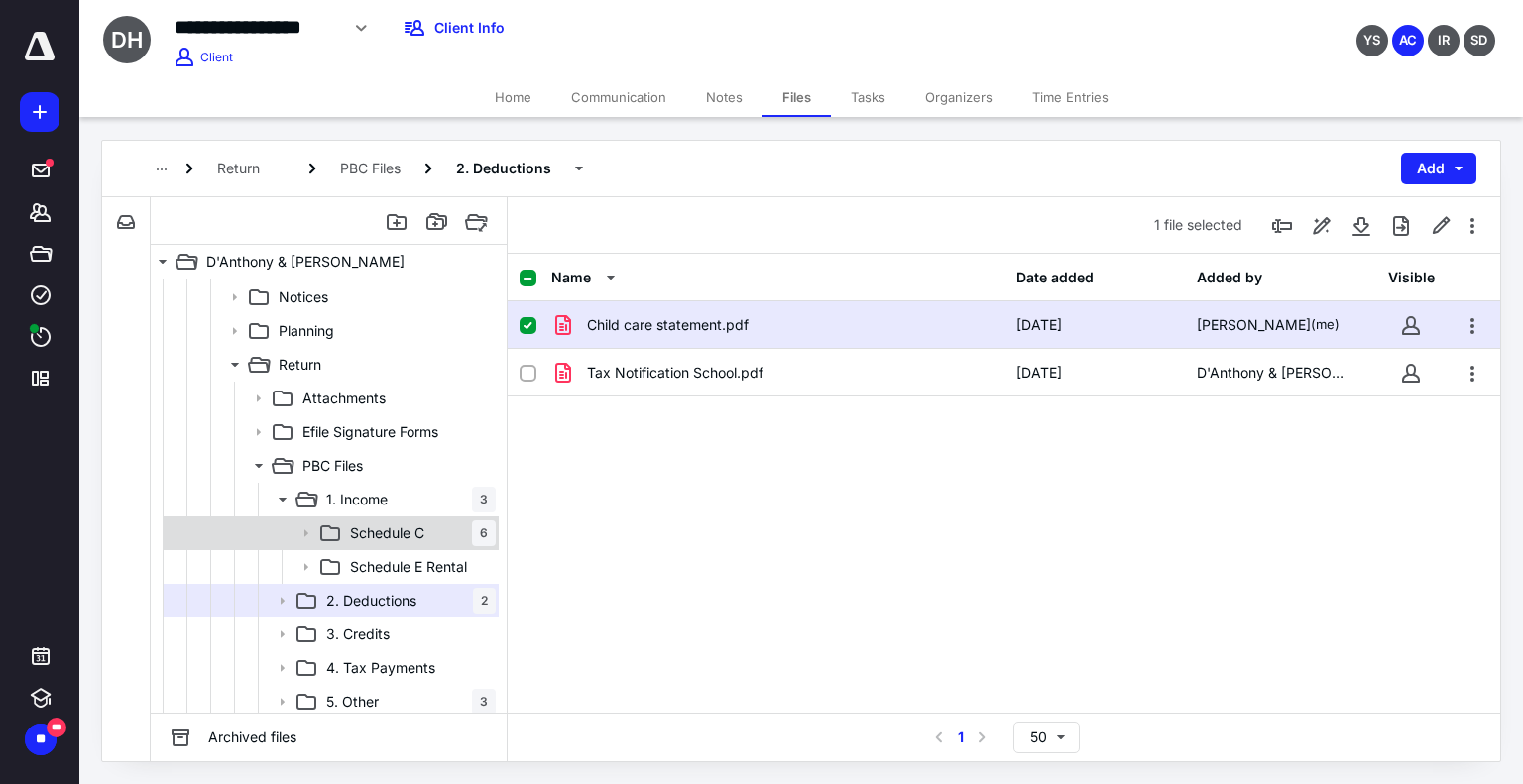 click on "Schedule C 6" at bounding box center [329, 533] 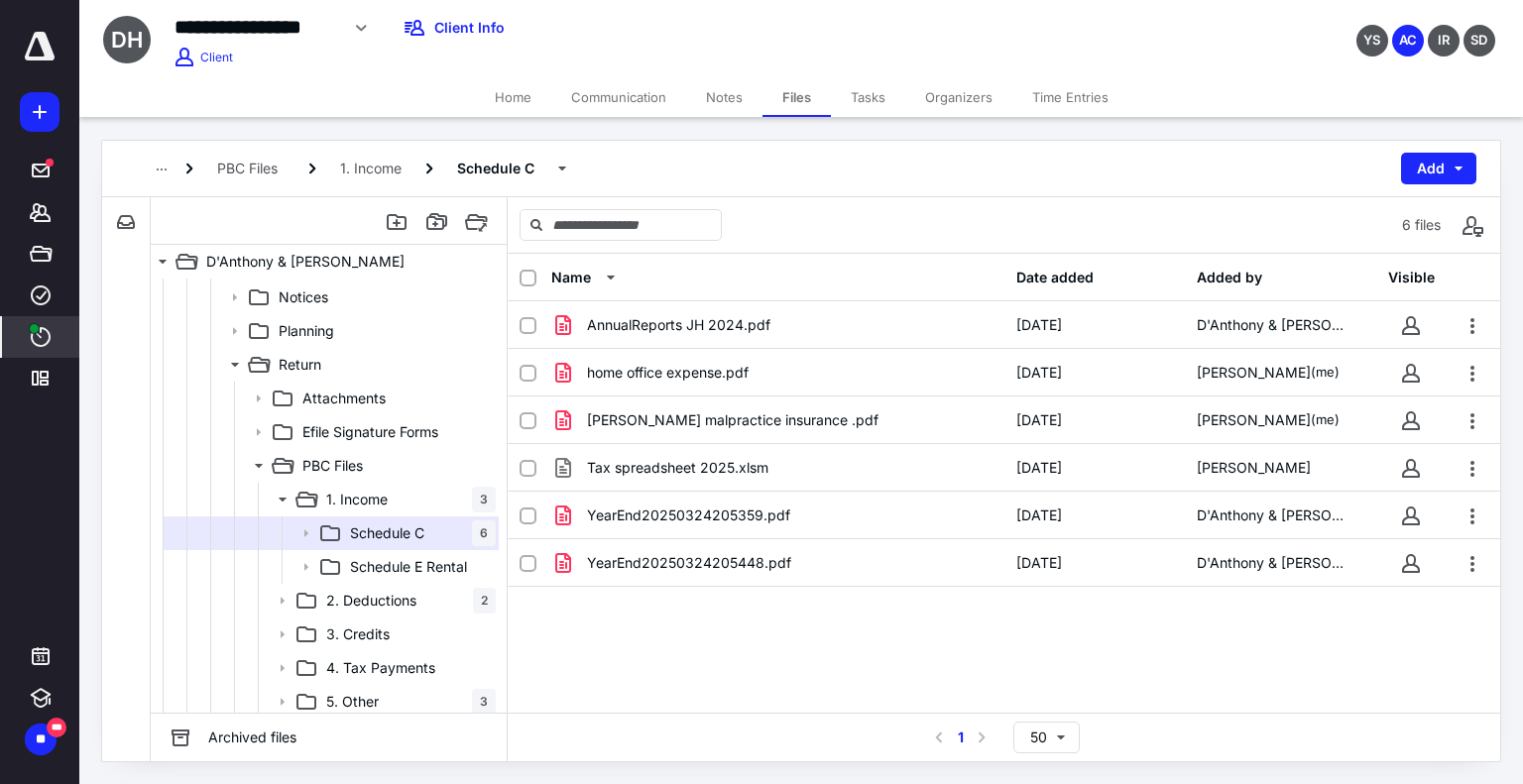 click 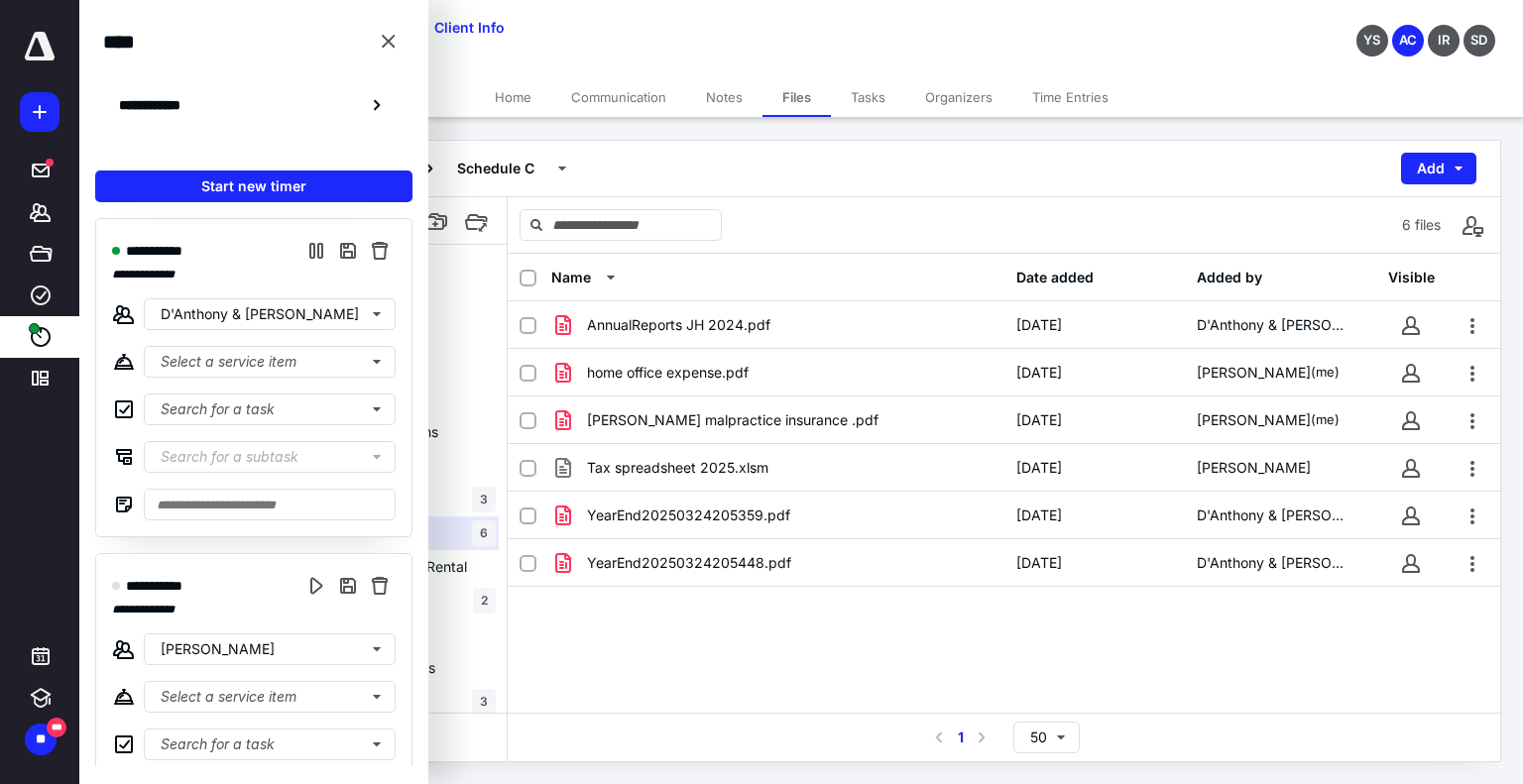click on "Name Date added Added by Visible AnnualReports JH 2024.pdf [DATE] D'Anthony & [PERSON_NAME] home office expense.pdf [DATE] [PERSON_NAME]  (me) [PERSON_NAME] insurance .pdf [DATE] [PERSON_NAME]  (me) Tax spreadsheet 2025.xlsm [DATE] [PERSON_NAME] YearEnd20250324205359.pdf [DATE] D'Anthony & [PERSON_NAME] YearEnd20250324205448.pdf [DATE] D'Anthony & [PERSON_NAME]" at bounding box center [1003, 483] 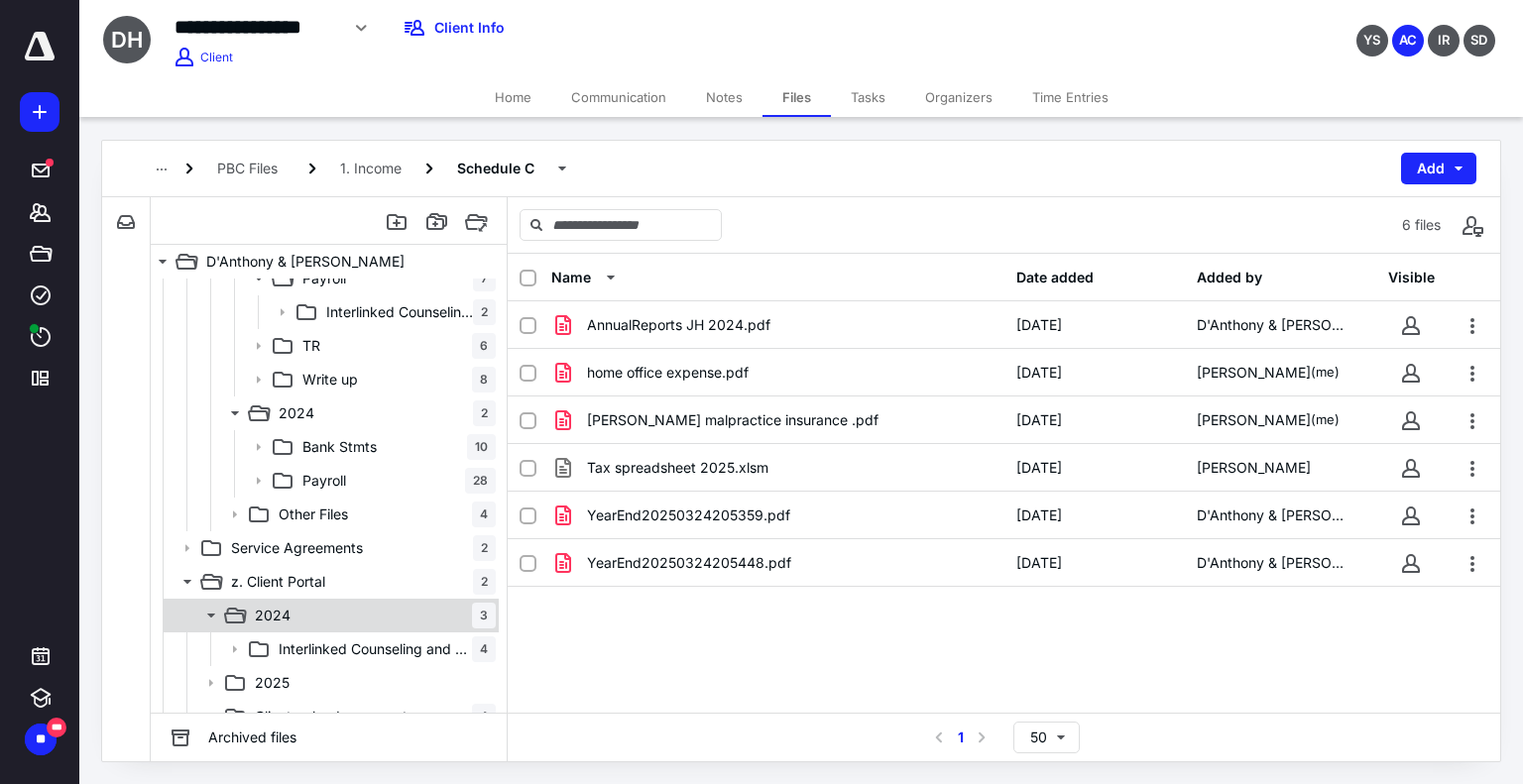scroll, scrollTop: 3406, scrollLeft: 0, axis: vertical 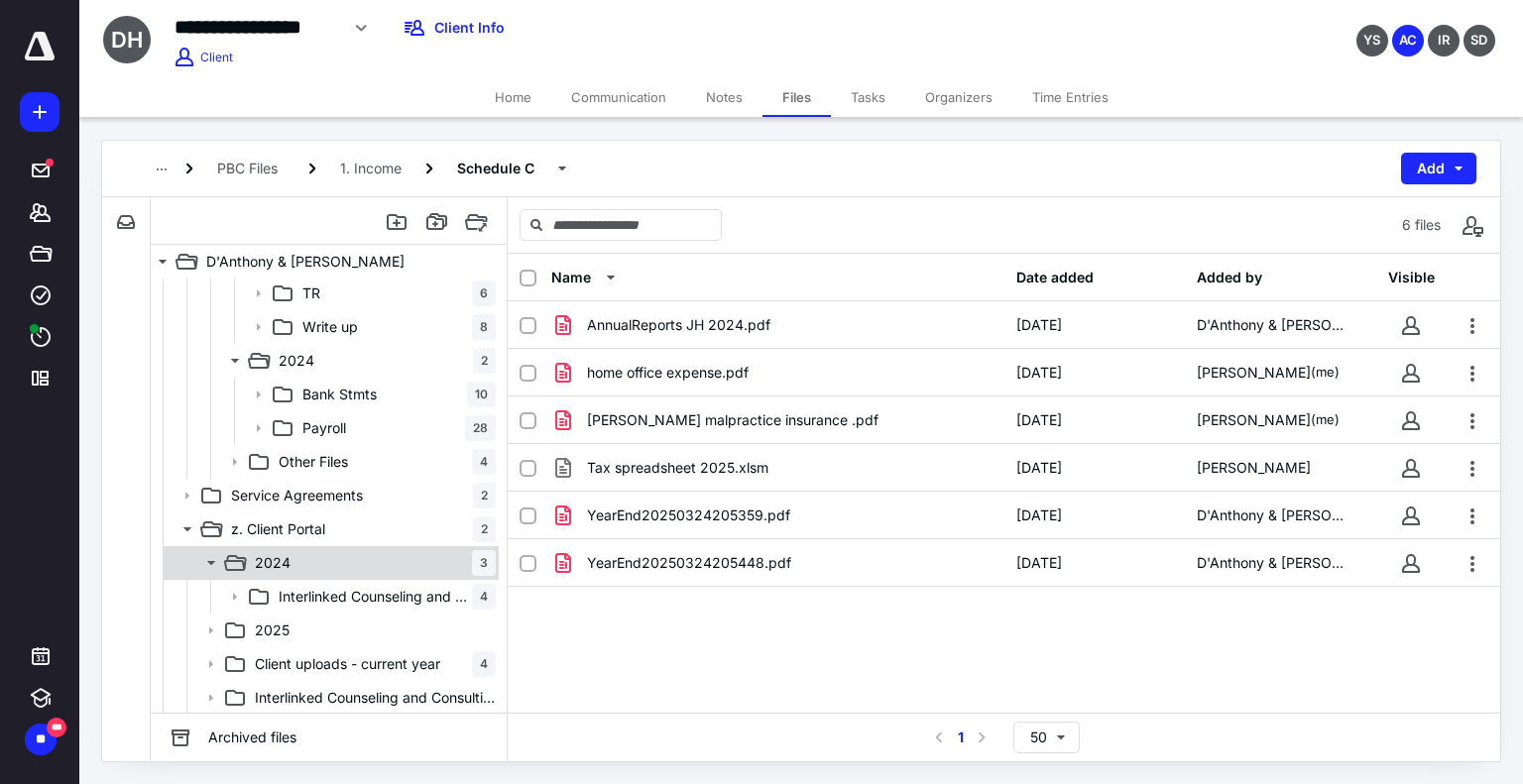click on "2024 3" at bounding box center [371, 563] 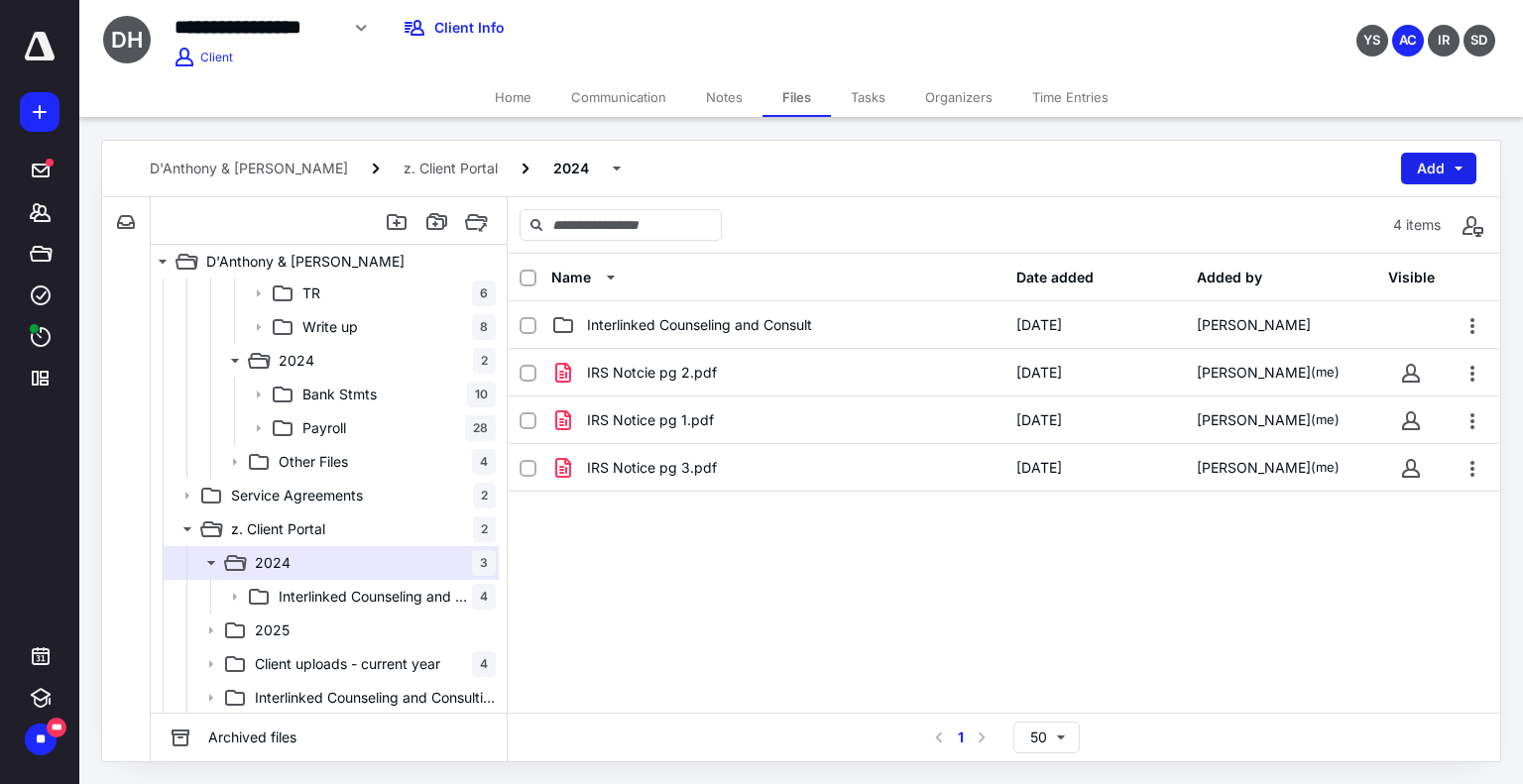 drag, startPoint x: 1468, startPoint y: 167, endPoint x: 1453, endPoint y: 169, distance: 15.13275 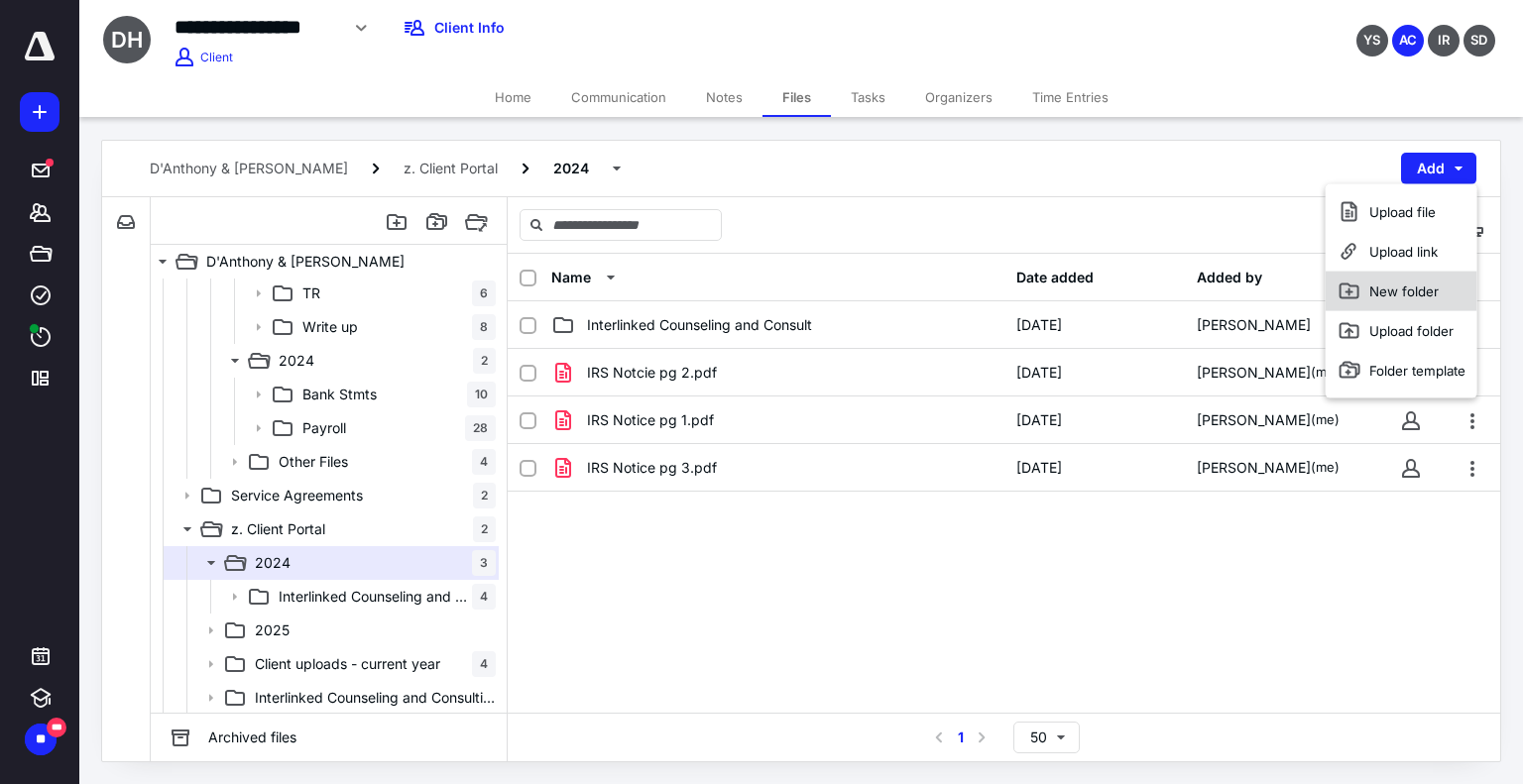 click on "New folder" at bounding box center (1401, 291) 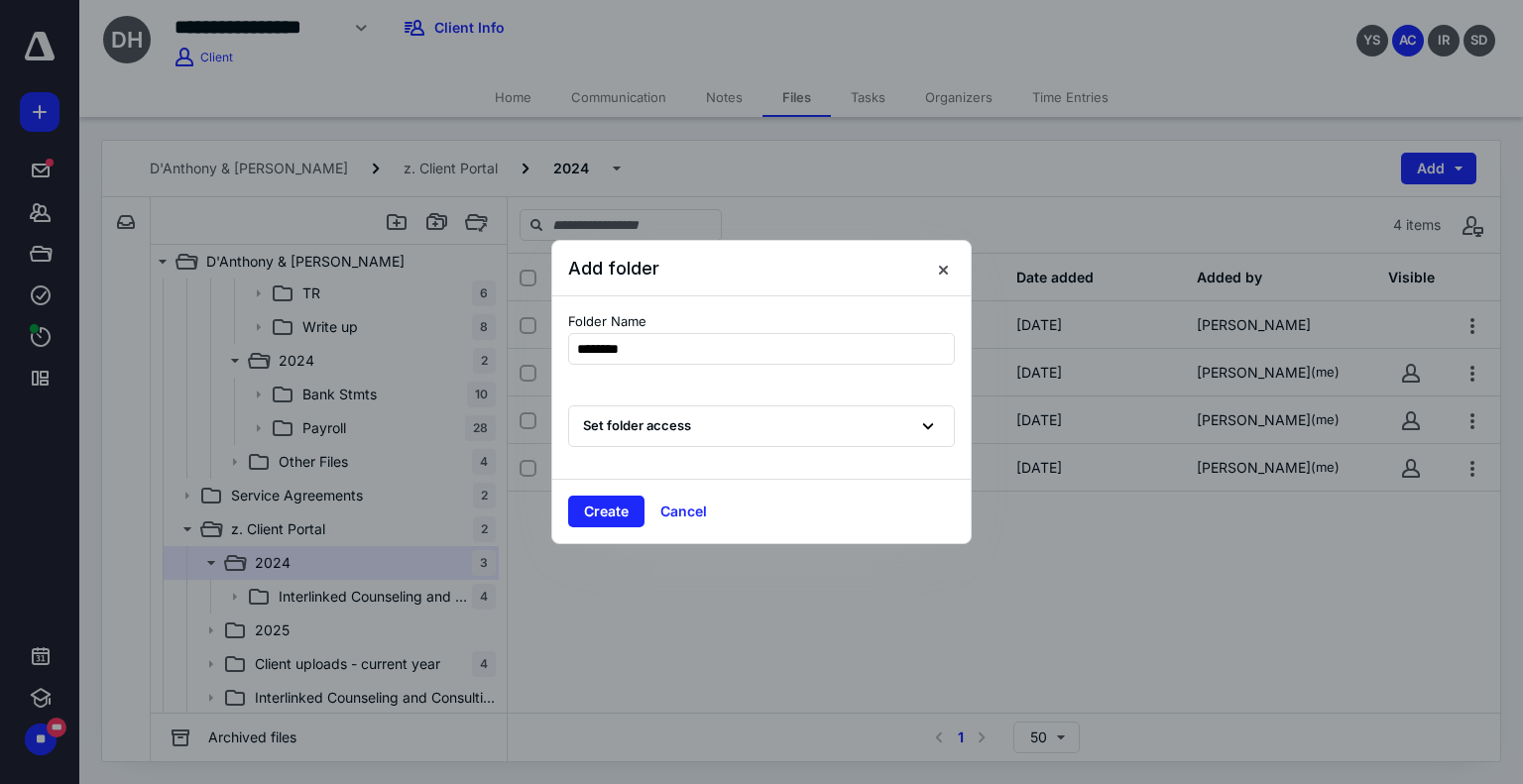 type on "********" 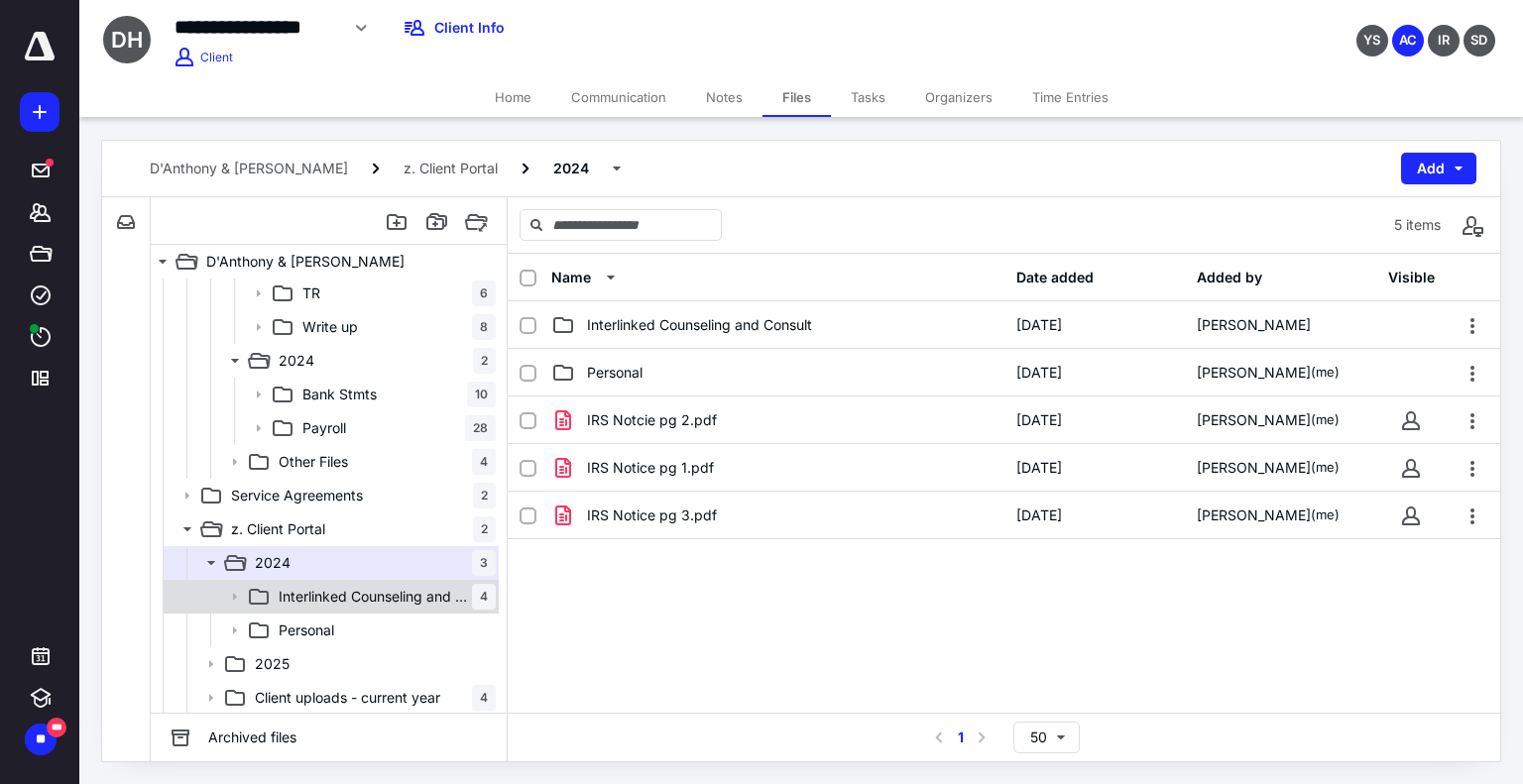 click on "Interlinked Counseling and Consult" at bounding box center [375, 597] 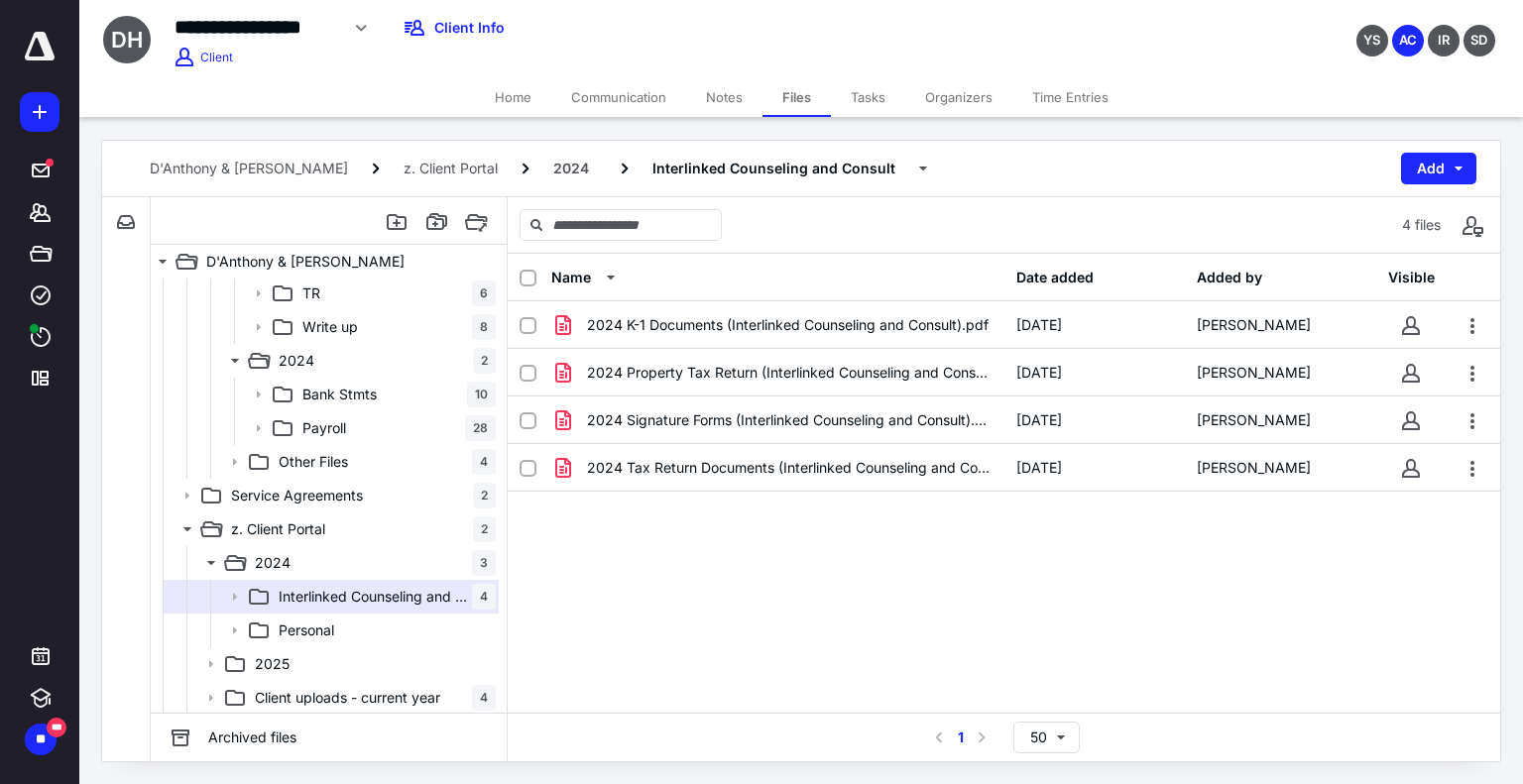 click on "Personal" at bounding box center (383, 630) 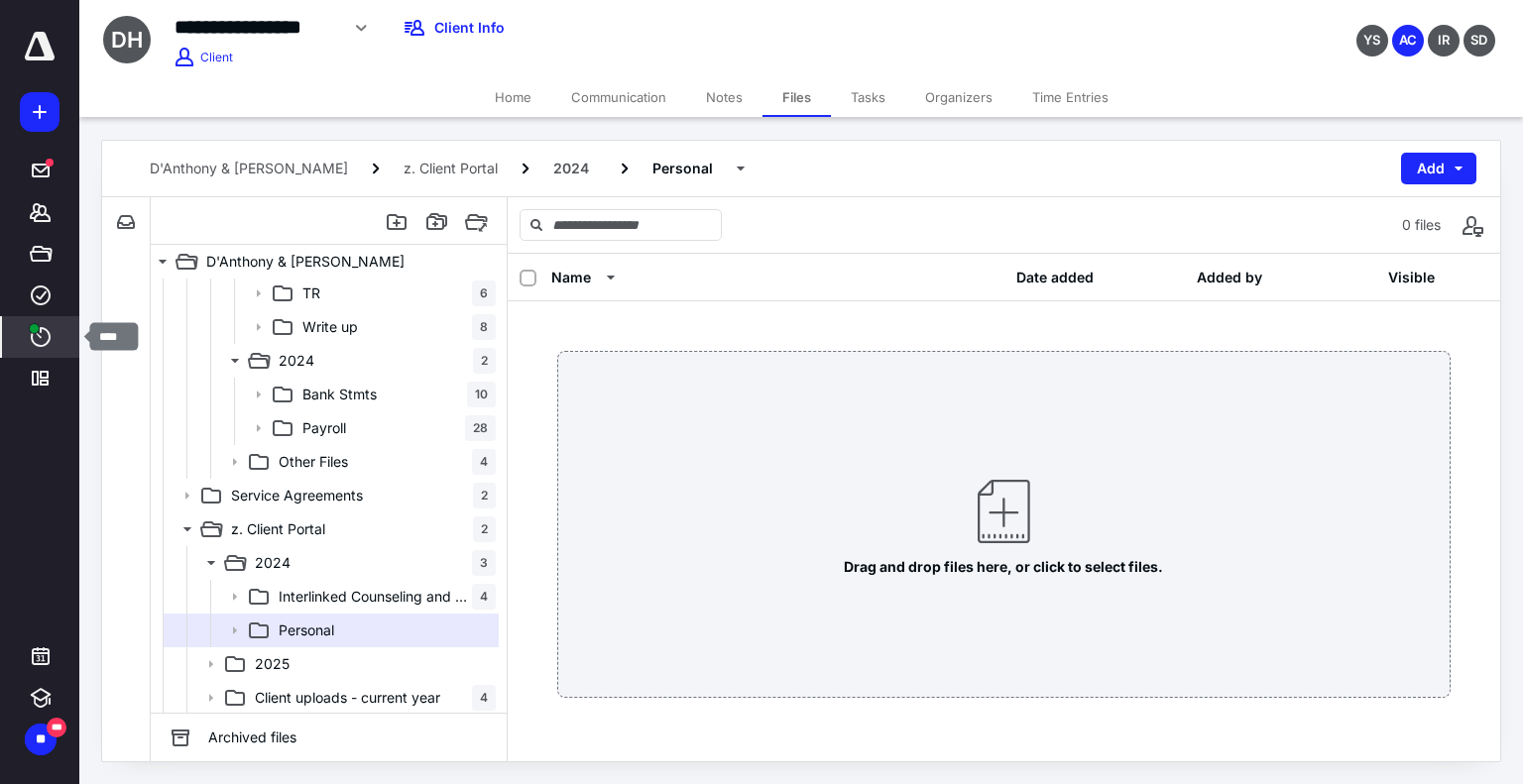 click 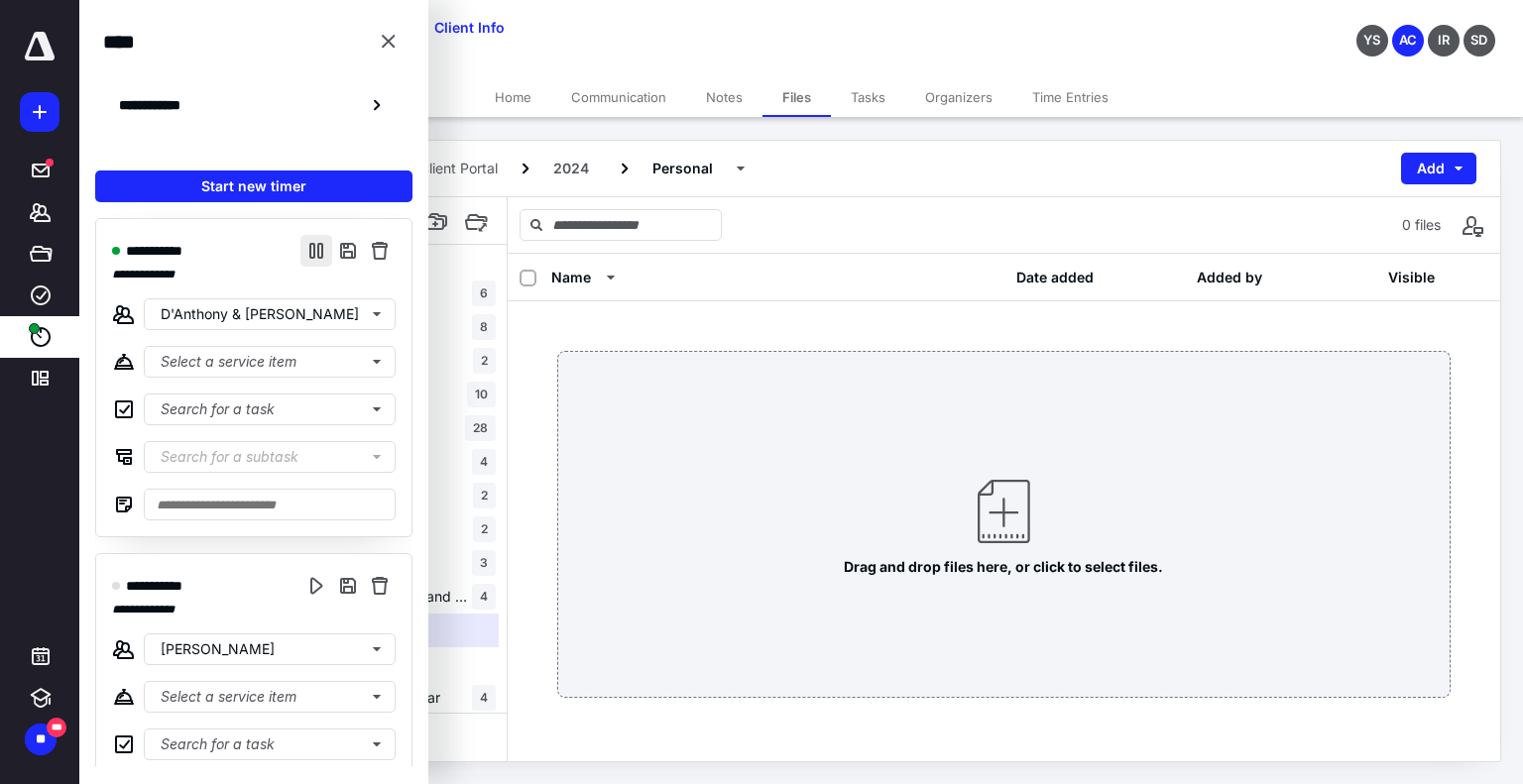 click at bounding box center (316, 251) 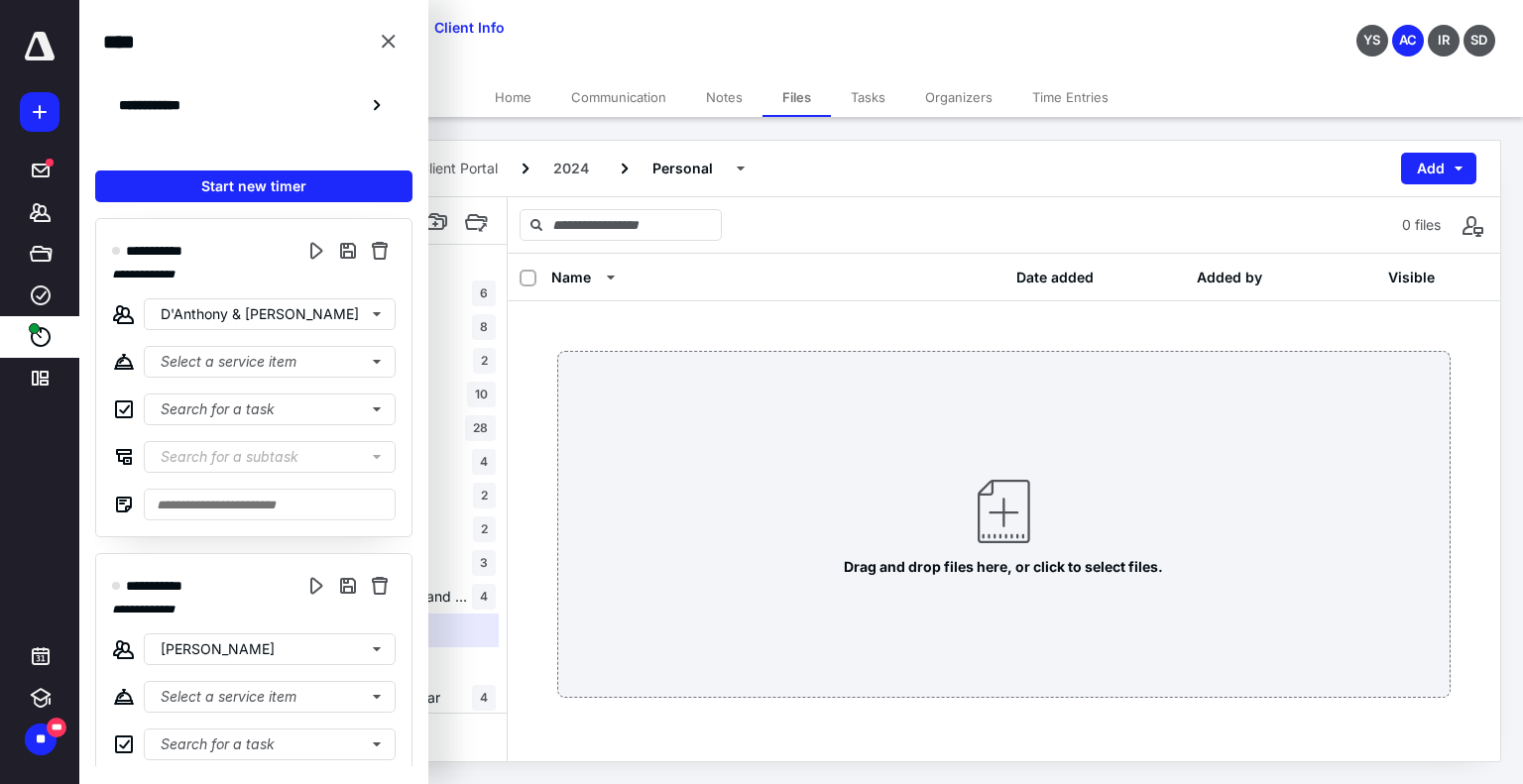 click on "D'Anthony & [PERSON_NAME] z. Client Portal 2024 Personal   Add" at bounding box center (801, 168) 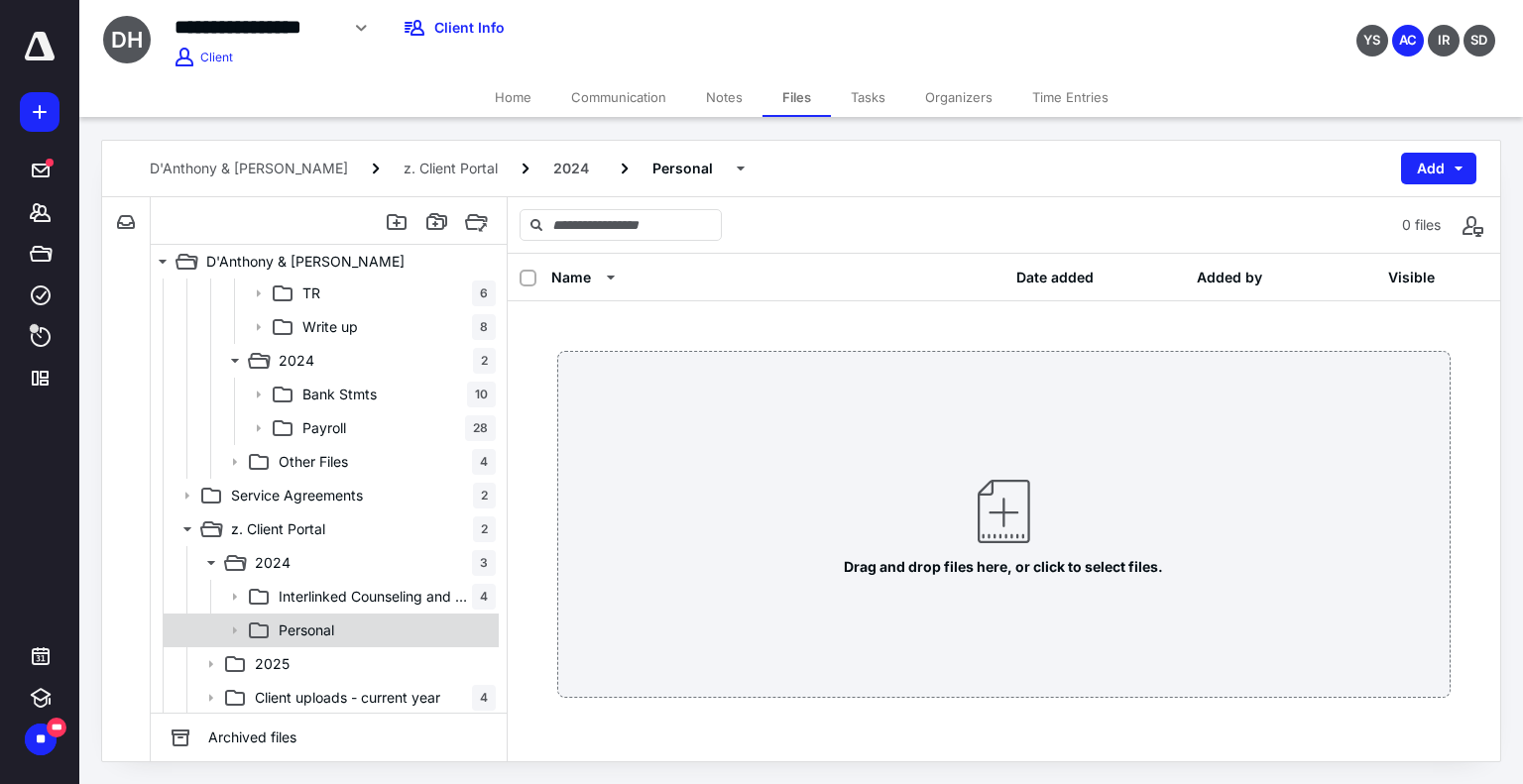click on "Personal" at bounding box center [383, 630] 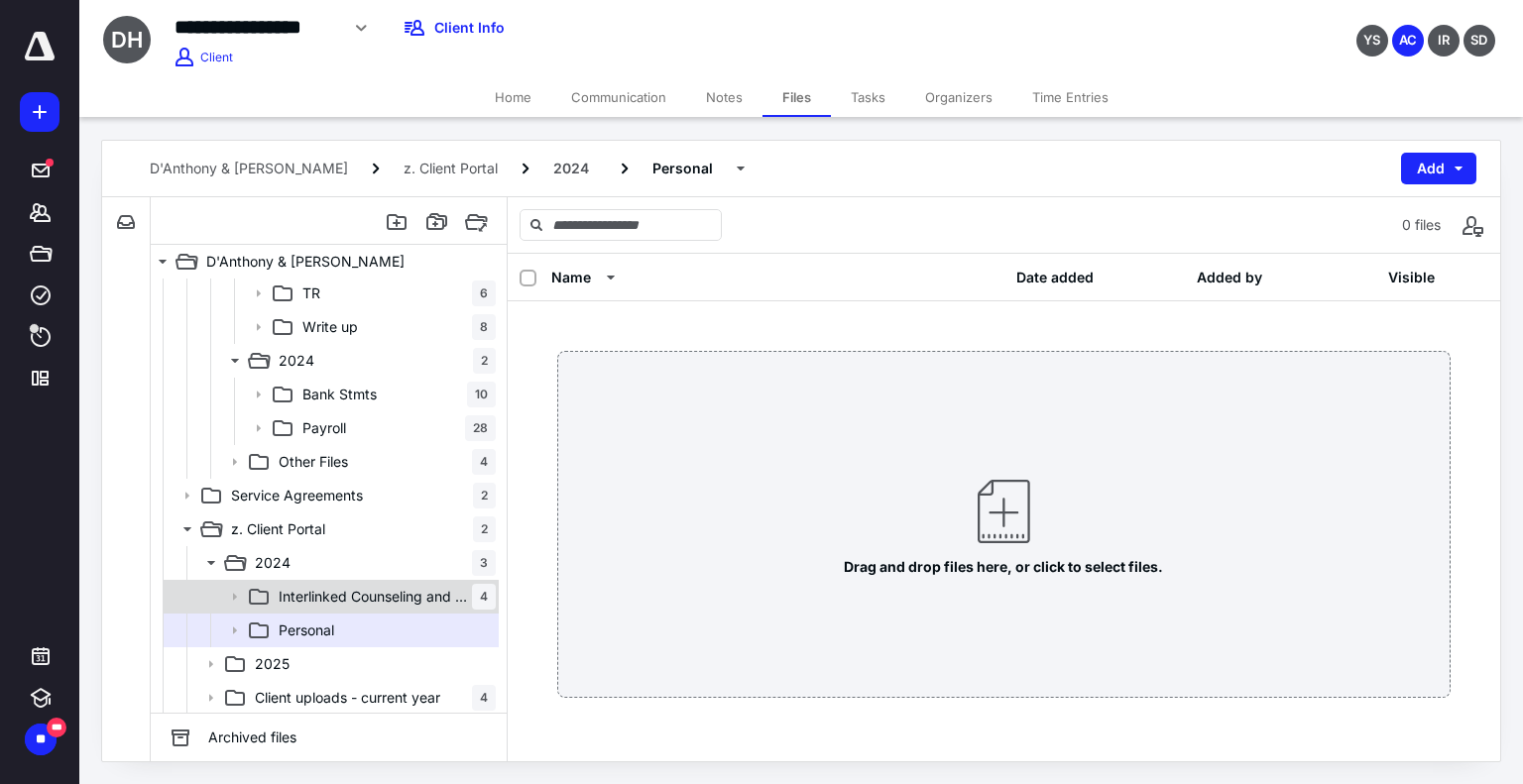 click on "Interlinked Counseling and Consult" at bounding box center [375, 597] 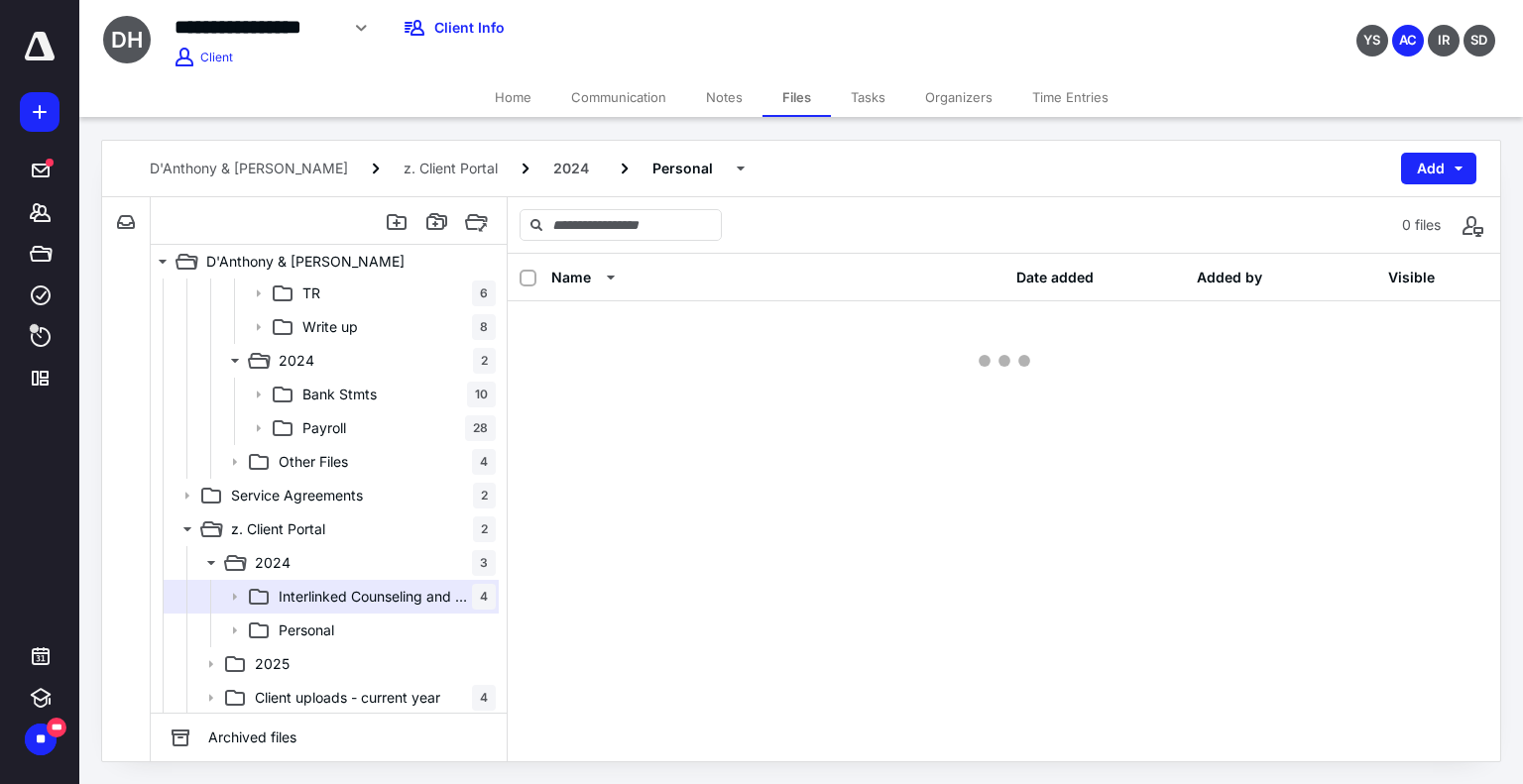 click on "**********" at bounding box center (369, 629) 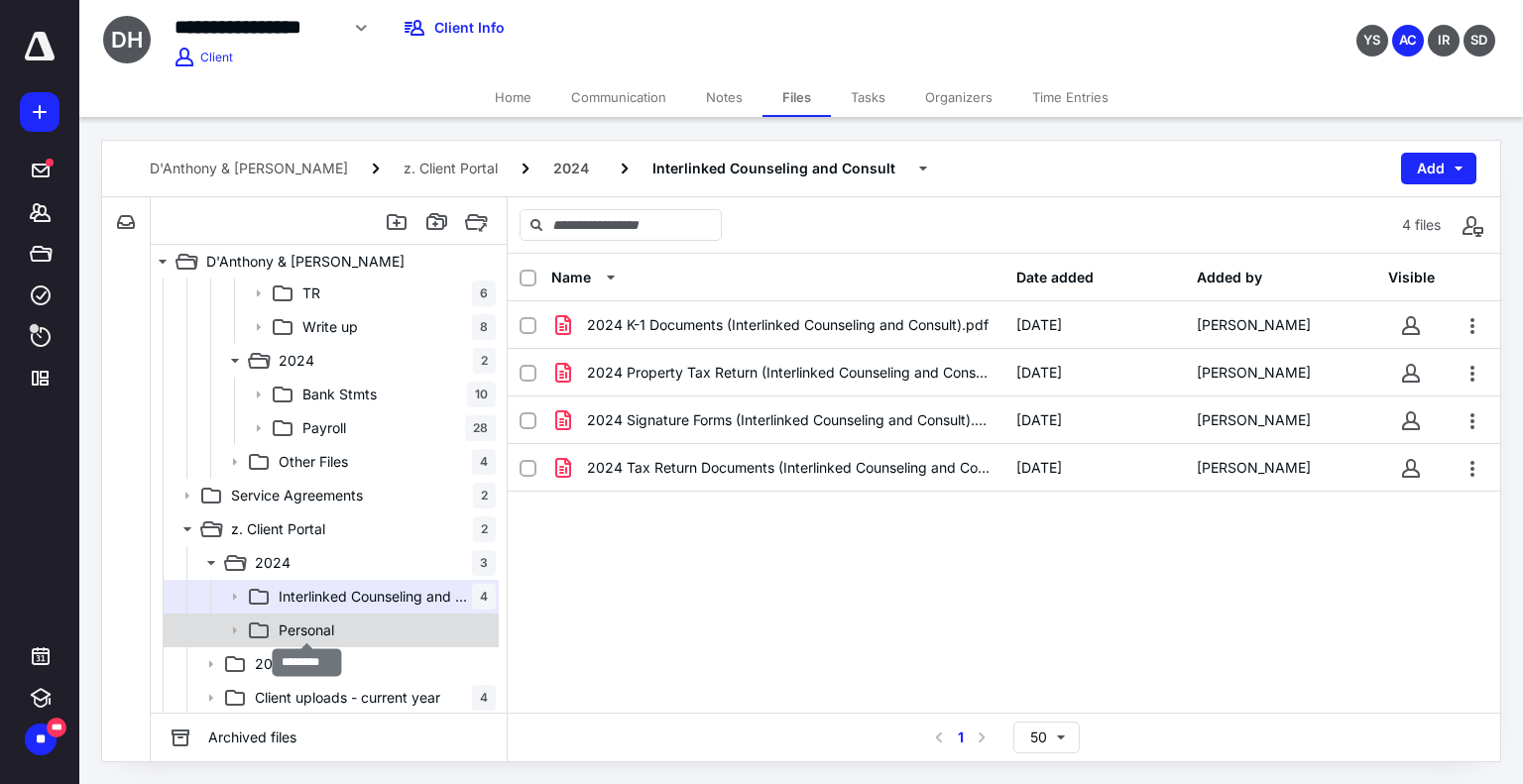 click on "Personal" at bounding box center [306, 630] 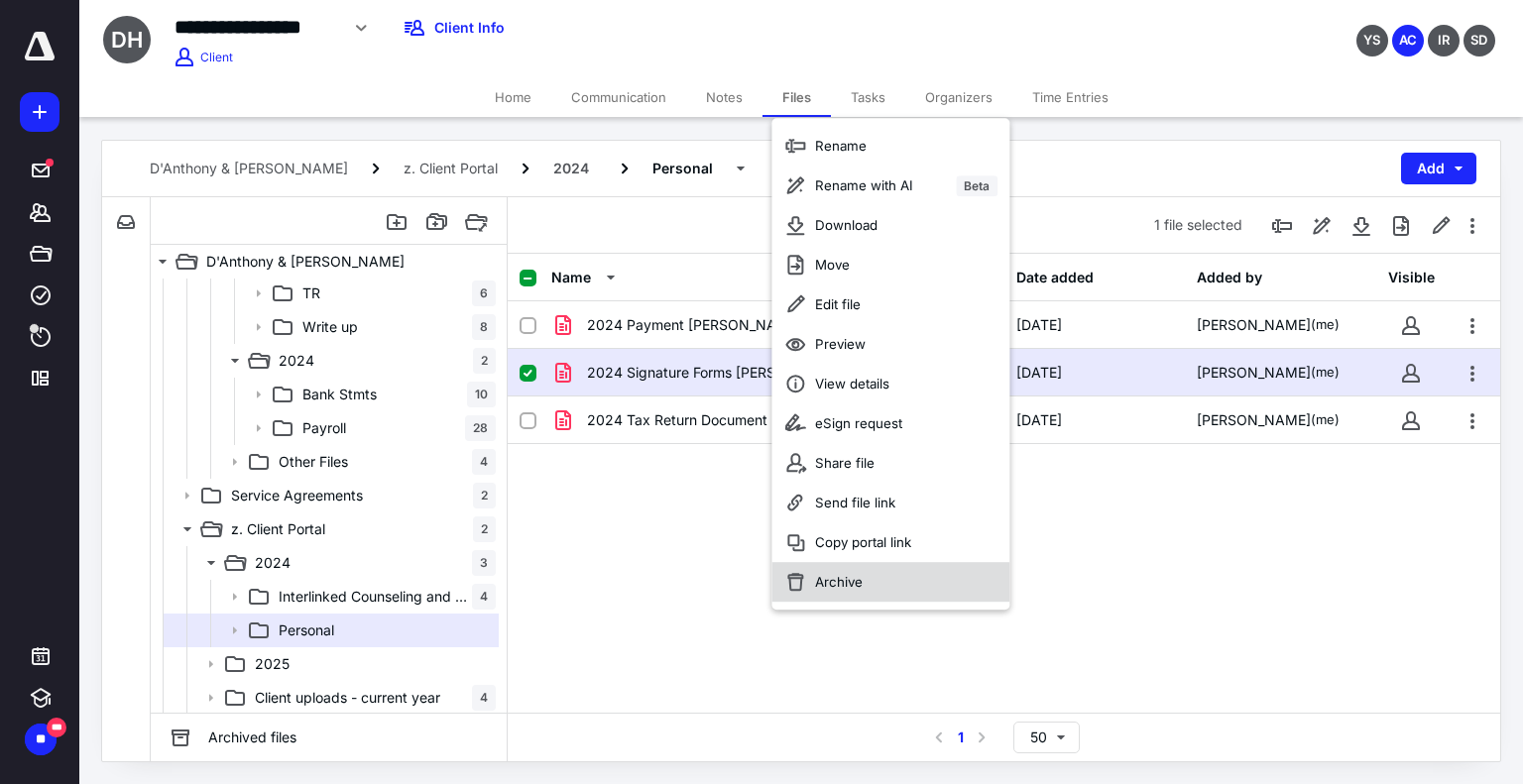click on "Archive" at bounding box center (839, 582) 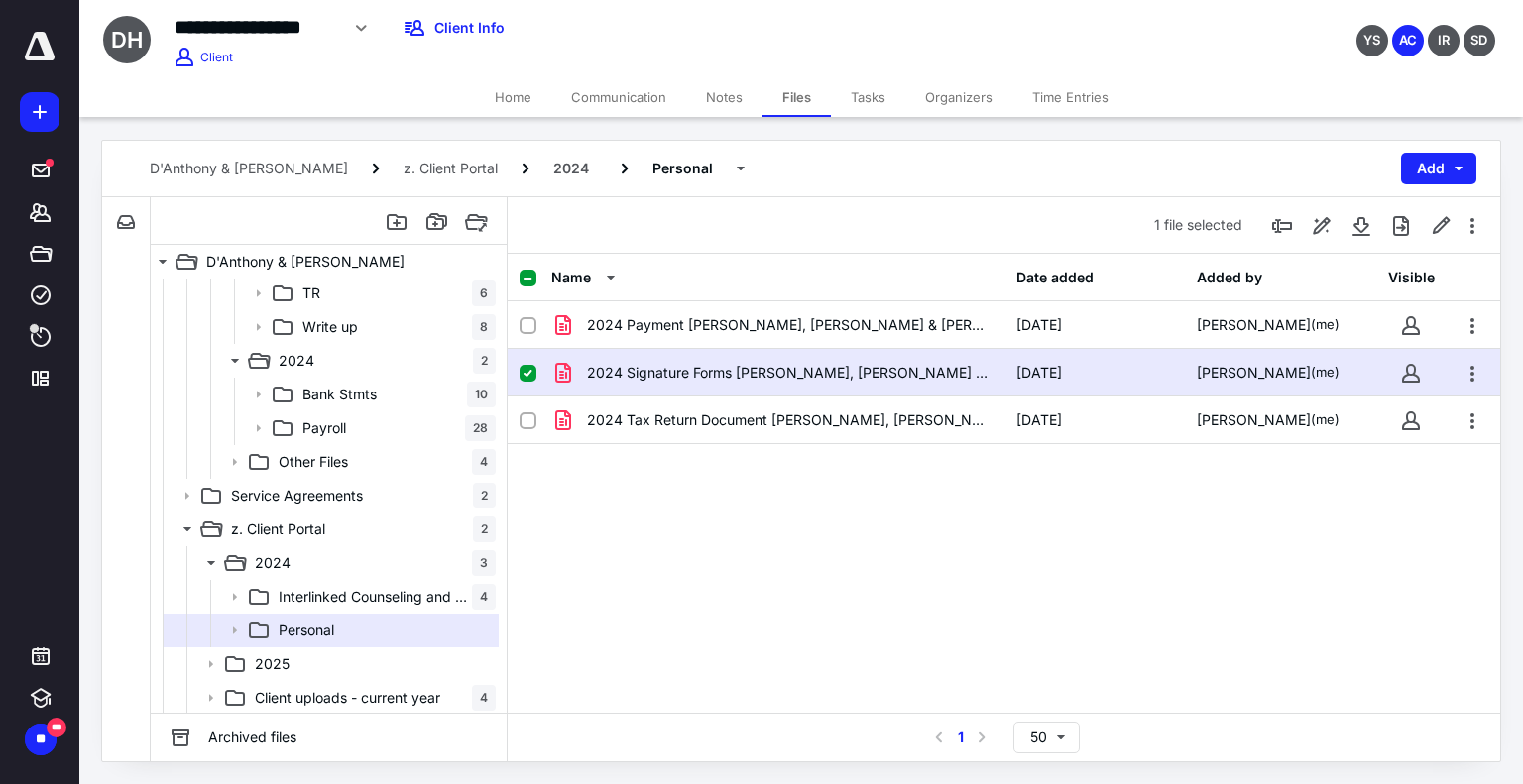 checkbox on "false" 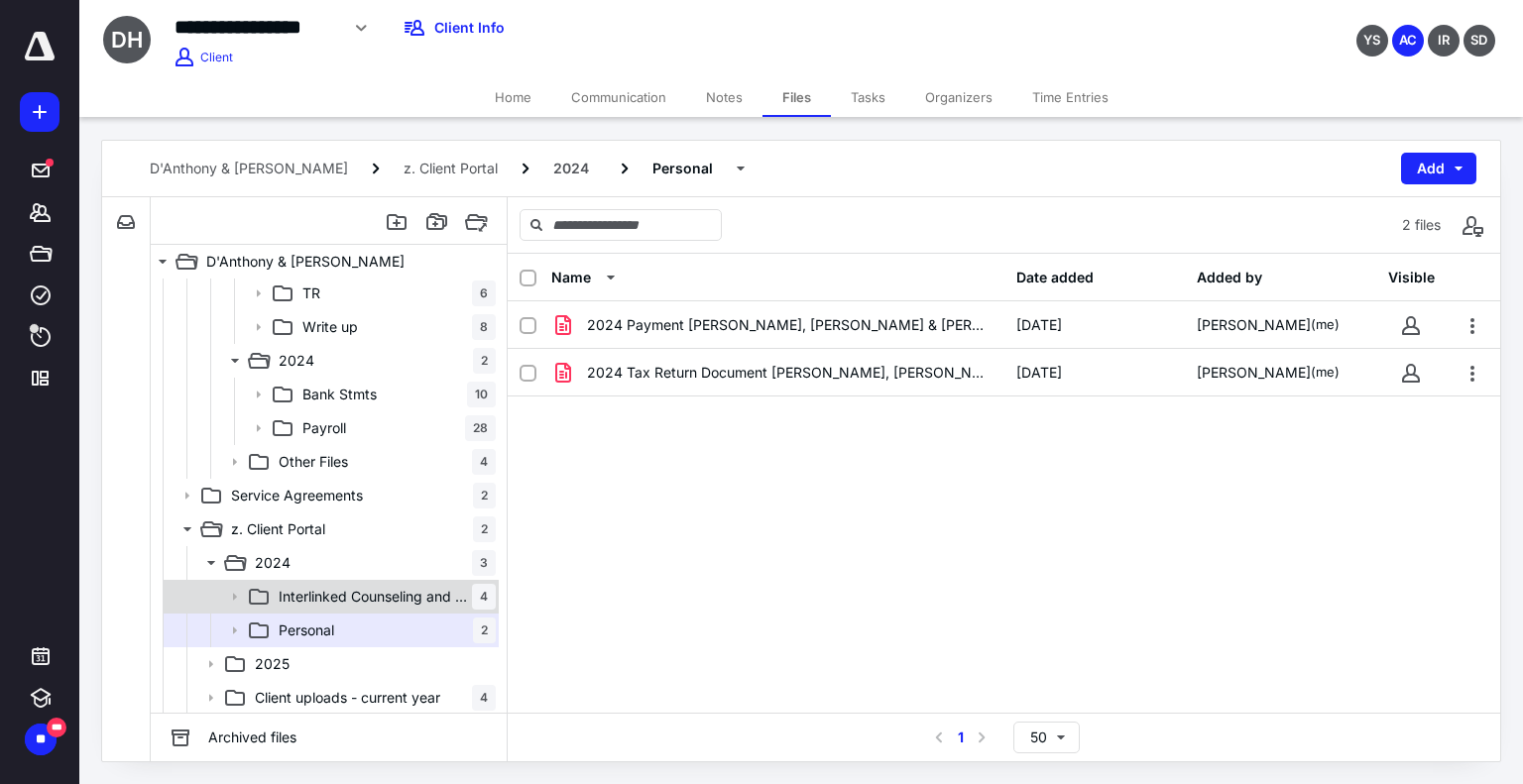click on "Interlinked Counseling and Consult" at bounding box center (375, 597) 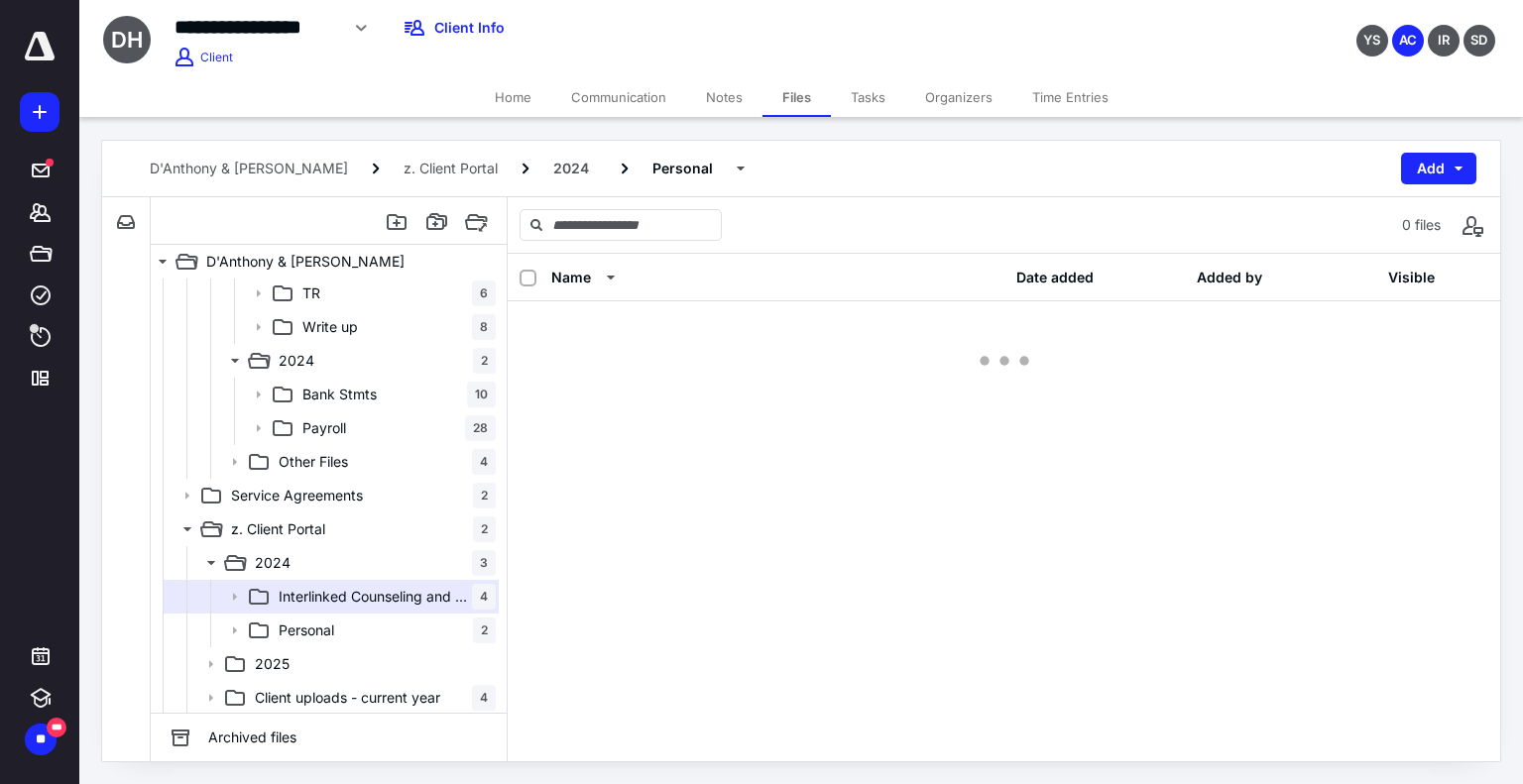 click on "Personal 2" at bounding box center [383, 630] 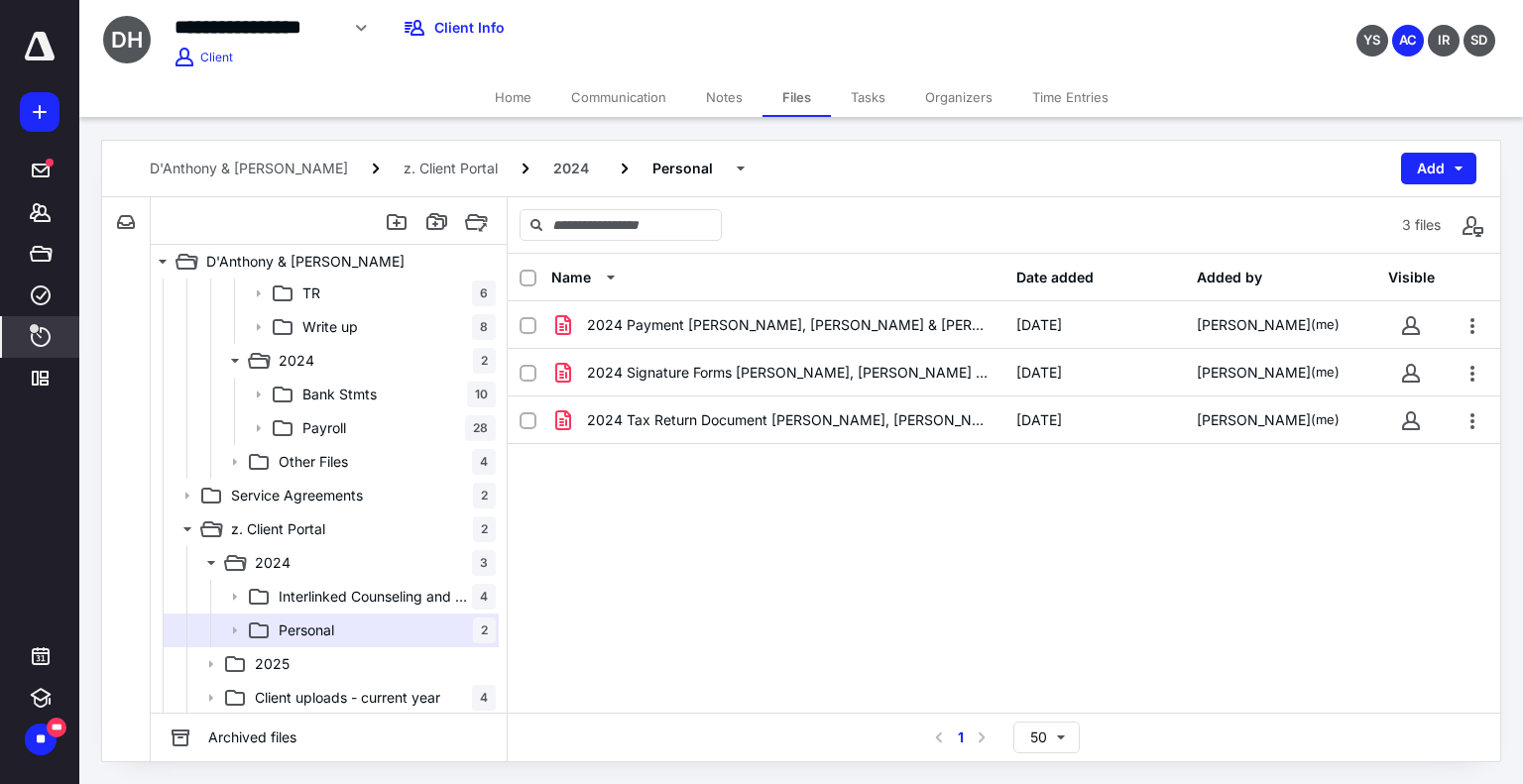click 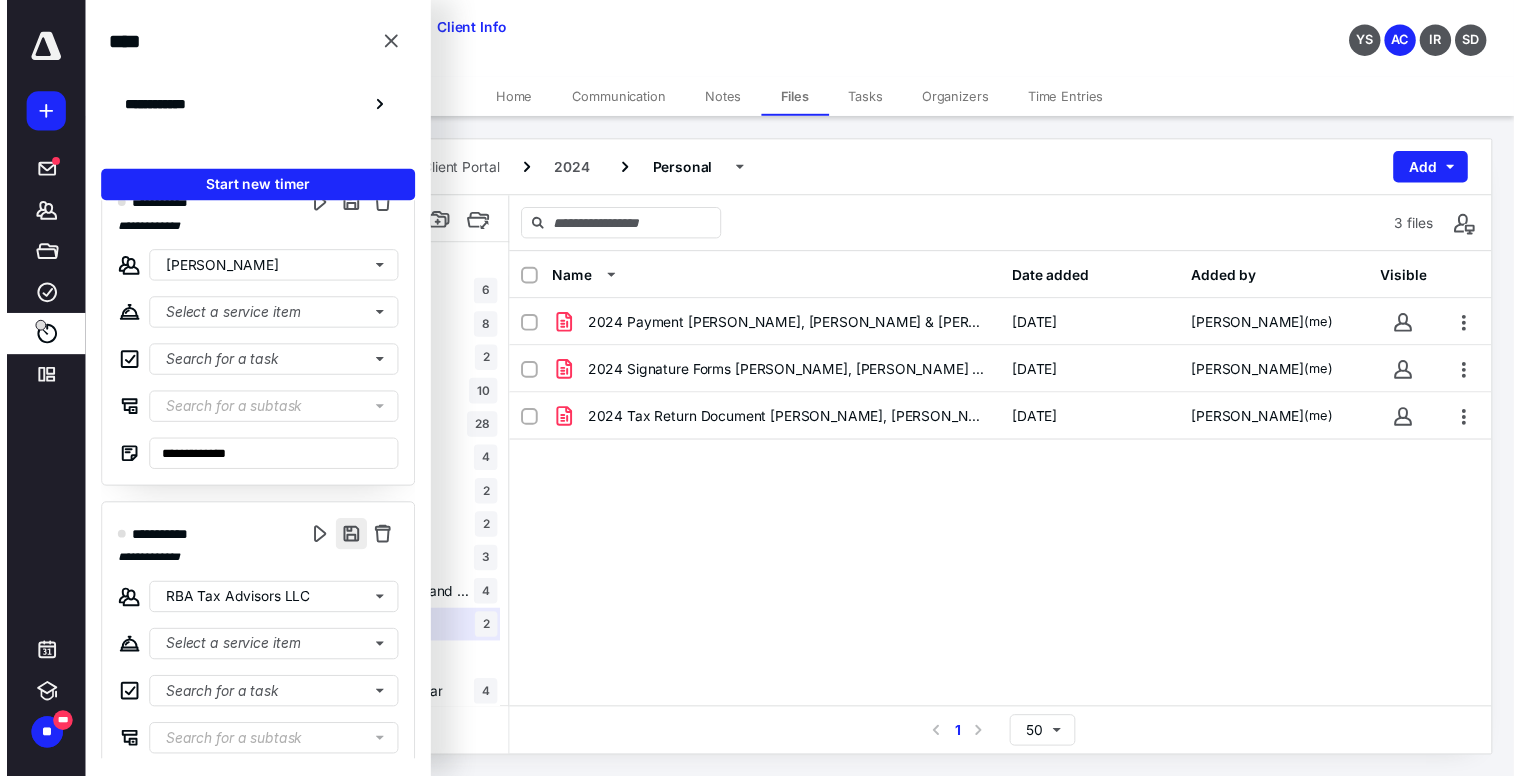 scroll, scrollTop: 444, scrollLeft: 0, axis: vertical 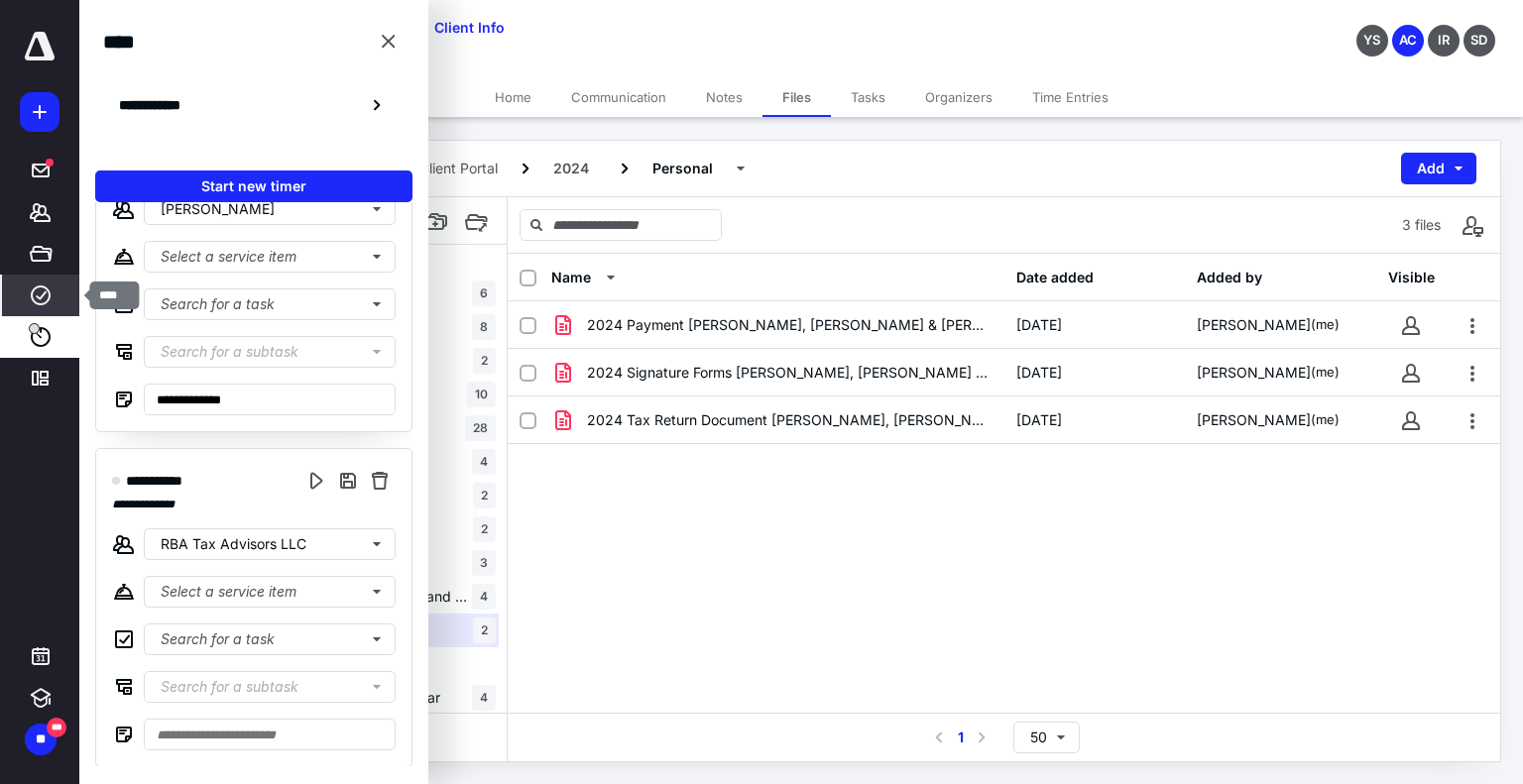 click on "****" at bounding box center (41, 295) 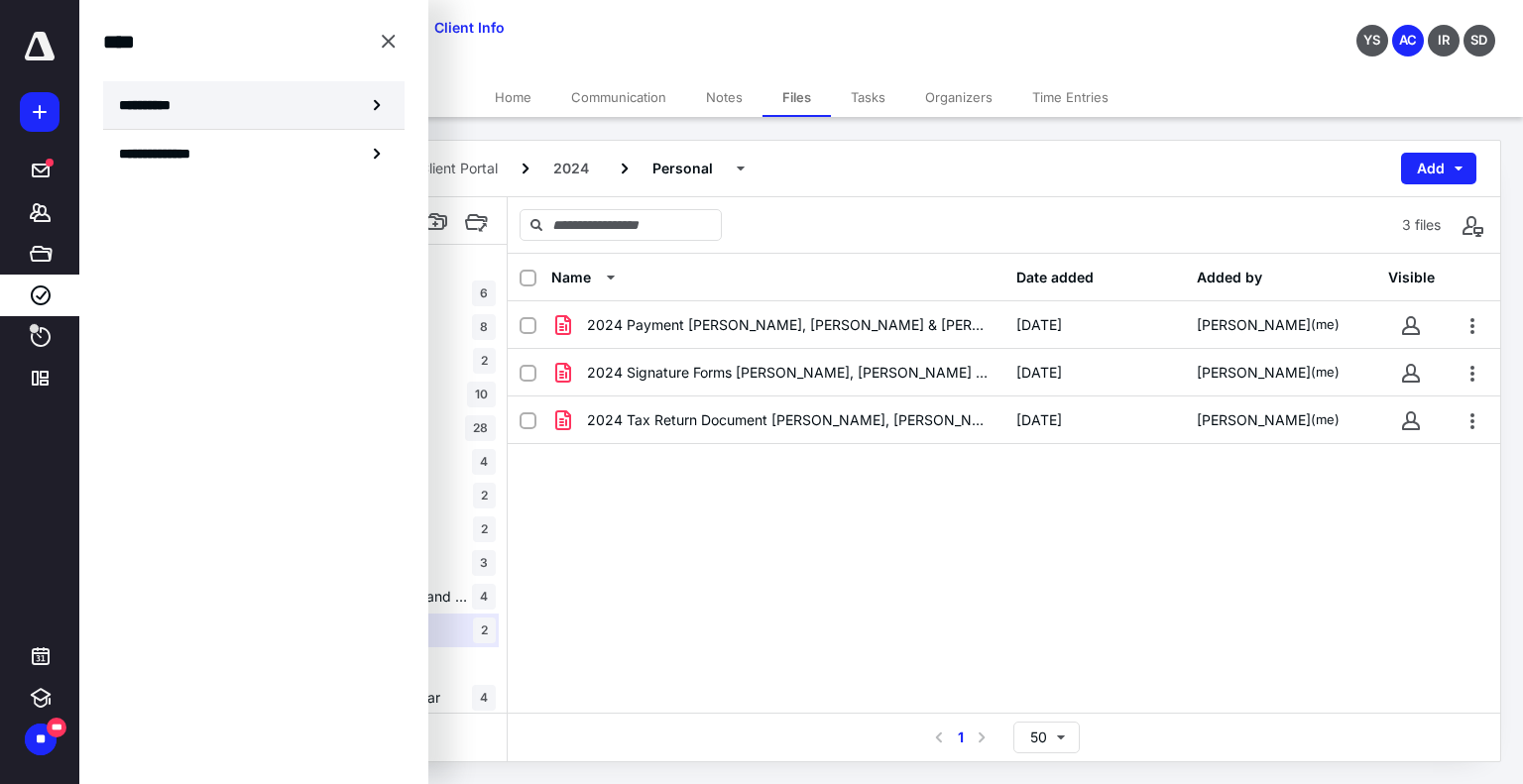 click on "**********" at bounding box center [152, 105] 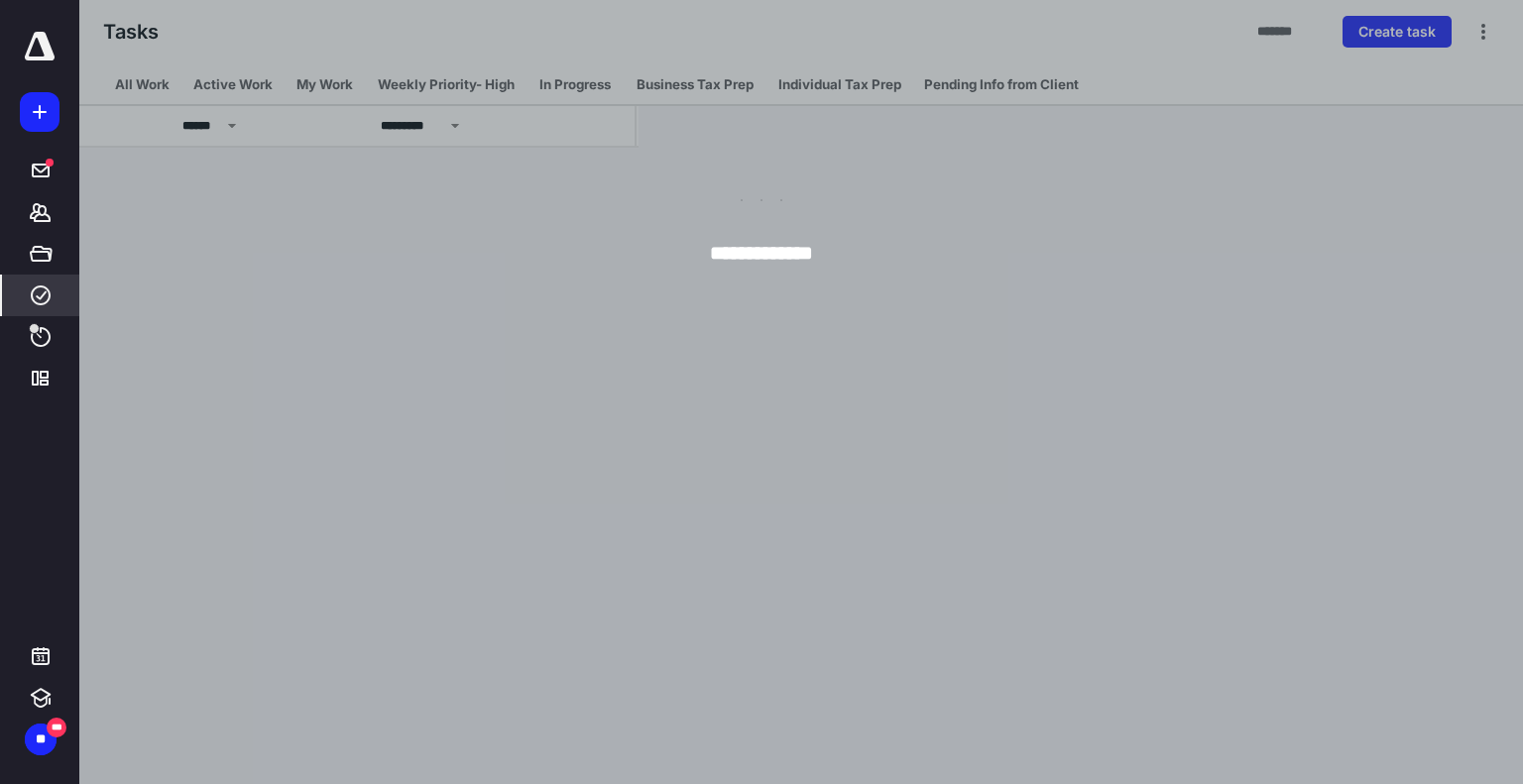 drag, startPoint x: 162, startPoint y: 111, endPoint x: 377, endPoint y: 47, distance: 224.32343 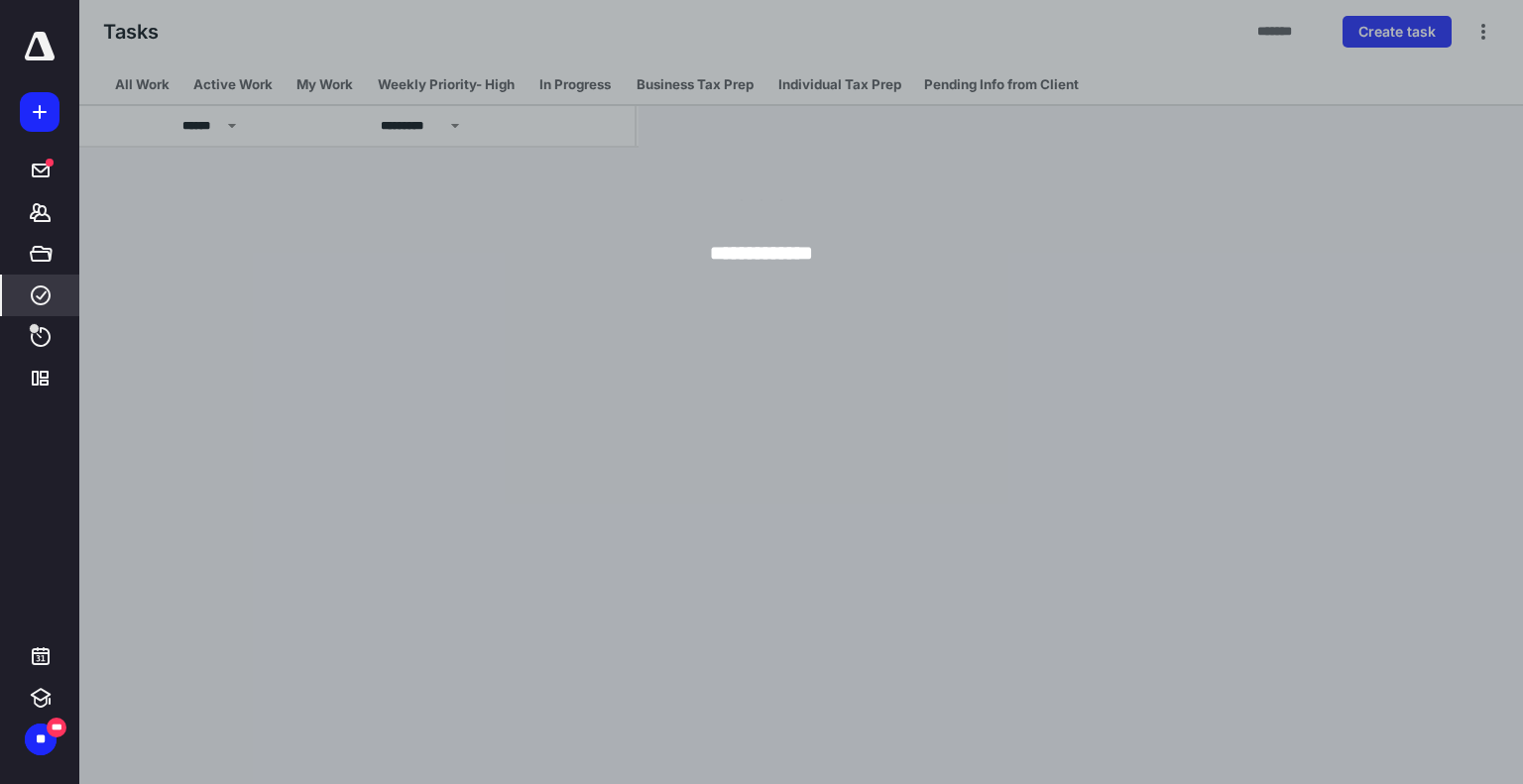 click at bounding box center (841, 392) 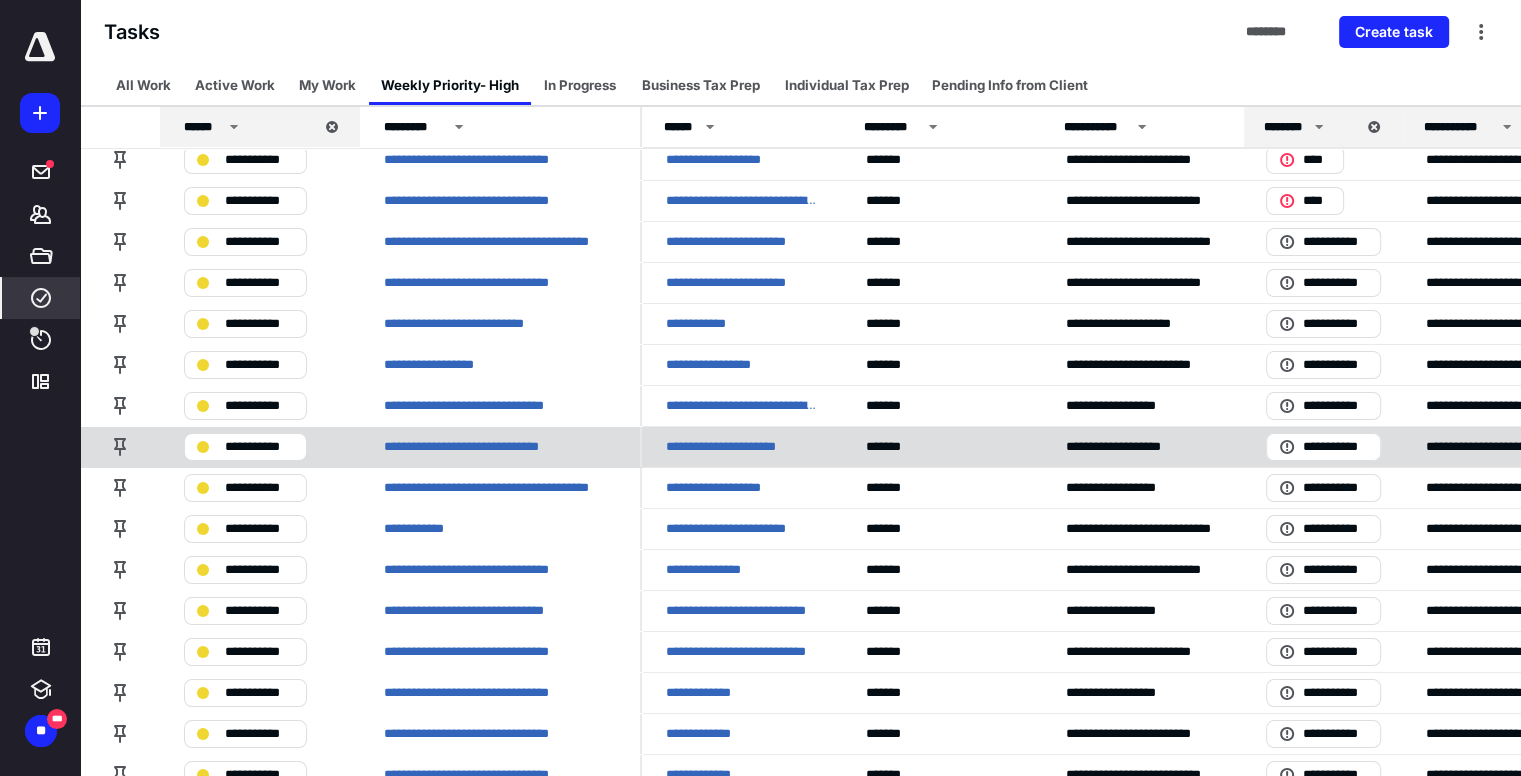 scroll, scrollTop: 0, scrollLeft: 0, axis: both 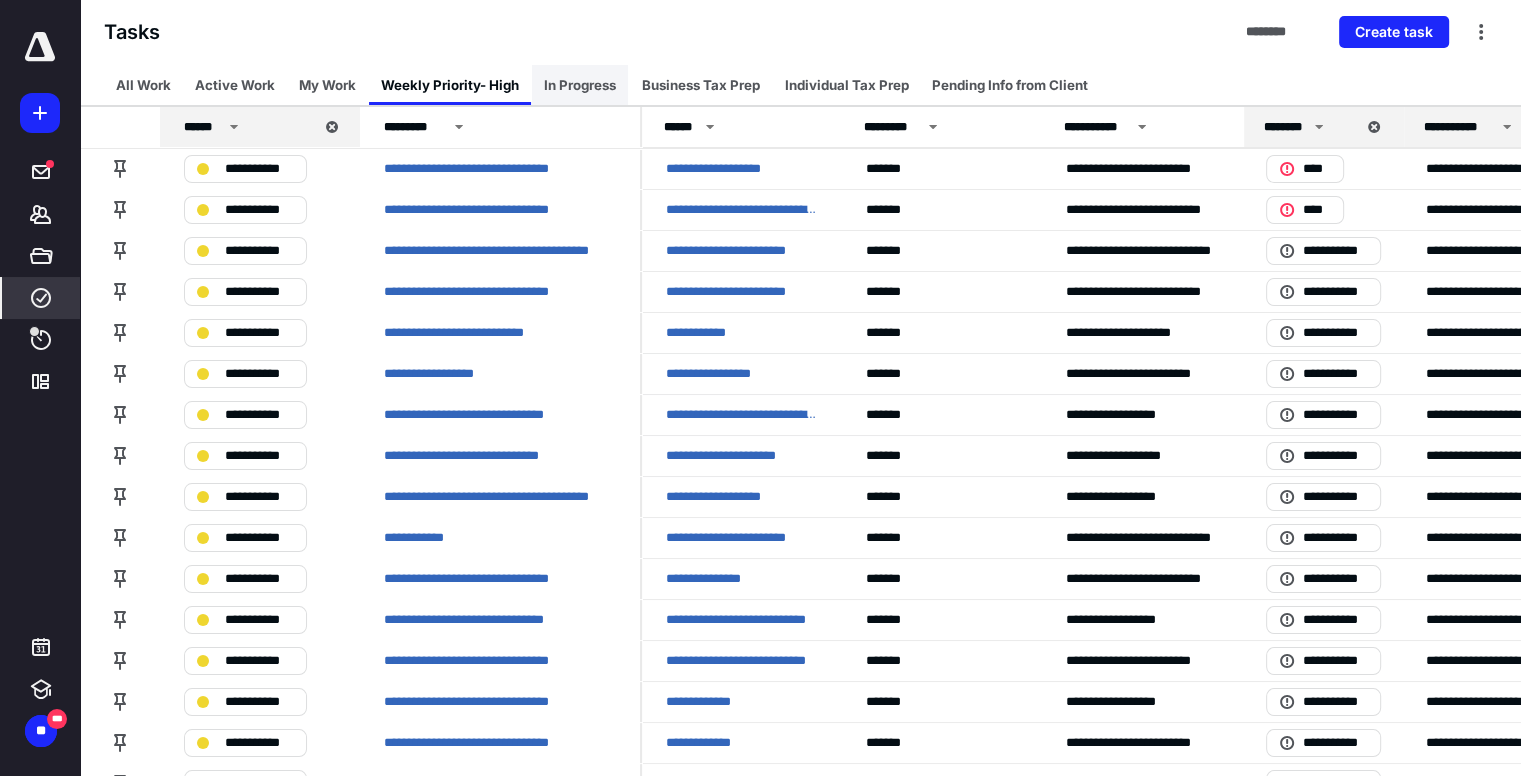 click on "In Progress" at bounding box center (580, 85) 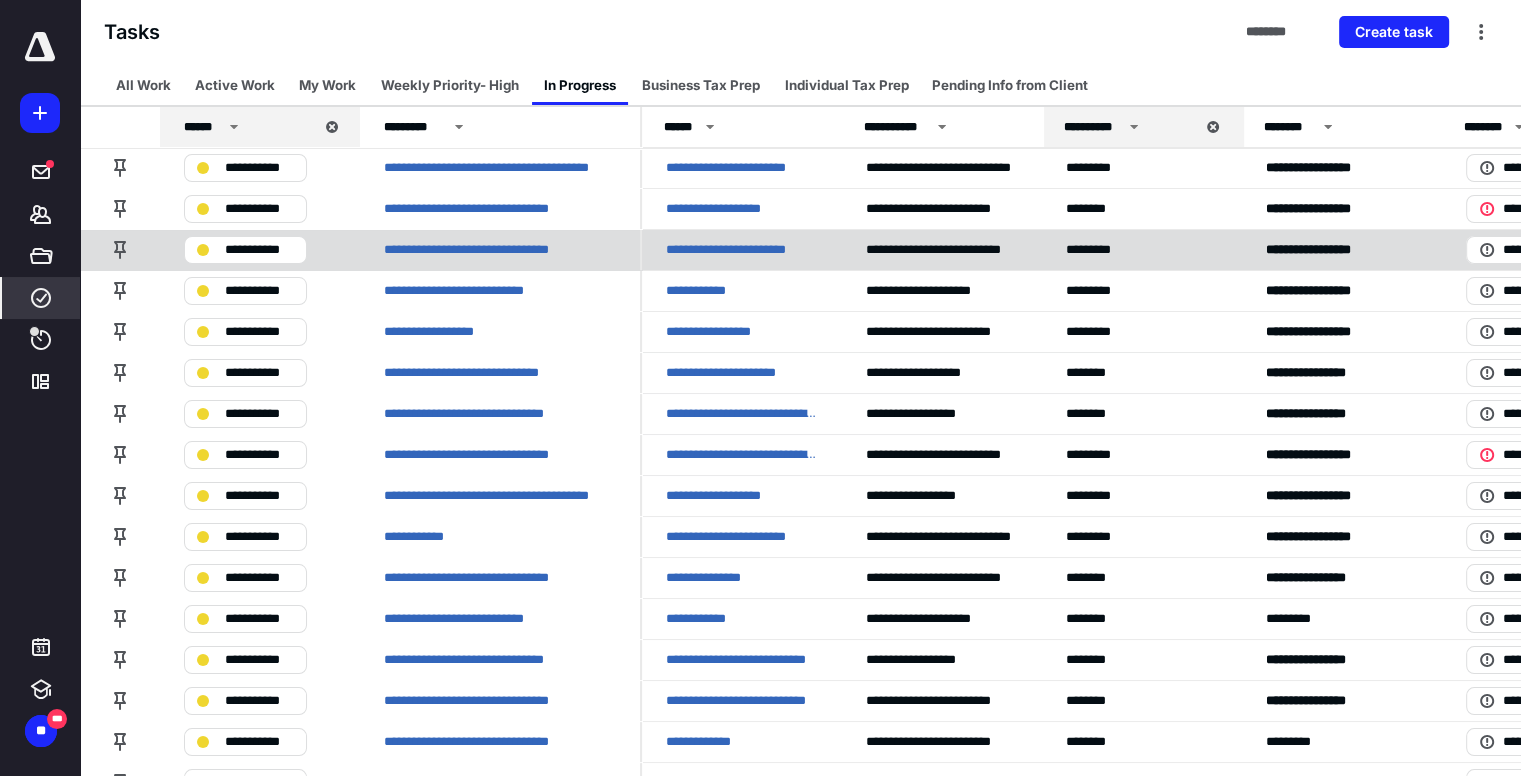 scroll, scrollTop: 0, scrollLeft: 0, axis: both 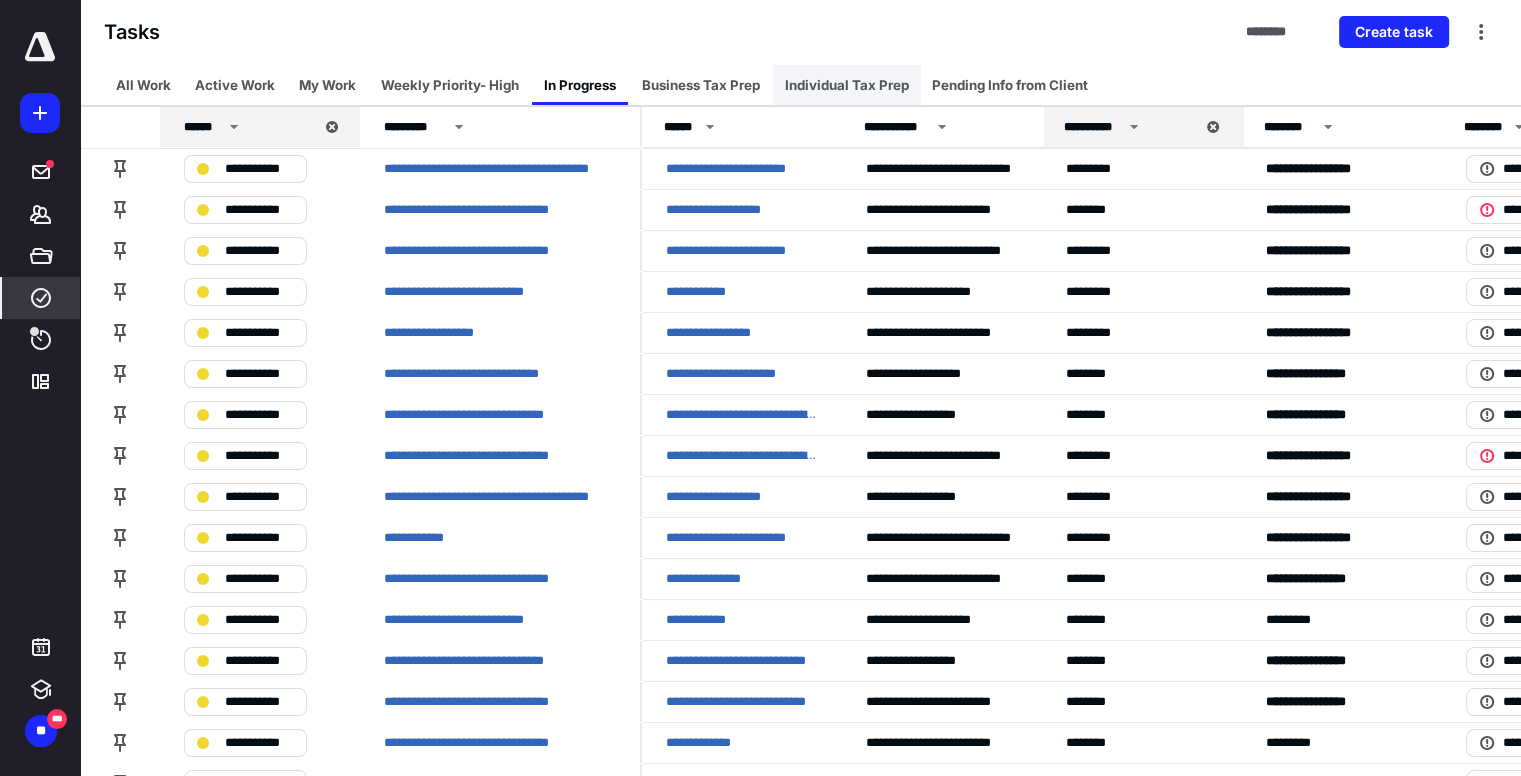 click on "Individual Tax Prep" at bounding box center [847, 85] 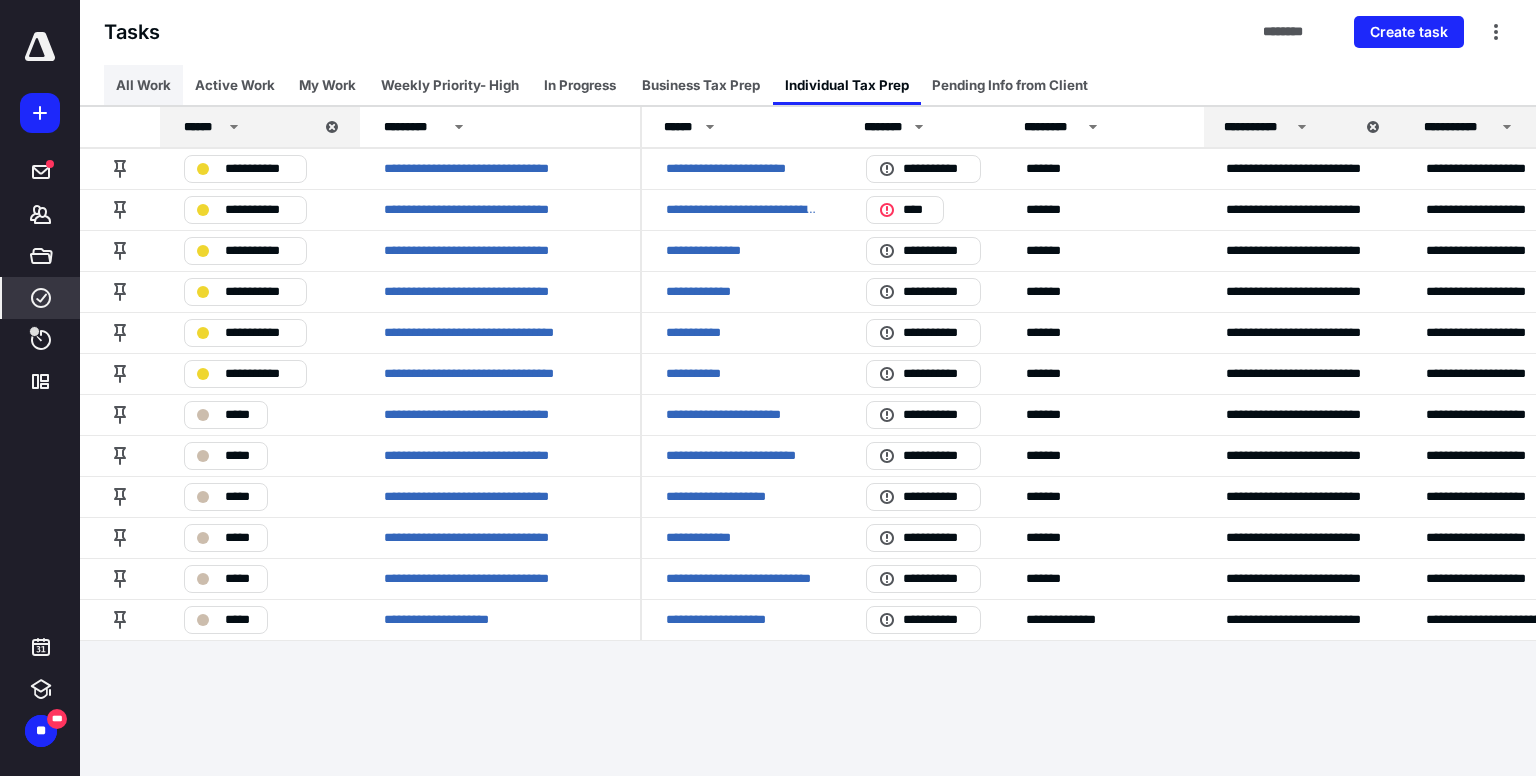 click on "All Work" at bounding box center [143, 85] 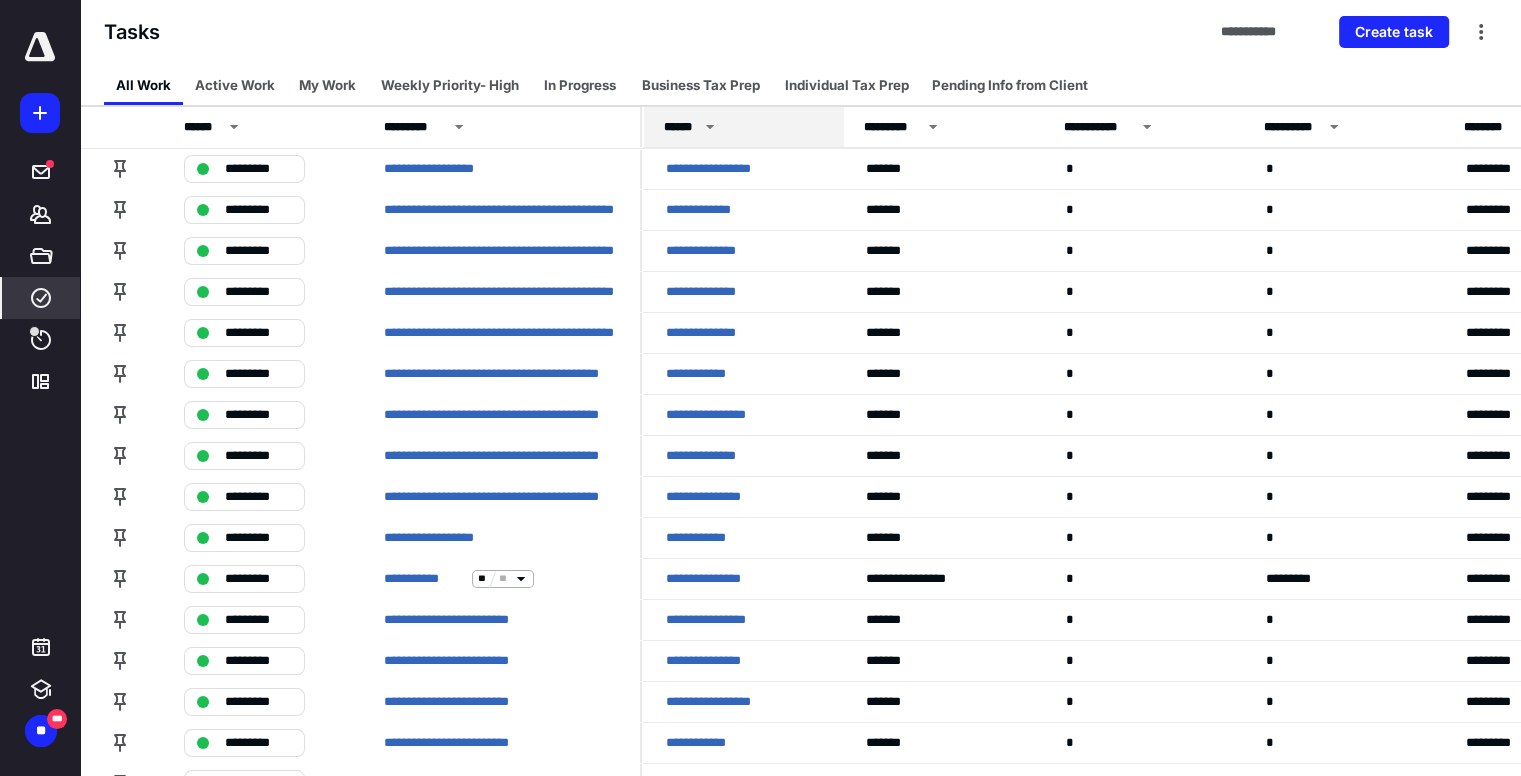 click 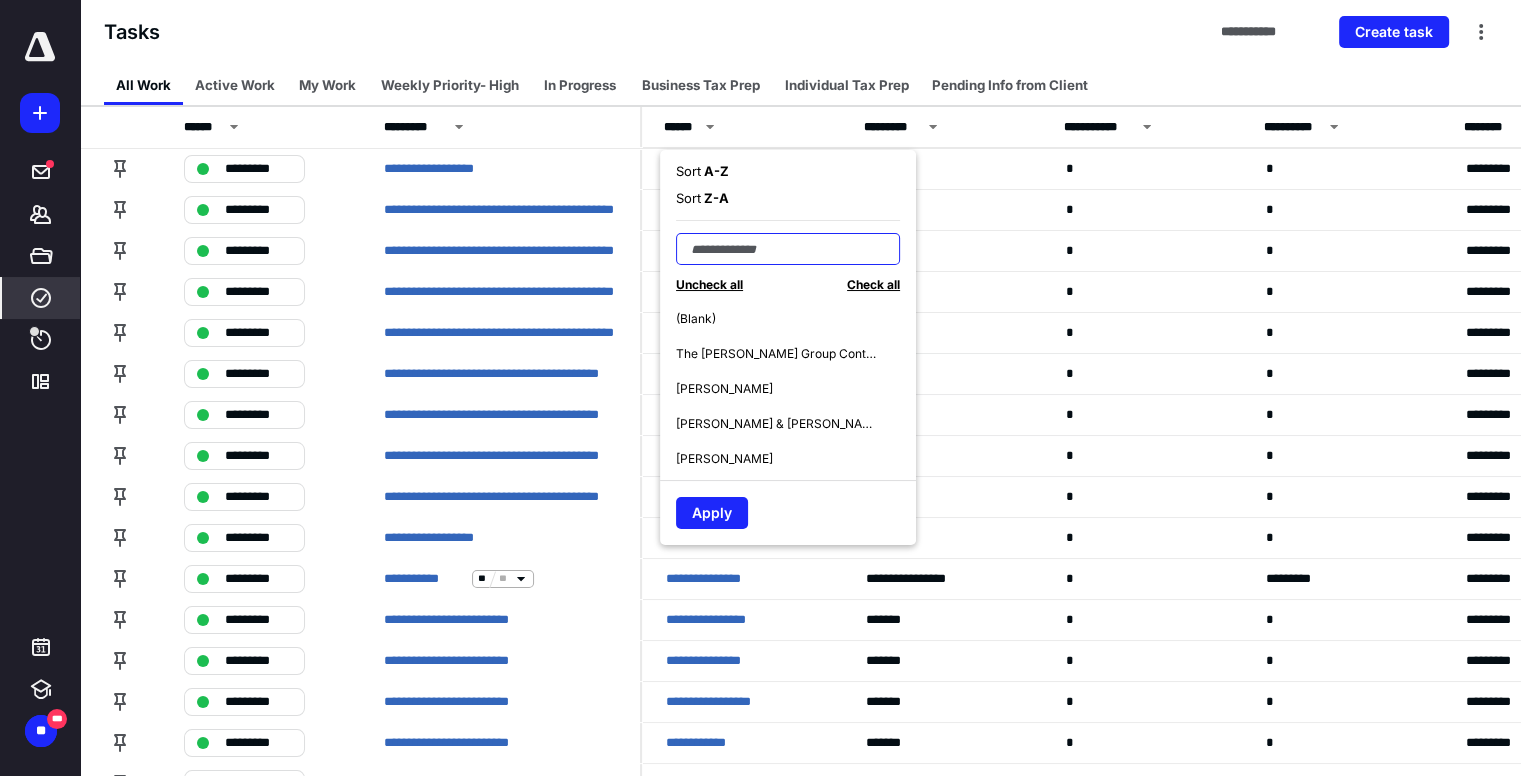 click at bounding box center (788, 249) 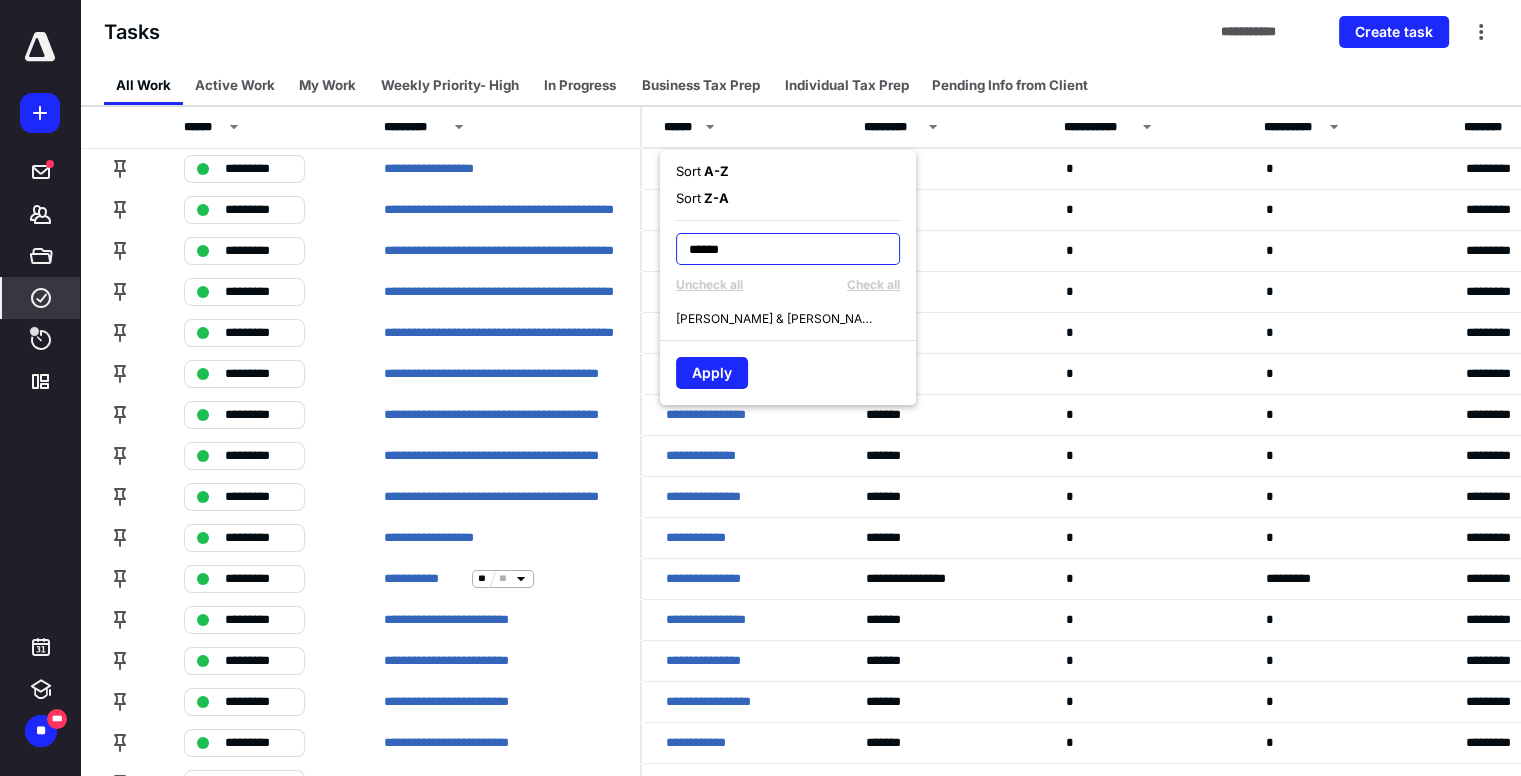 type on "******" 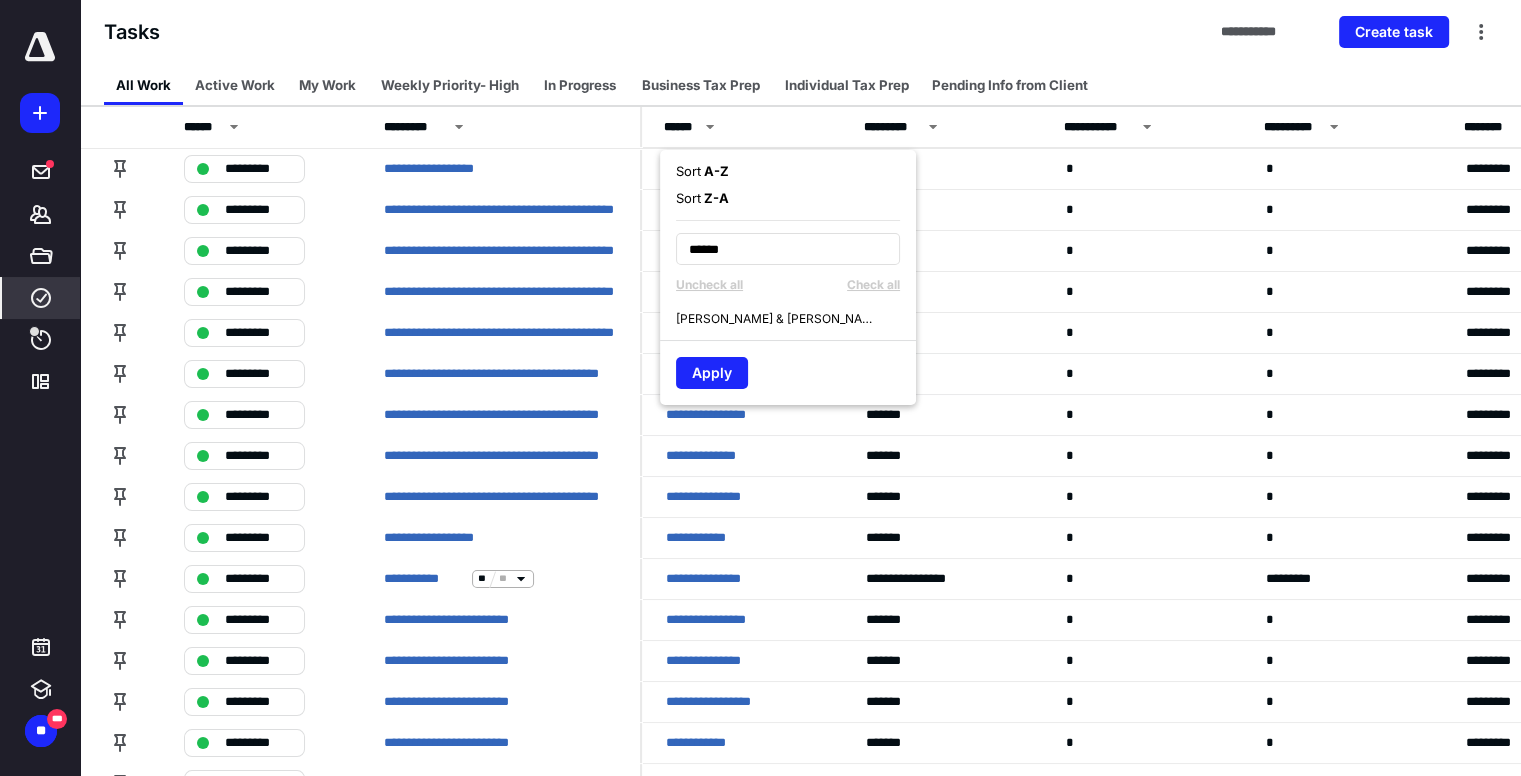 click on "[PERSON_NAME] & [PERSON_NAME]" at bounding box center [776, 319] 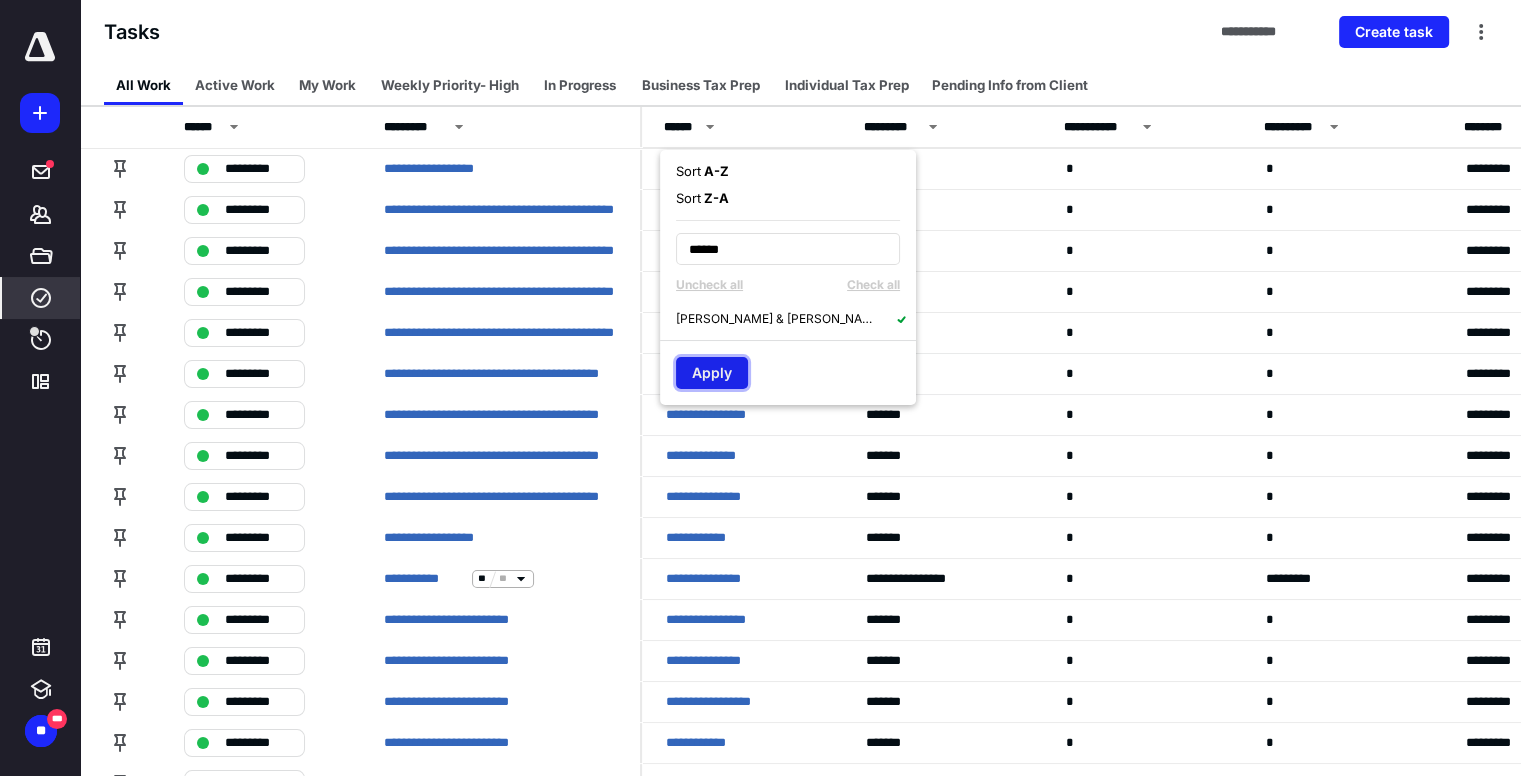 click on "Apply" at bounding box center [712, 373] 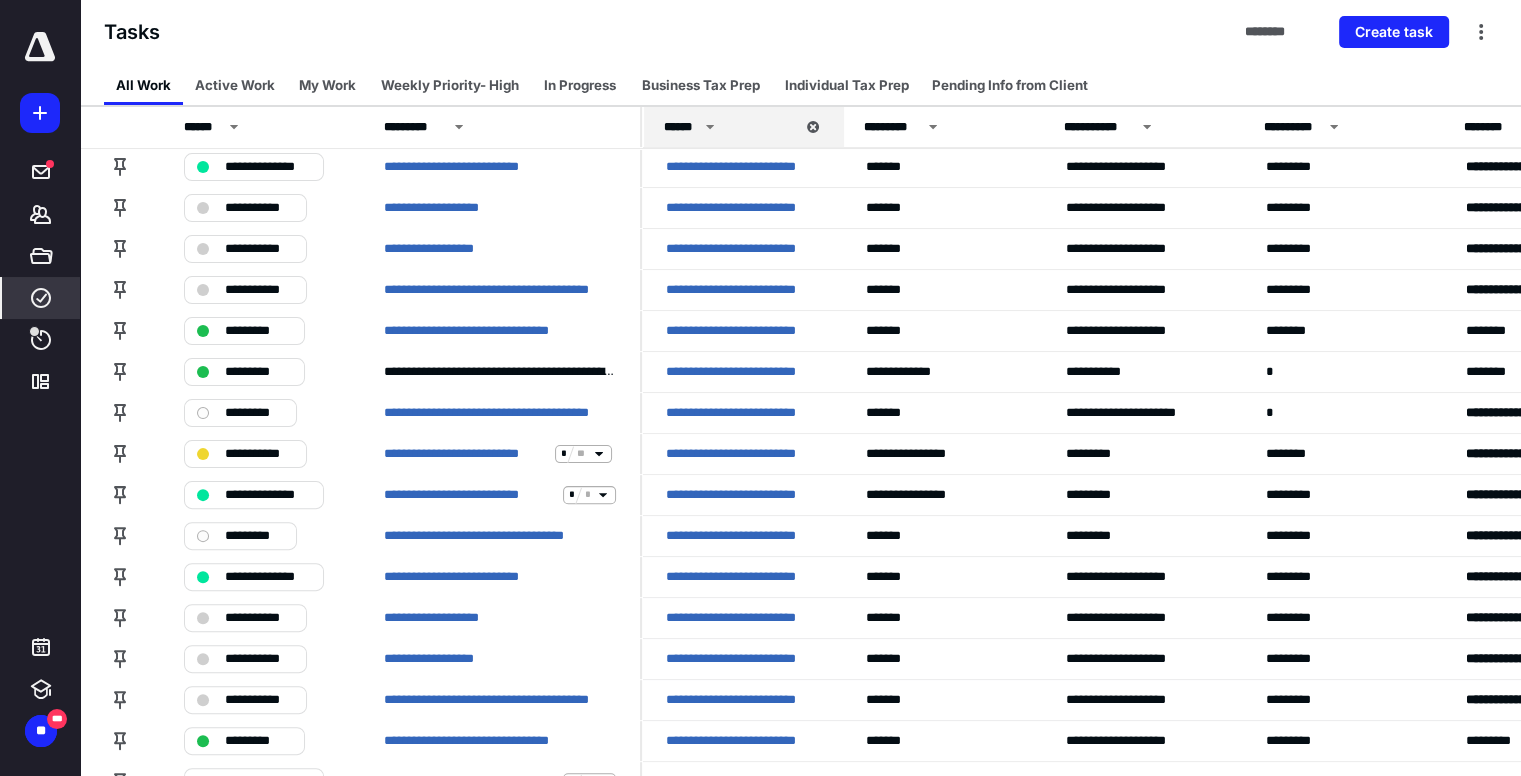 scroll, scrollTop: 500, scrollLeft: 0, axis: vertical 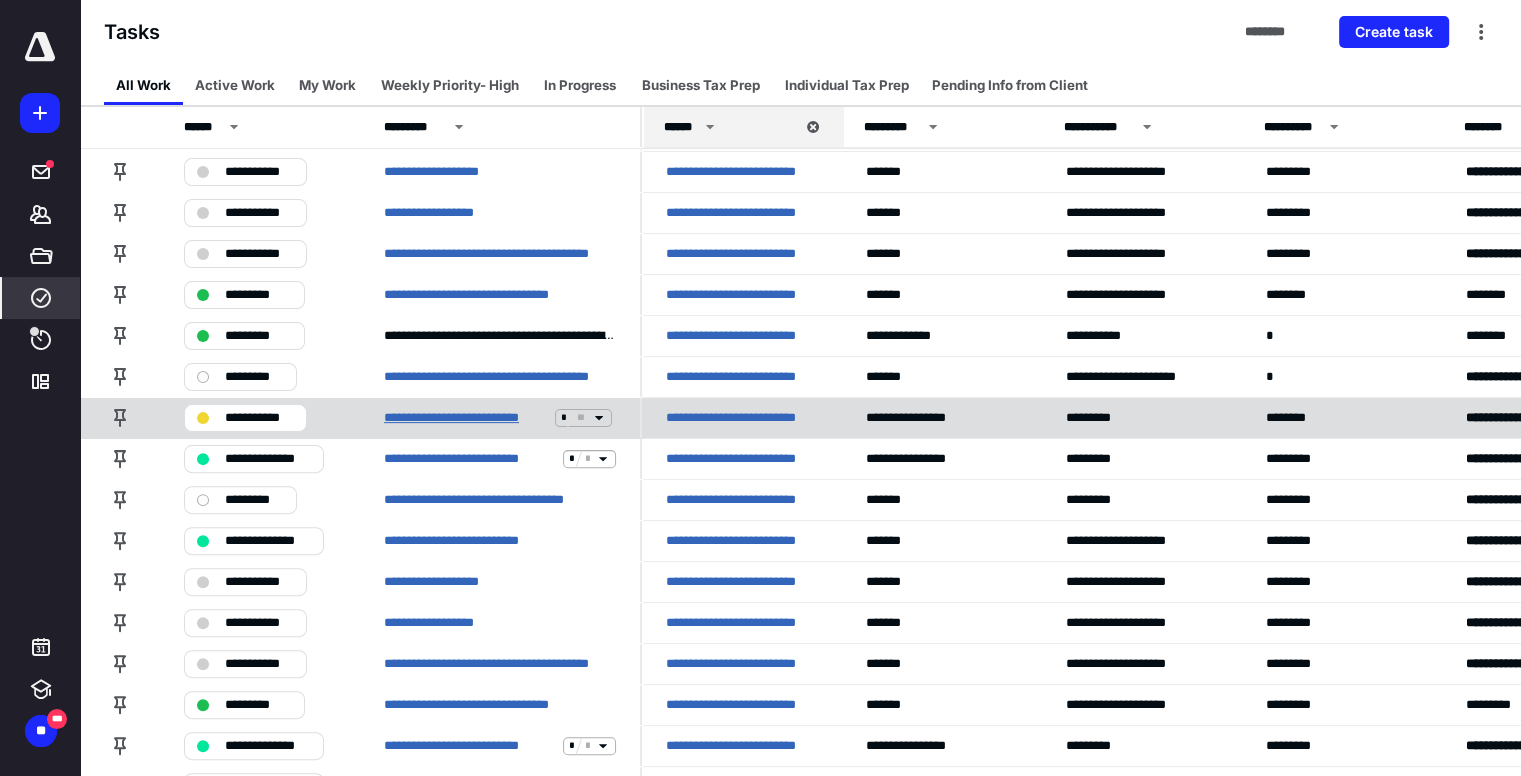 click on "**********" at bounding box center (465, 418) 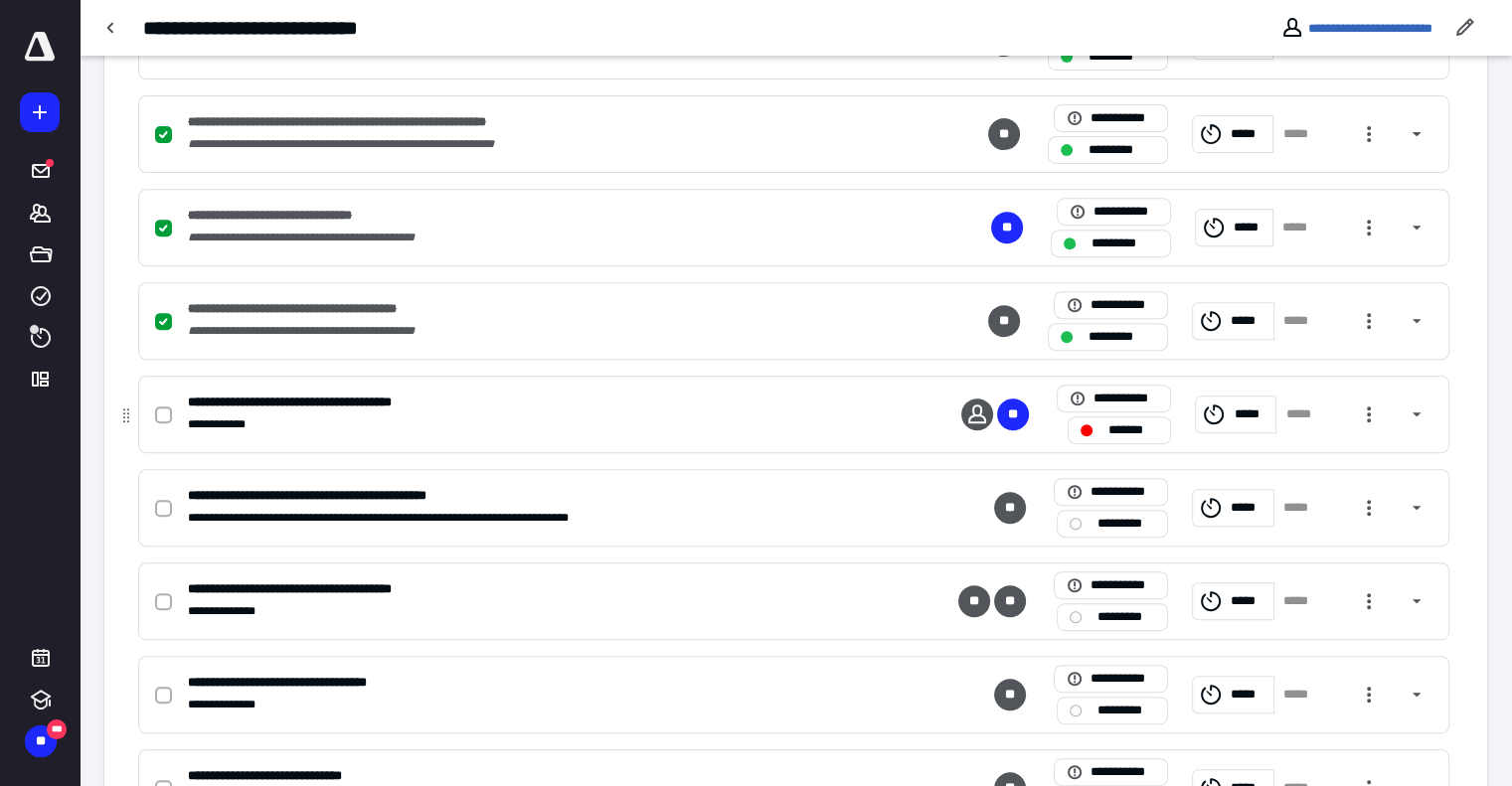 scroll, scrollTop: 795, scrollLeft: 0, axis: vertical 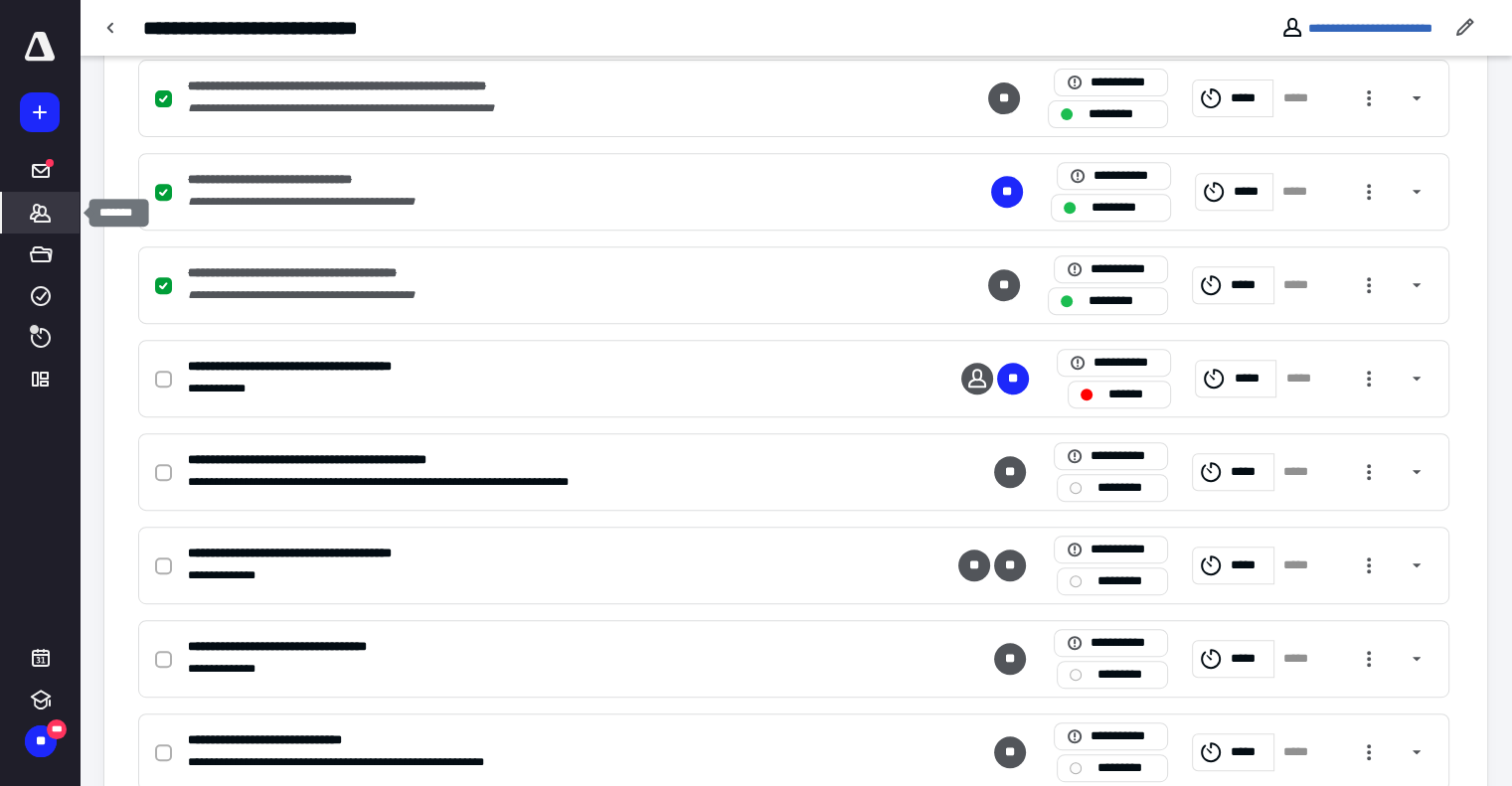click on "*******" at bounding box center (41, 213) 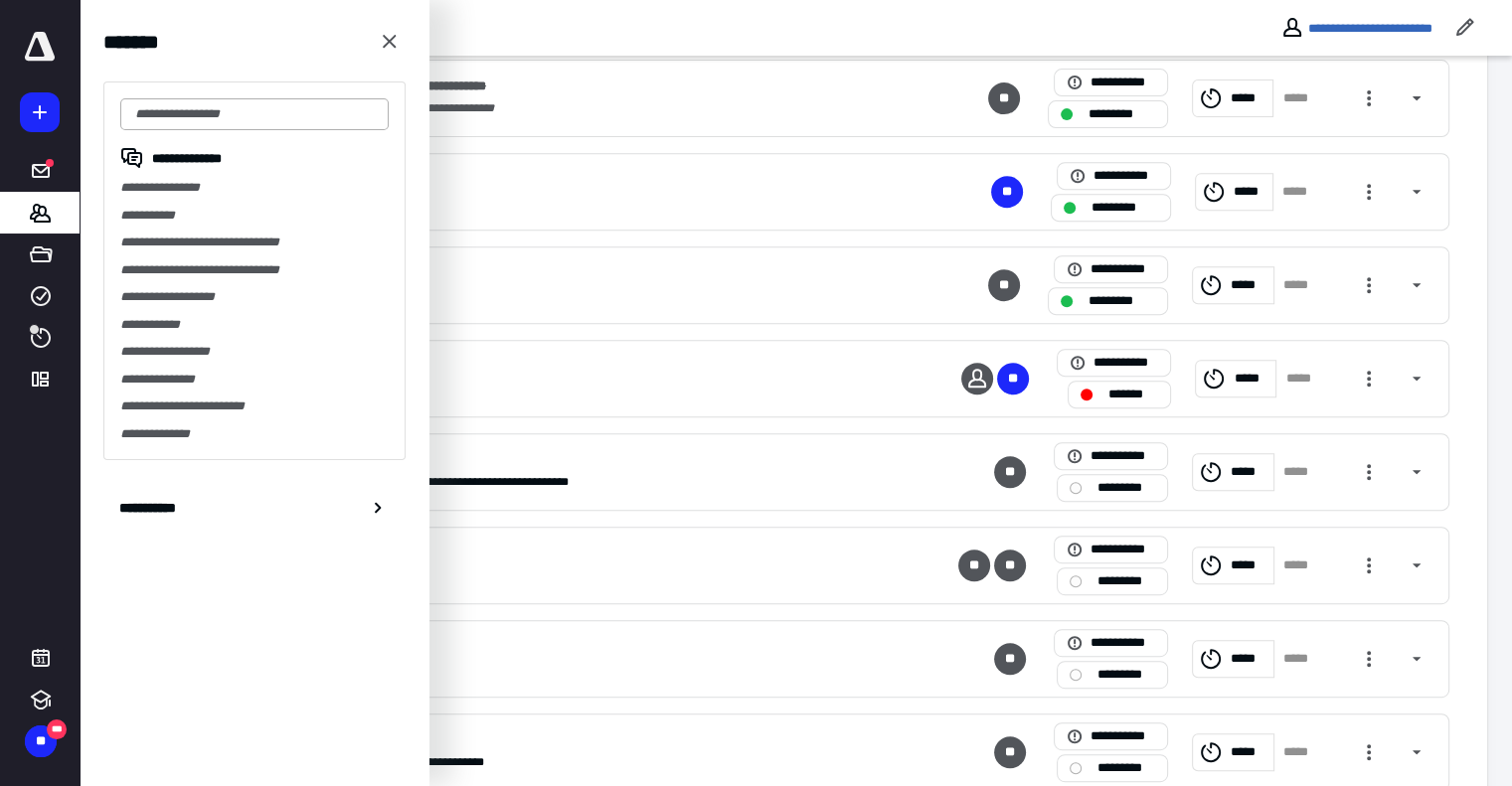 click at bounding box center (254, 114) 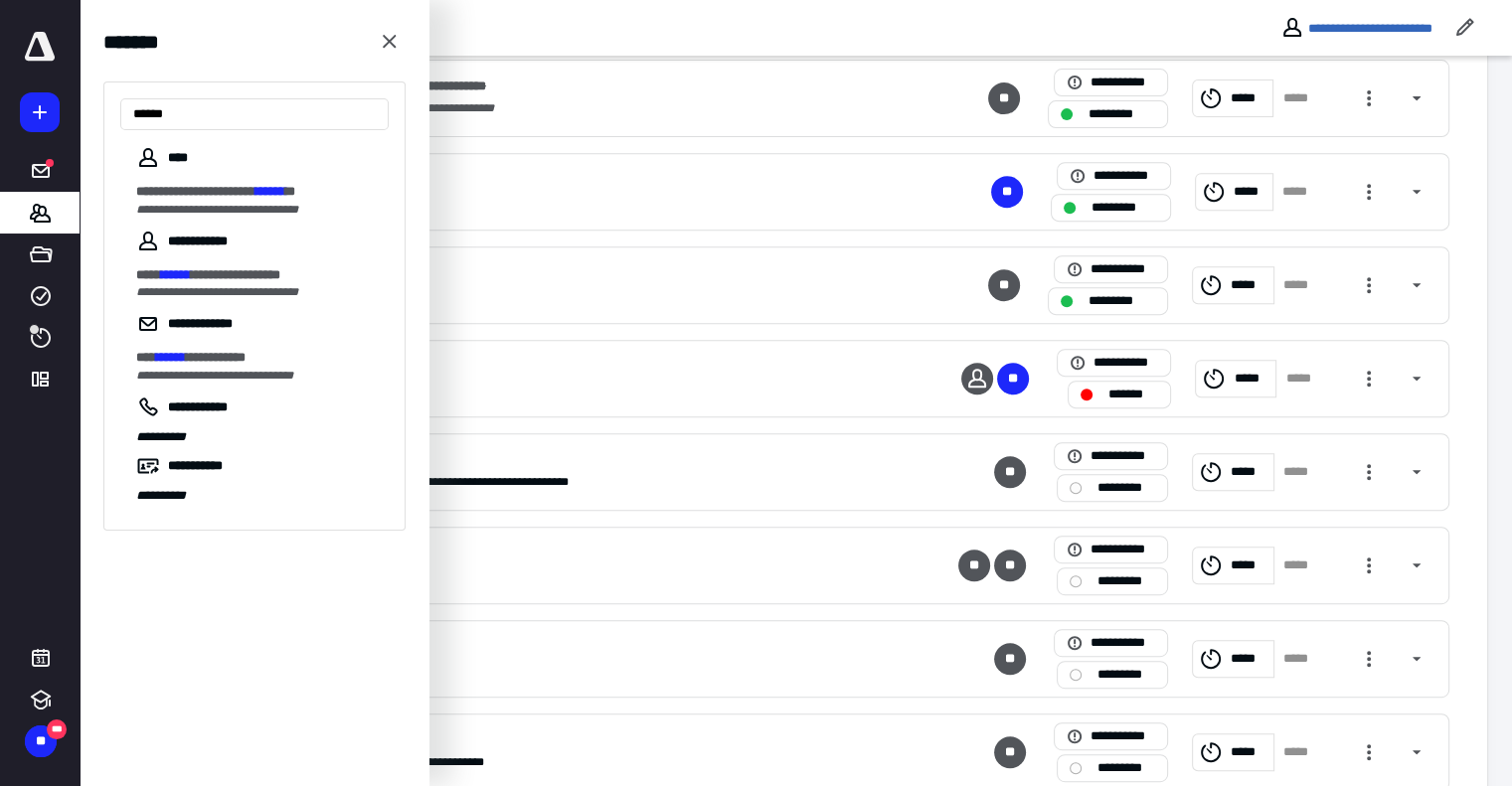 type on "******" 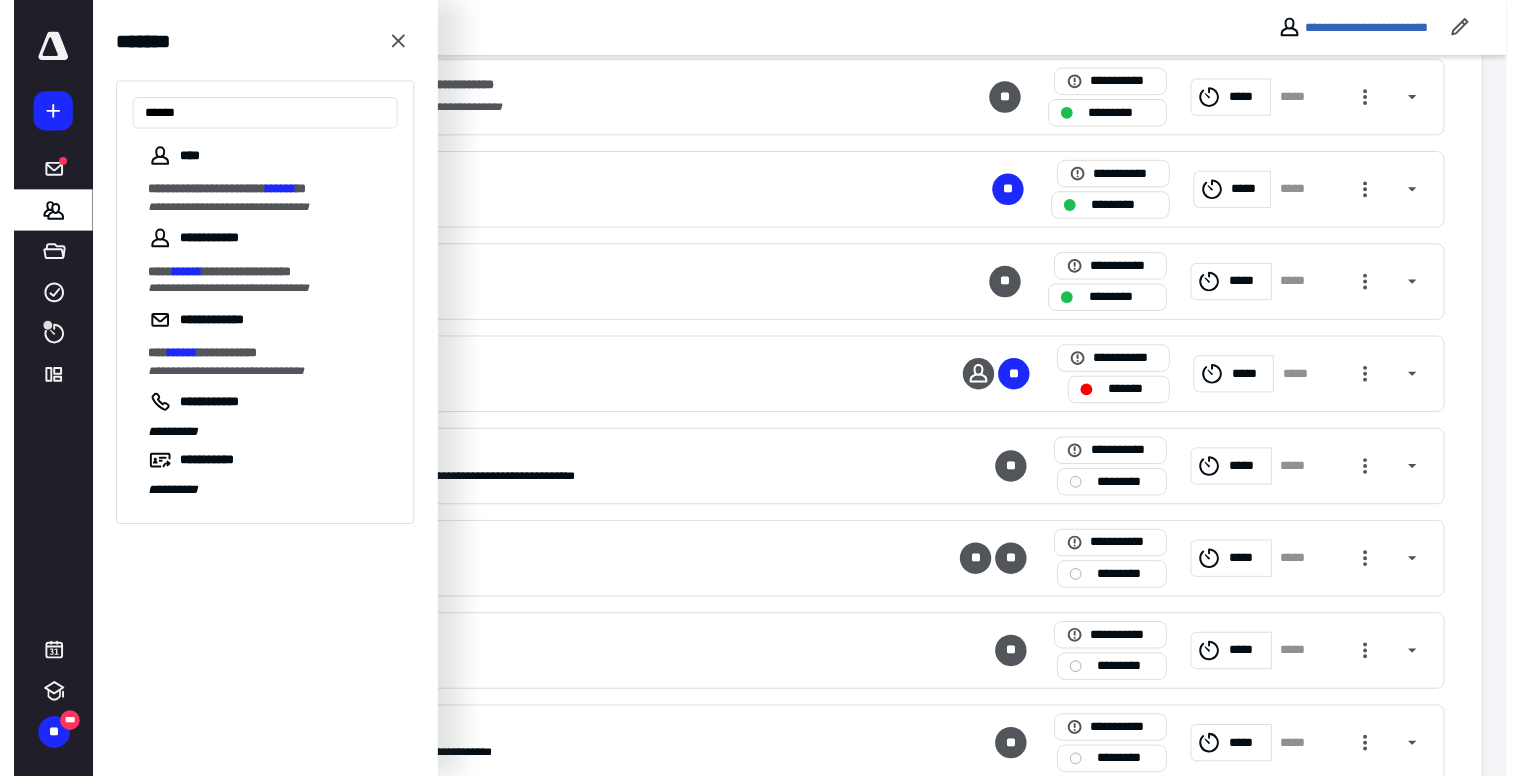 scroll, scrollTop: 0, scrollLeft: 0, axis: both 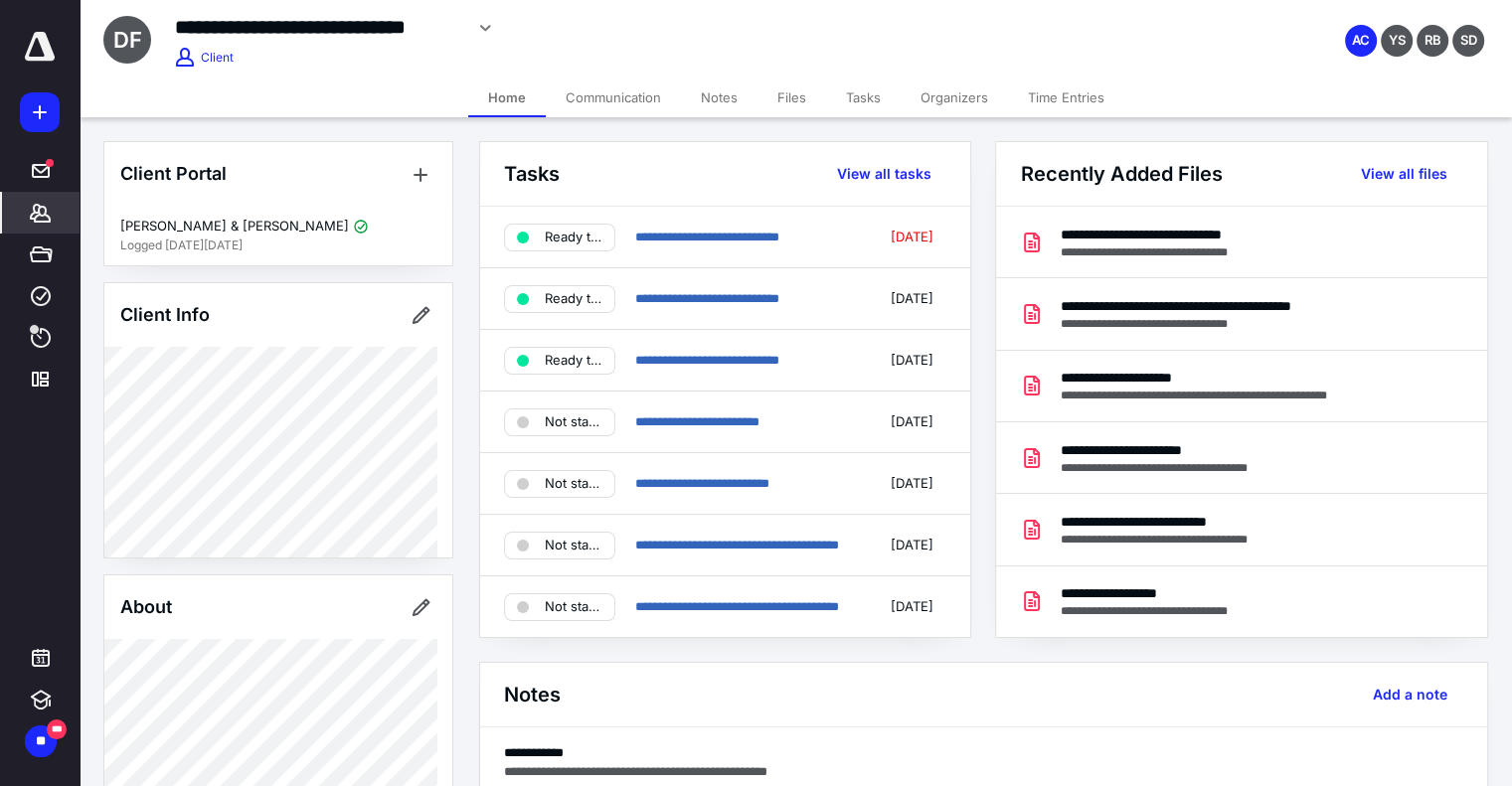 click on "Files" at bounding box center (791, 97) 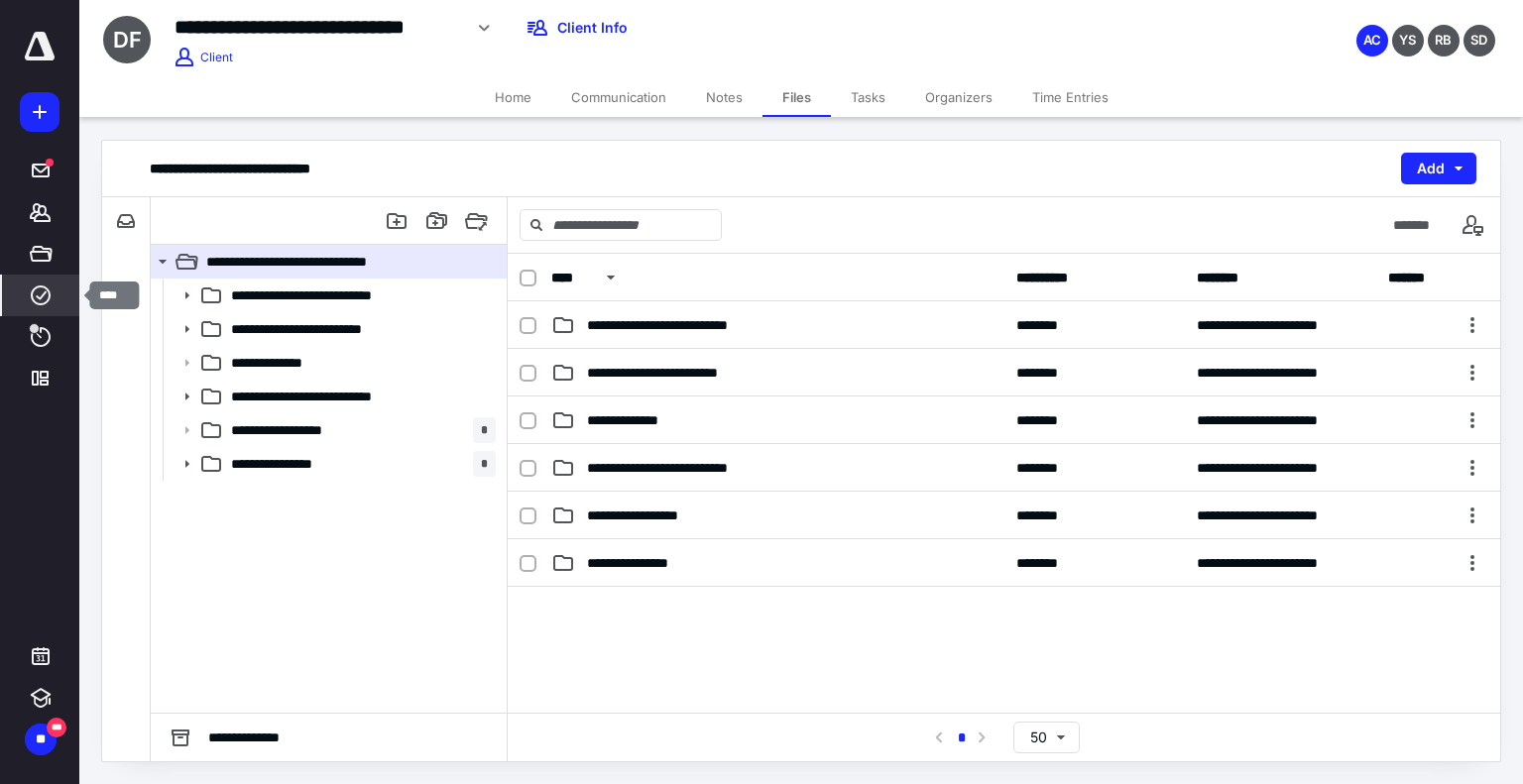 click 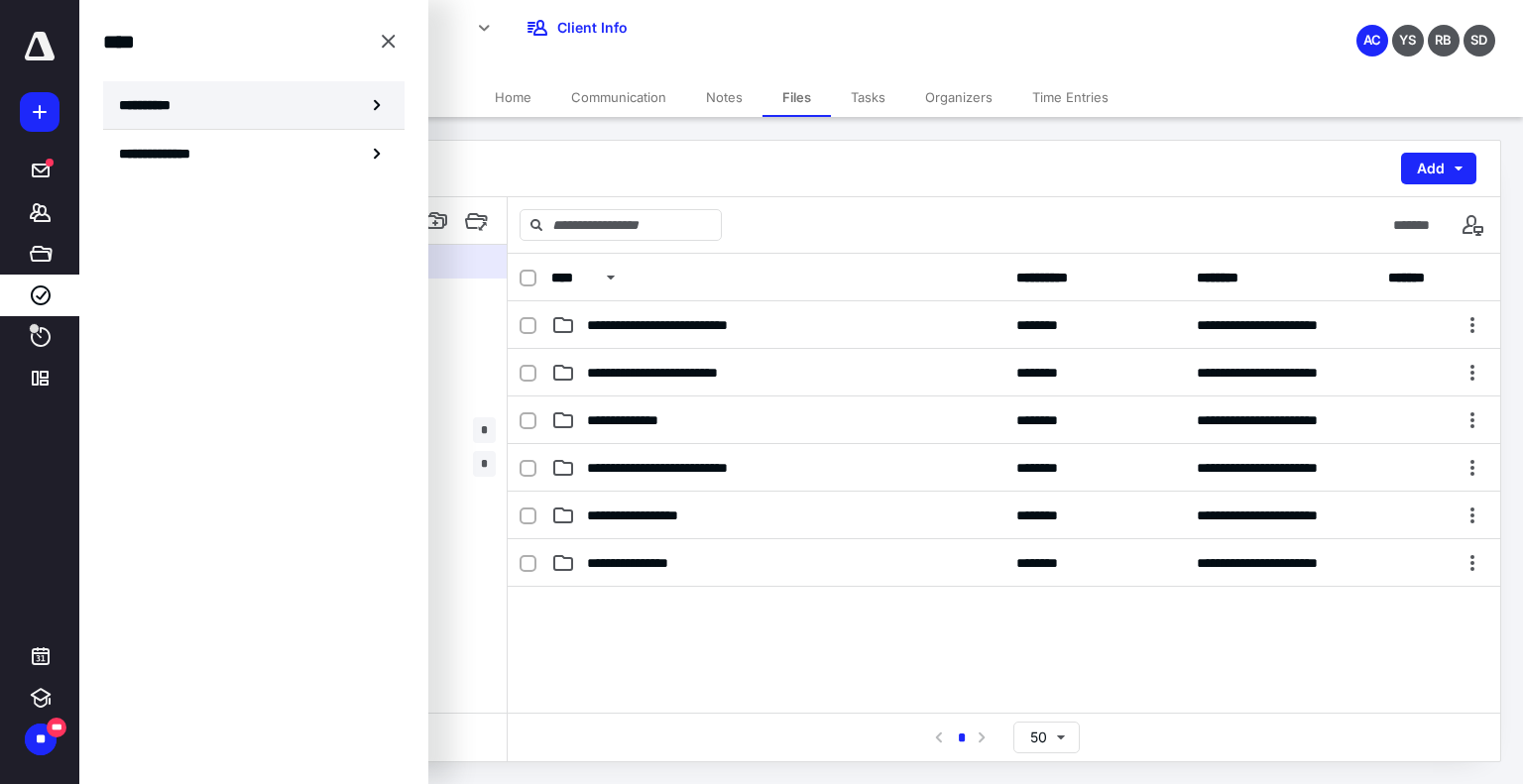 click on "**********" at bounding box center [254, 105] 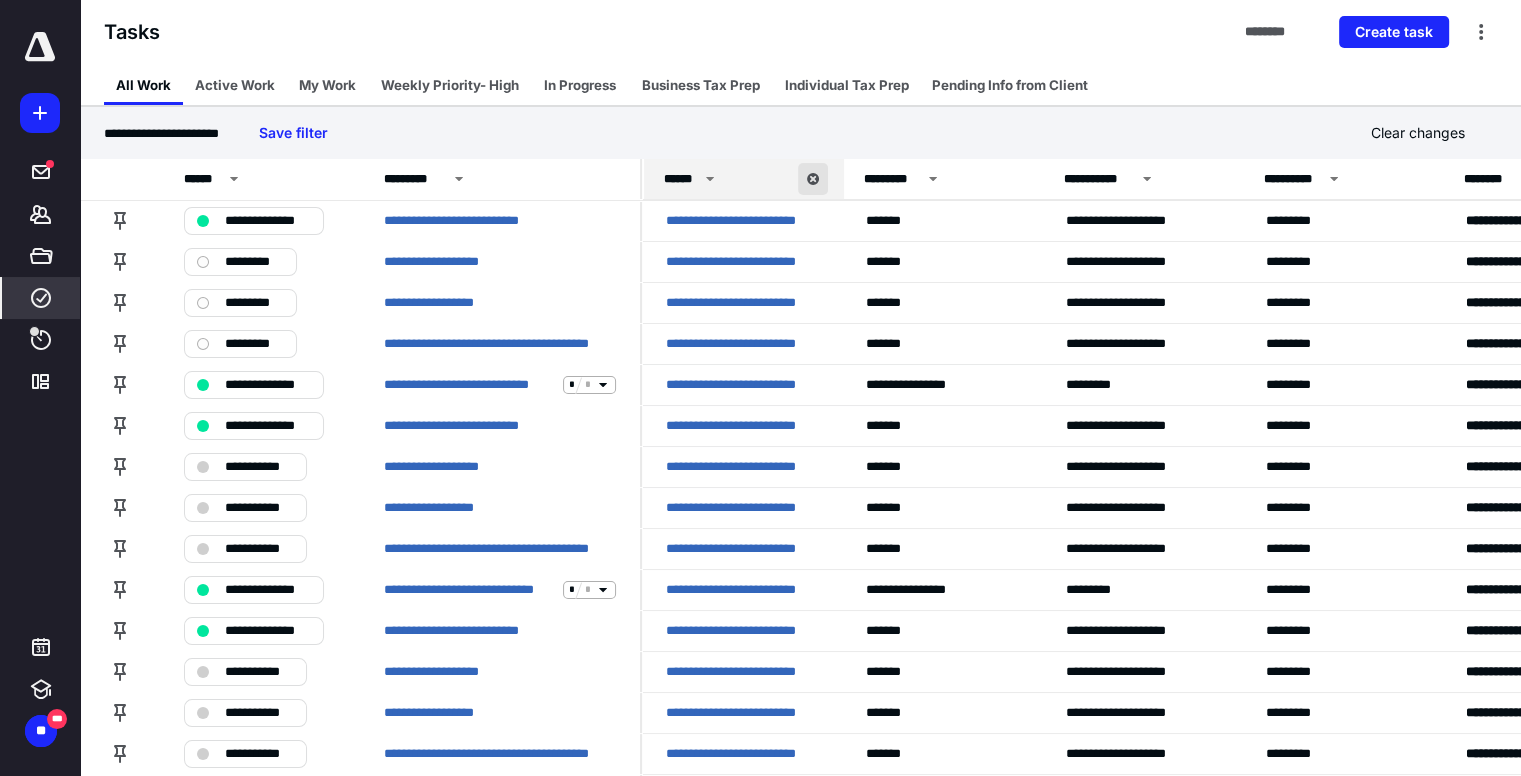 click at bounding box center (813, 179) 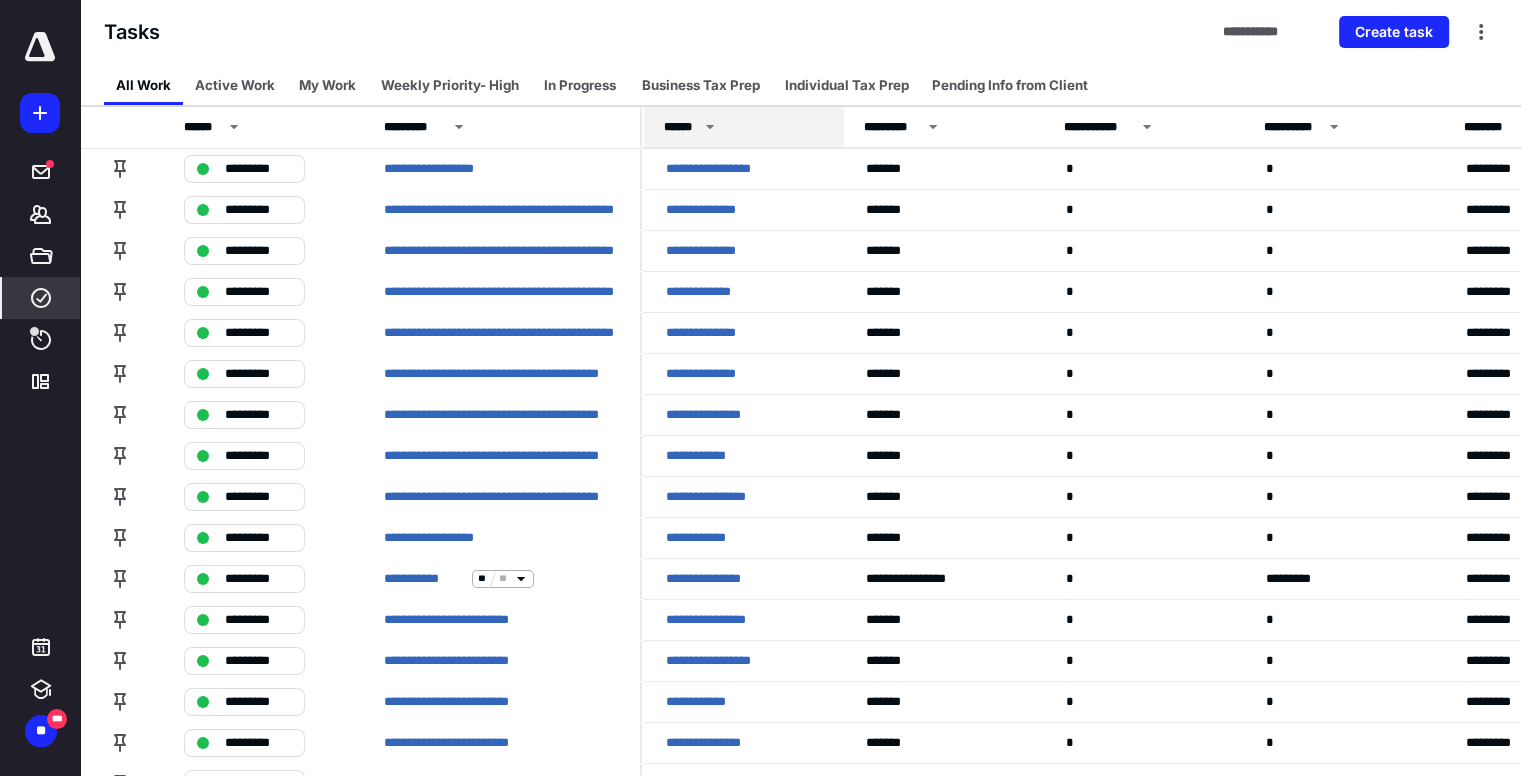 click 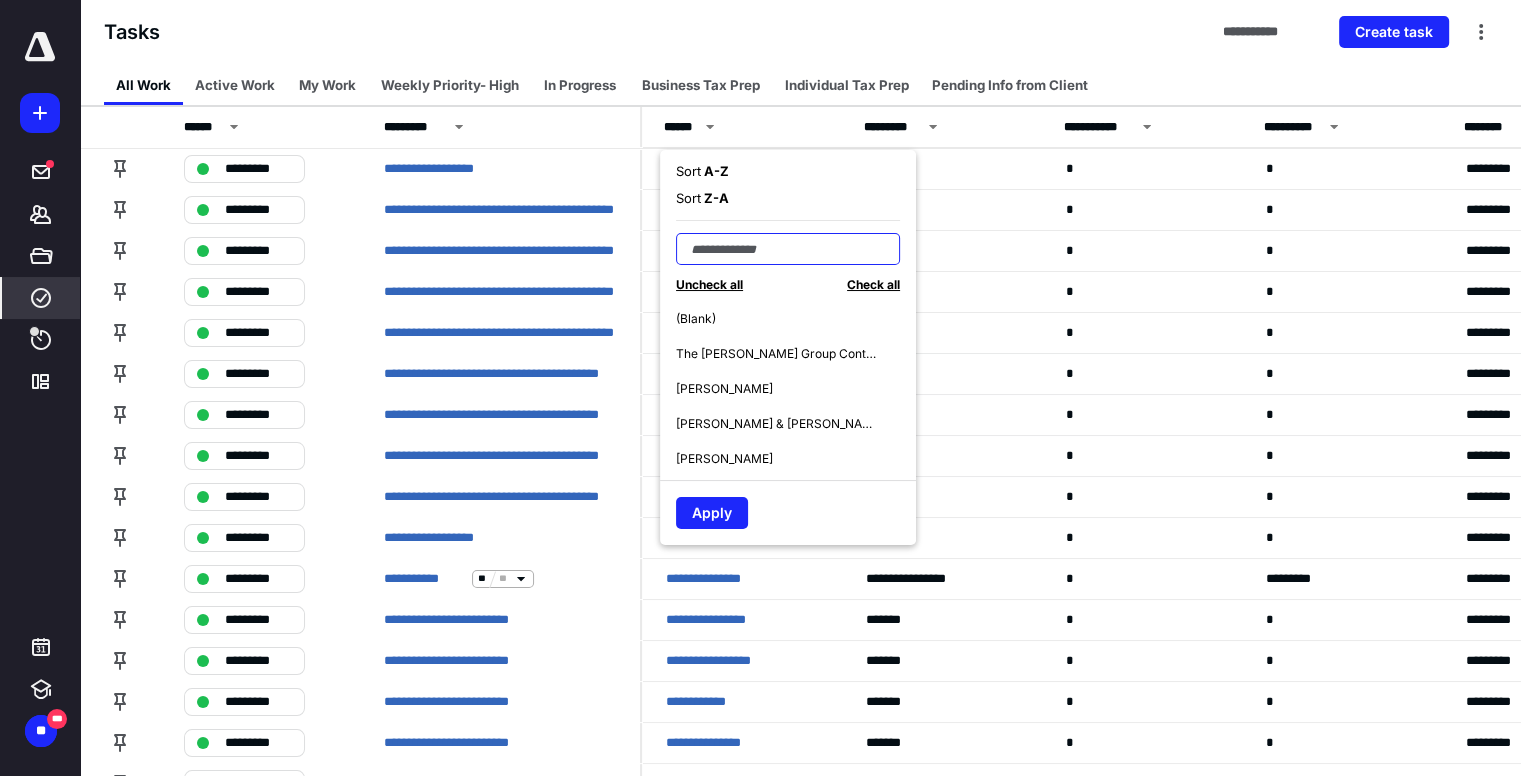 click at bounding box center (788, 249) 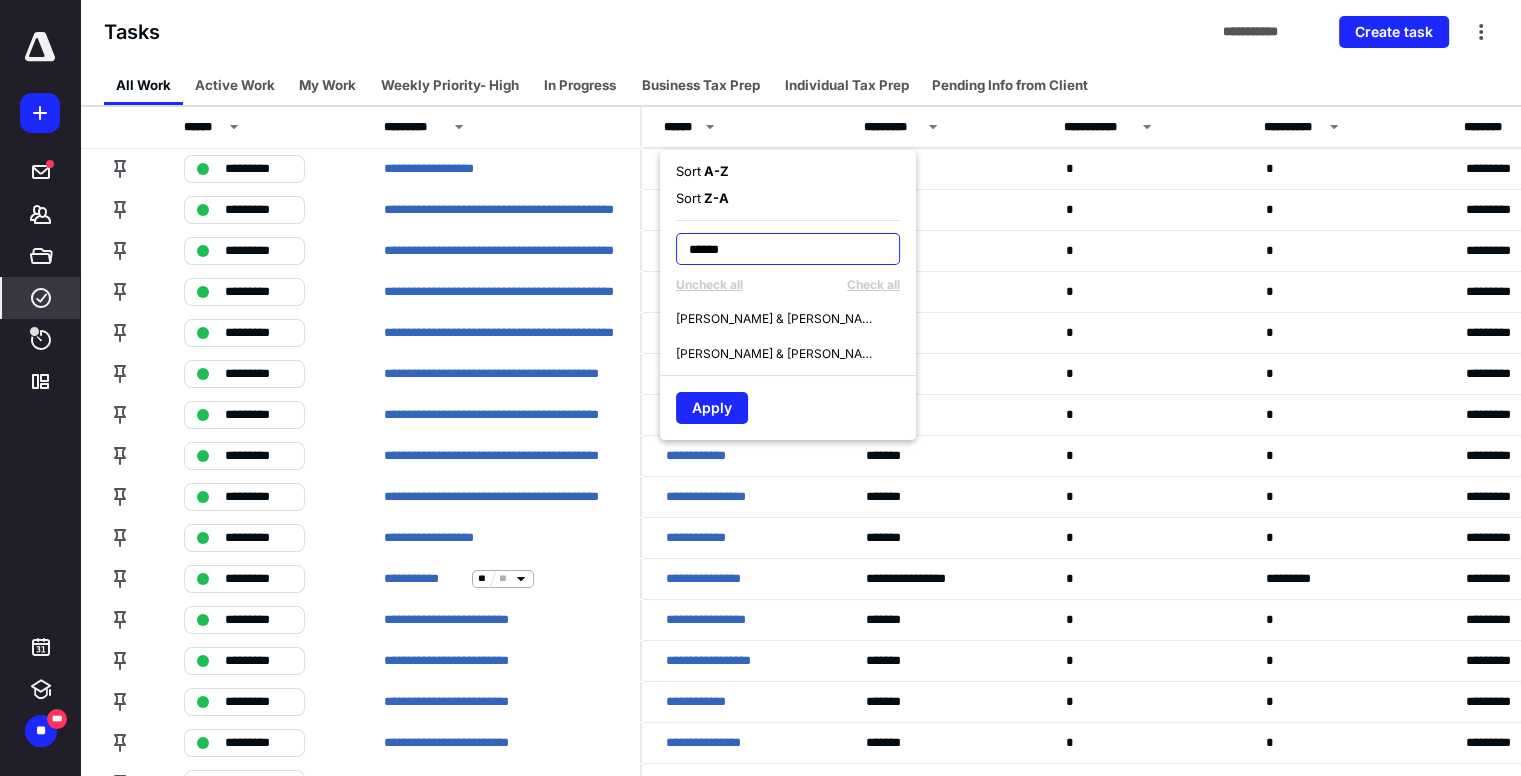 type on "******" 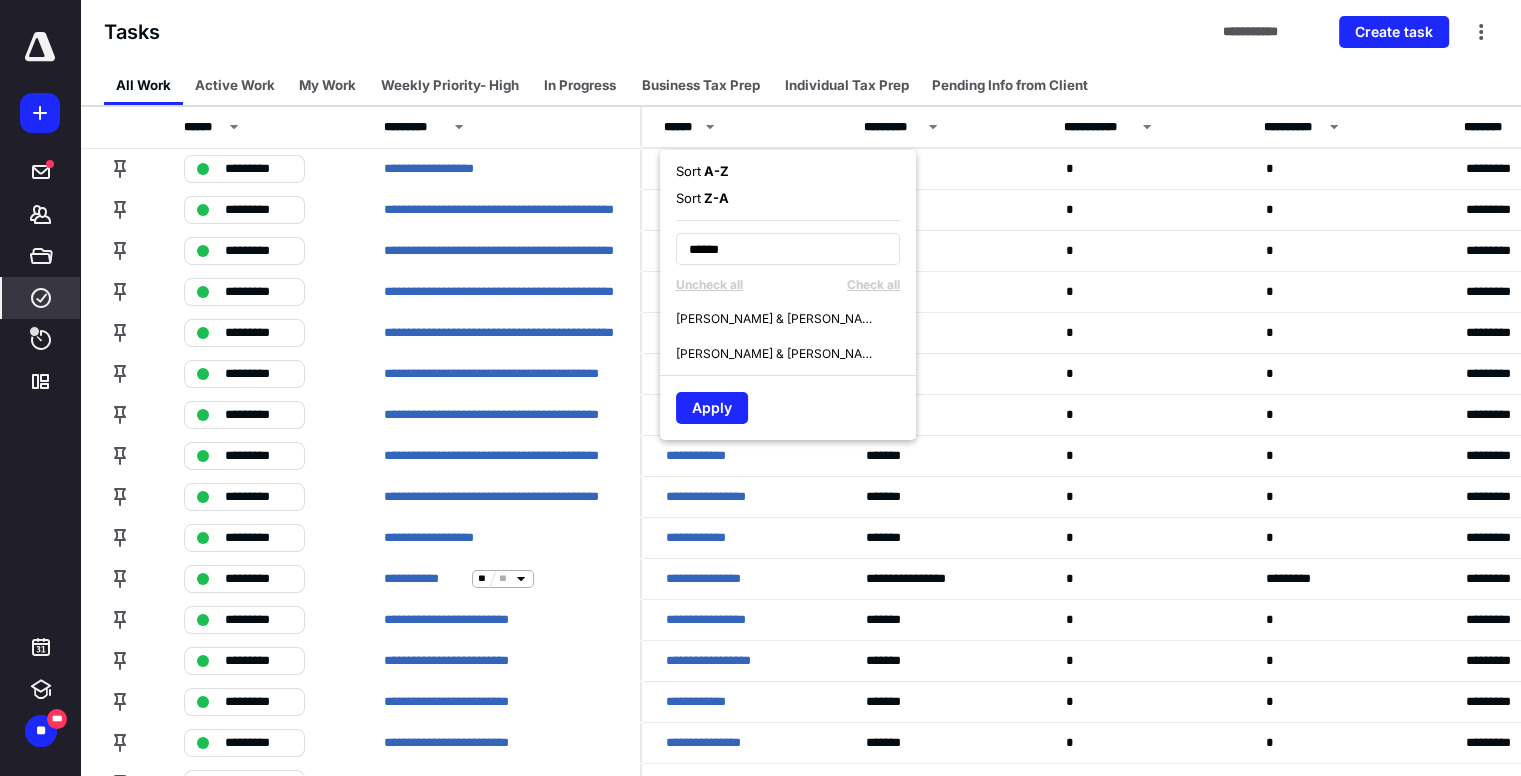 click on "[PERSON_NAME] & [PERSON_NAME]" at bounding box center [776, 354] 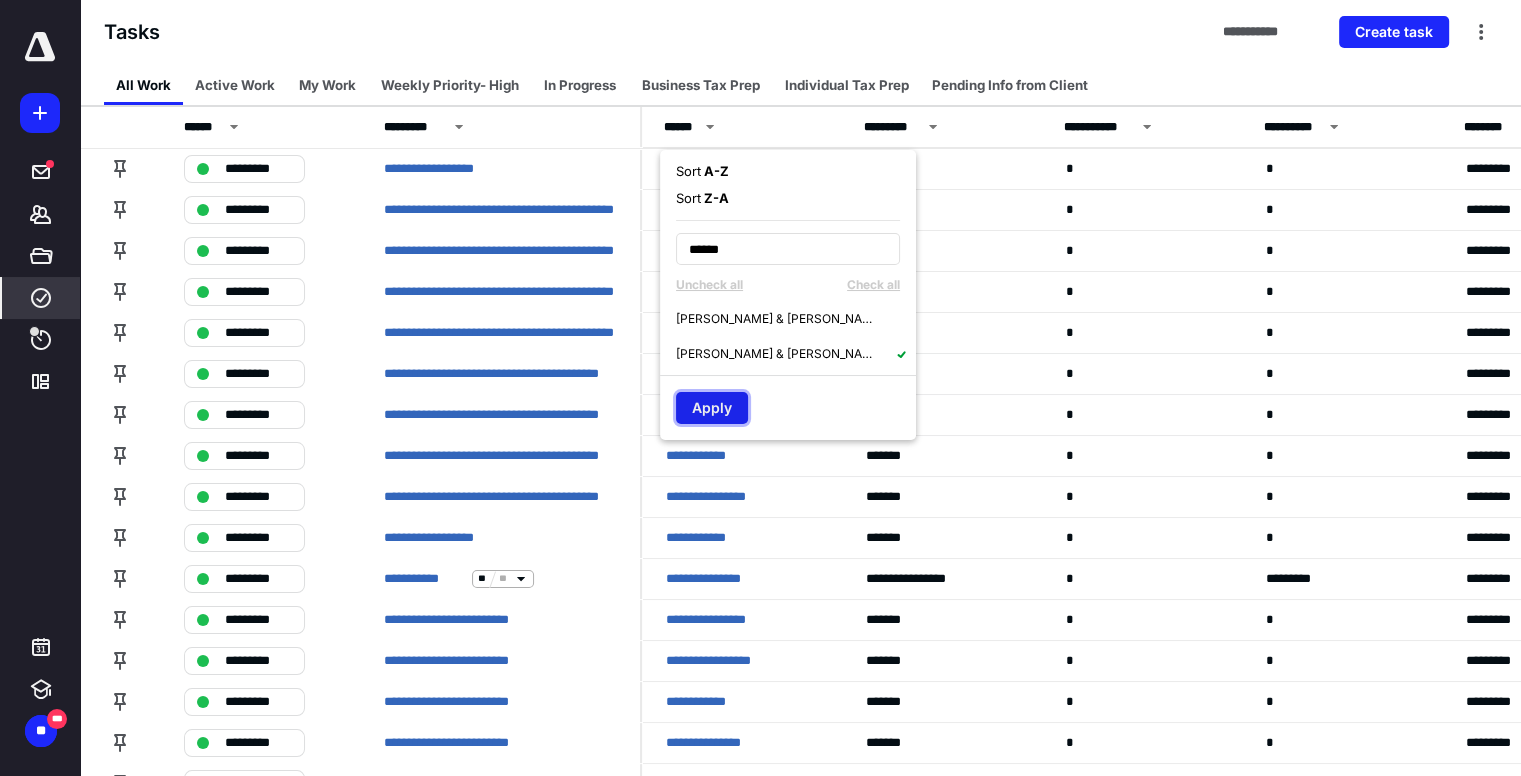click on "Apply" at bounding box center [712, 408] 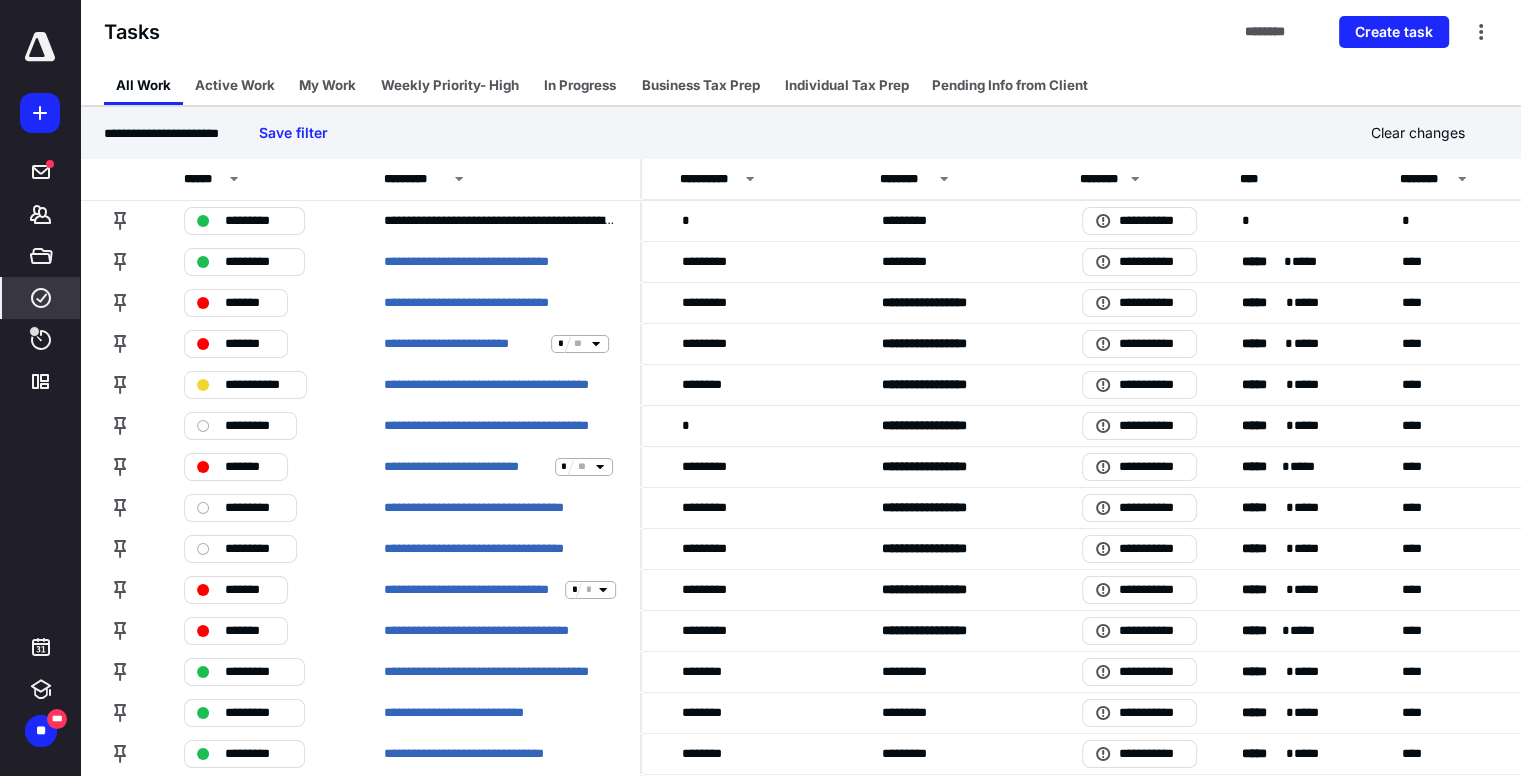 scroll, scrollTop: 0, scrollLeft: 585, axis: horizontal 